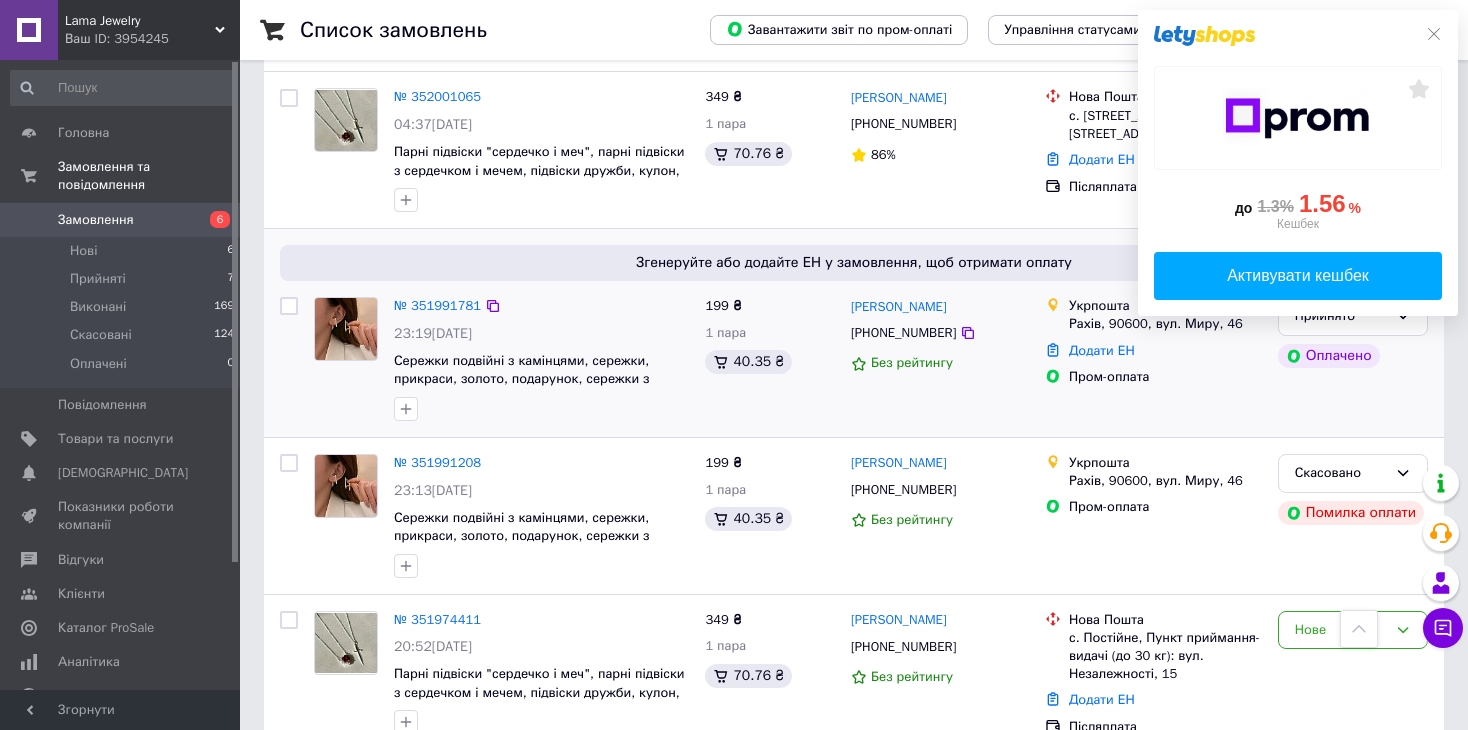scroll, scrollTop: 400, scrollLeft: 0, axis: vertical 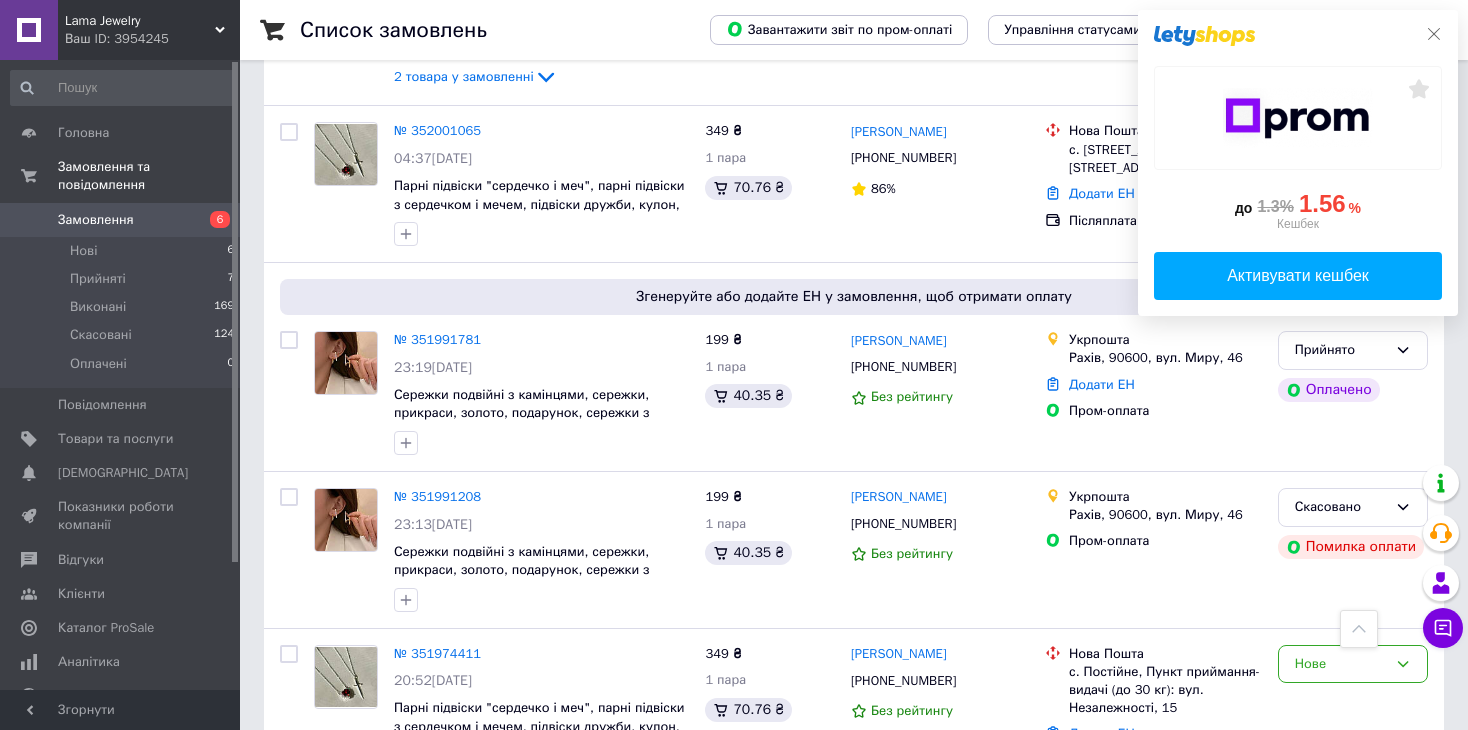 click 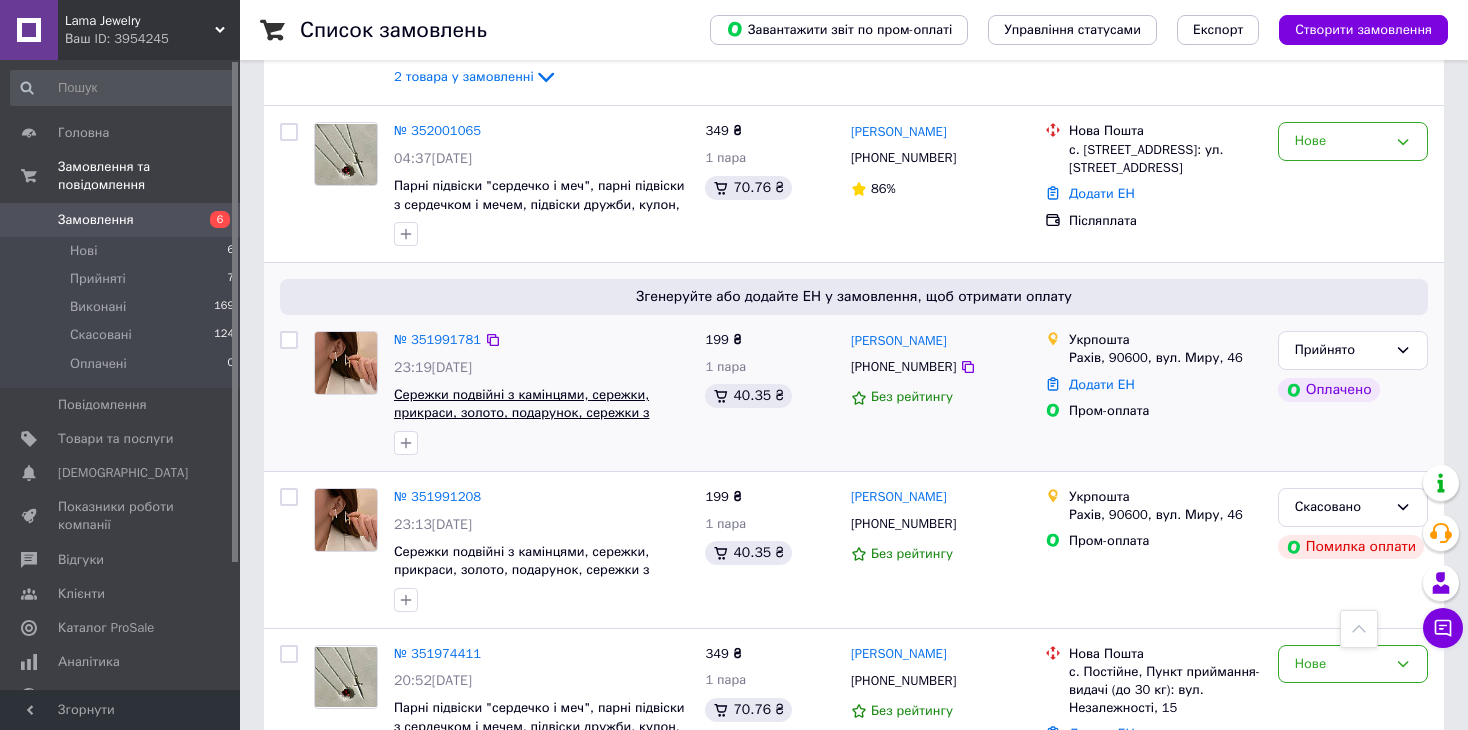 click on "Сережки подвійні з камінцями, сережки, прикраси, золото, подарунок, сережки з камінчиками" at bounding box center (521, 413) 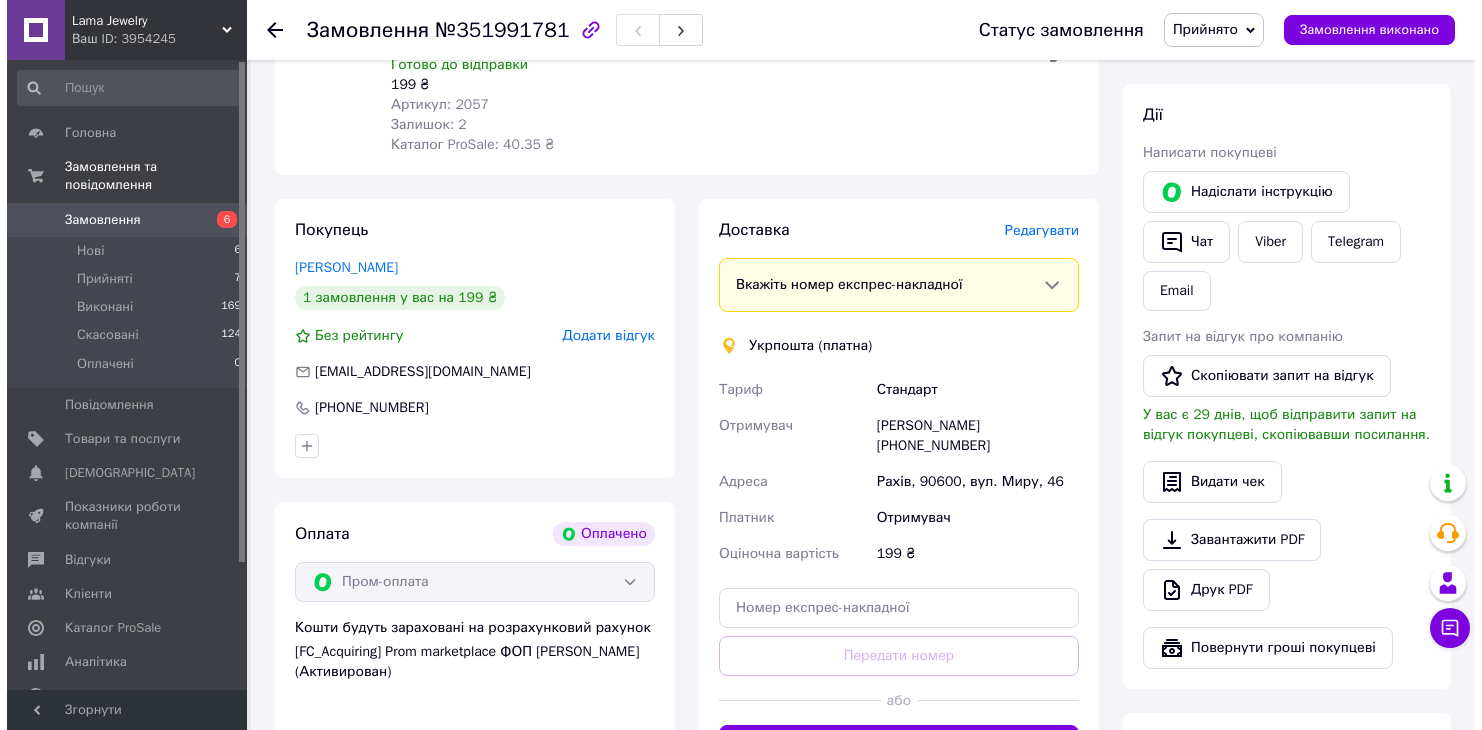 scroll, scrollTop: 900, scrollLeft: 0, axis: vertical 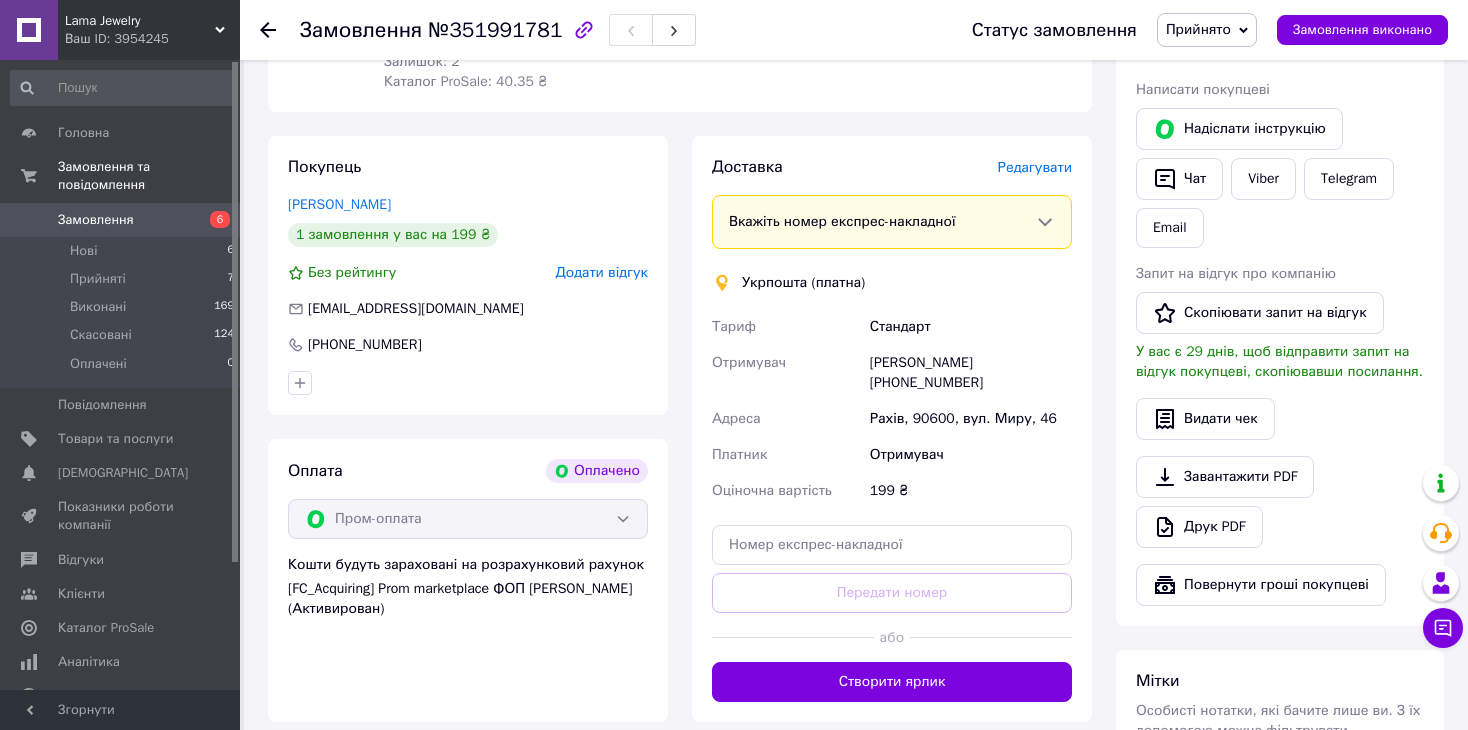 click on "Редагувати" at bounding box center [1035, 167] 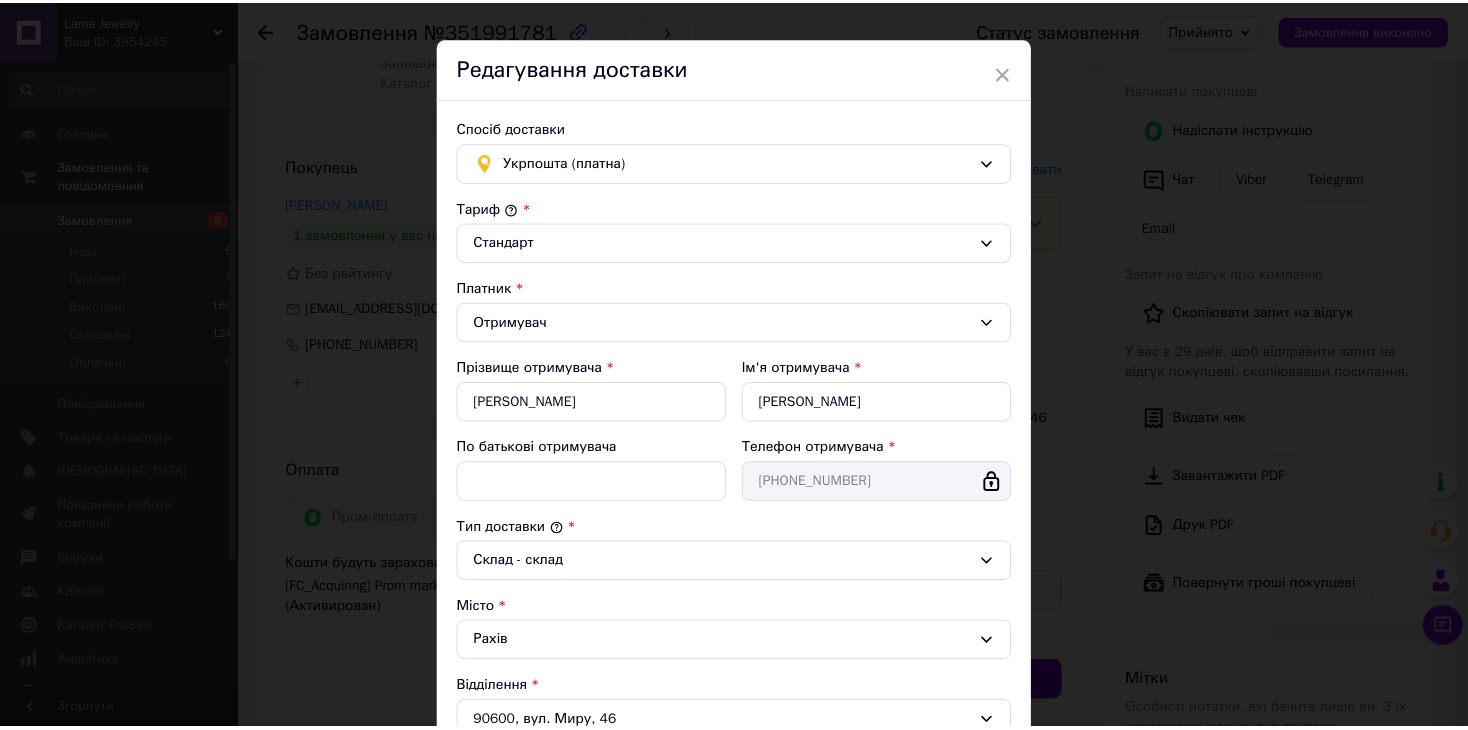 scroll, scrollTop: 0, scrollLeft: 0, axis: both 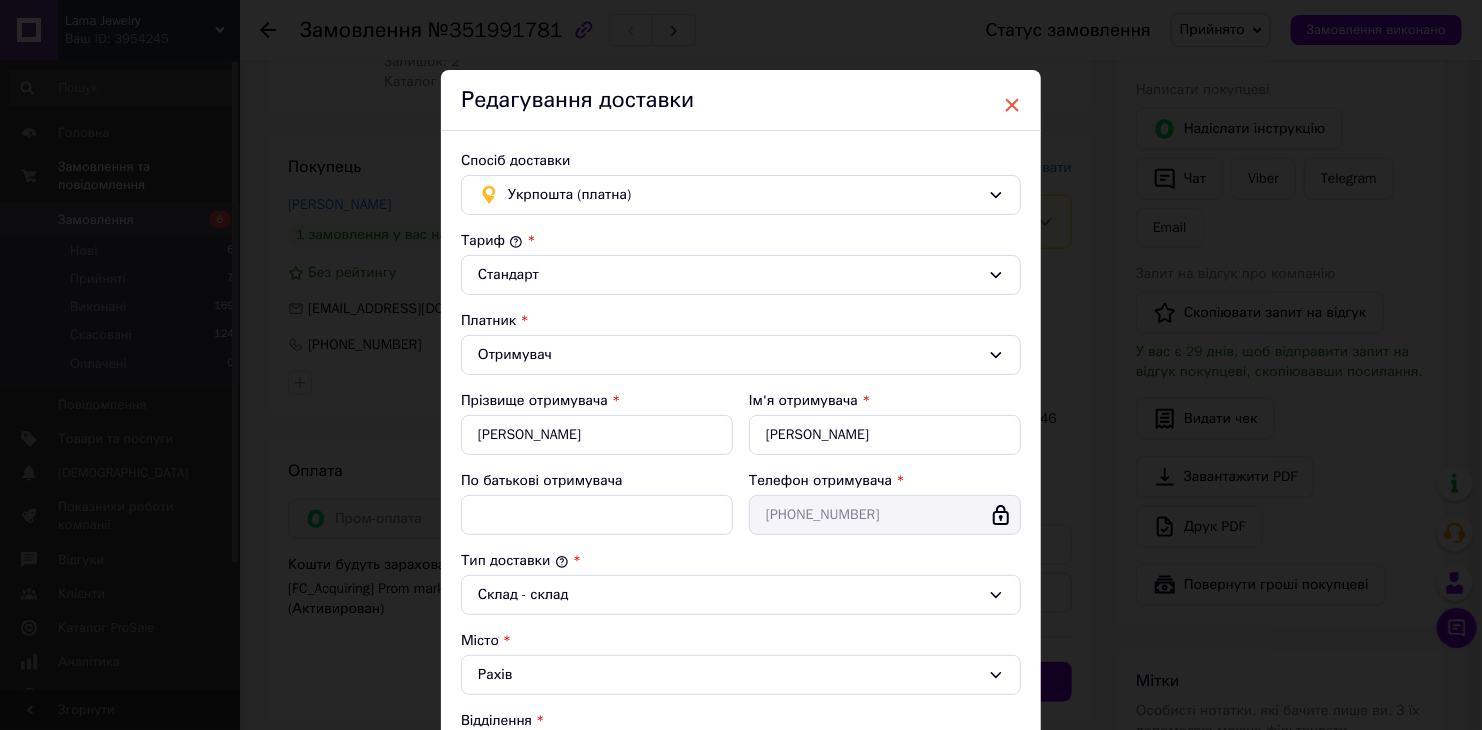 click on "×" at bounding box center (1012, 105) 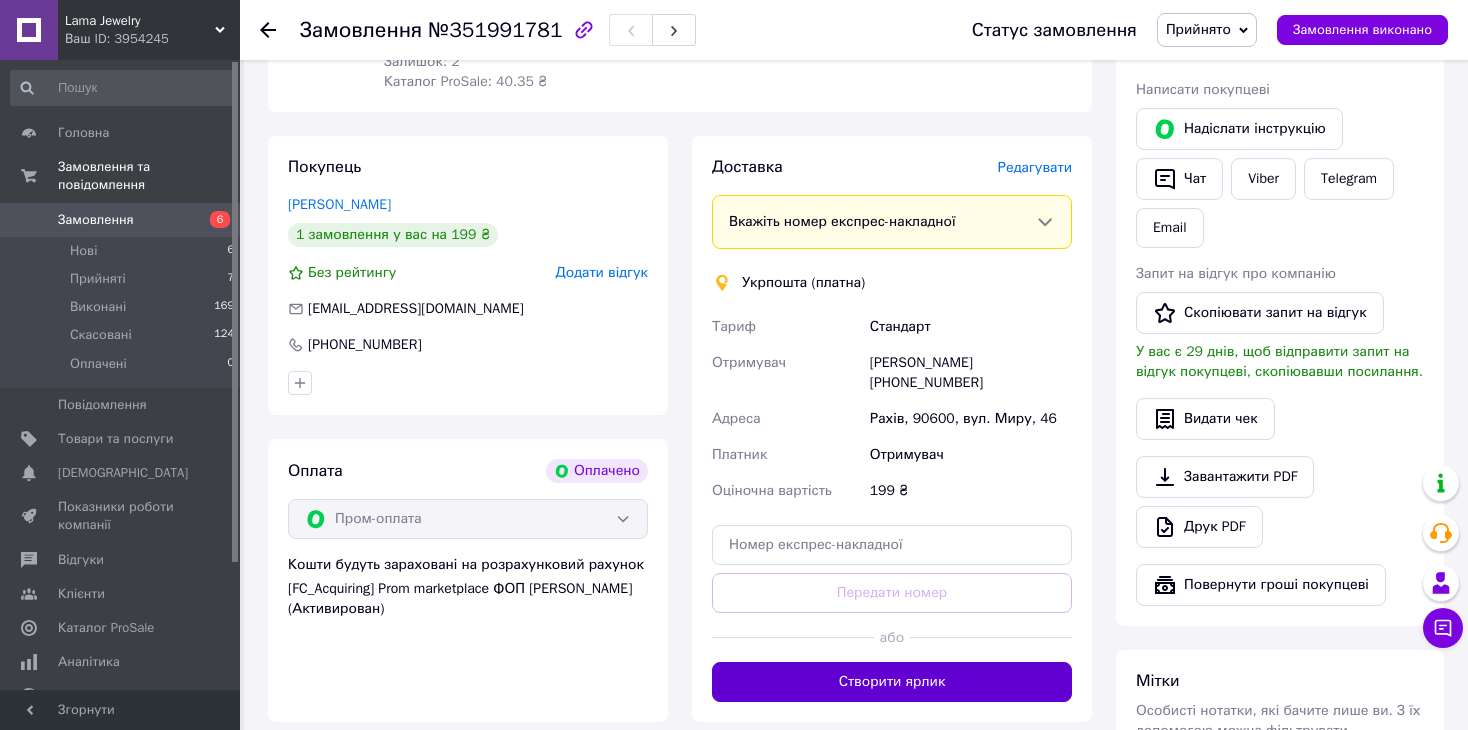 click on "Створити ярлик" at bounding box center (892, 682) 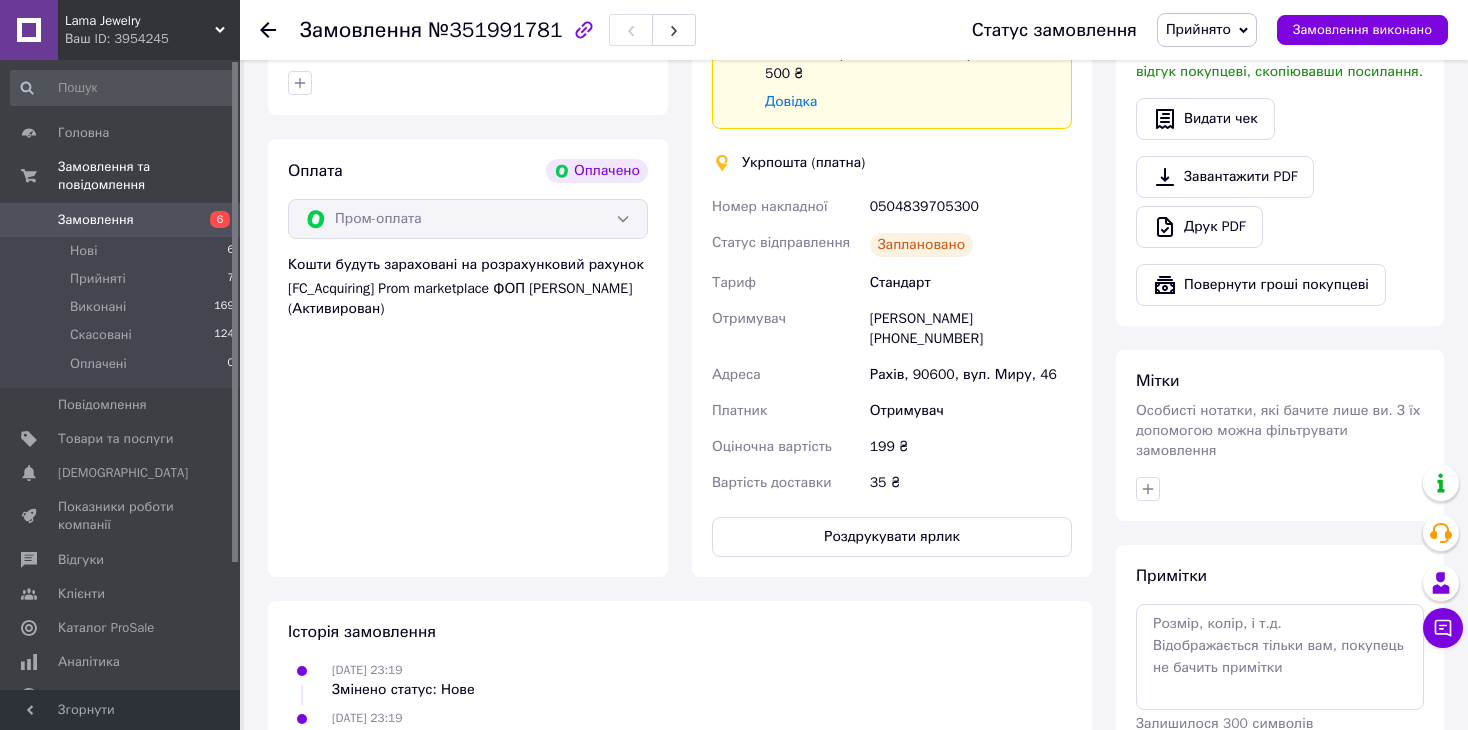 scroll, scrollTop: 1100, scrollLeft: 0, axis: vertical 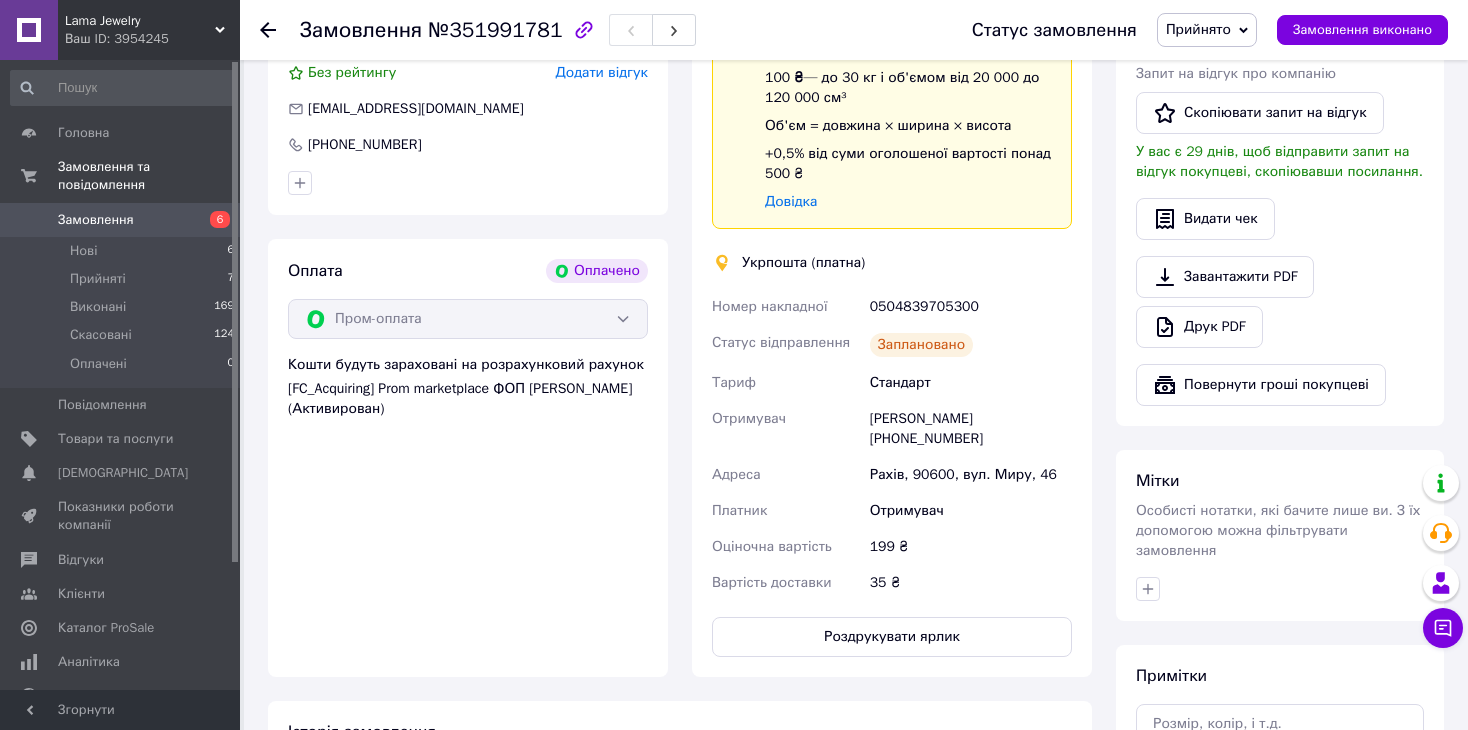 click on "Замовлення" at bounding box center [121, 220] 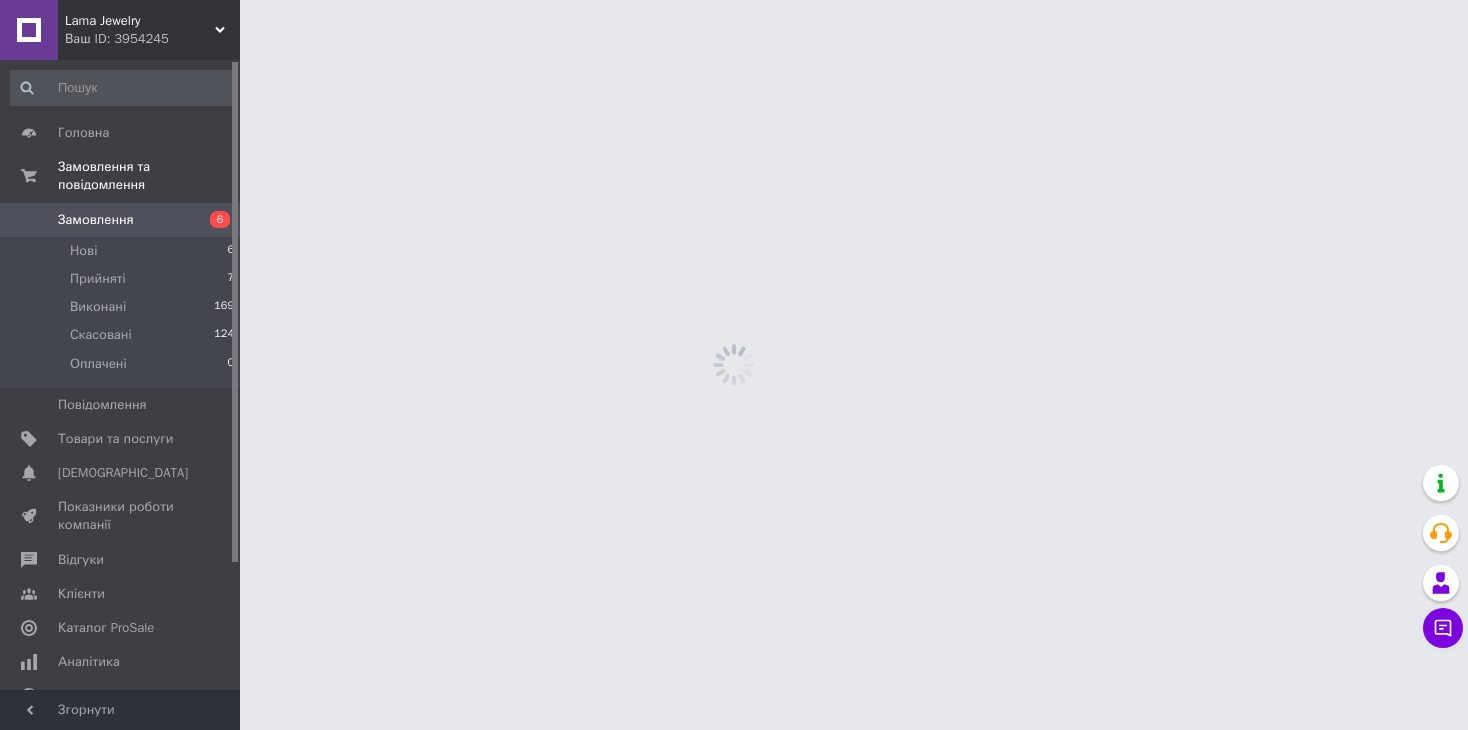 scroll, scrollTop: 0, scrollLeft: 0, axis: both 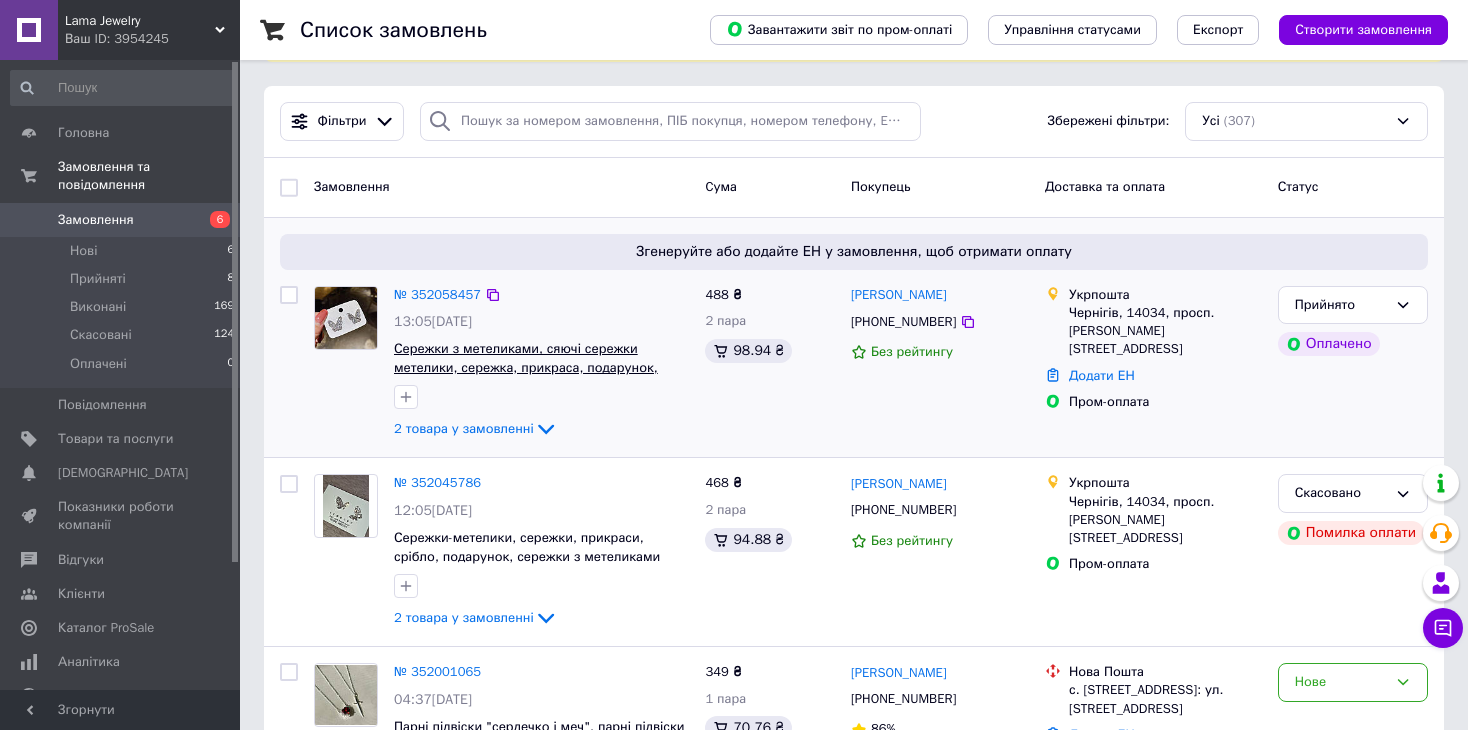 click on "Сережки з метеликами, сяючі сережки метелики, сережка, прикраса, подарунок, срібло" at bounding box center [526, 367] 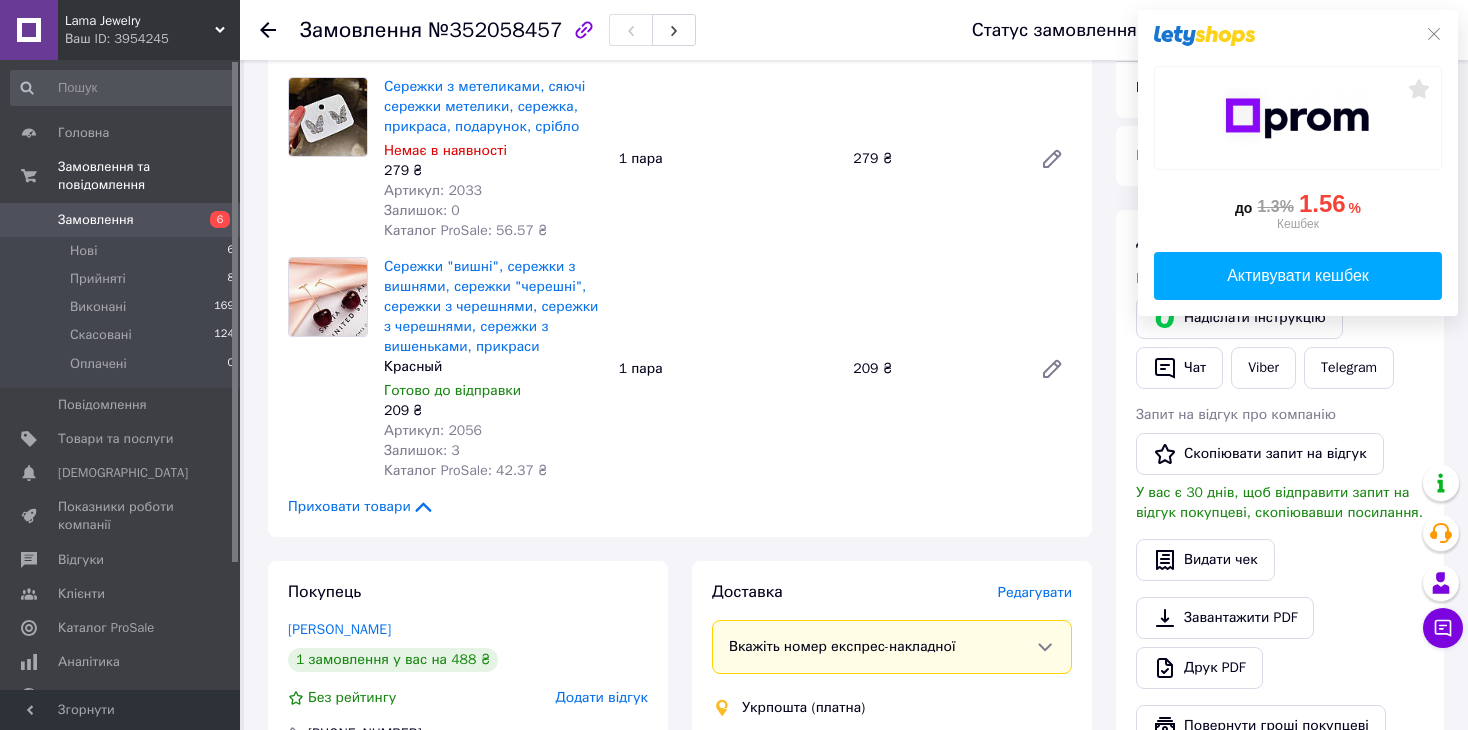 scroll, scrollTop: 900, scrollLeft: 0, axis: vertical 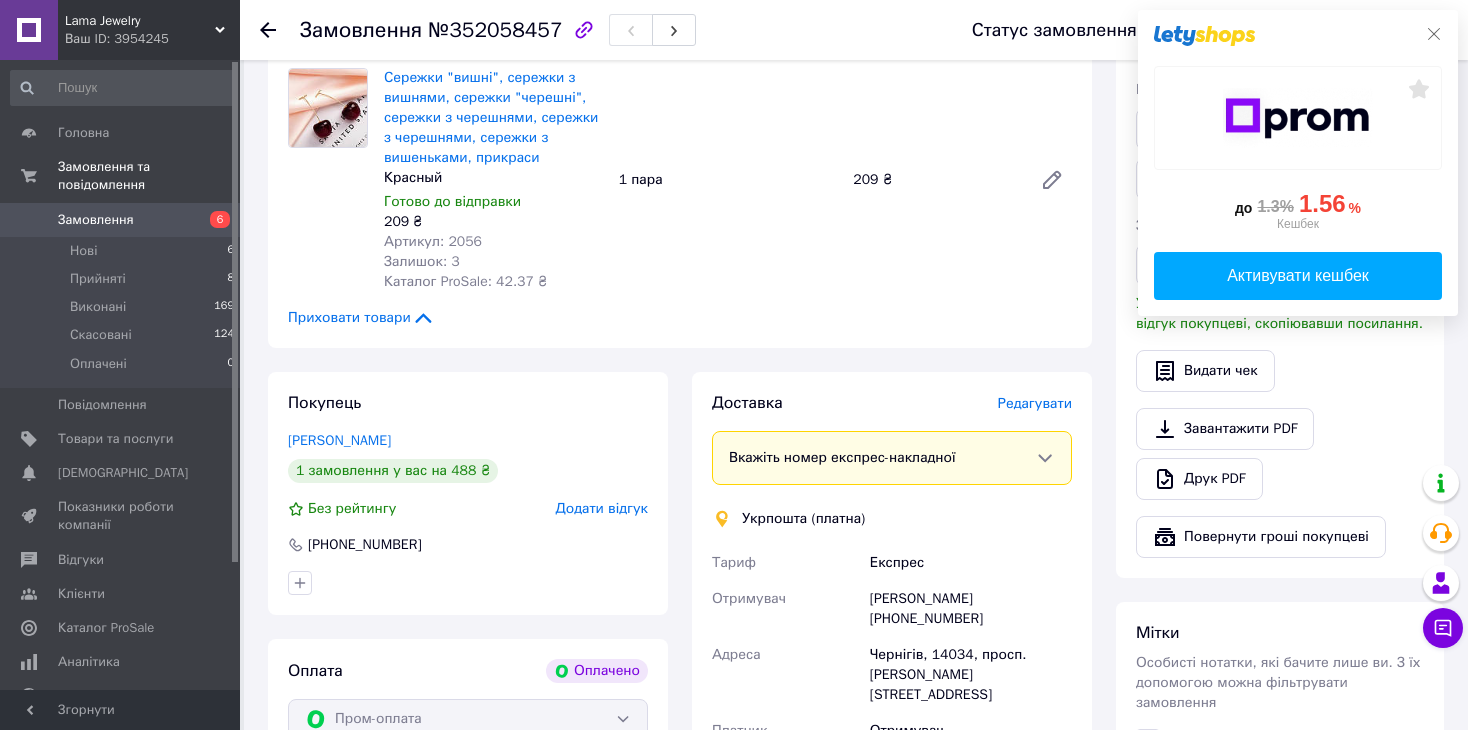 click 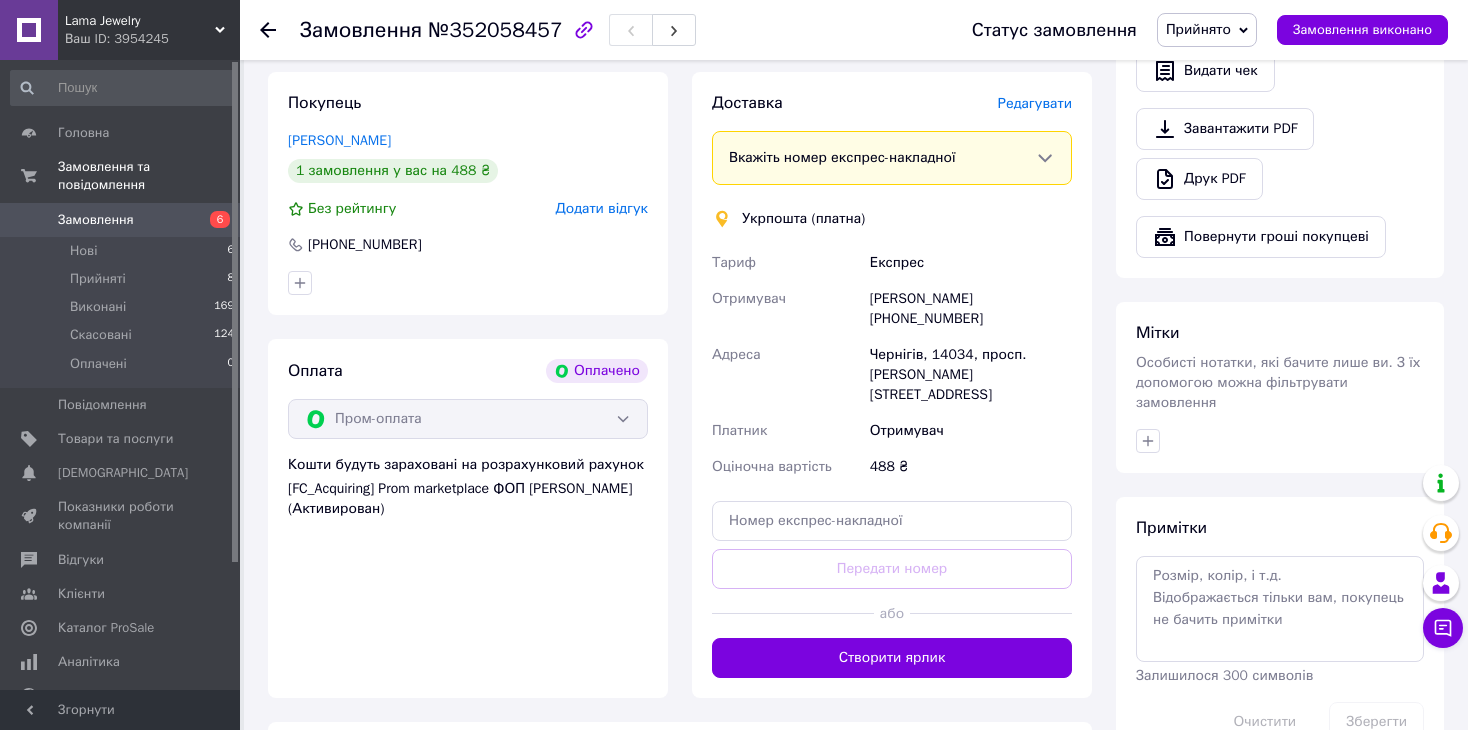 scroll, scrollTop: 1200, scrollLeft: 0, axis: vertical 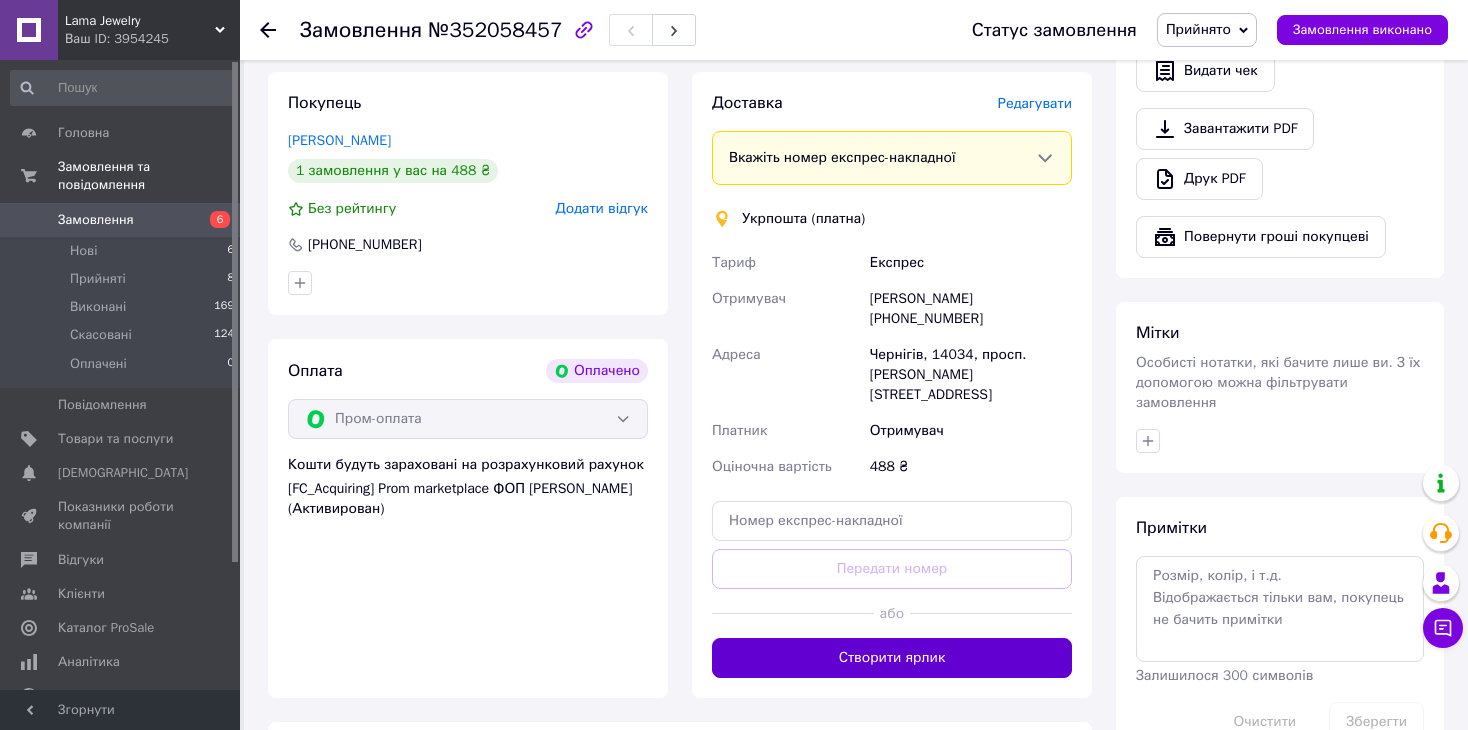 click on "Створити ярлик" at bounding box center (892, 658) 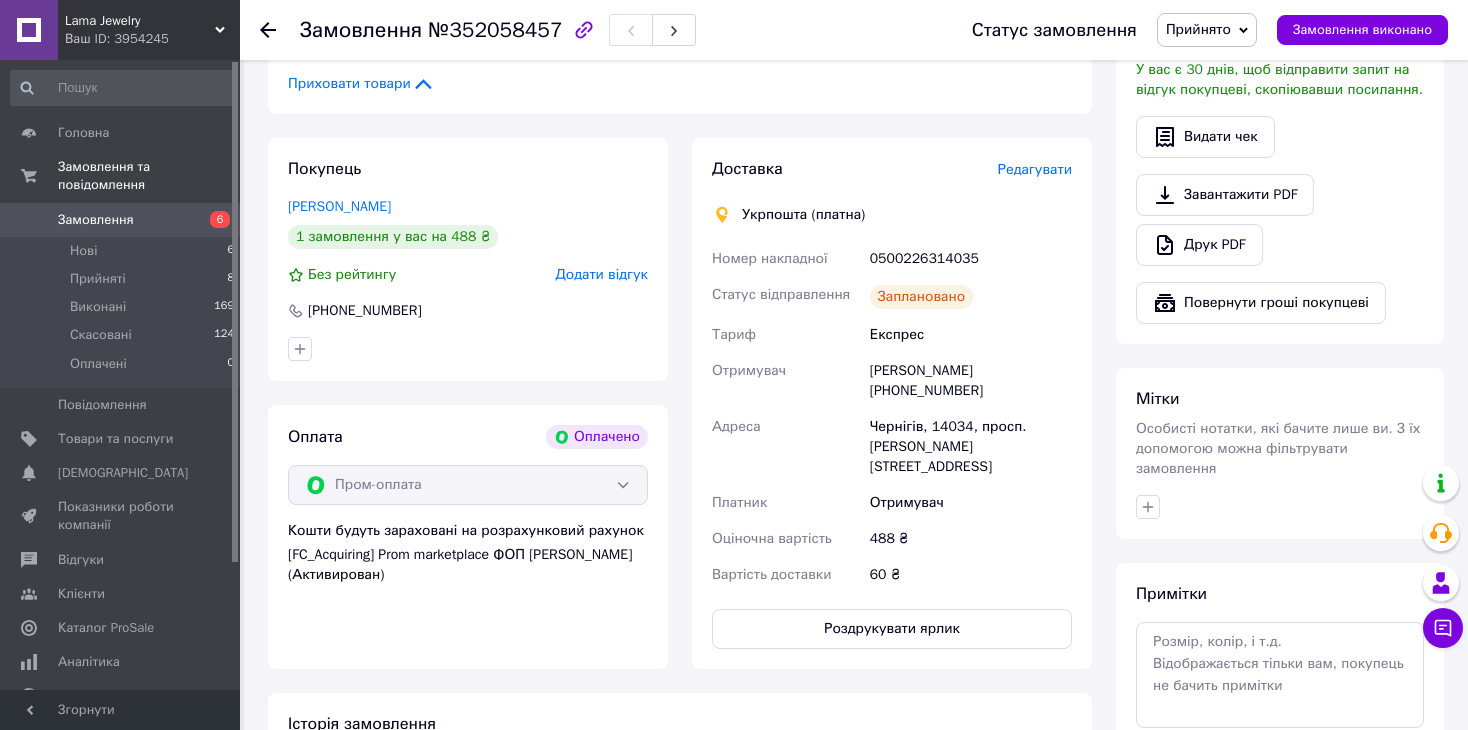 scroll, scrollTop: 1100, scrollLeft: 0, axis: vertical 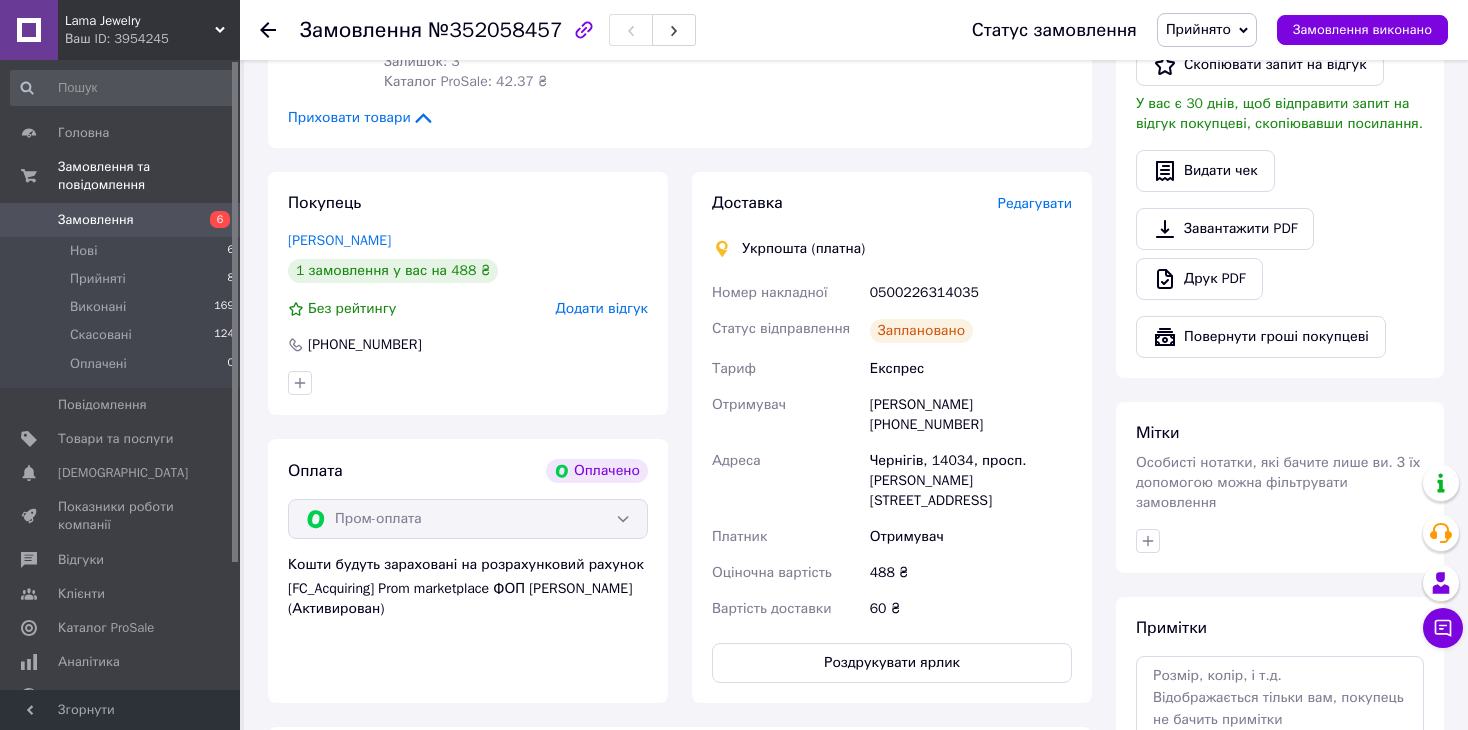click on "Замовлення" at bounding box center [121, 220] 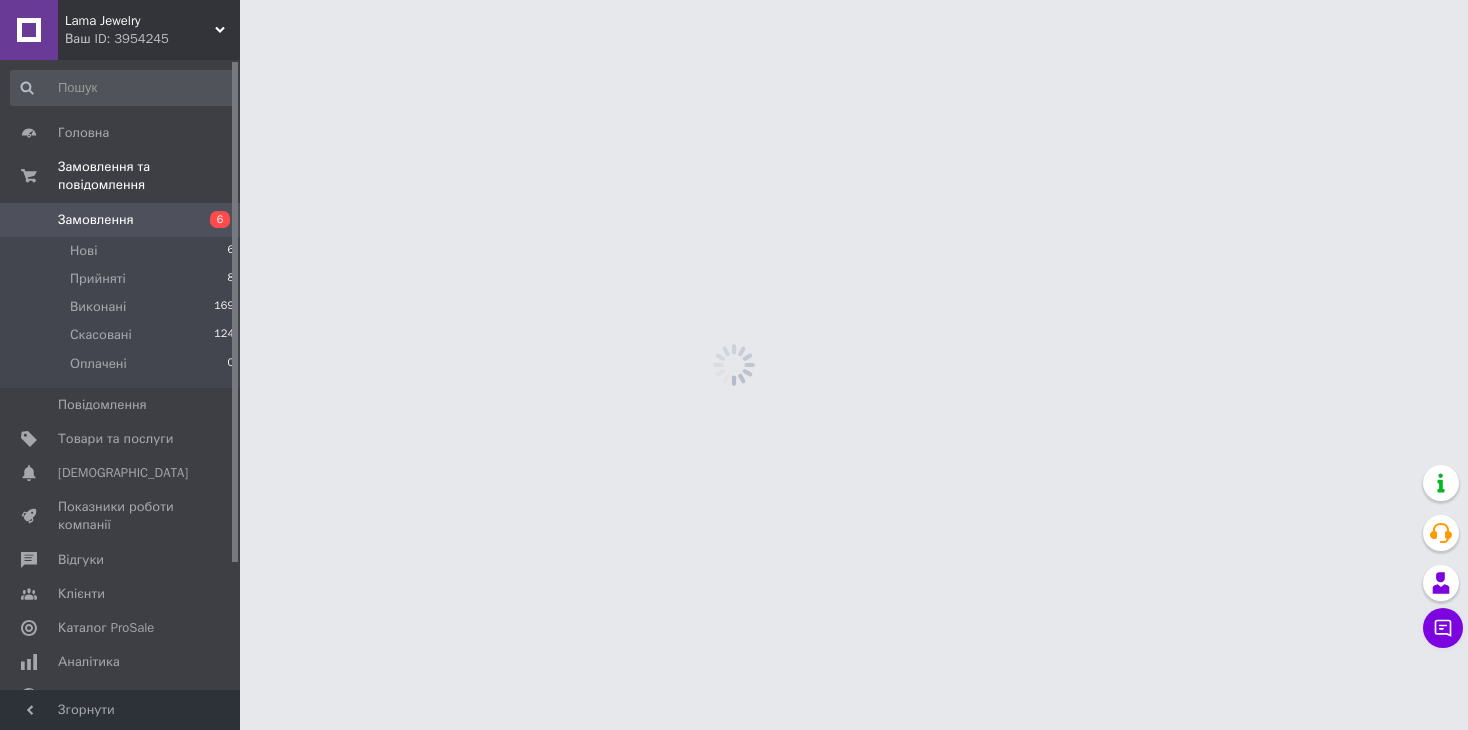 scroll, scrollTop: 0, scrollLeft: 0, axis: both 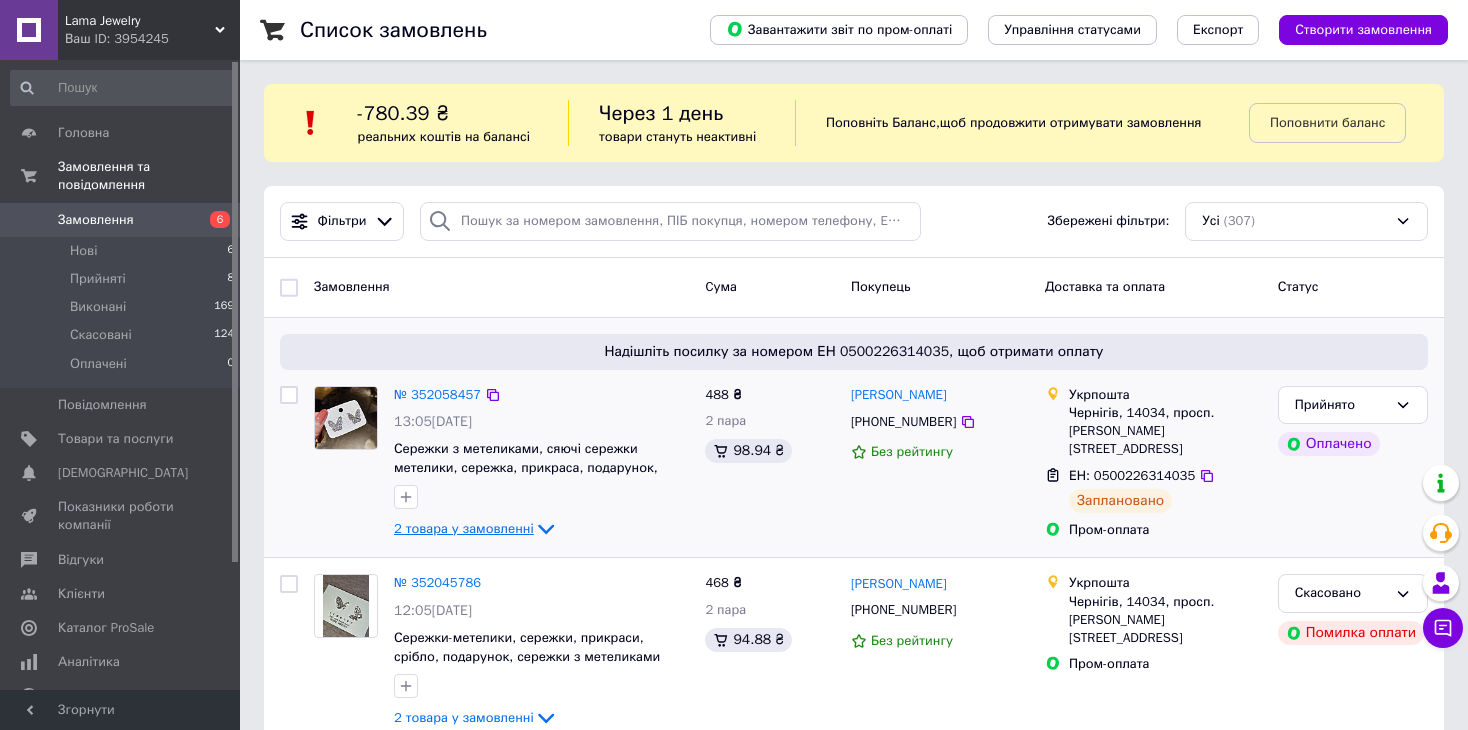 click on "2 товара у замовленні" at bounding box center [464, 528] 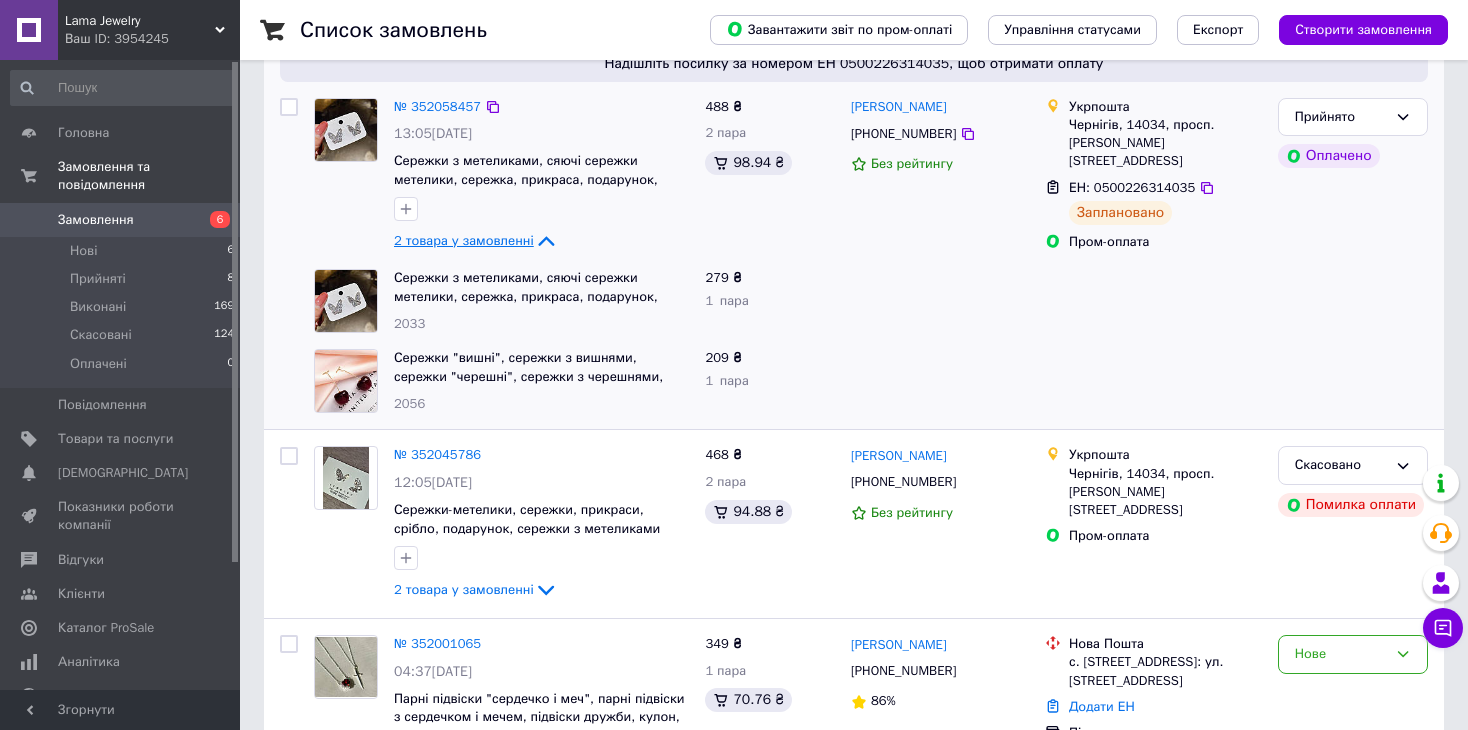 scroll, scrollTop: 300, scrollLeft: 0, axis: vertical 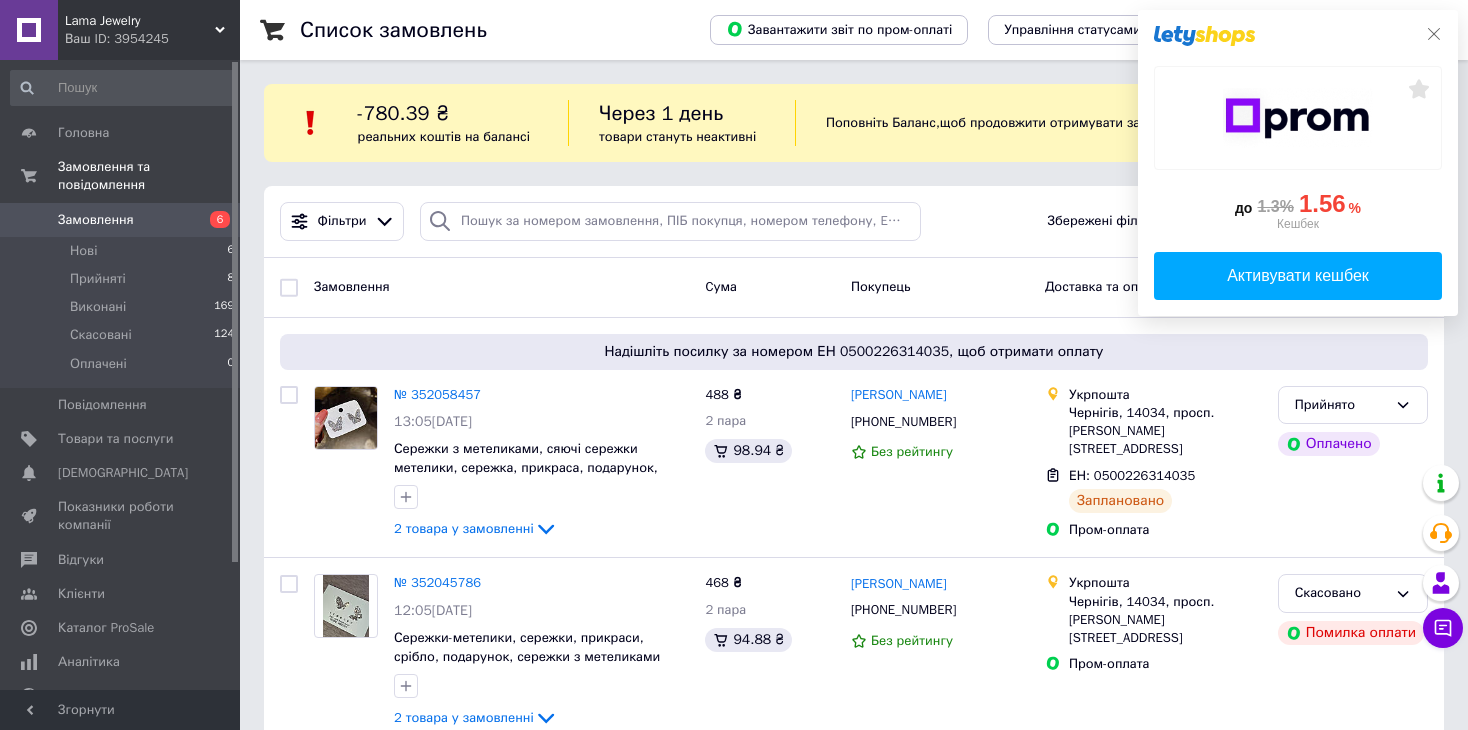 click 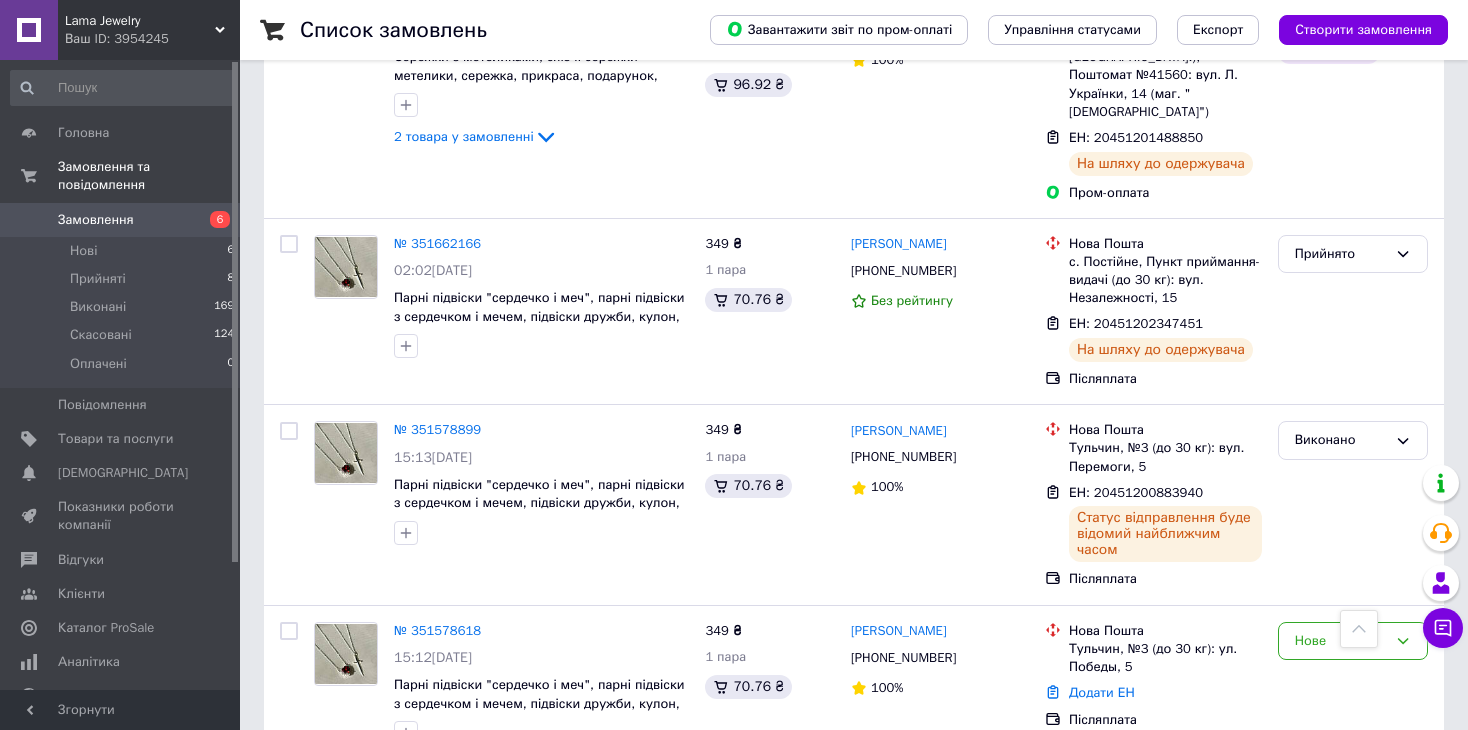scroll, scrollTop: 2000, scrollLeft: 0, axis: vertical 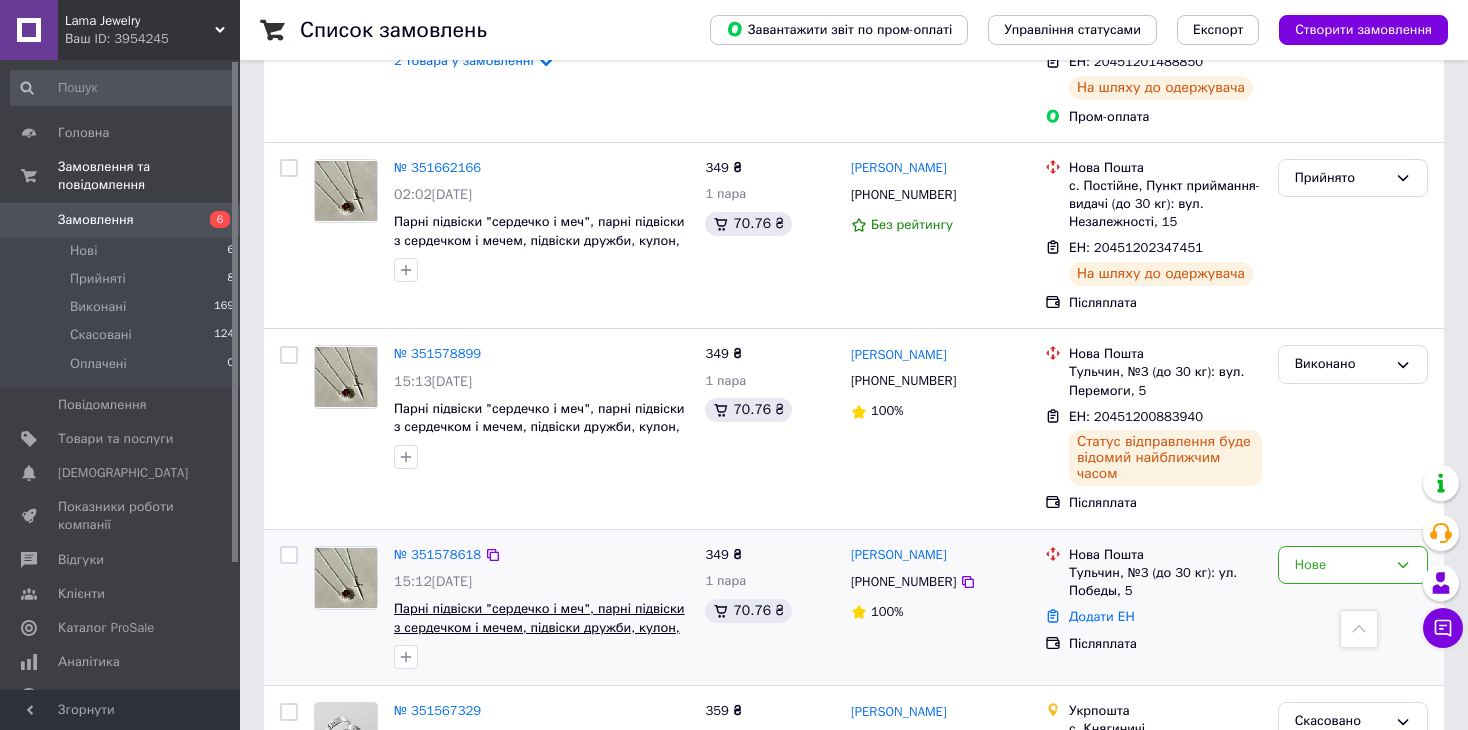 click on "Парні підвіски "сердечко і меч", парні підвіски з сердечком і мечем, підвіски дружби, кулон, кольє, прикраса, біжутерія, подарунок" at bounding box center [539, 627] 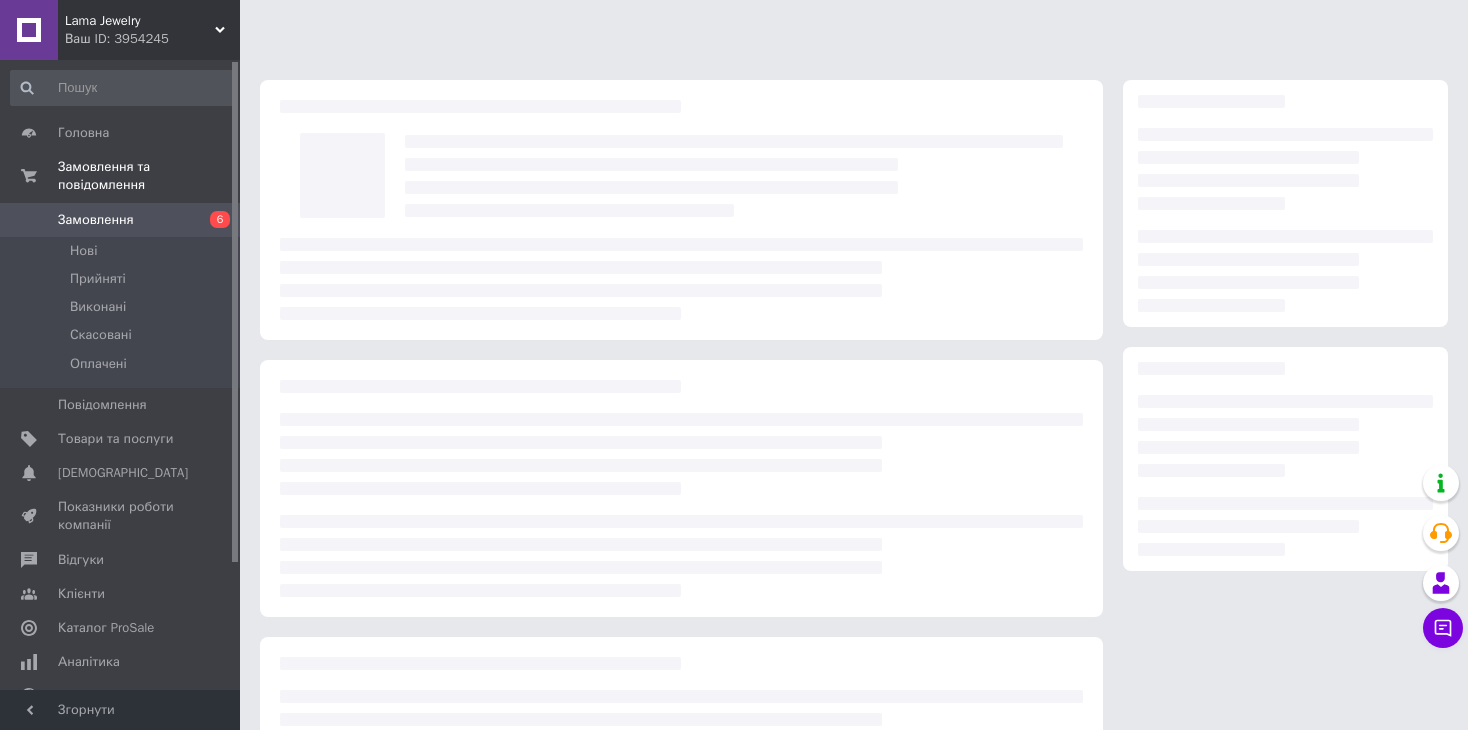 scroll, scrollTop: 0, scrollLeft: 0, axis: both 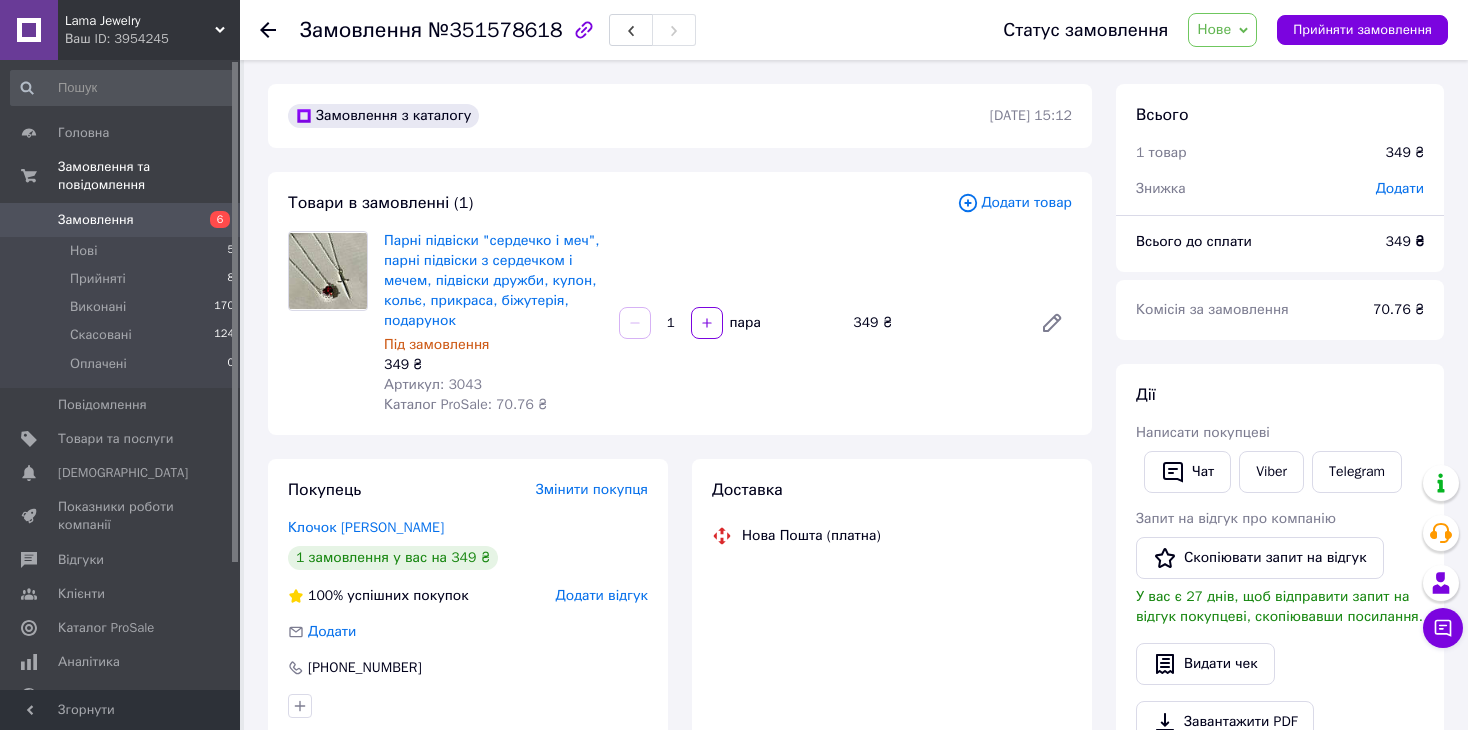 click 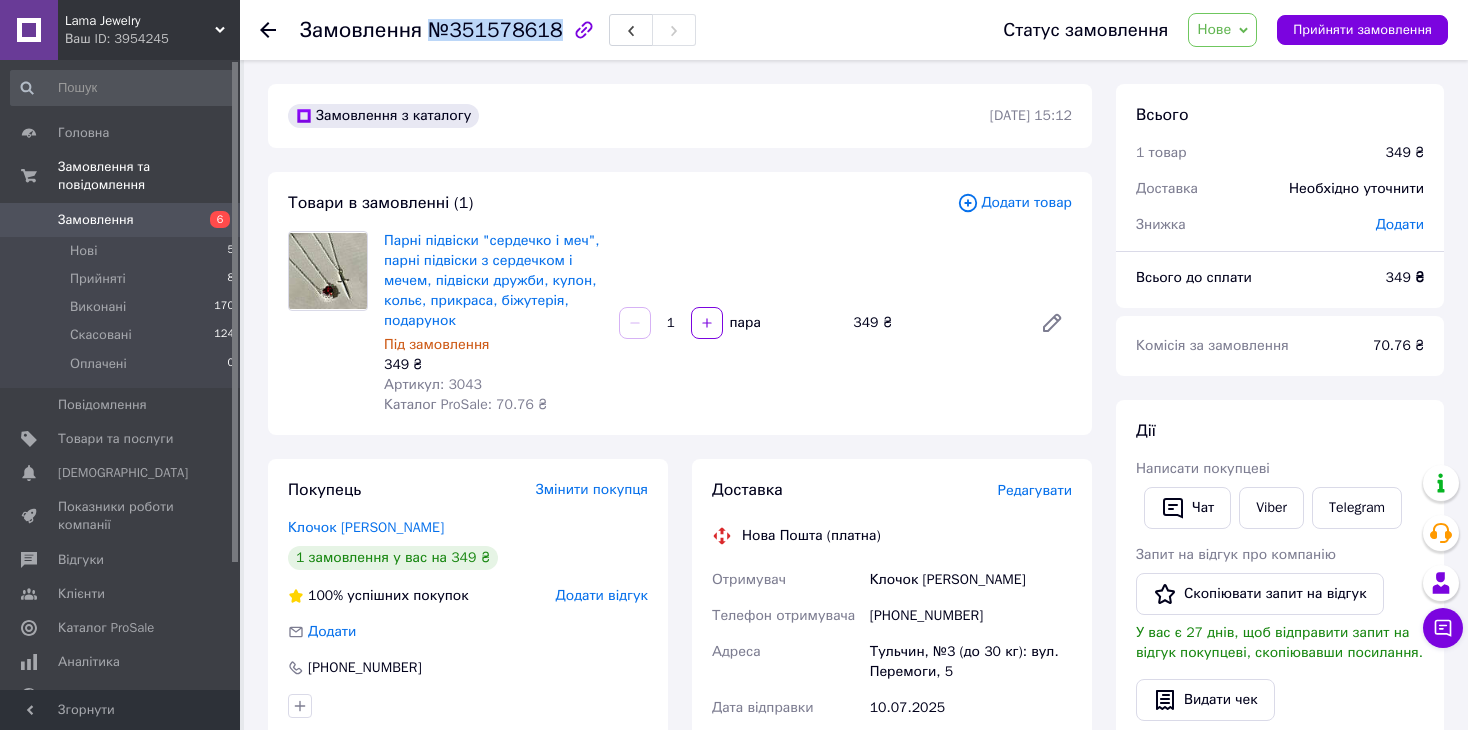 drag, startPoint x: 422, startPoint y: 31, endPoint x: 543, endPoint y: 38, distance: 121.20231 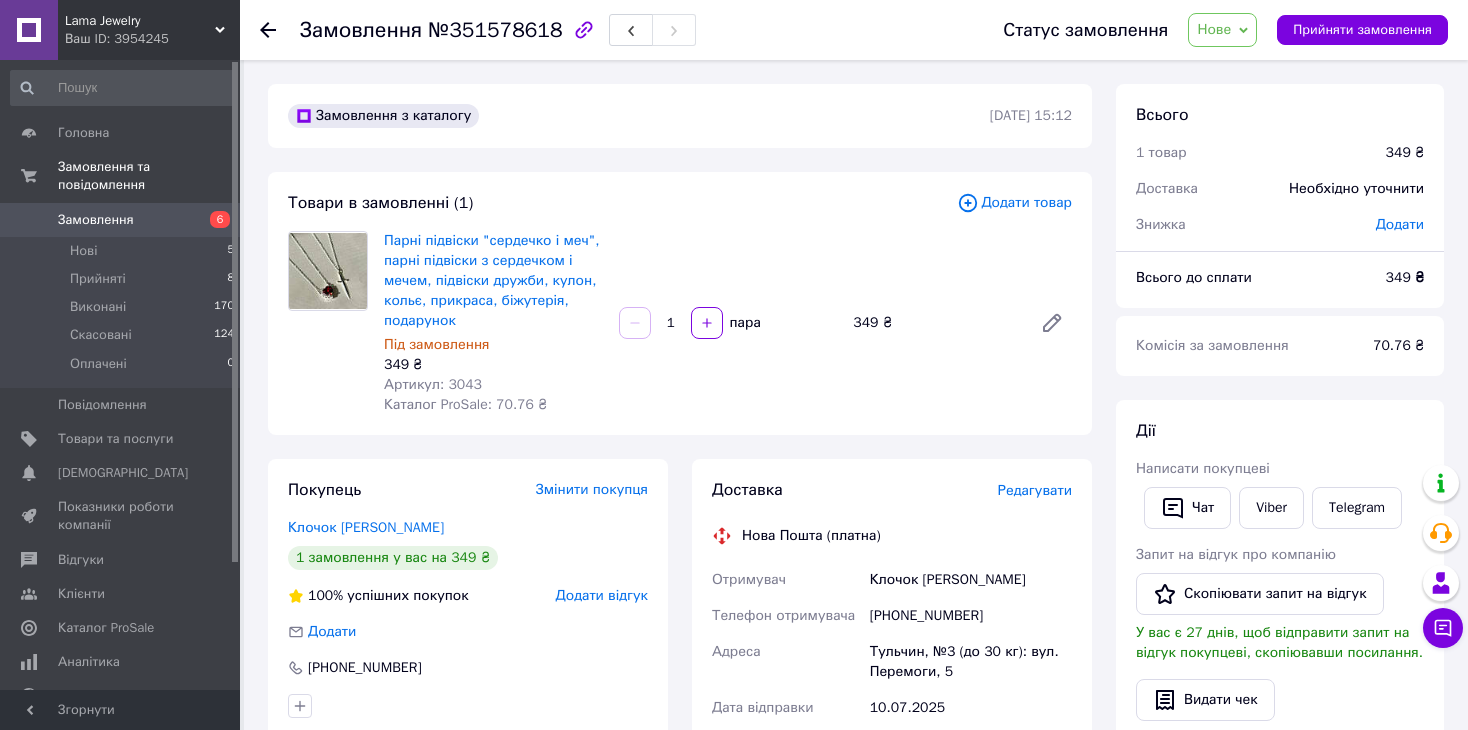 drag, startPoint x: 576, startPoint y: 710, endPoint x: 576, endPoint y: 631, distance: 79 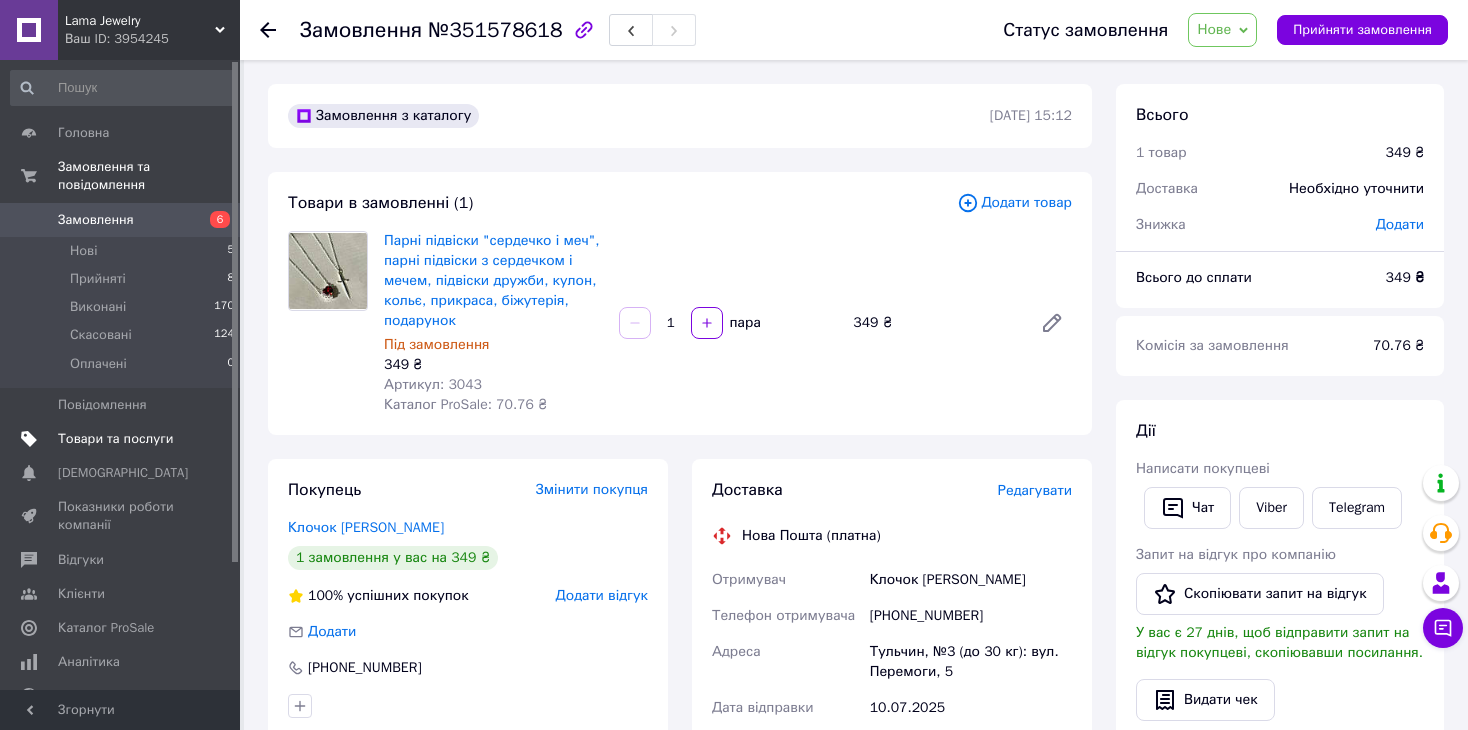 click on "Товари та послуги" at bounding box center [115, 439] 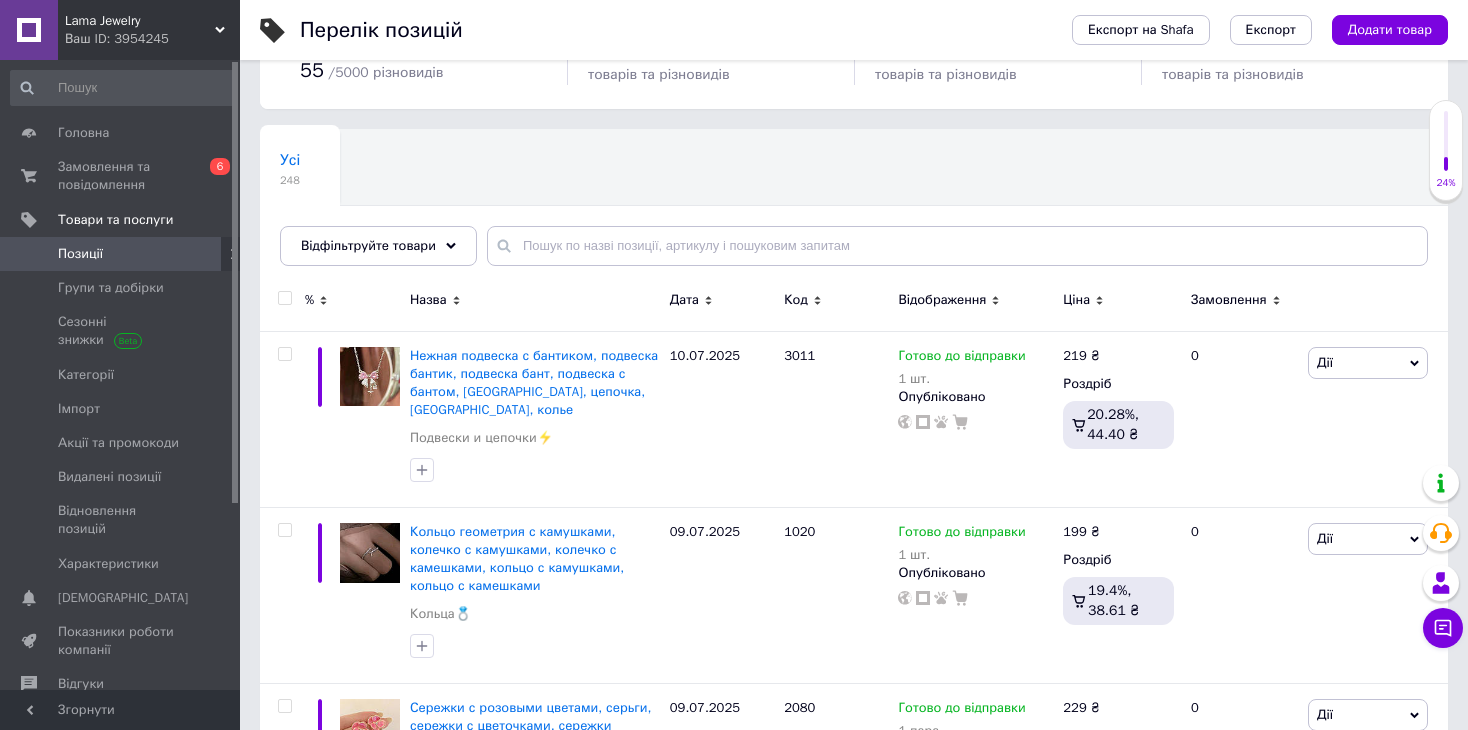 scroll, scrollTop: 0, scrollLeft: 0, axis: both 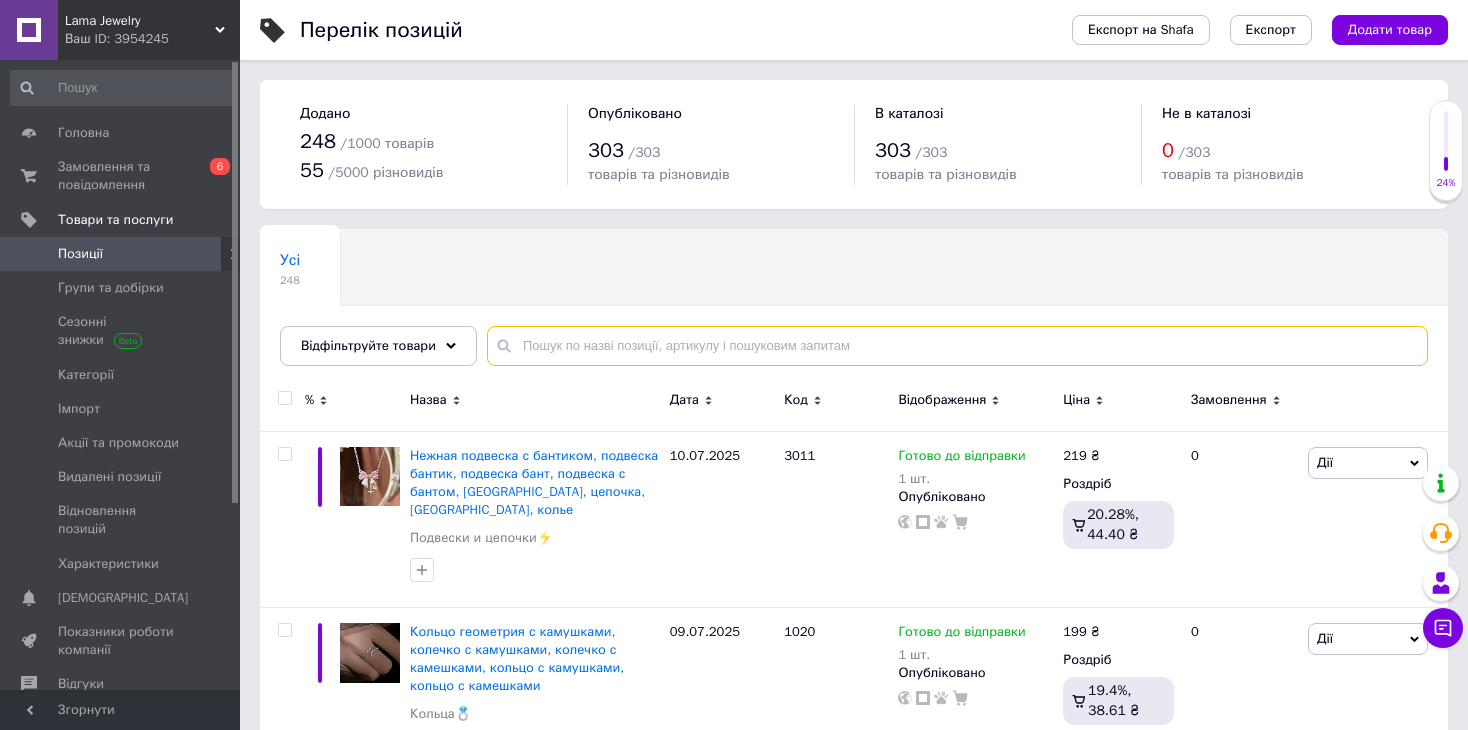 click at bounding box center (957, 346) 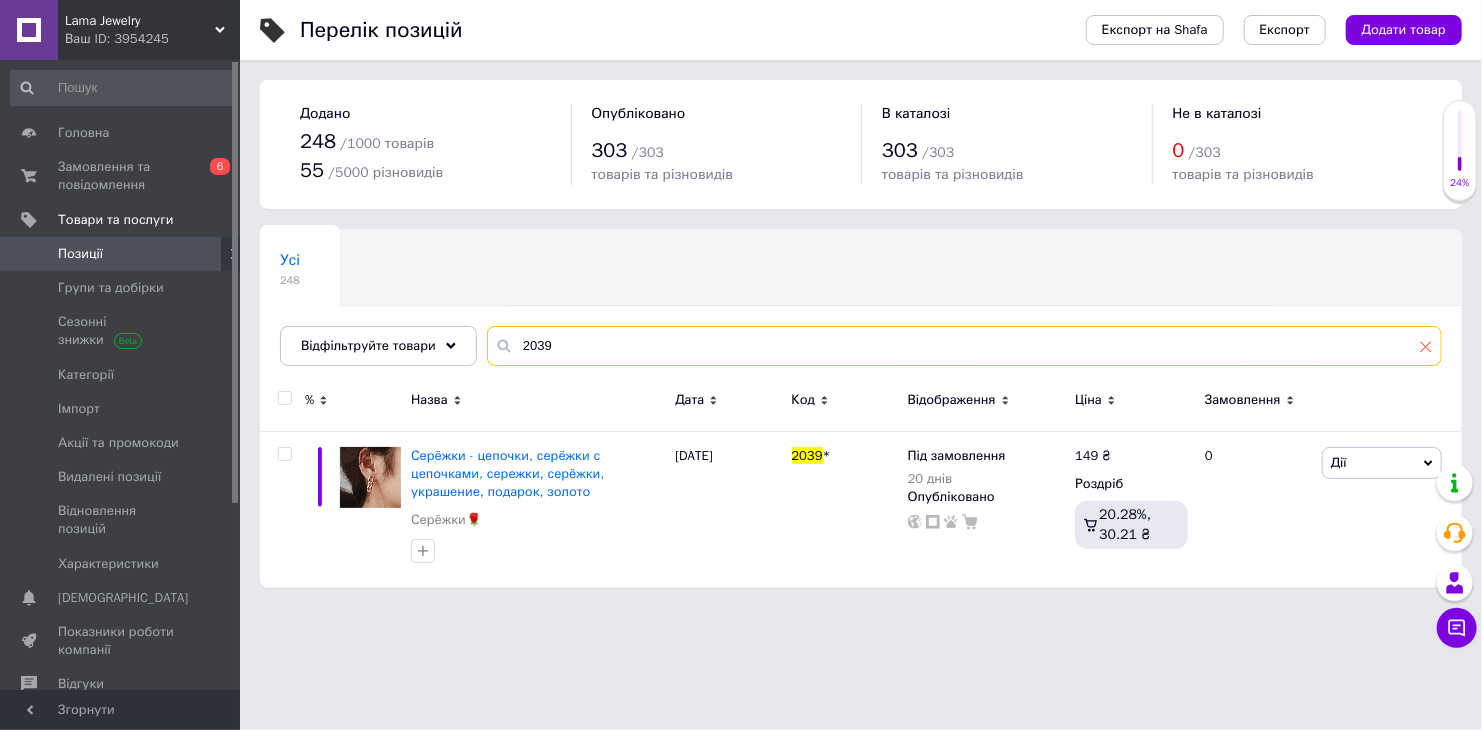 type on "2039" 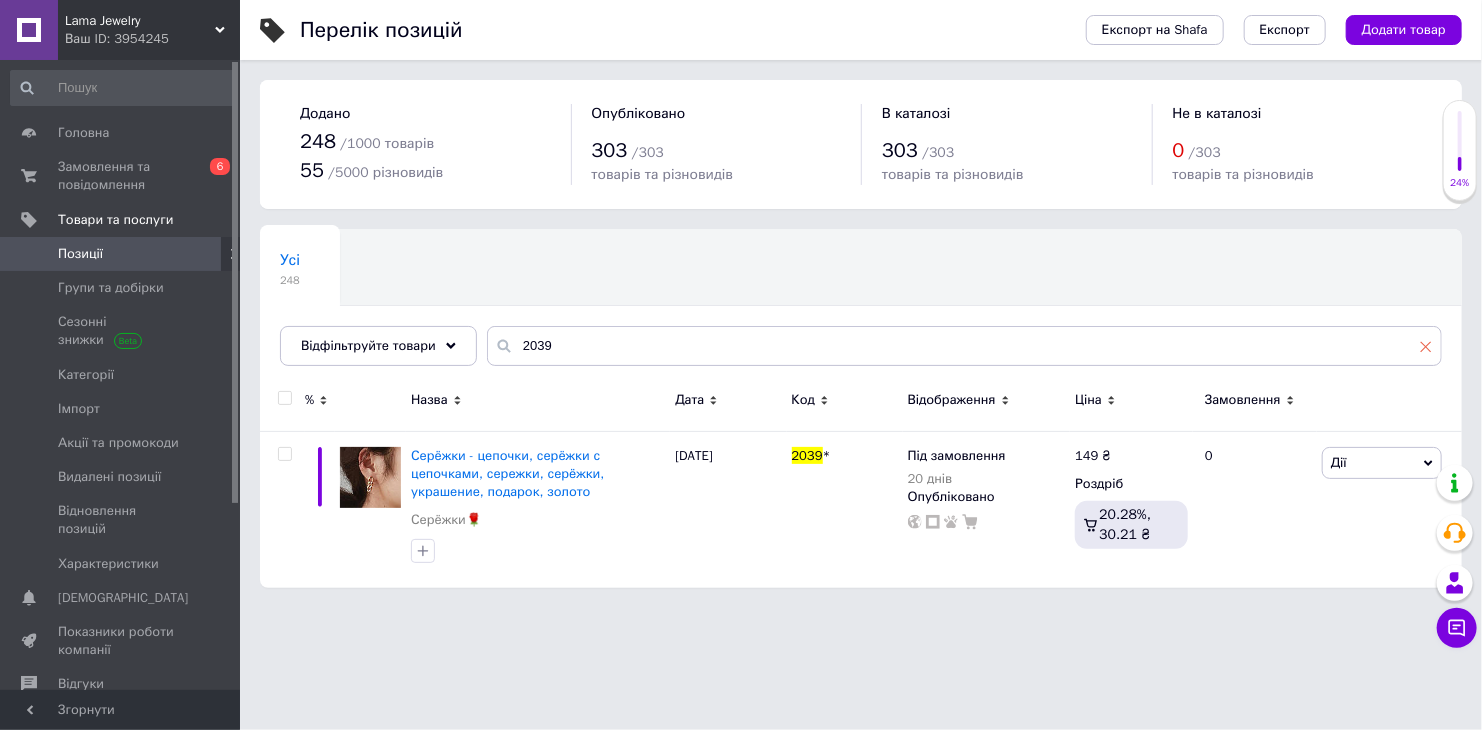 click 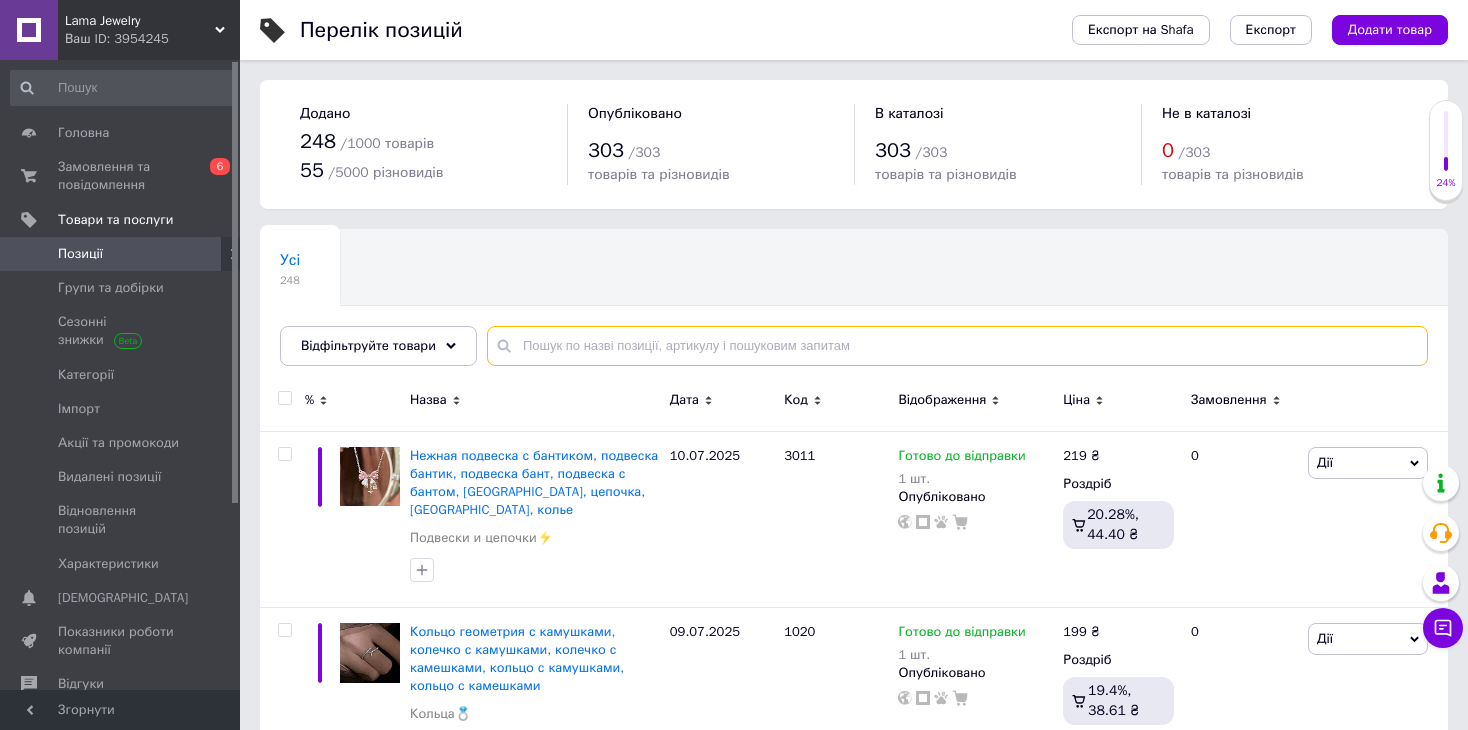 click at bounding box center [957, 346] 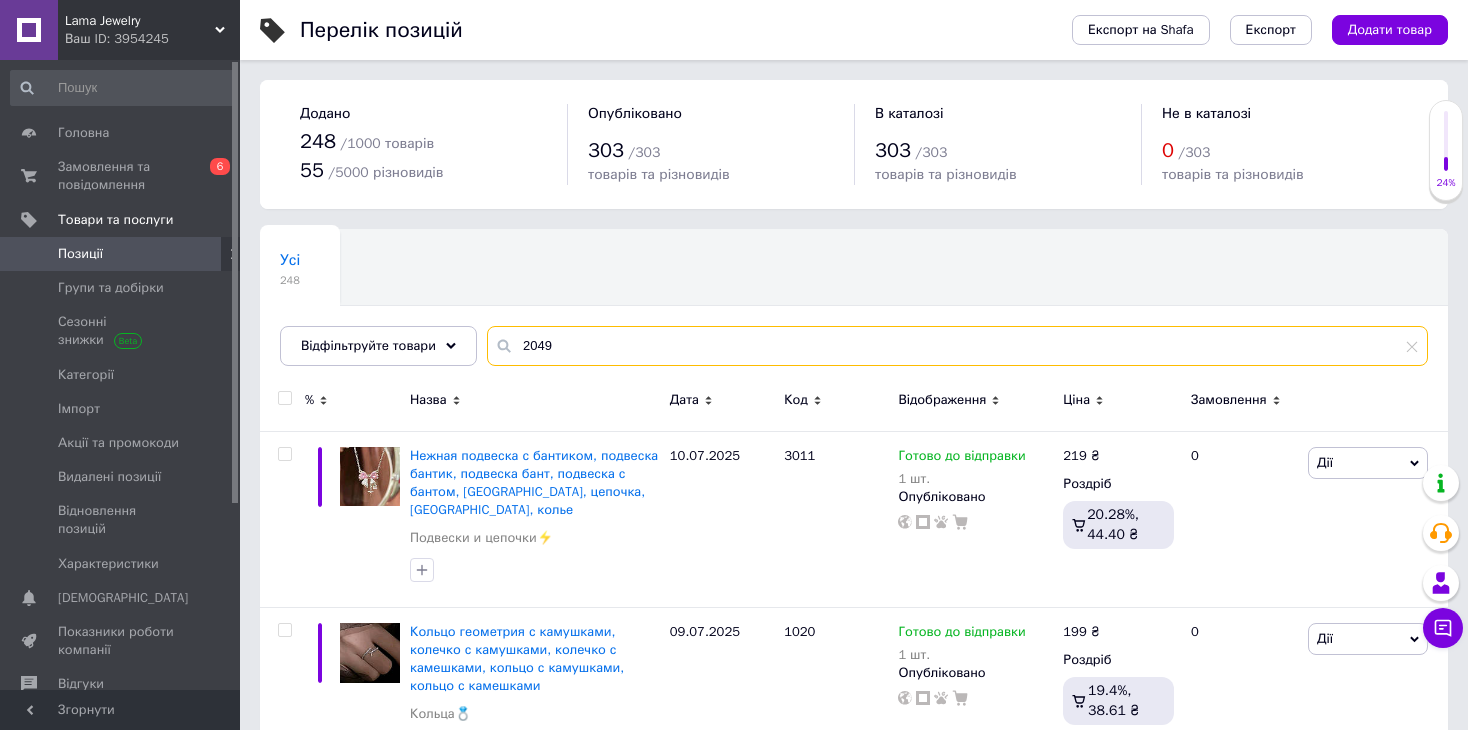 type on "2049" 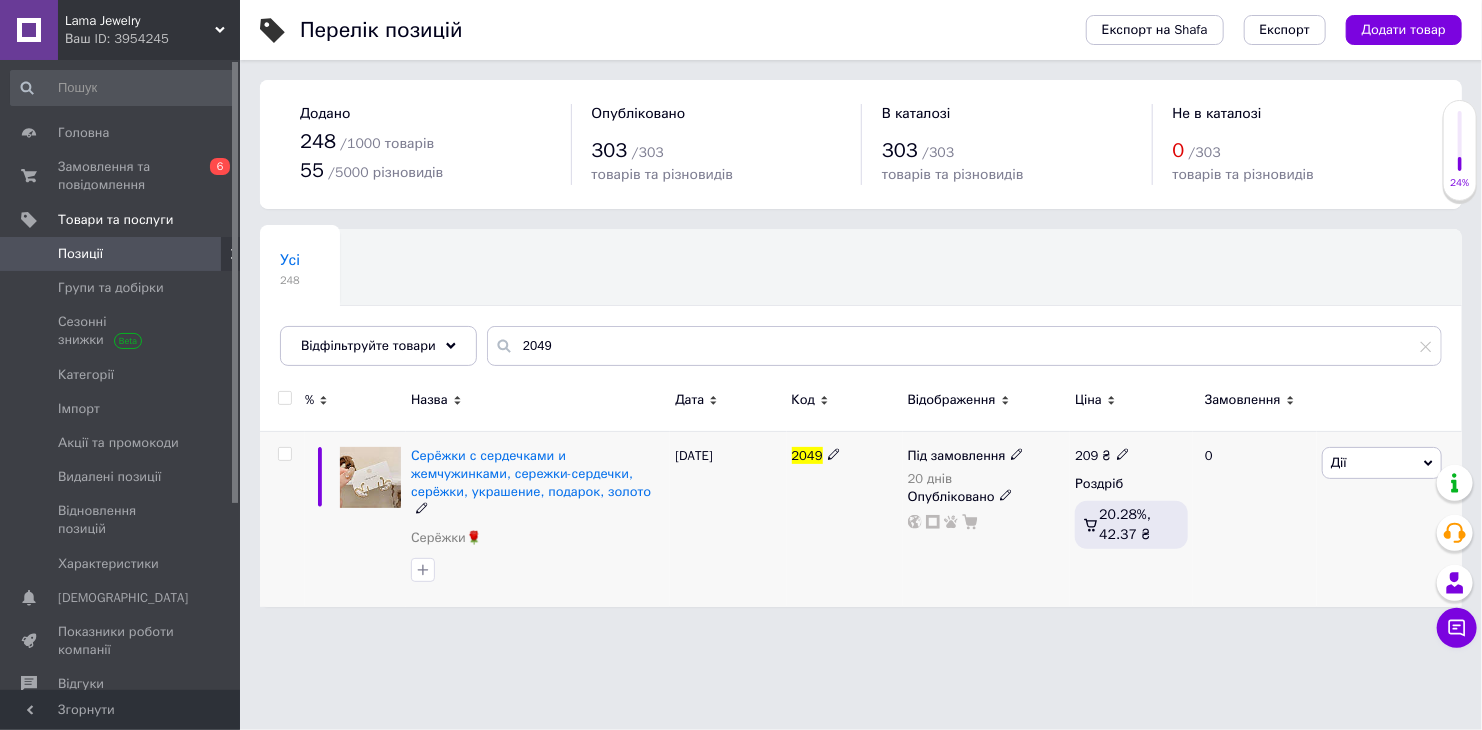 click 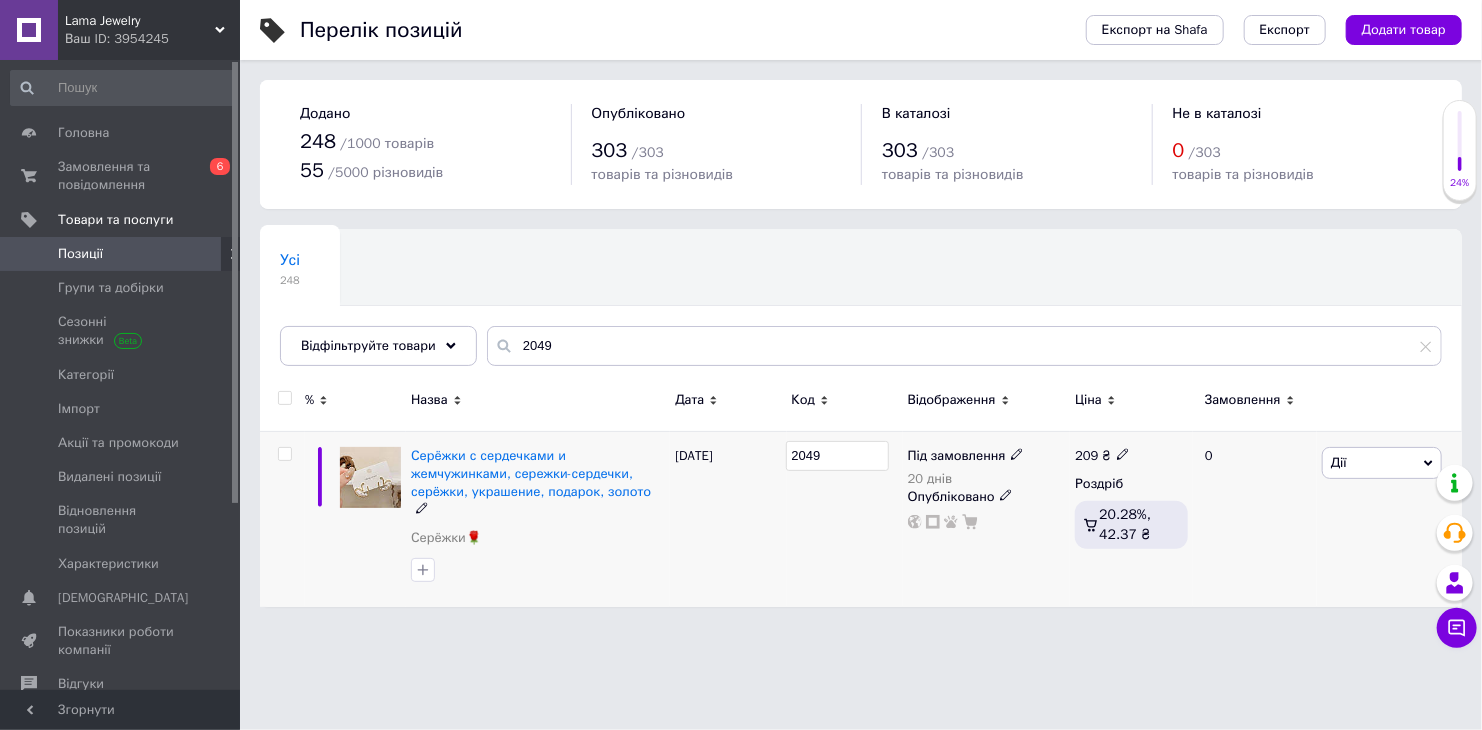 type on "2049*" 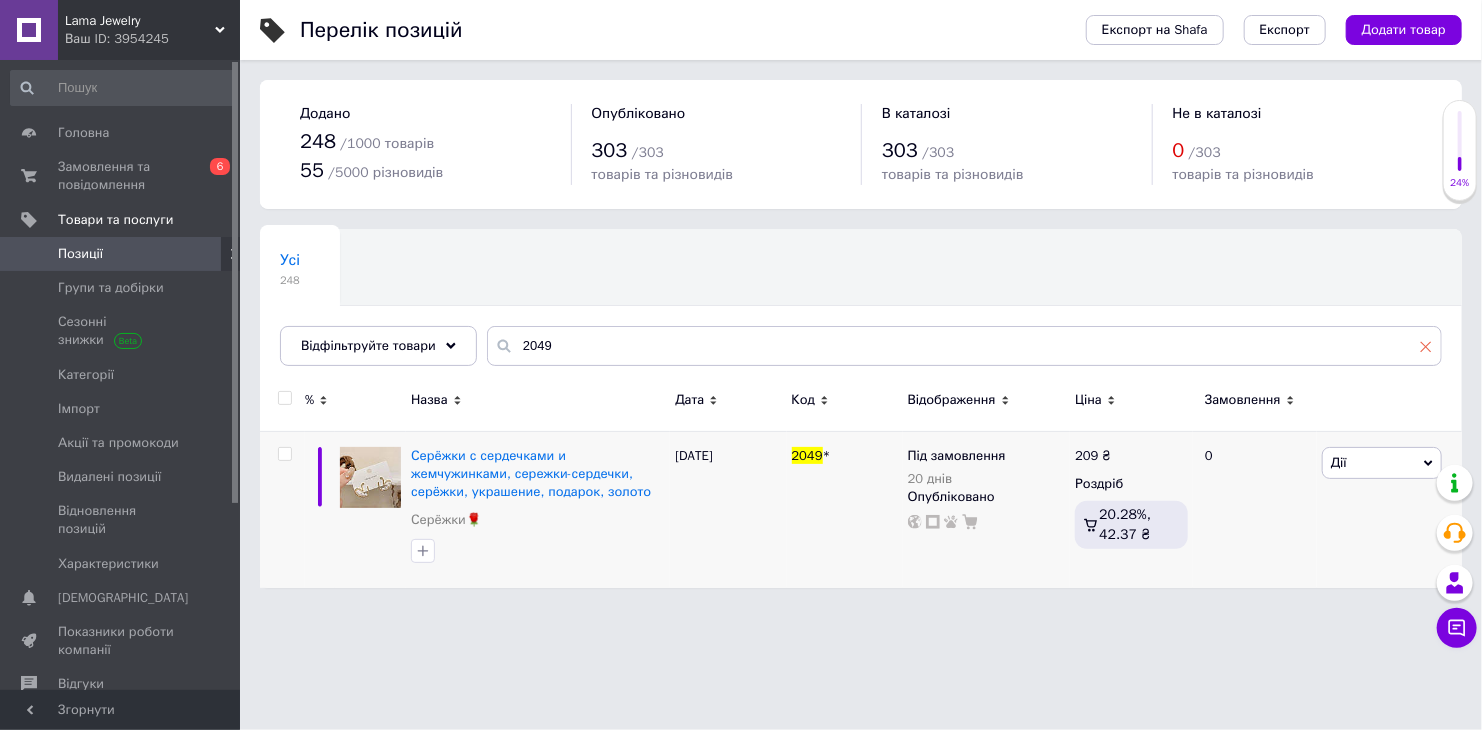 click 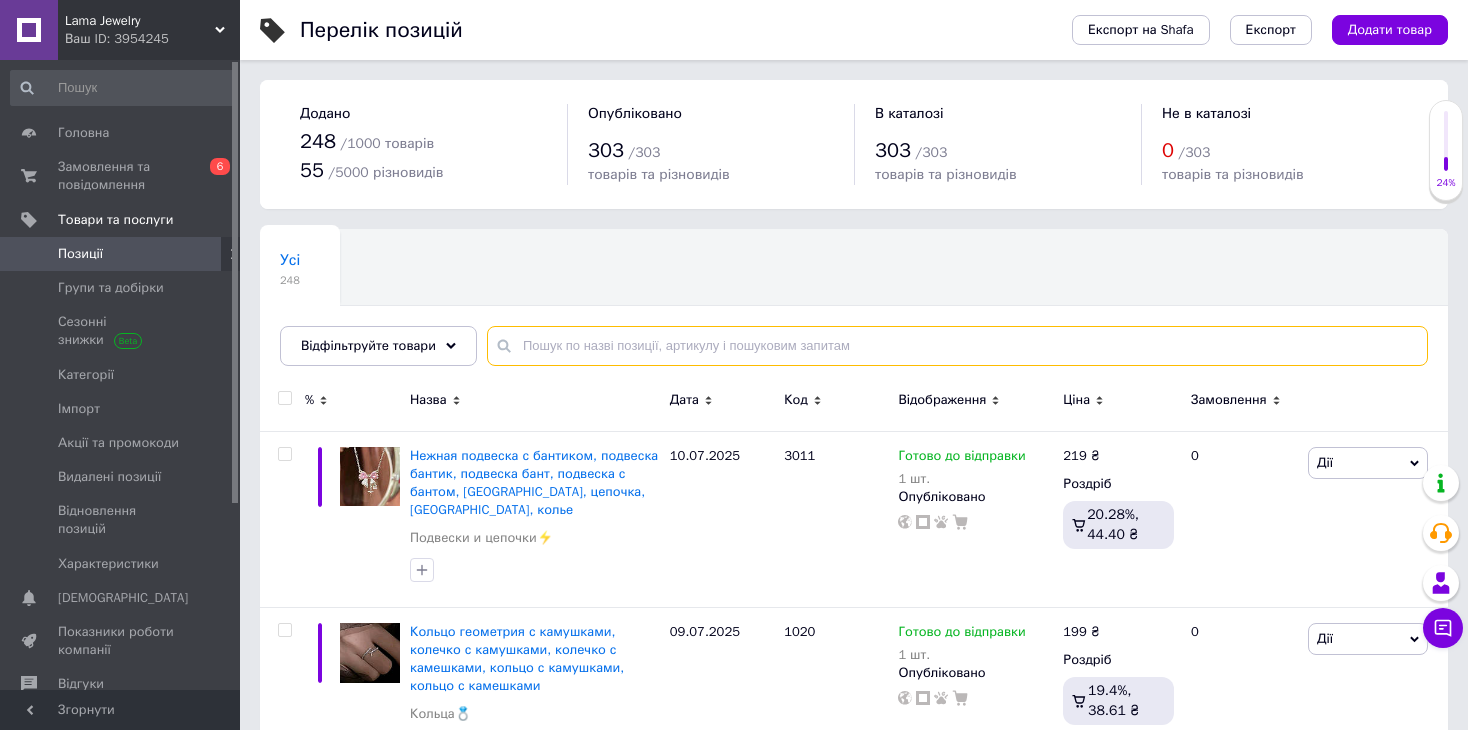 click at bounding box center [957, 346] 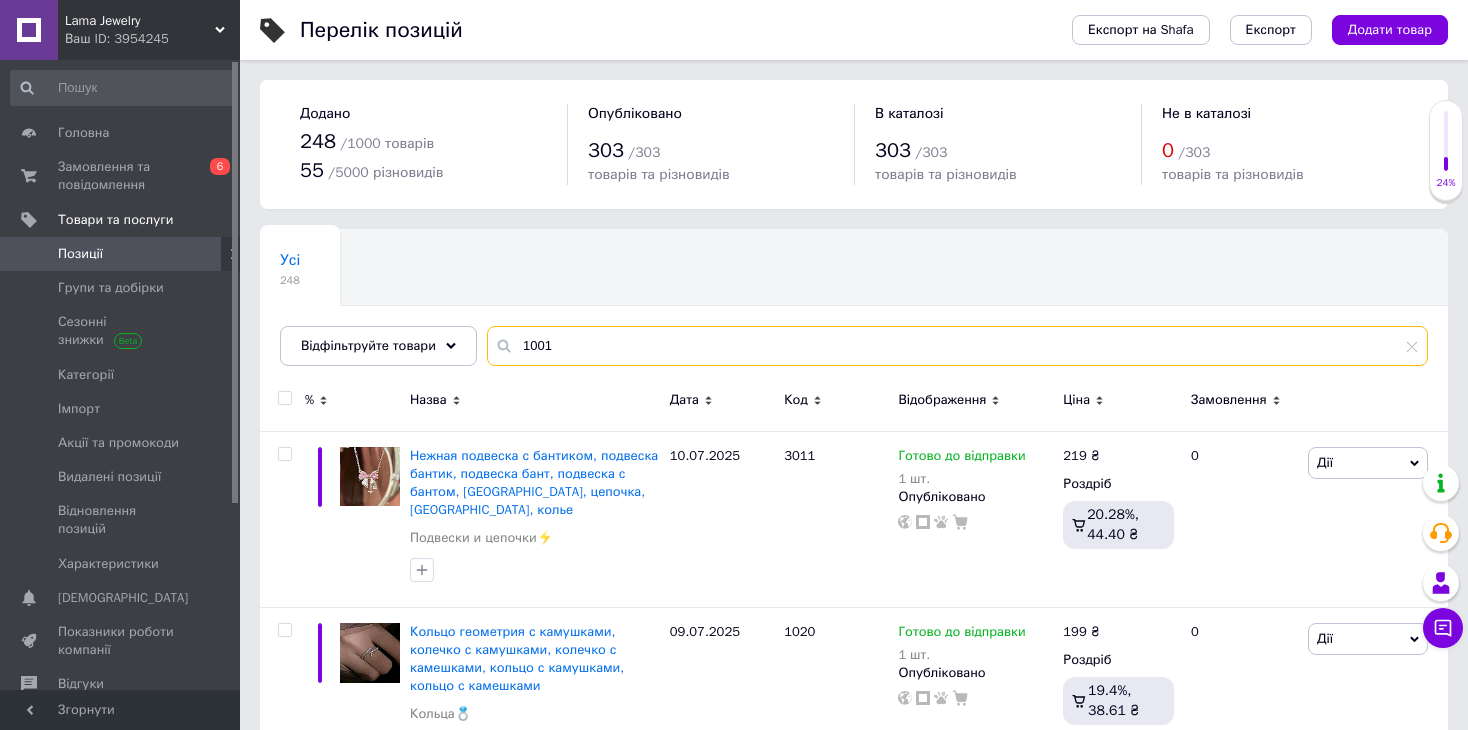 type on "1001" 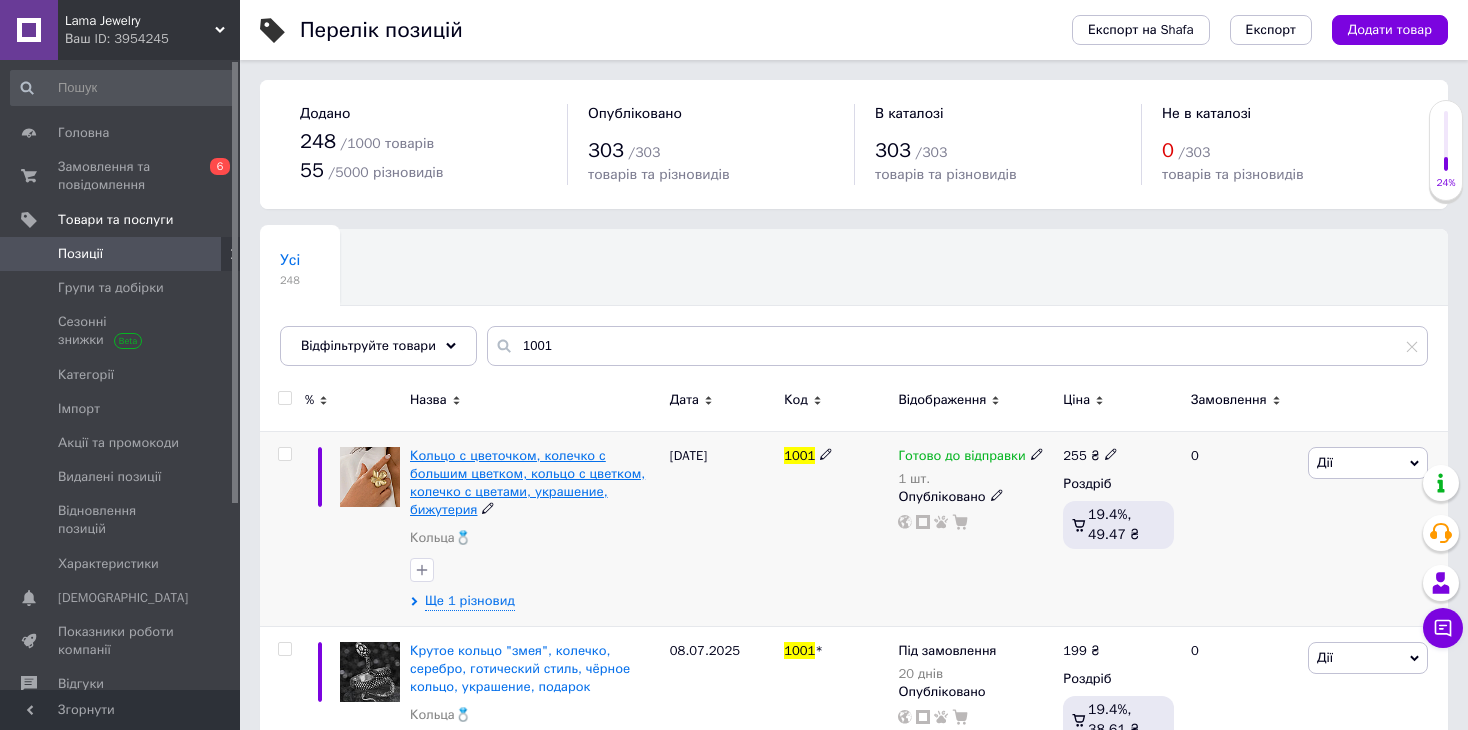click on "Кольцо с цветочком, колечко с большим цветком, кольцо с цветком, колечко с цветами, украшение, бижутерия" at bounding box center [527, 483] 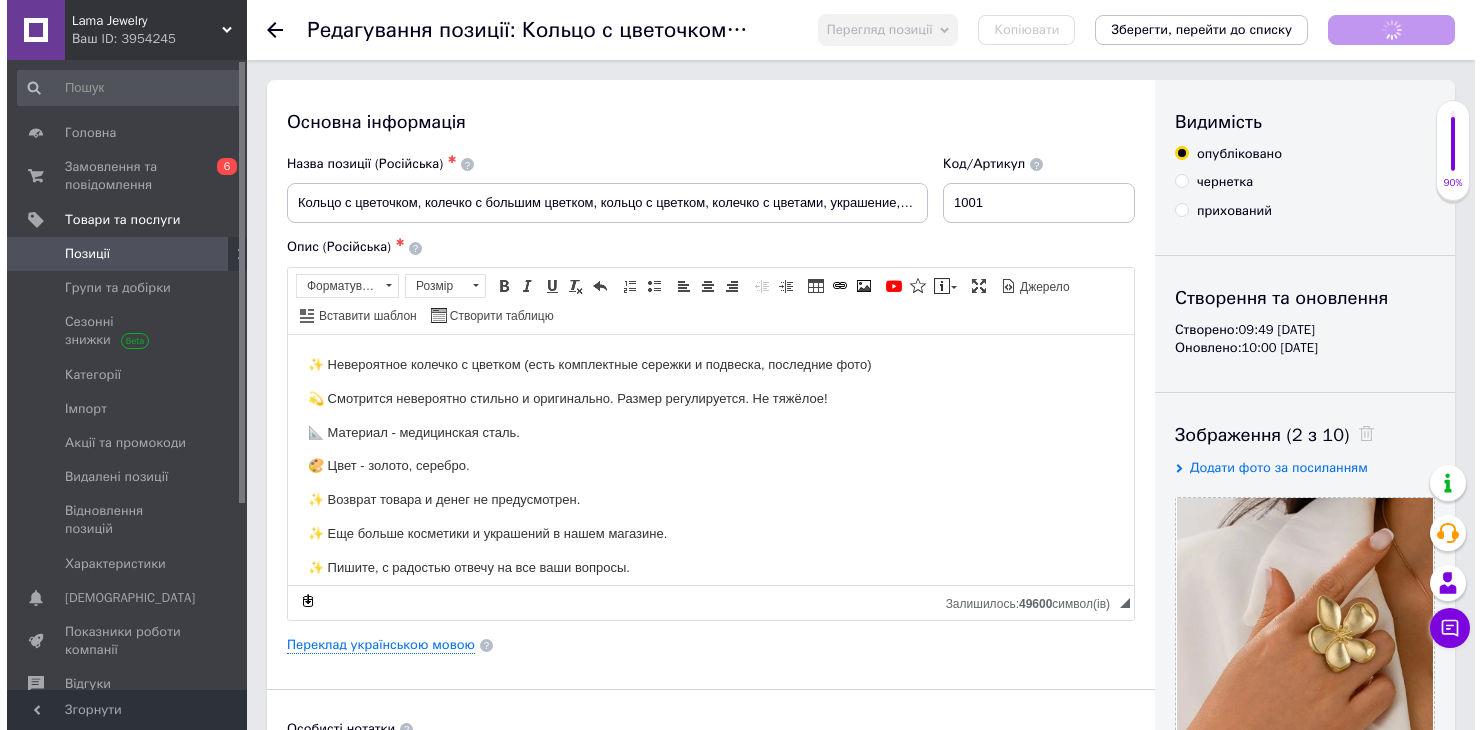 scroll, scrollTop: 0, scrollLeft: 0, axis: both 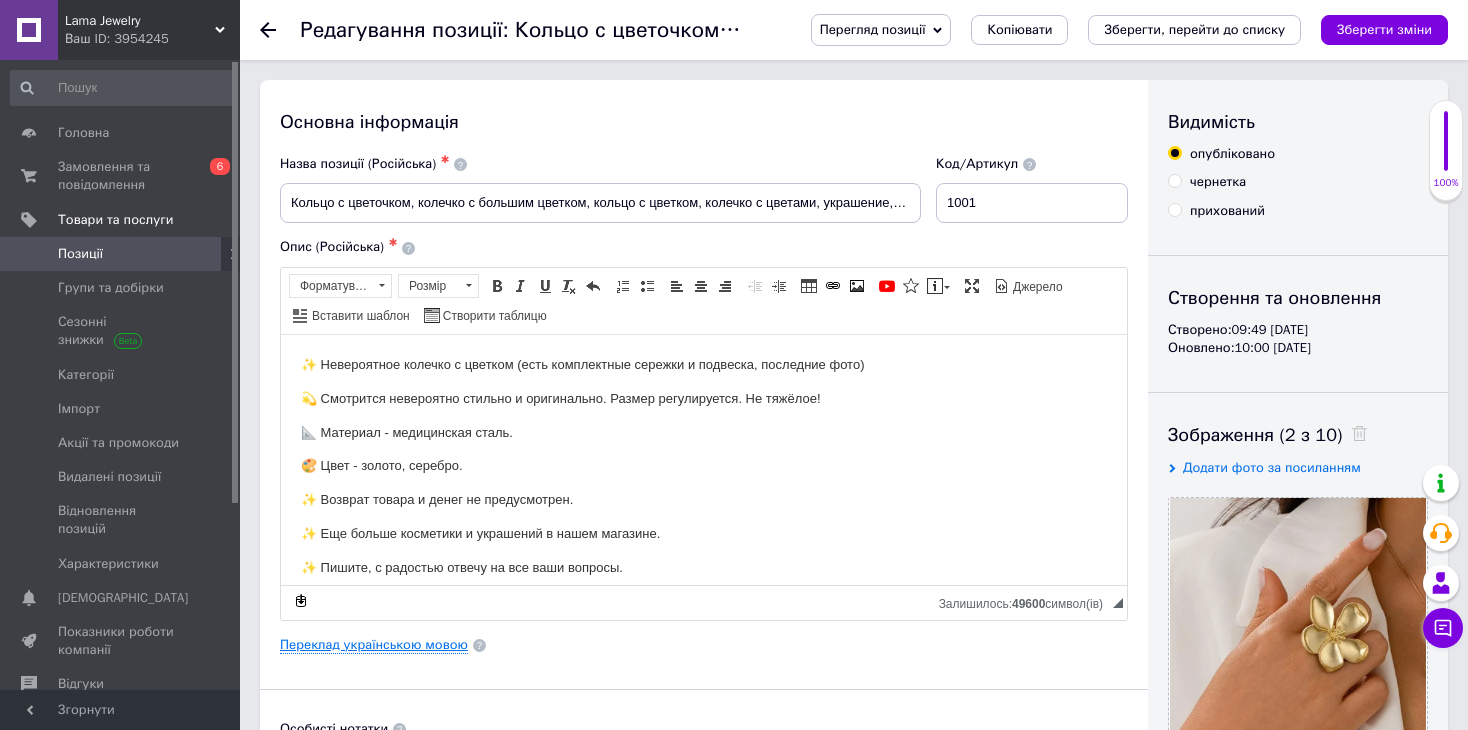 click on "Переклад українською мовою" at bounding box center [374, 645] 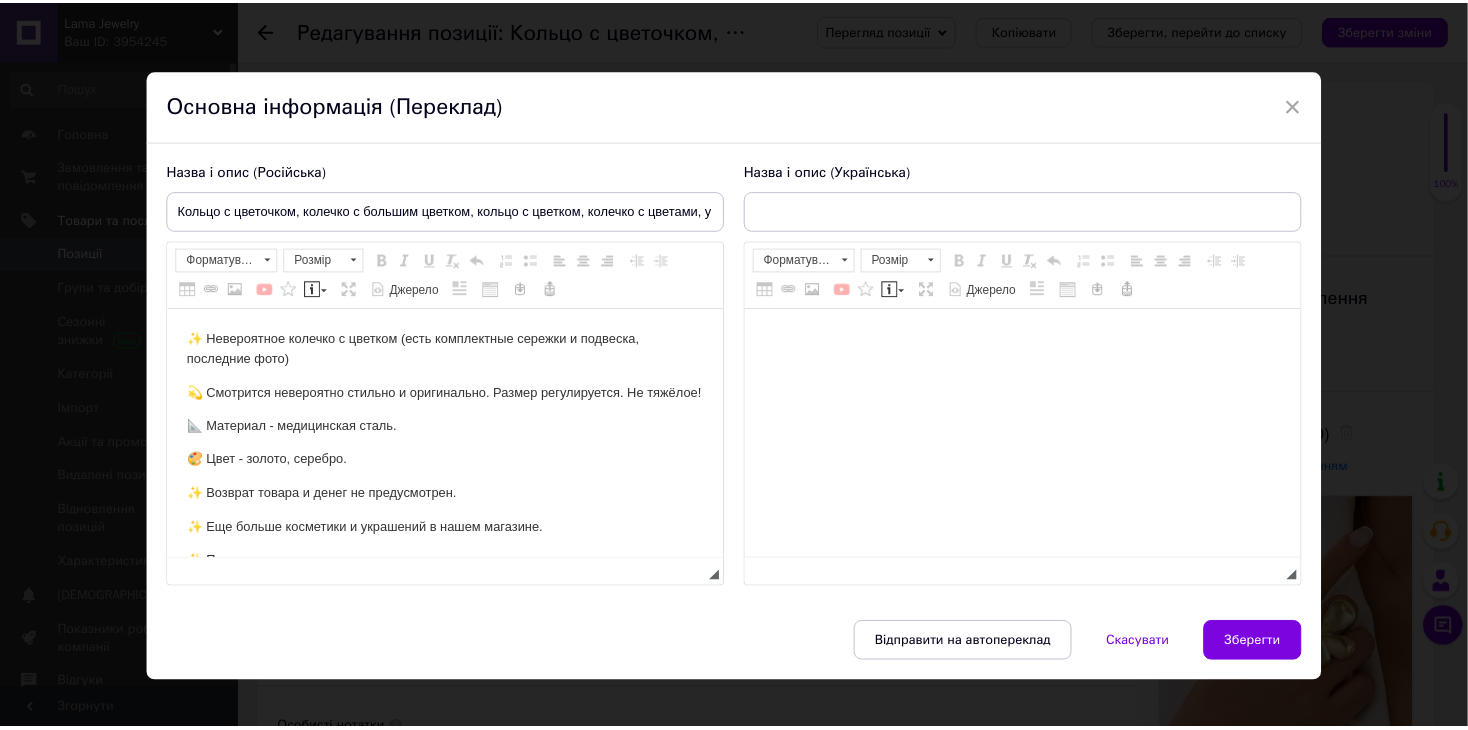 scroll, scrollTop: 0, scrollLeft: 0, axis: both 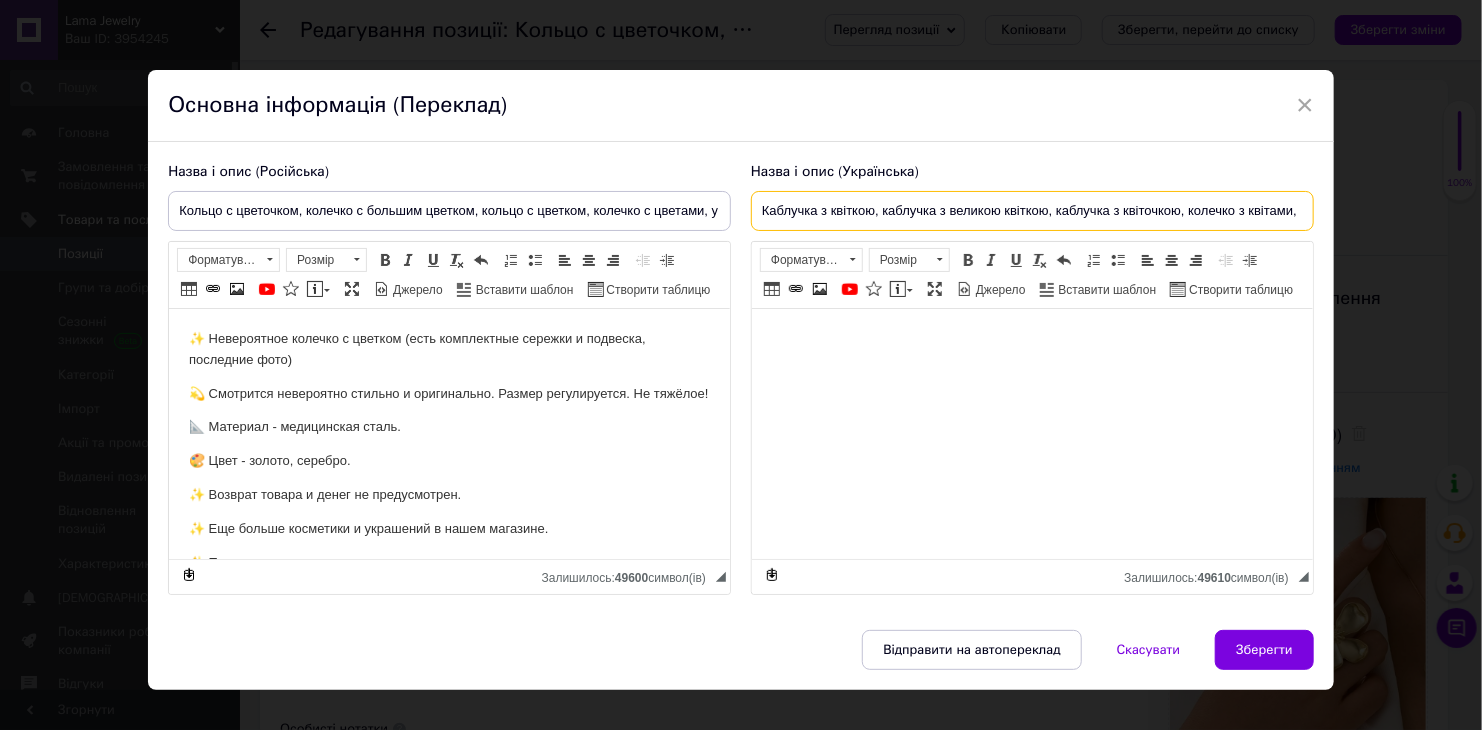 click on "Каблучка з квіткою, каблучка з великою квіткою, каблучка з квіточкою, колечко з квітами, кільце, золото, прикраса, подарунок" at bounding box center (1032, 211) 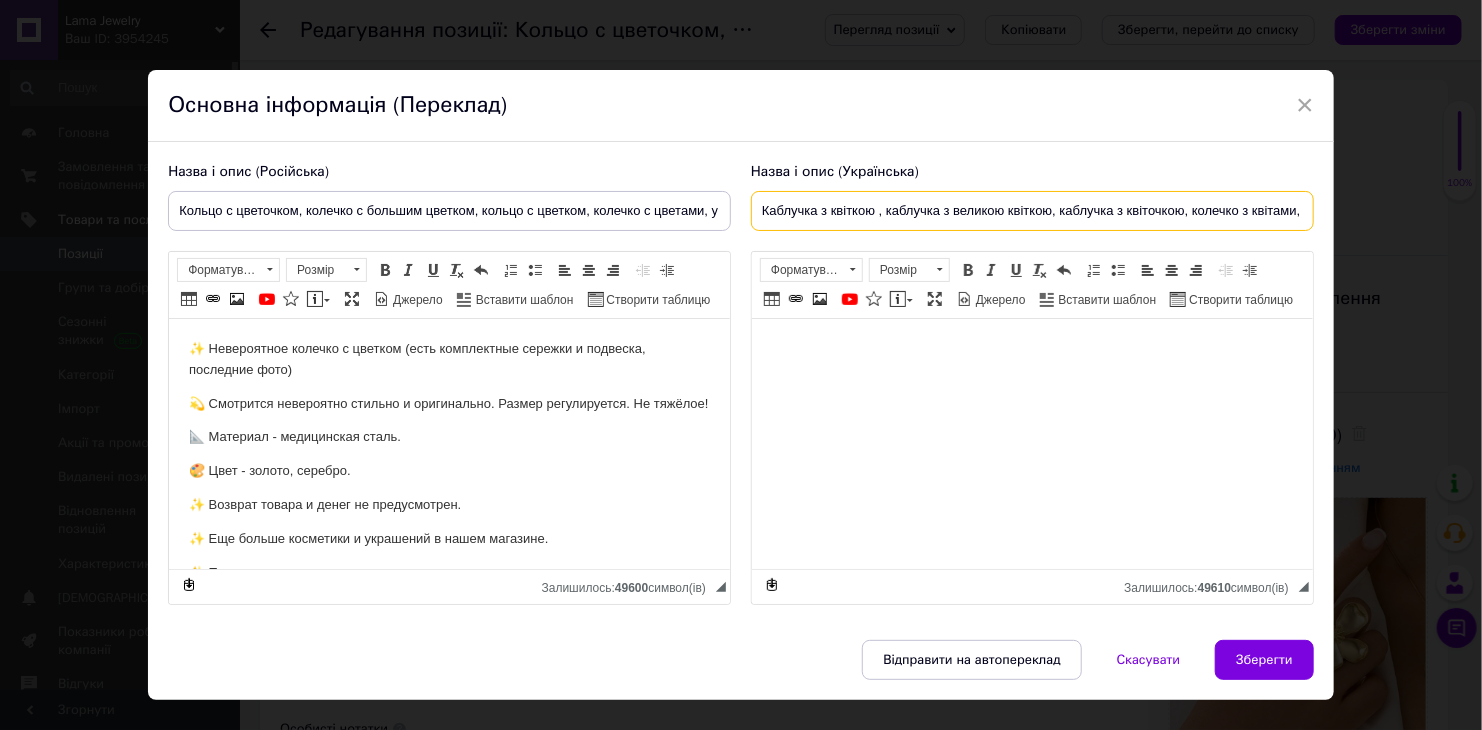type on "Каблучка з квіткою, каблучка з великою квіткою, каблучка з квіточкою, колечко з квітами, кільце, золото, прикраса, подарунок" 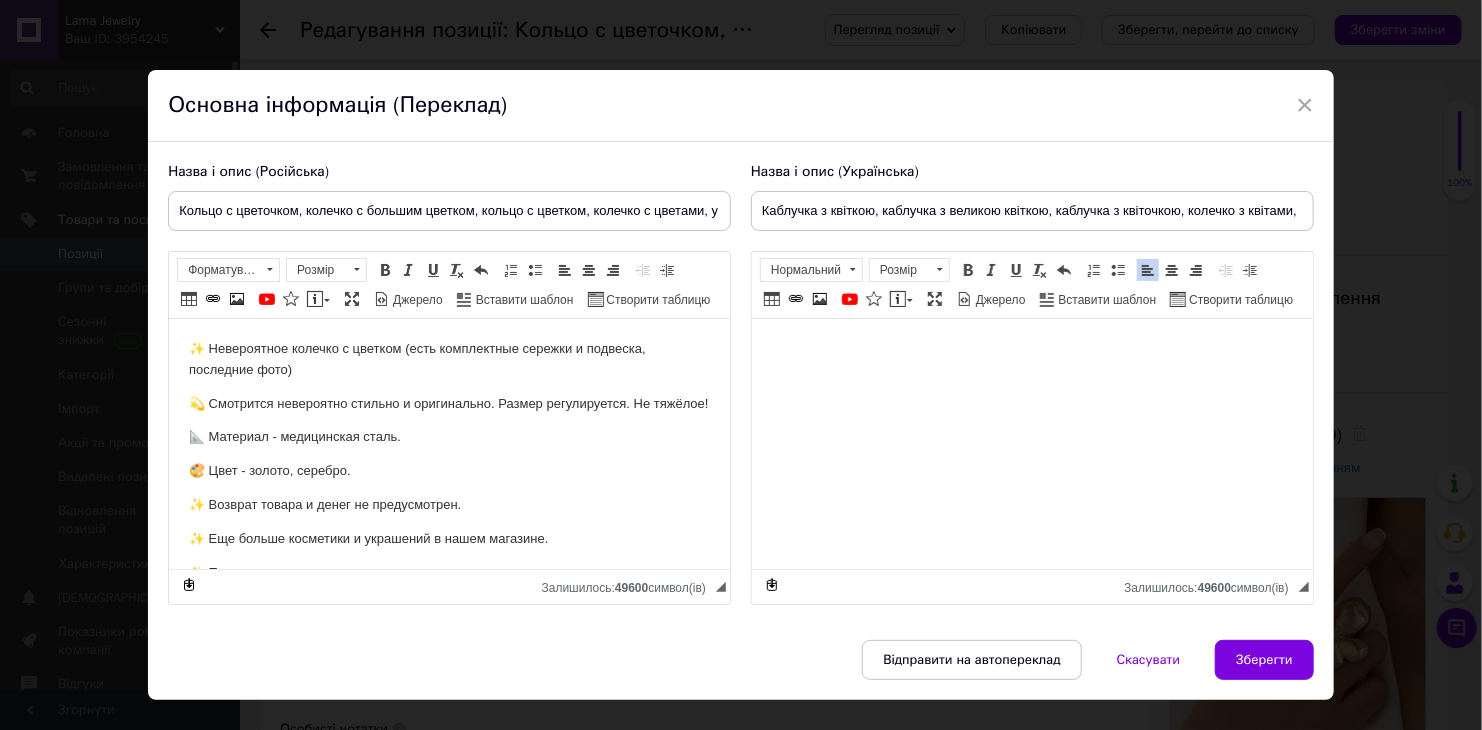 click on "✨ Невероятное колечко с цветком (есть комплектные сережки и подвеска, последние фото)" at bounding box center [449, 360] 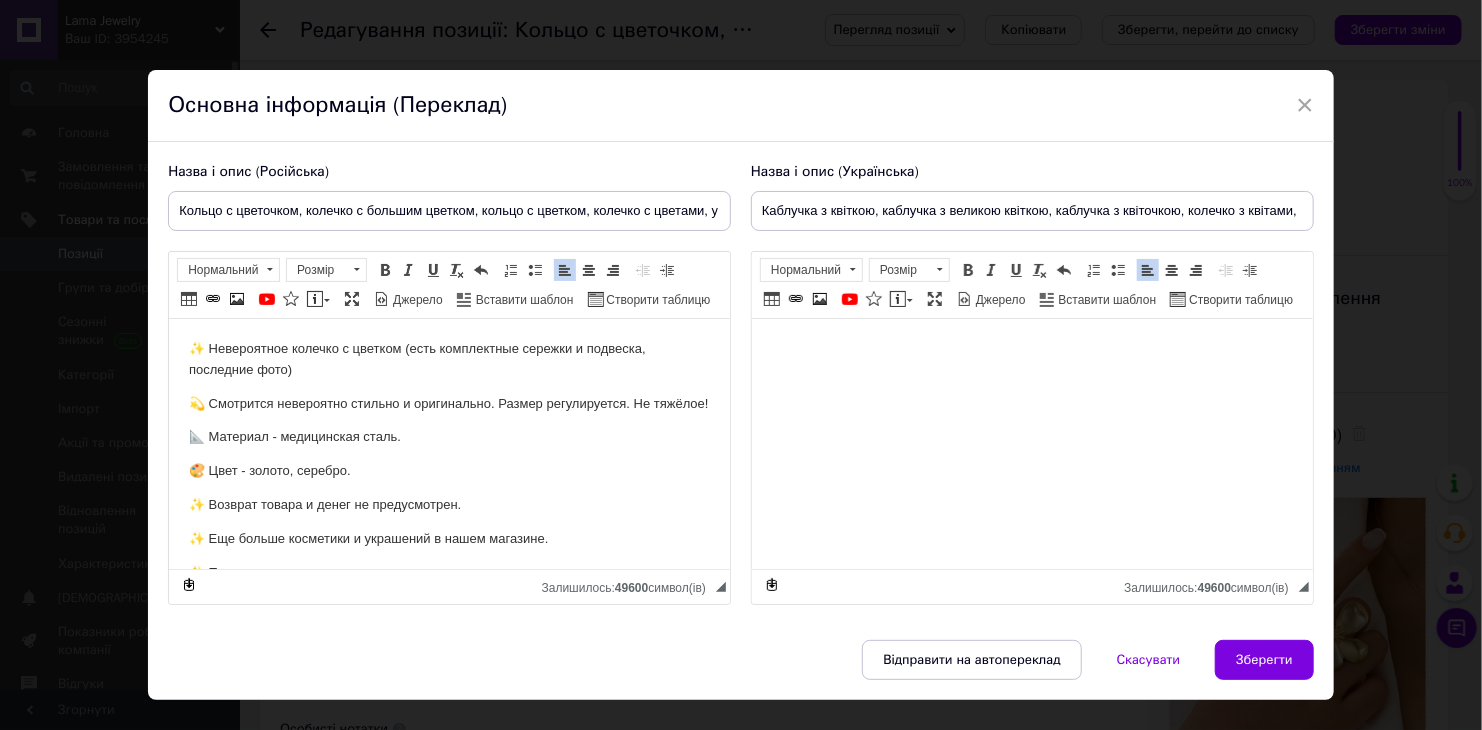 type 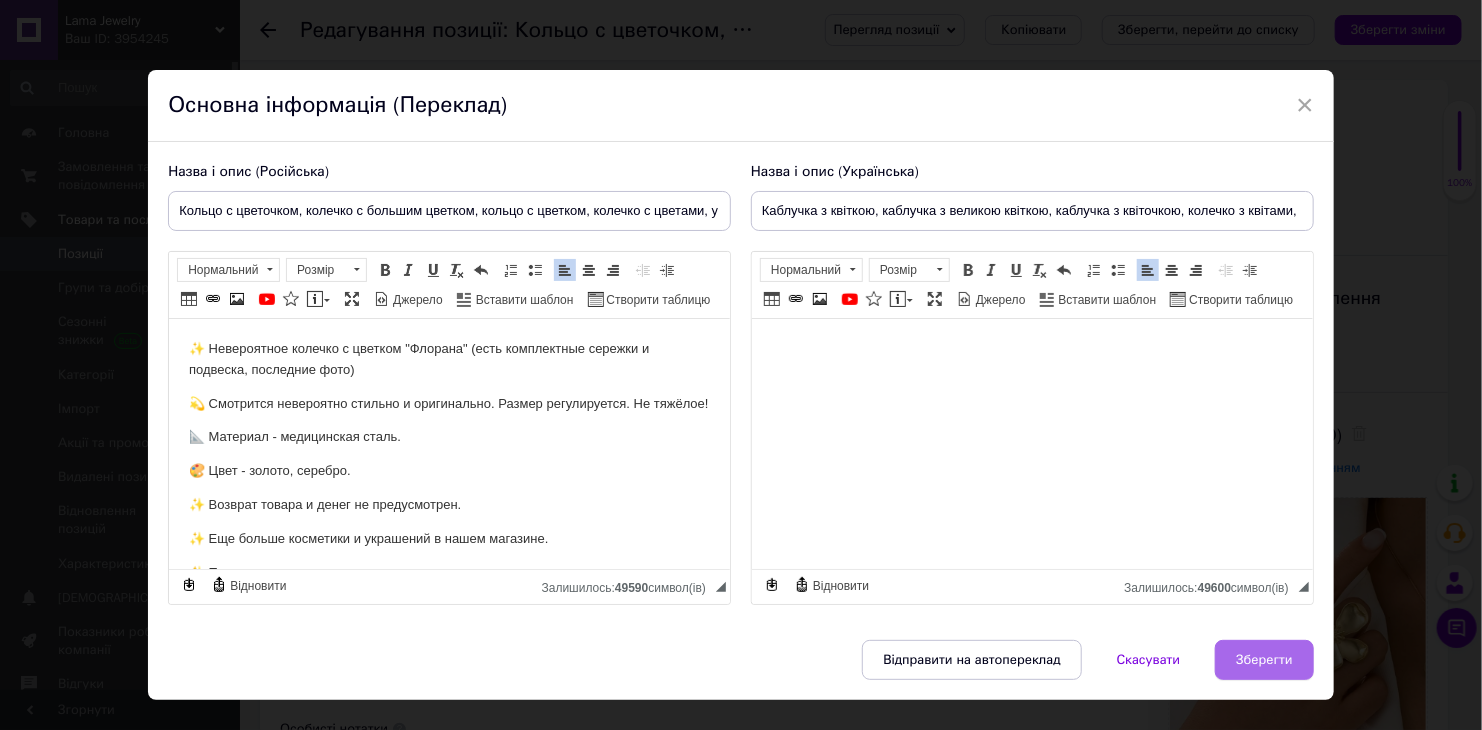 click on "Зберегти" at bounding box center [1264, 660] 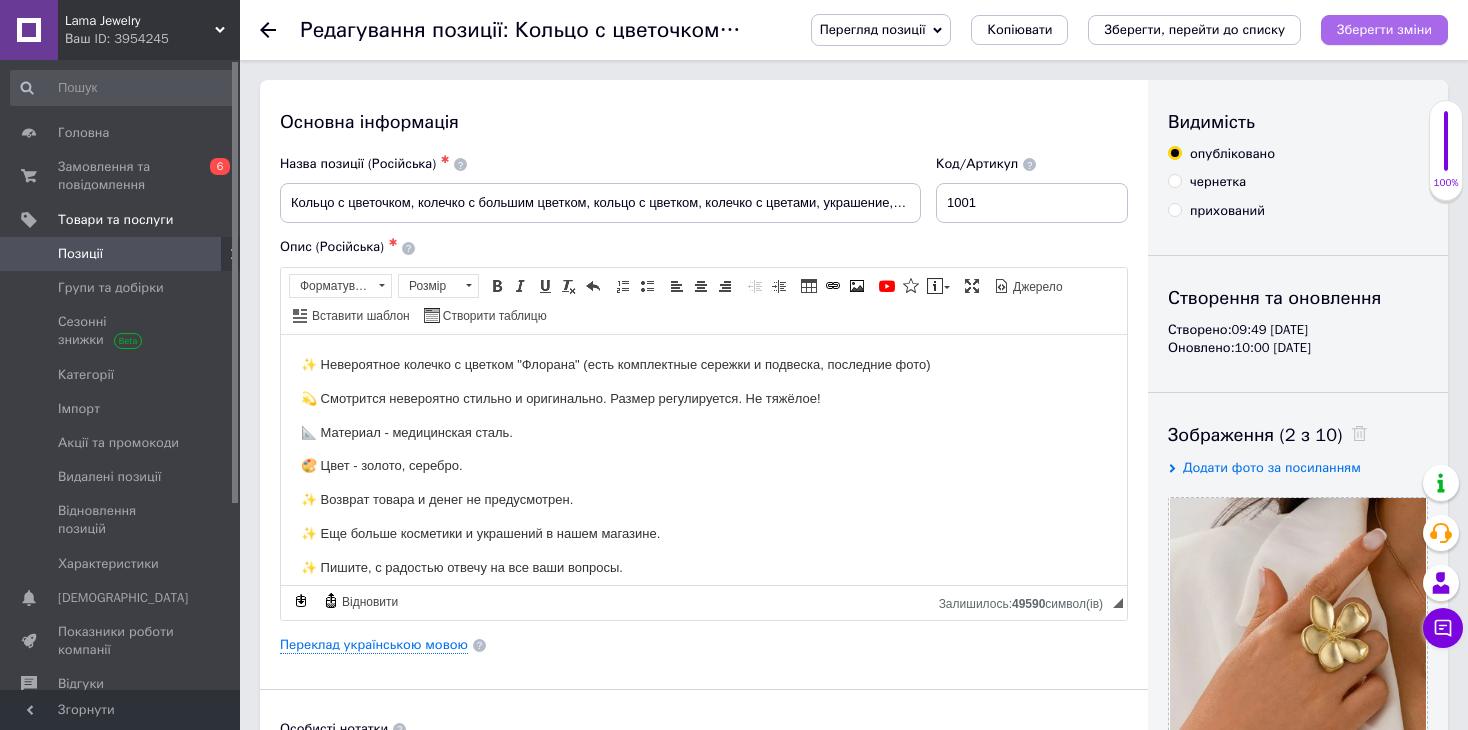 click on "Зберегти зміни" at bounding box center [1384, 29] 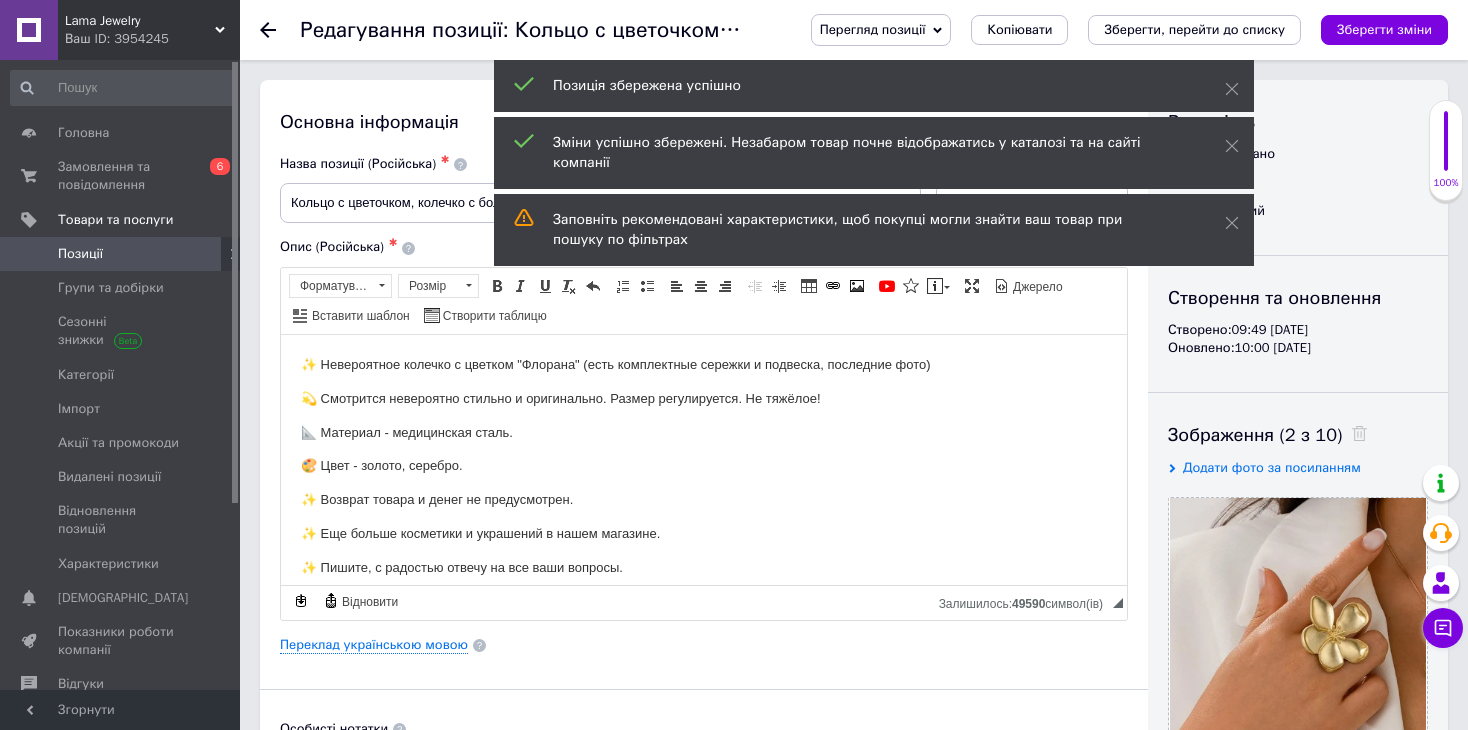 click on "Позиції" at bounding box center (121, 254) 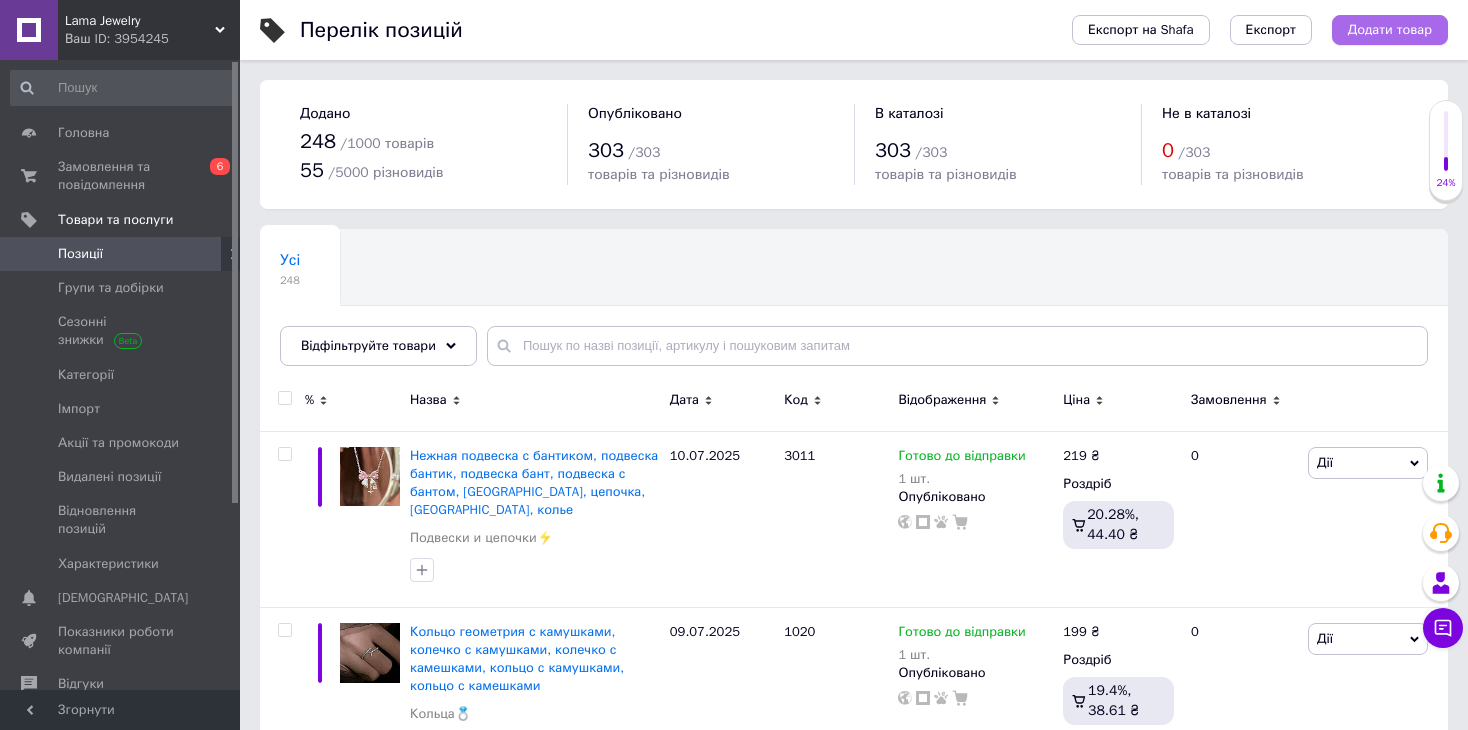 click on "Додати товар" at bounding box center [1390, 30] 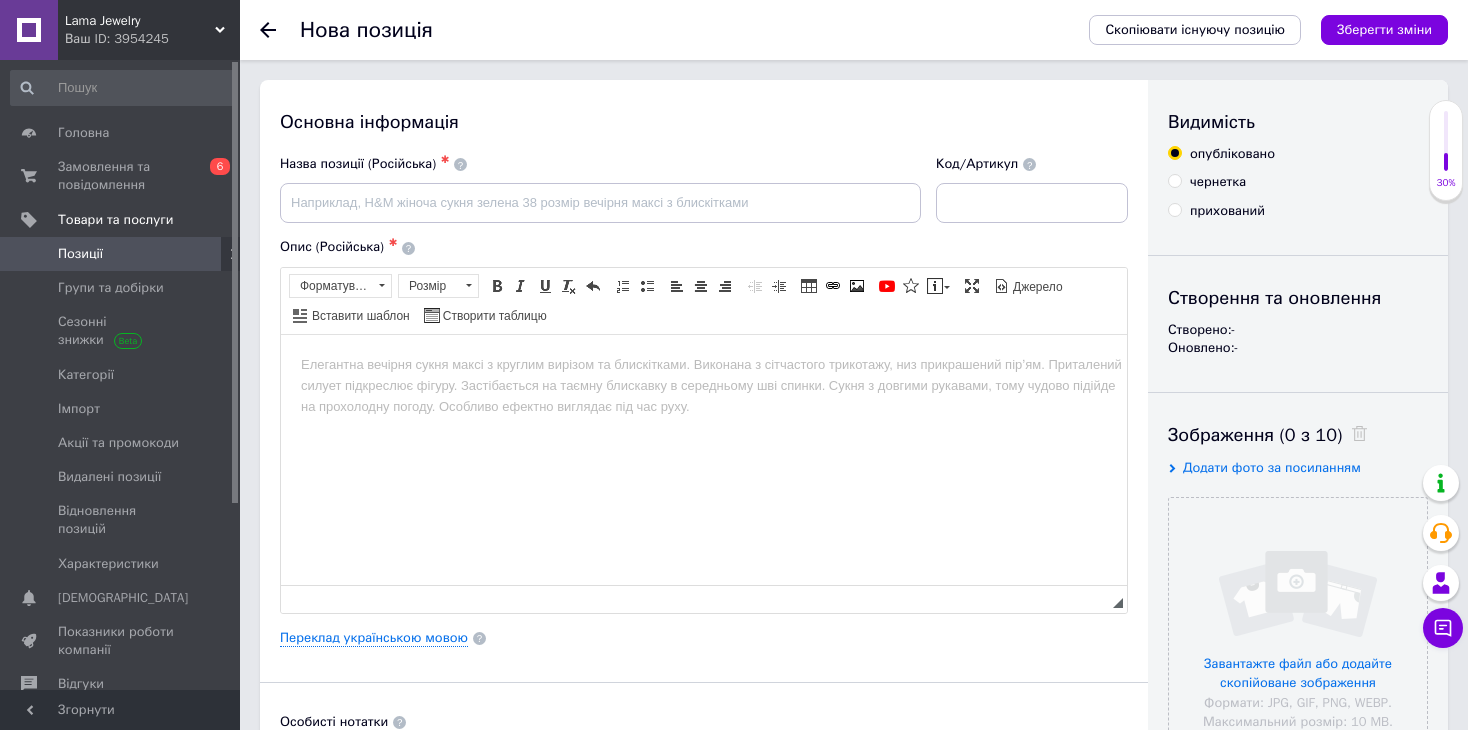 scroll, scrollTop: 0, scrollLeft: 0, axis: both 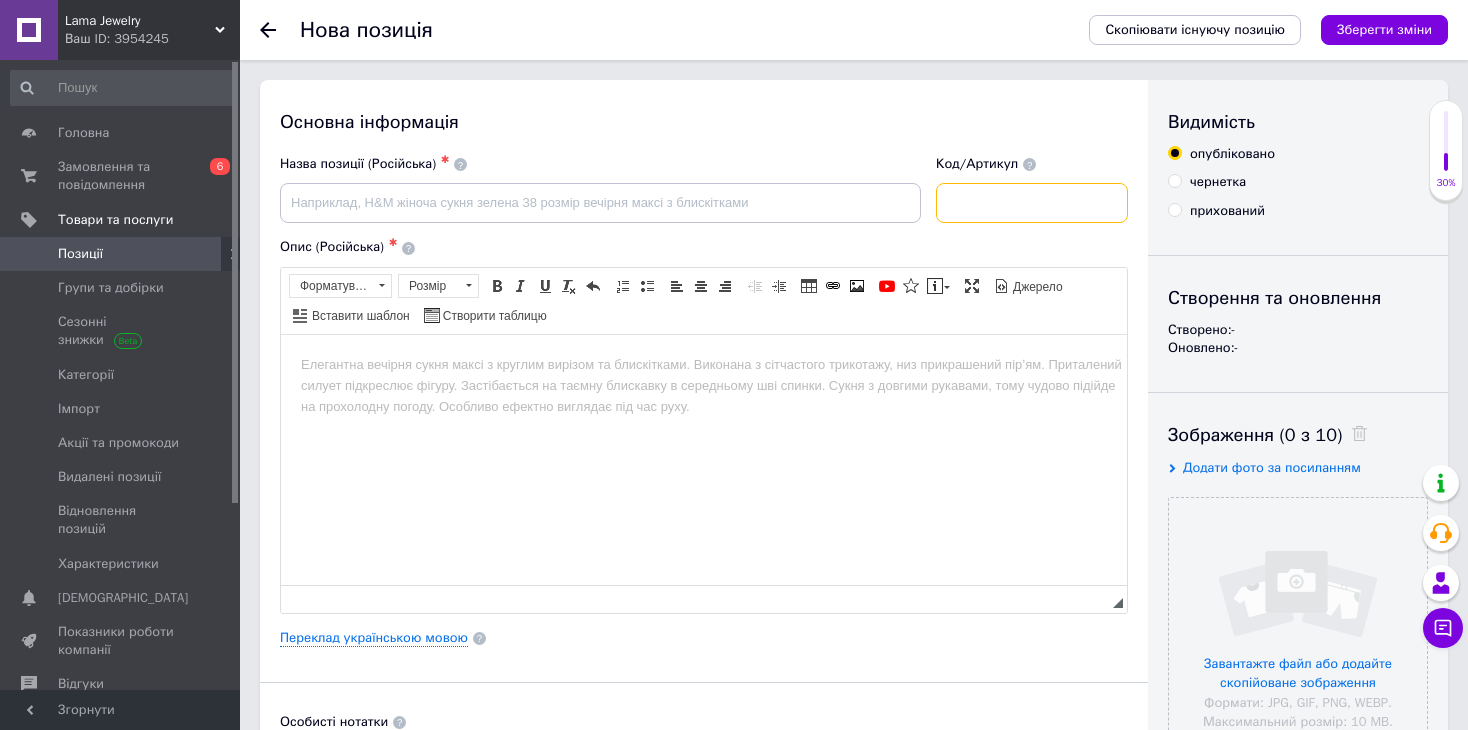 click at bounding box center (1032, 203) 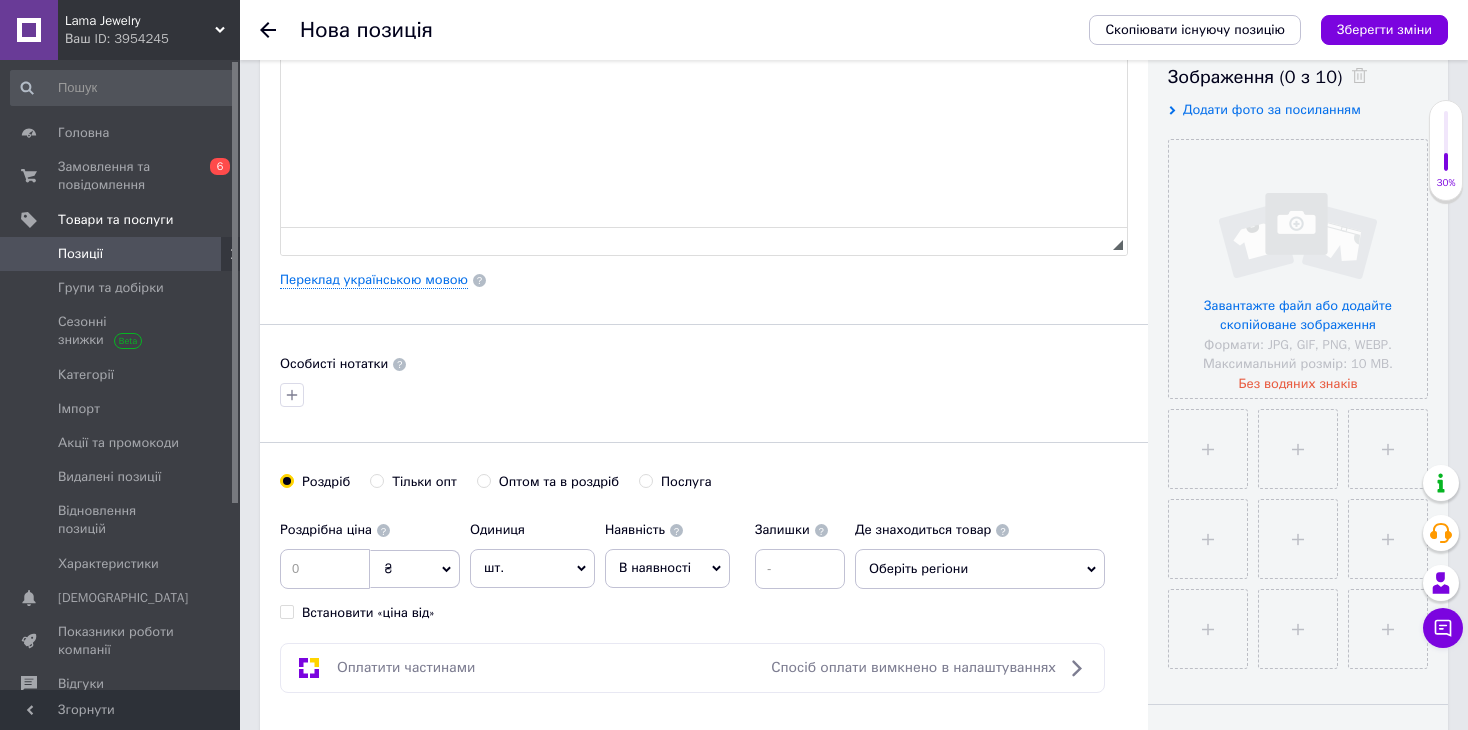 scroll, scrollTop: 400, scrollLeft: 0, axis: vertical 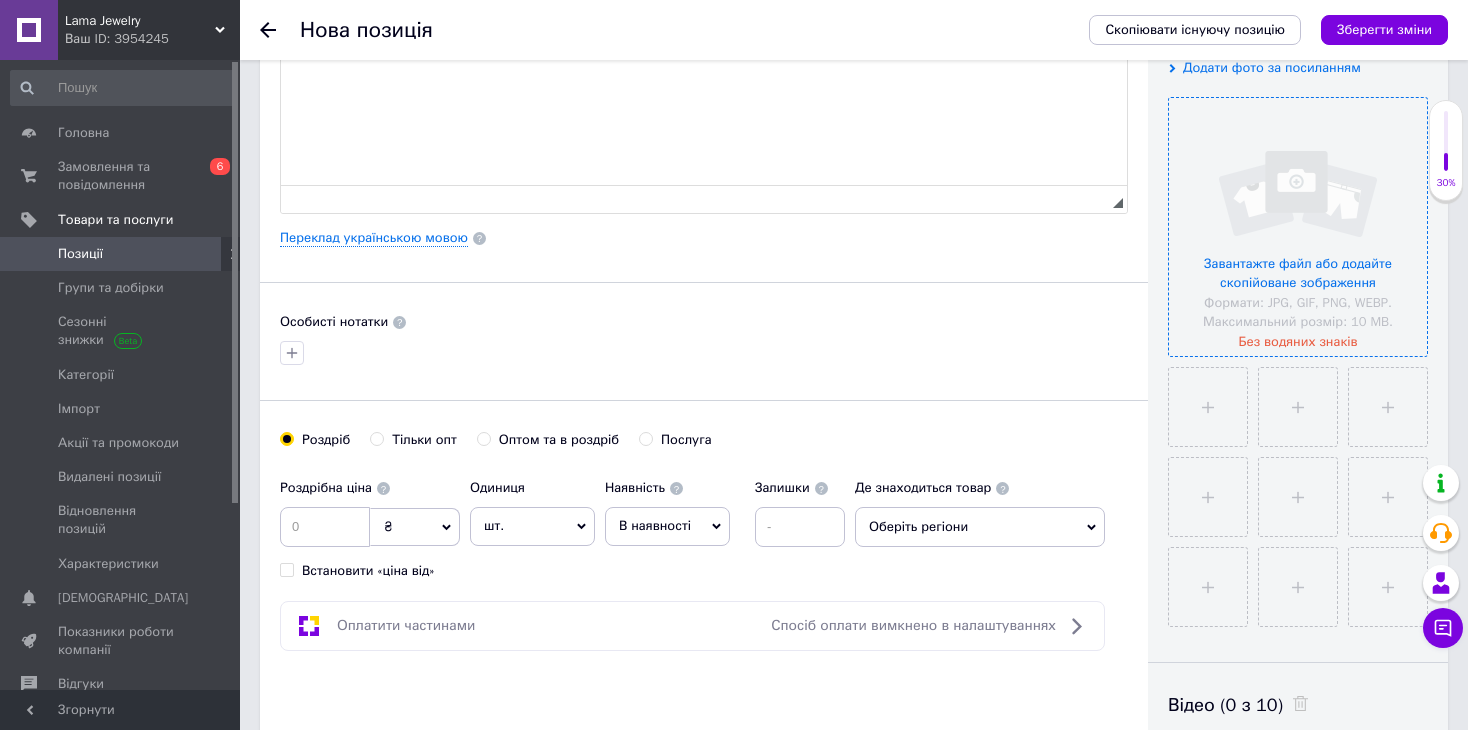 type on "2049" 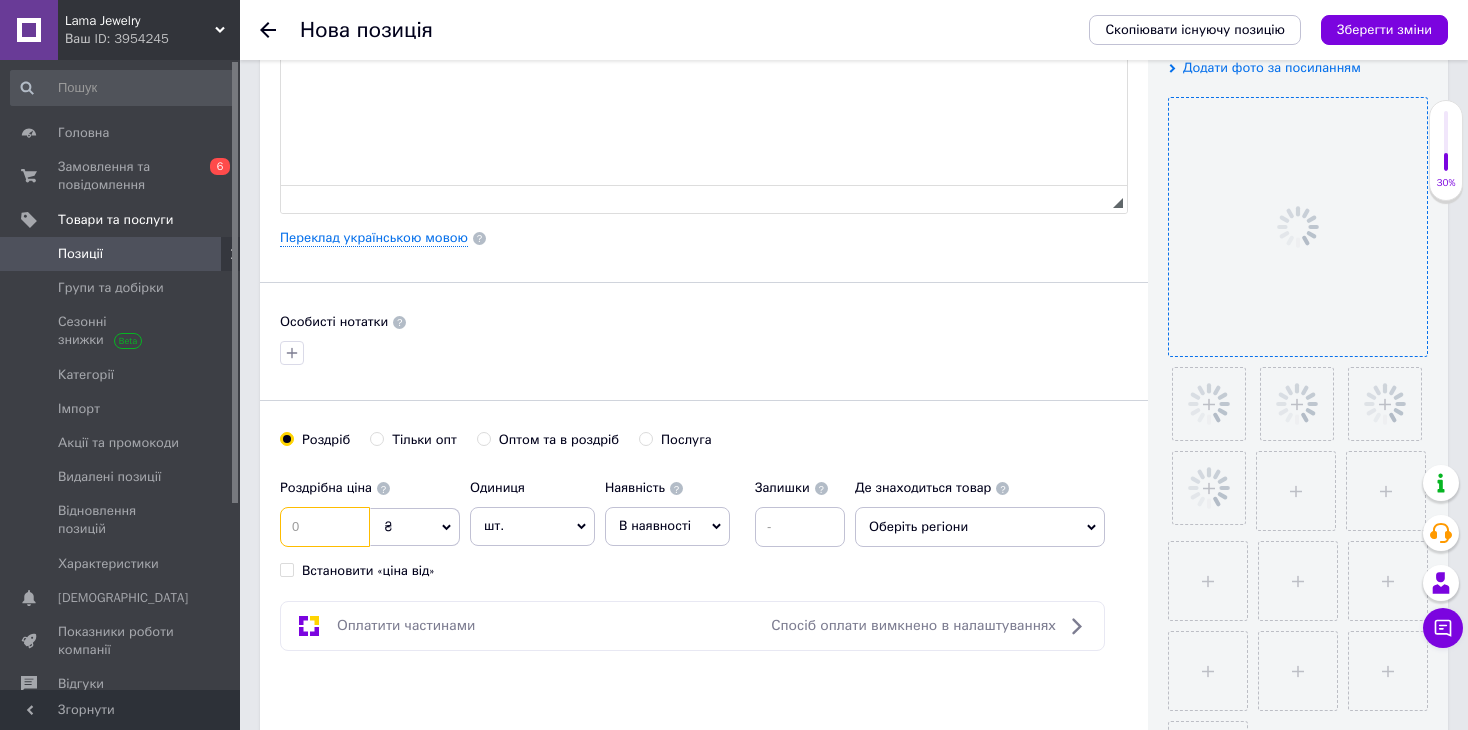 click at bounding box center [325, 527] 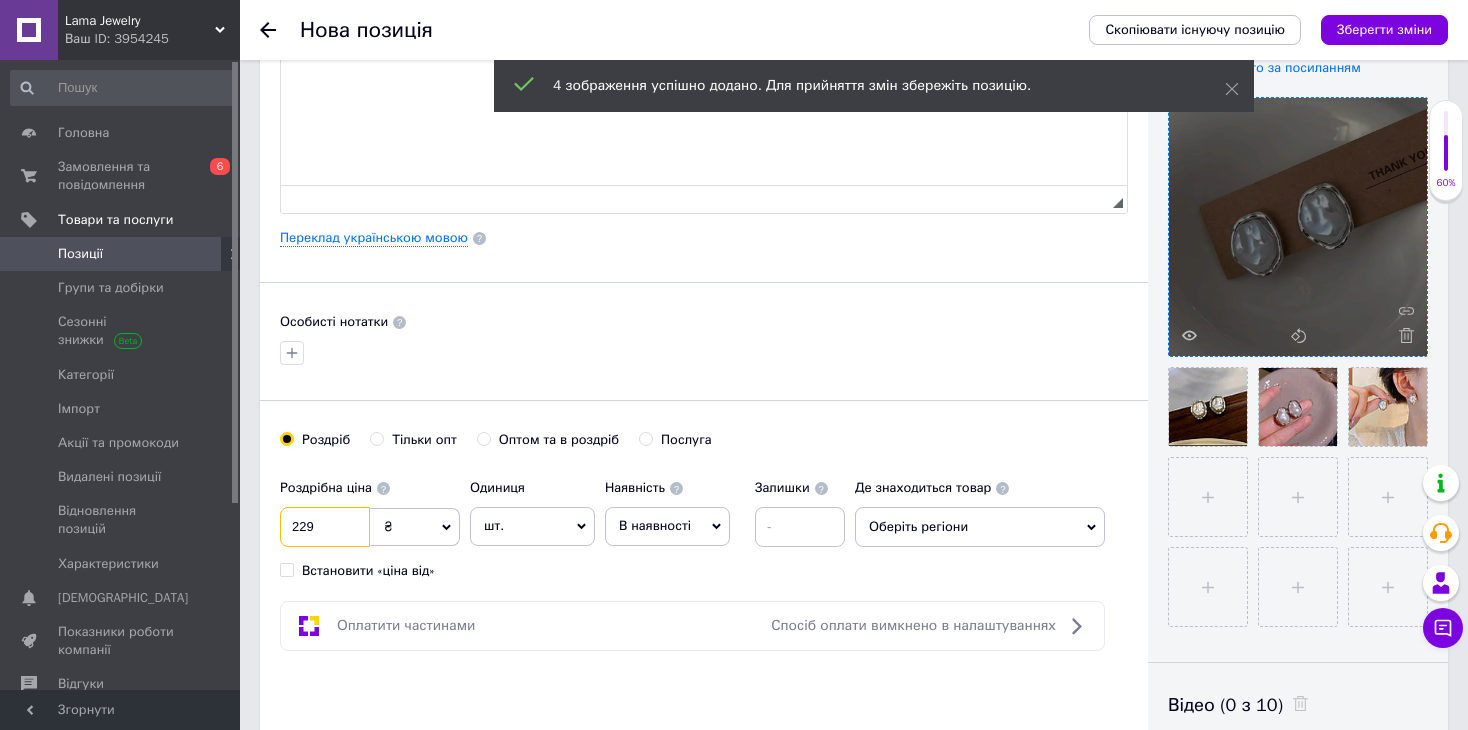 type on "229" 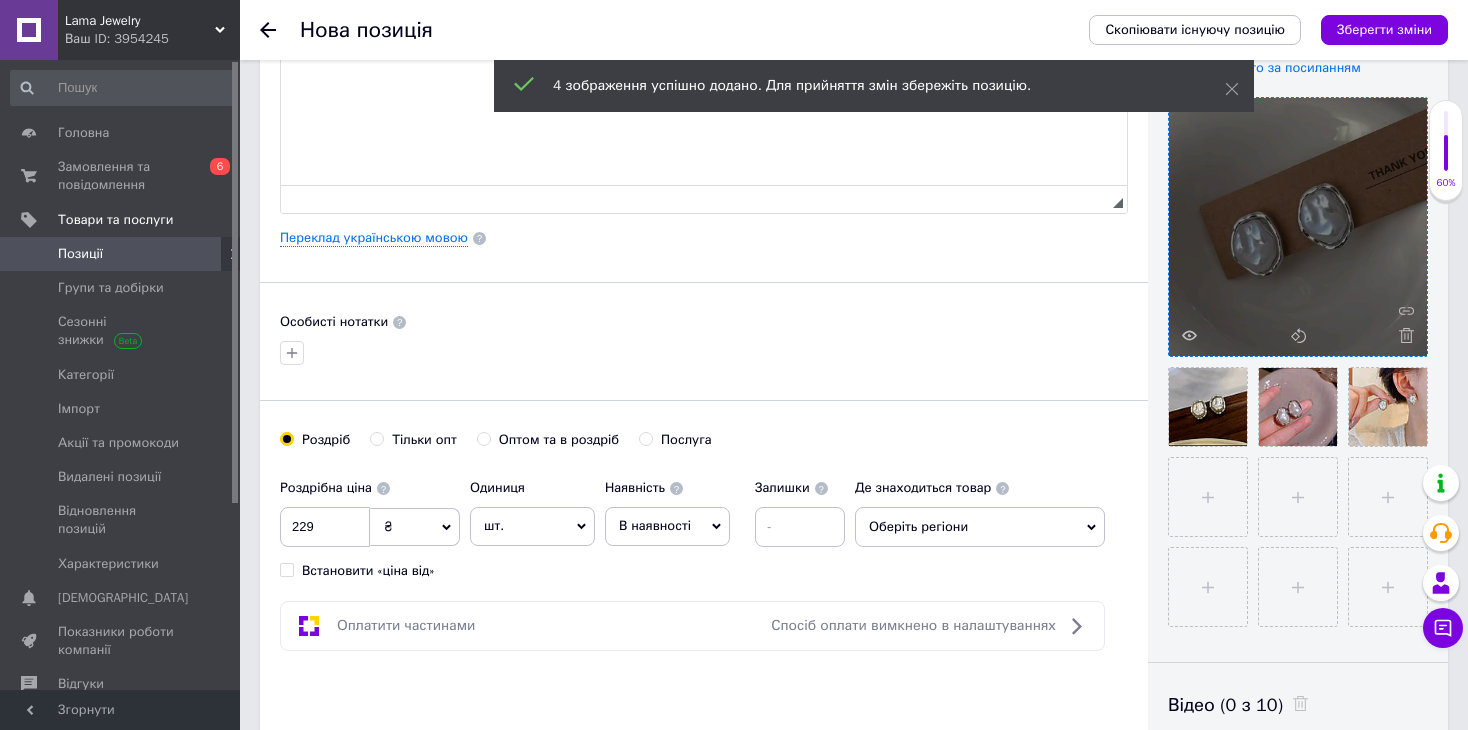 click on "шт." at bounding box center [532, 526] 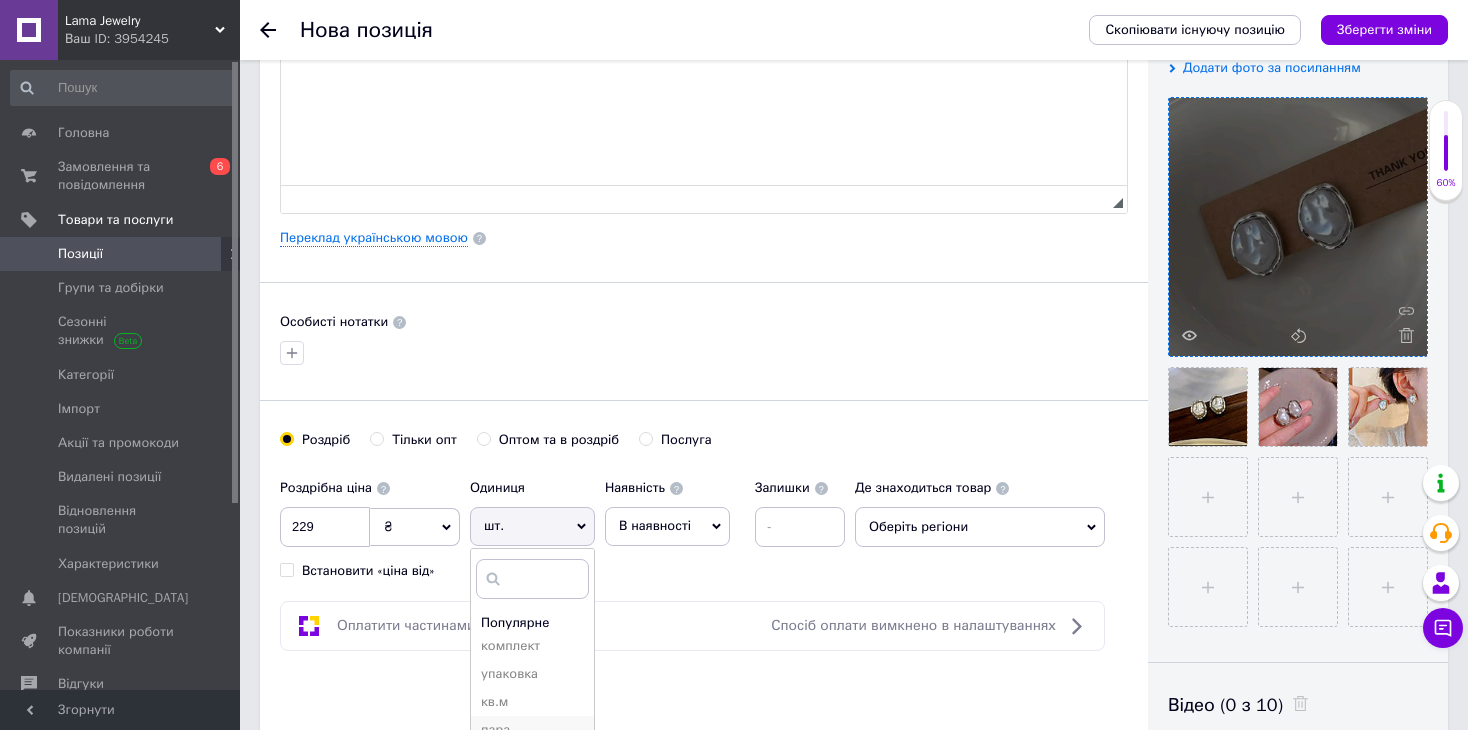 click on "пара" at bounding box center [532, 730] 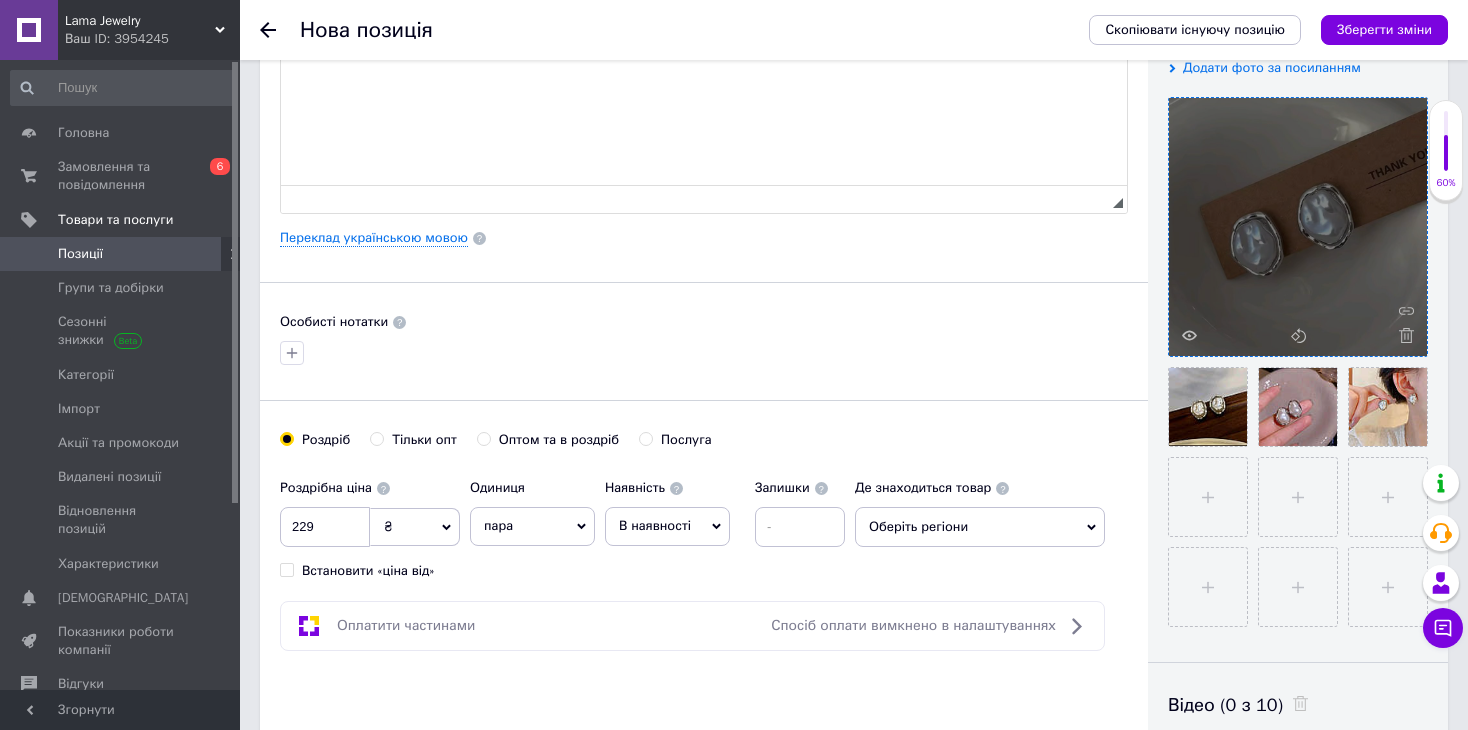 click on "В наявності" at bounding box center [667, 526] 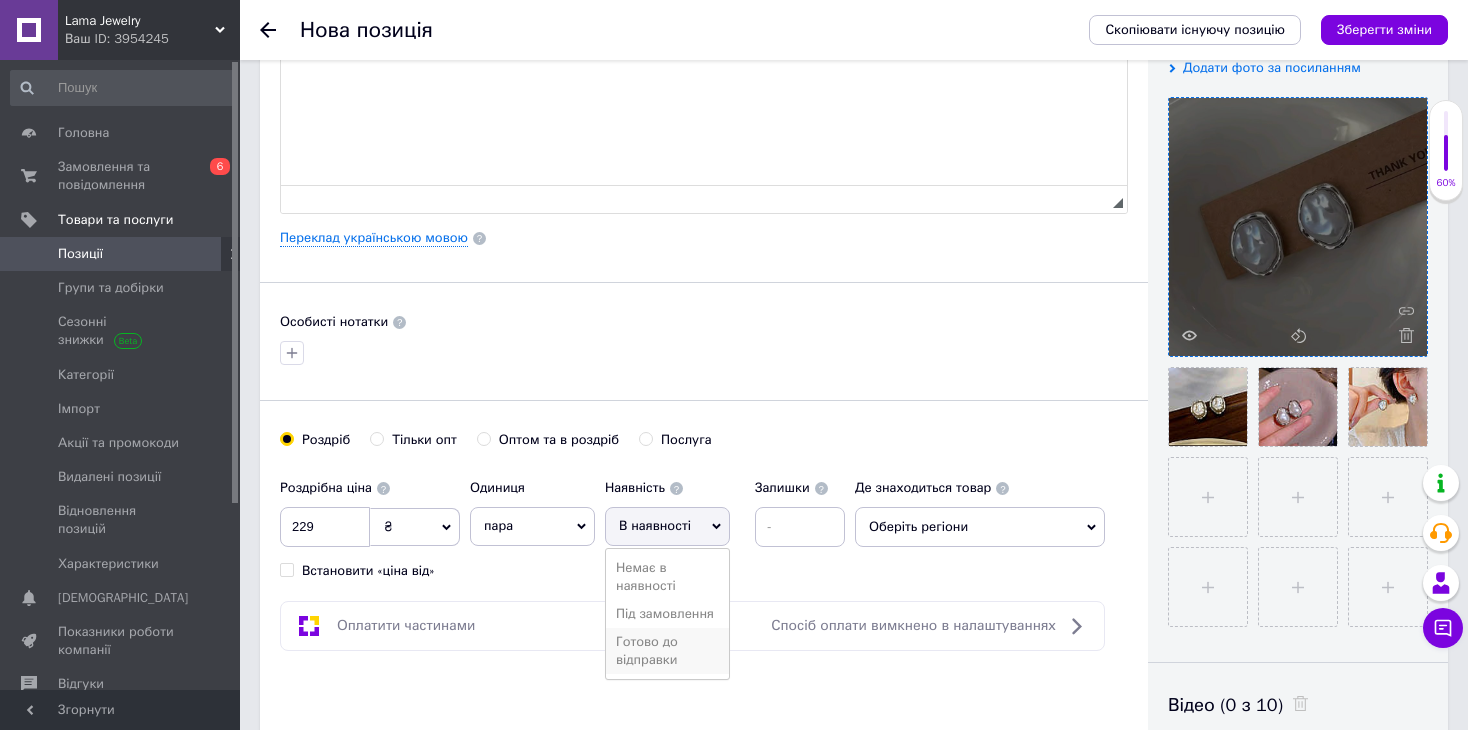 click on "Готово до відправки" at bounding box center [667, 651] 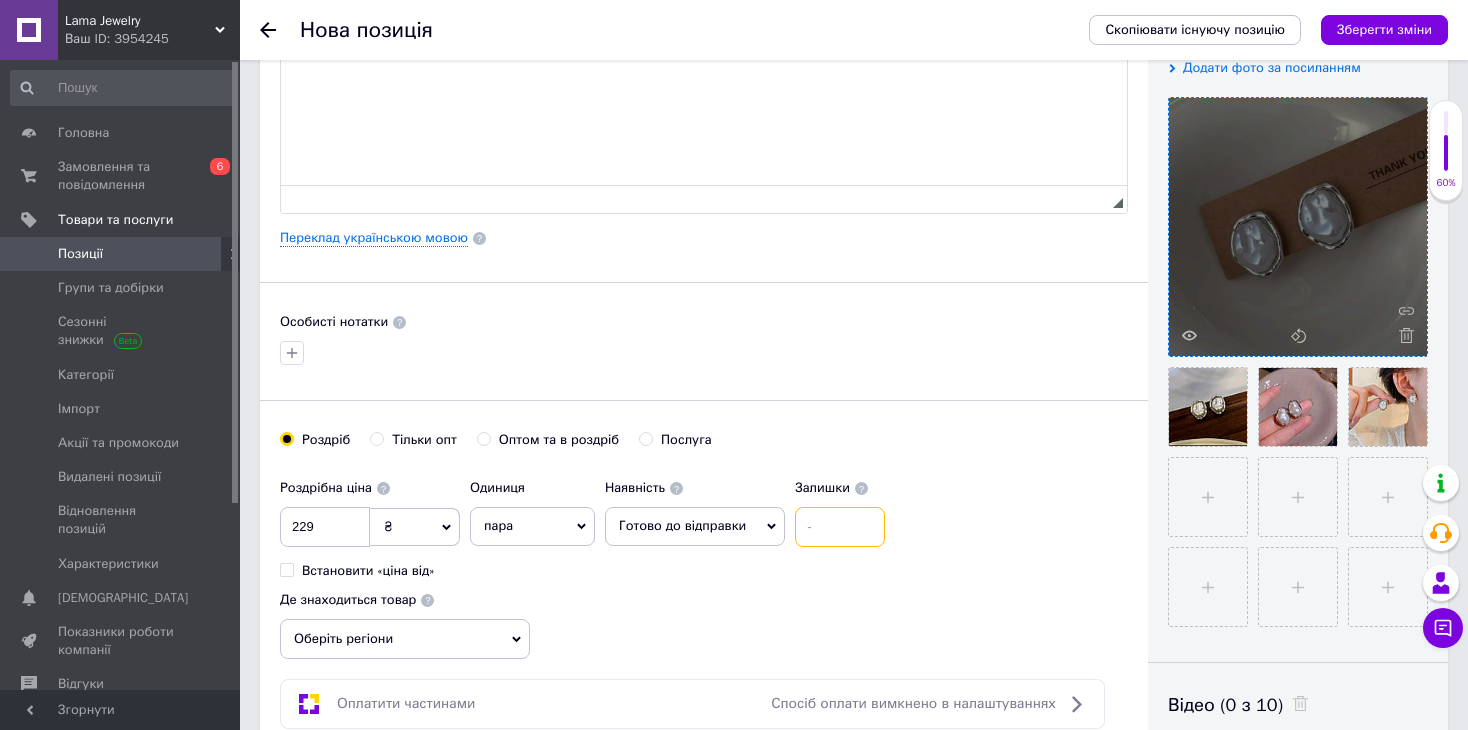 click at bounding box center (840, 527) 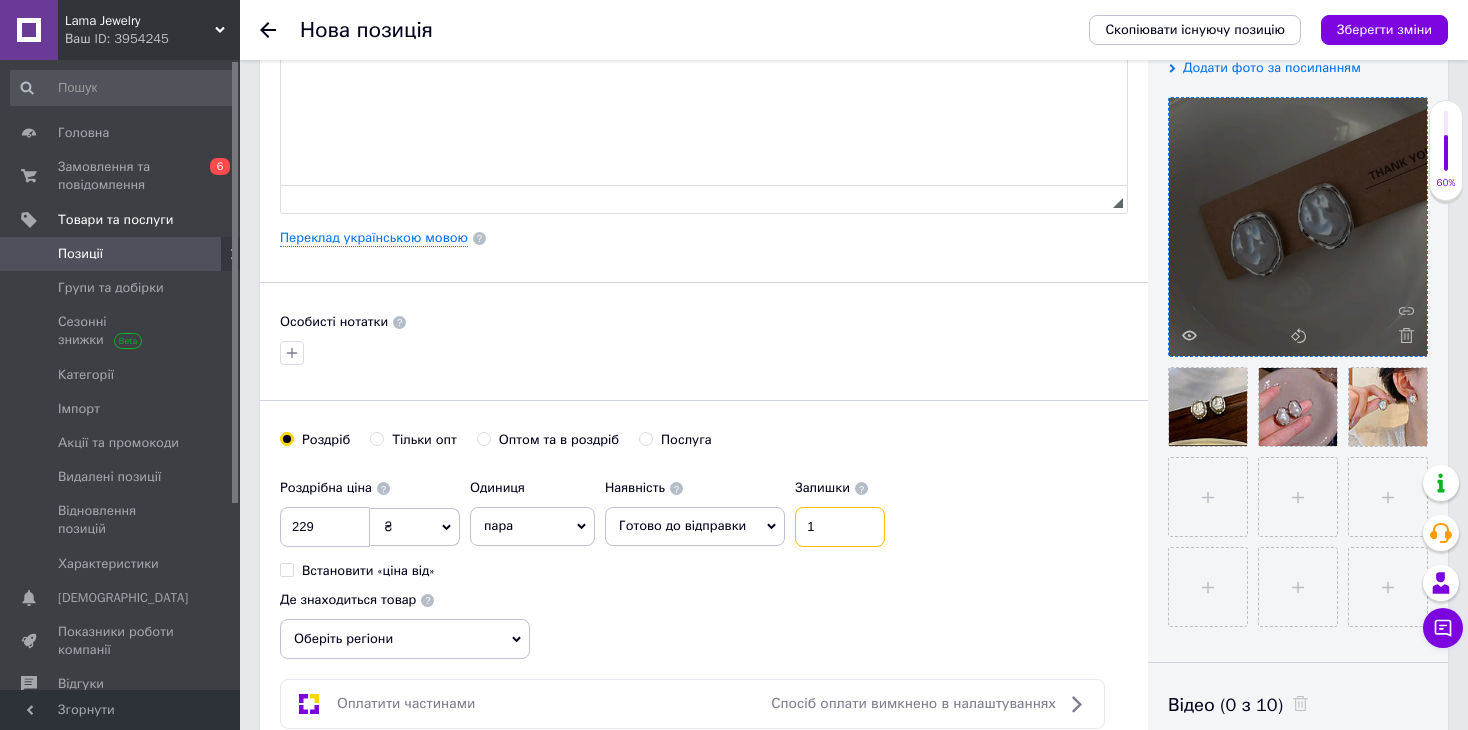 type on "1" 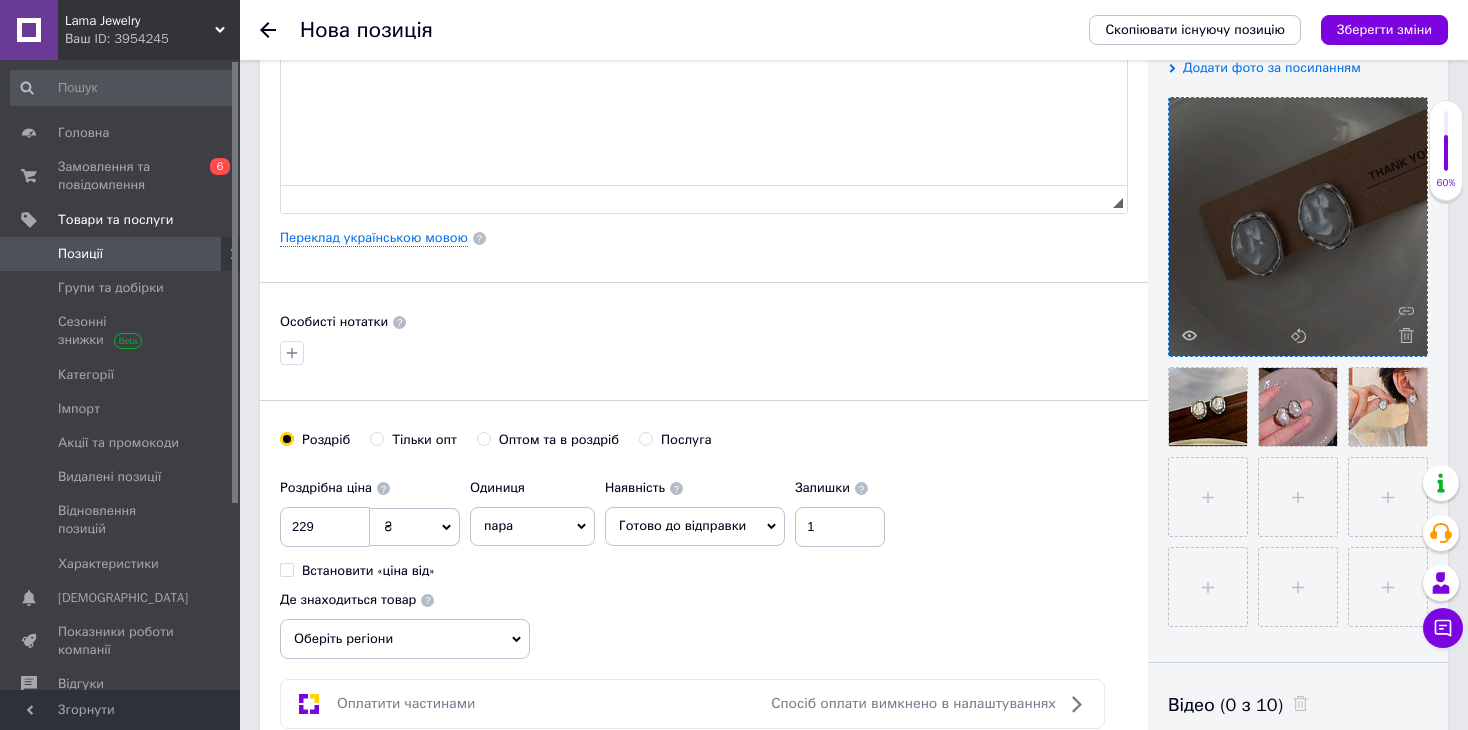 click on "Де знаходиться товар Оберіть регіони" at bounding box center [405, 620] 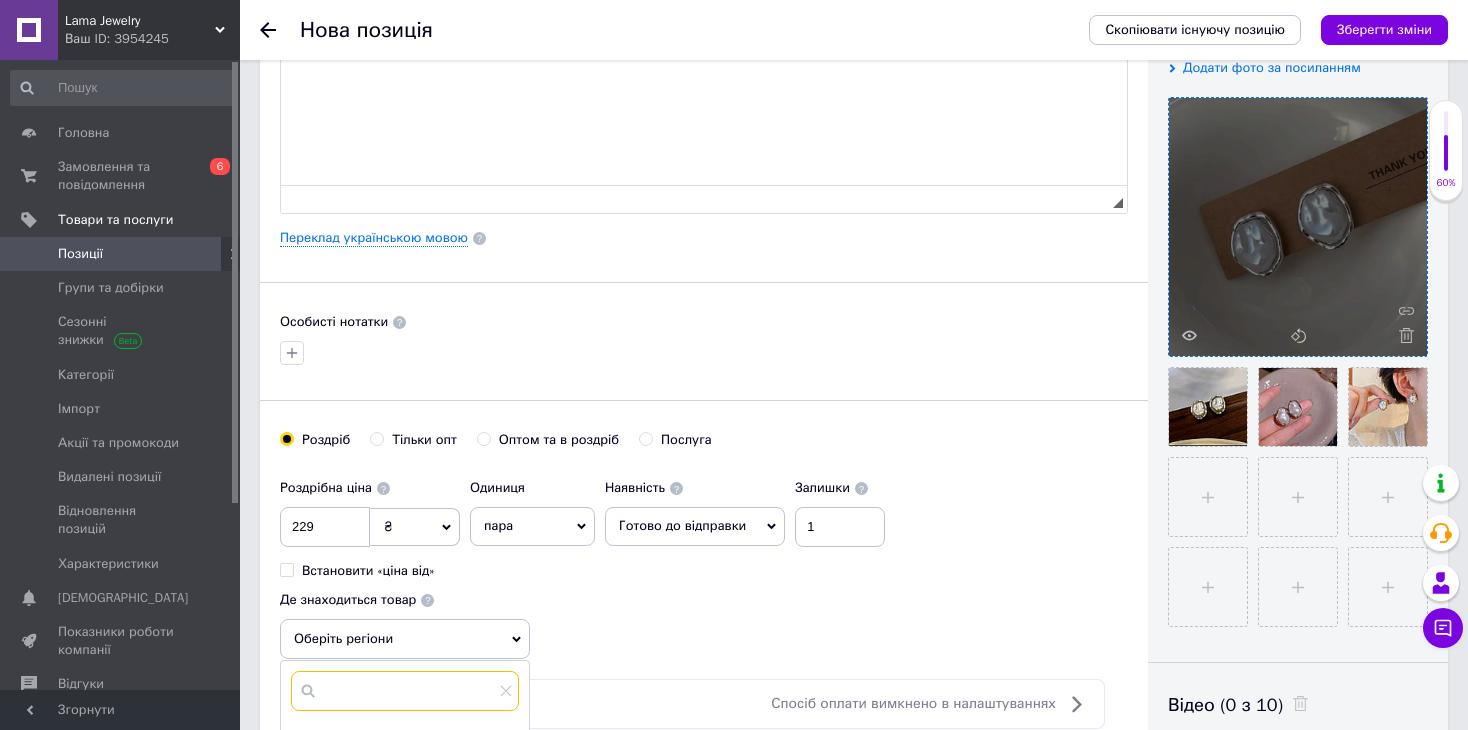 click at bounding box center [405, 691] 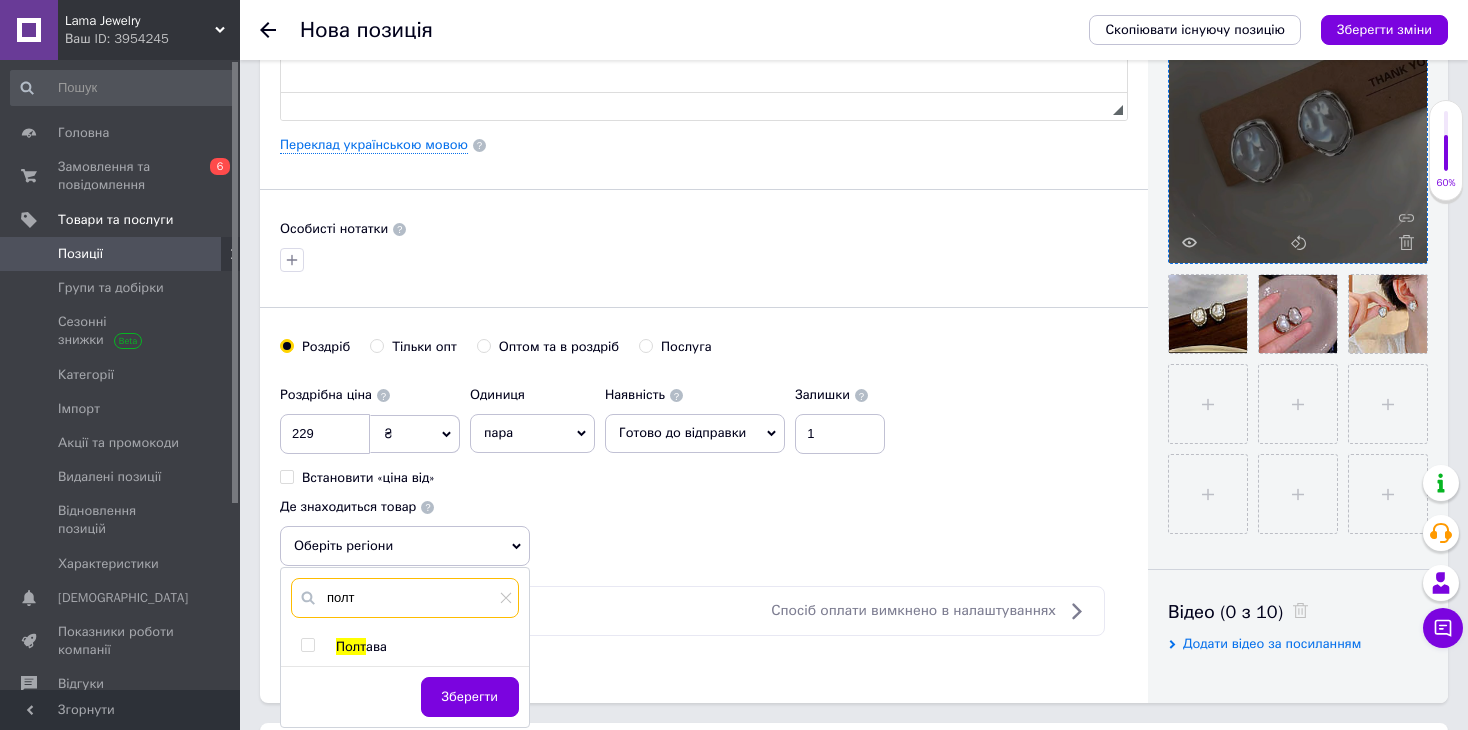 scroll, scrollTop: 600, scrollLeft: 0, axis: vertical 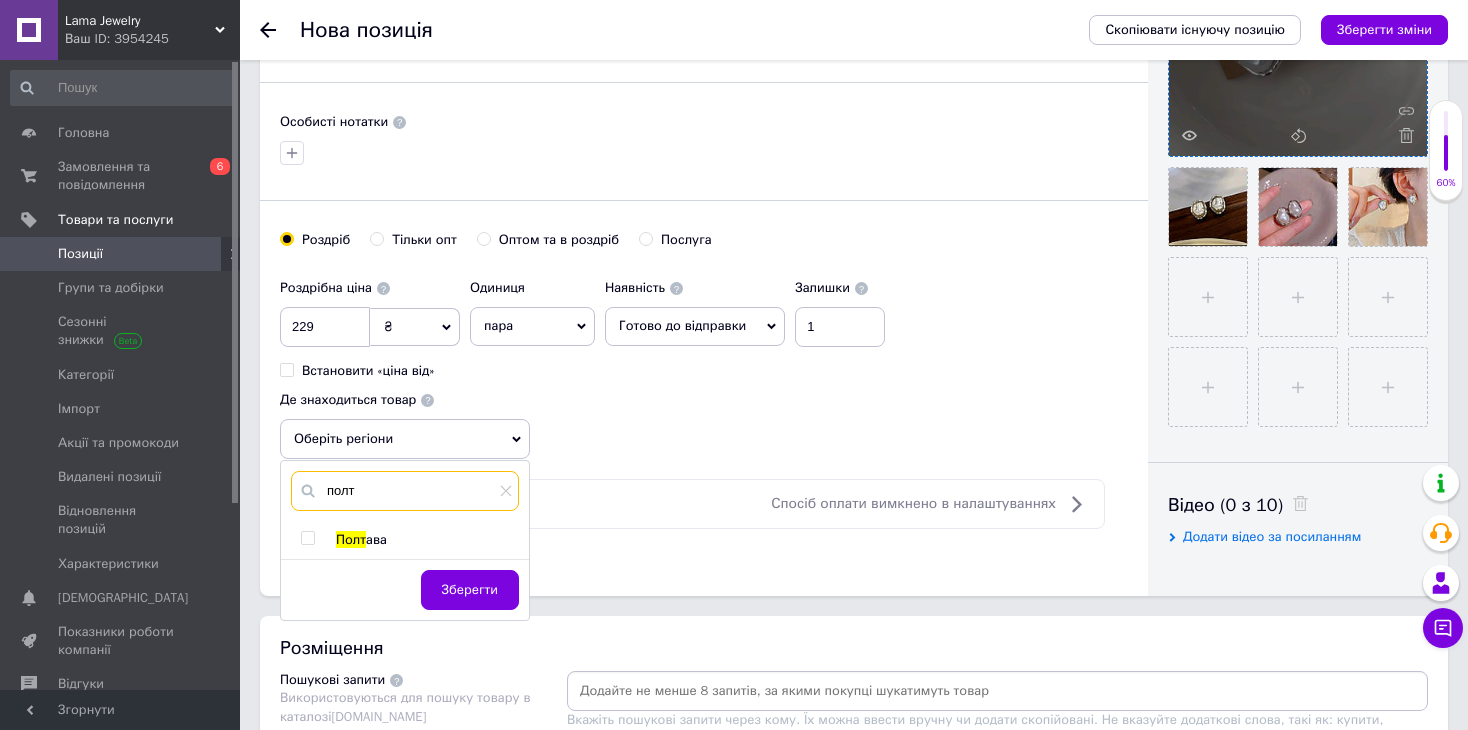 type on "полт" 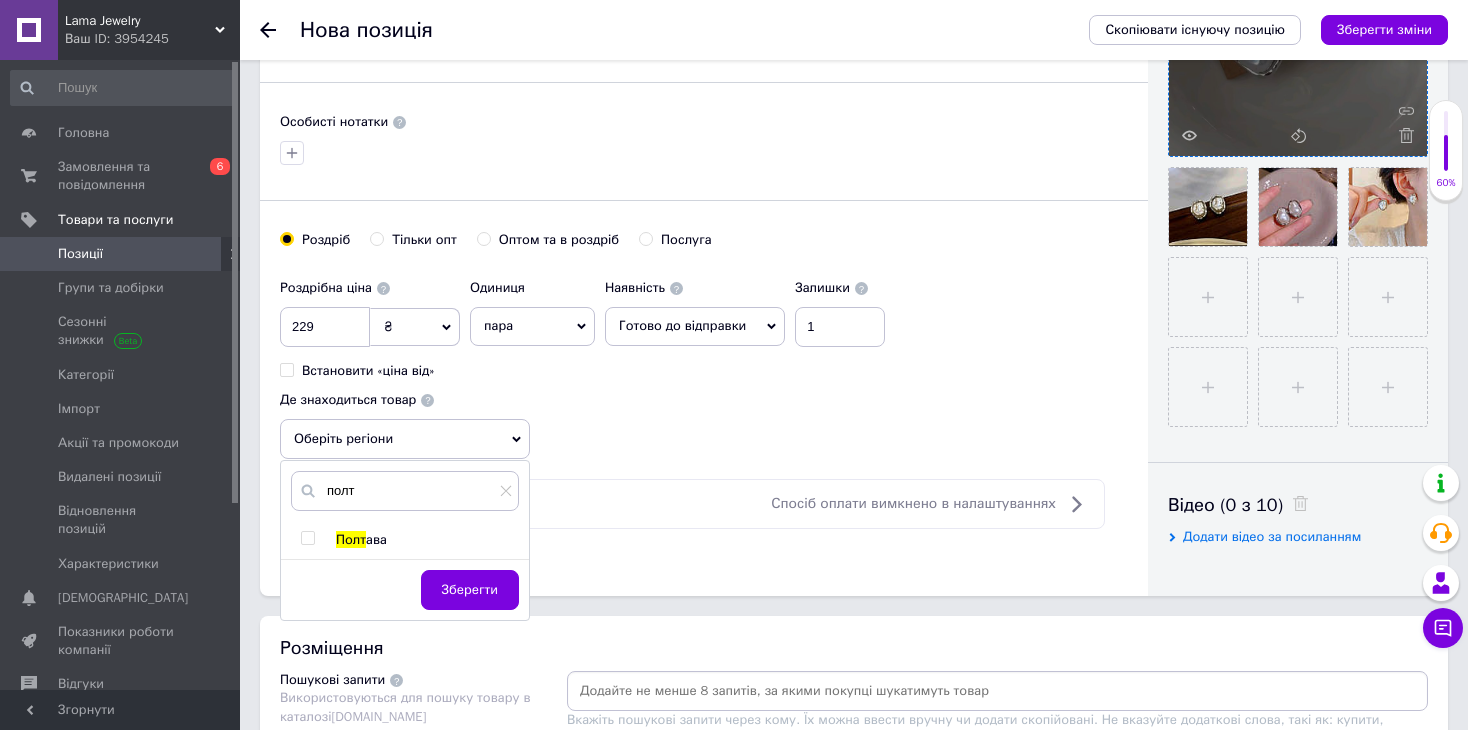 click at bounding box center [307, 538] 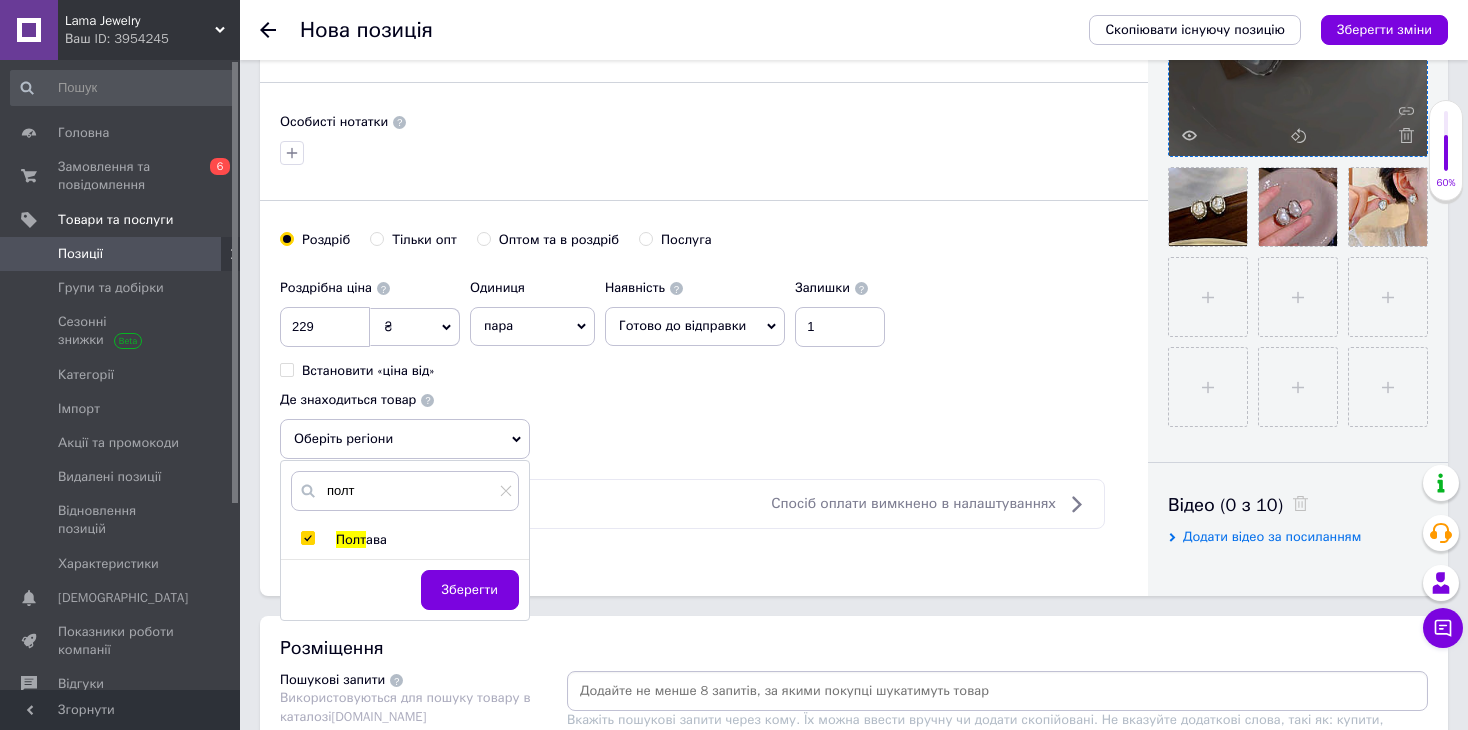 checkbox on "true" 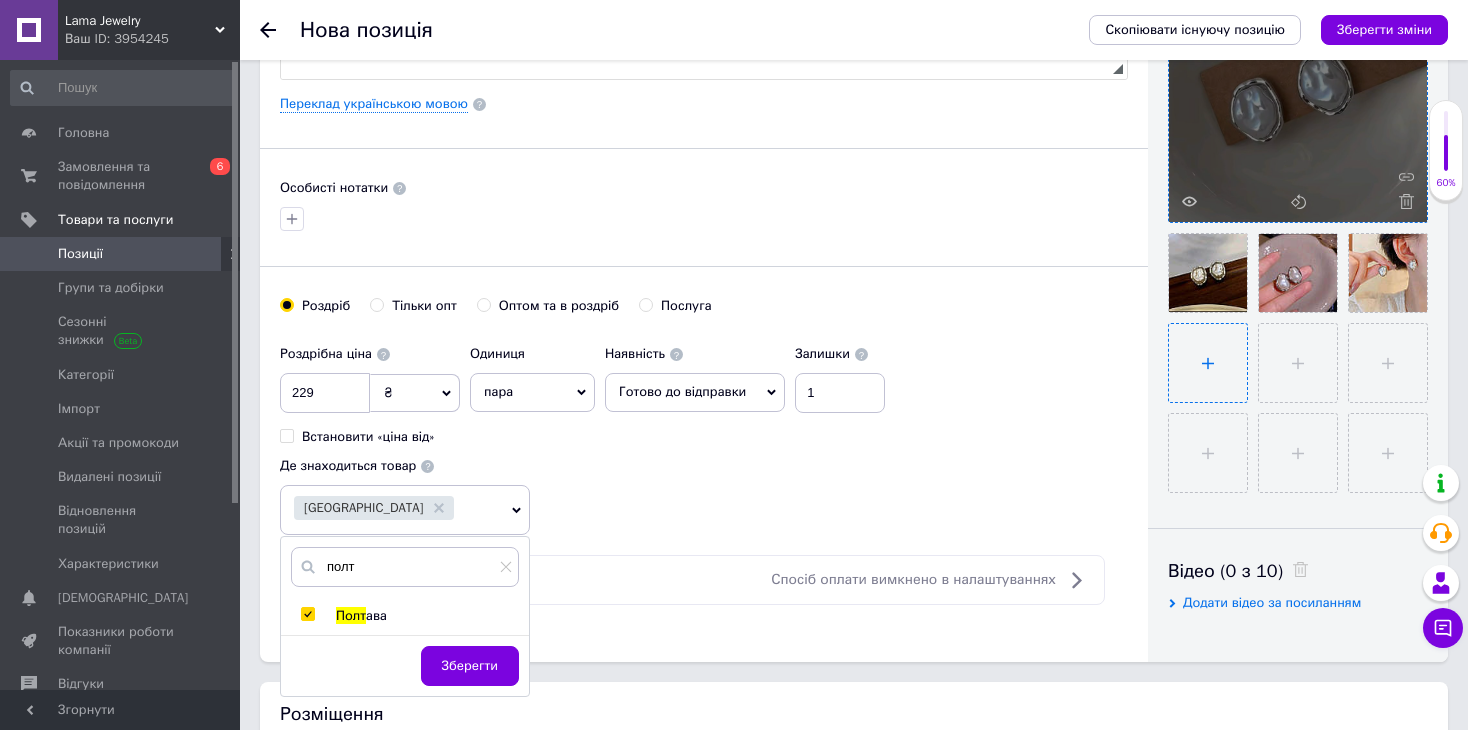 scroll, scrollTop: 500, scrollLeft: 0, axis: vertical 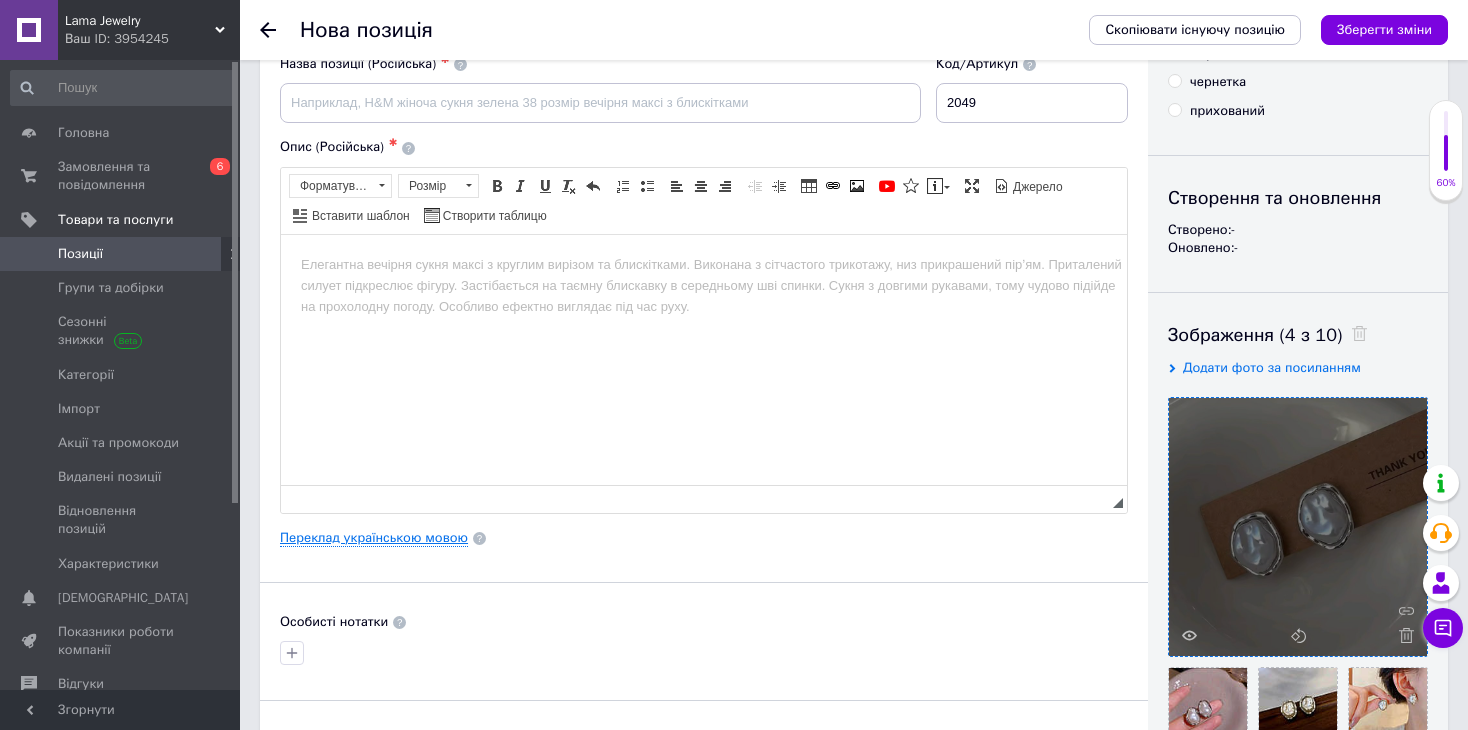 click on "Переклад українською мовою" at bounding box center (374, 538) 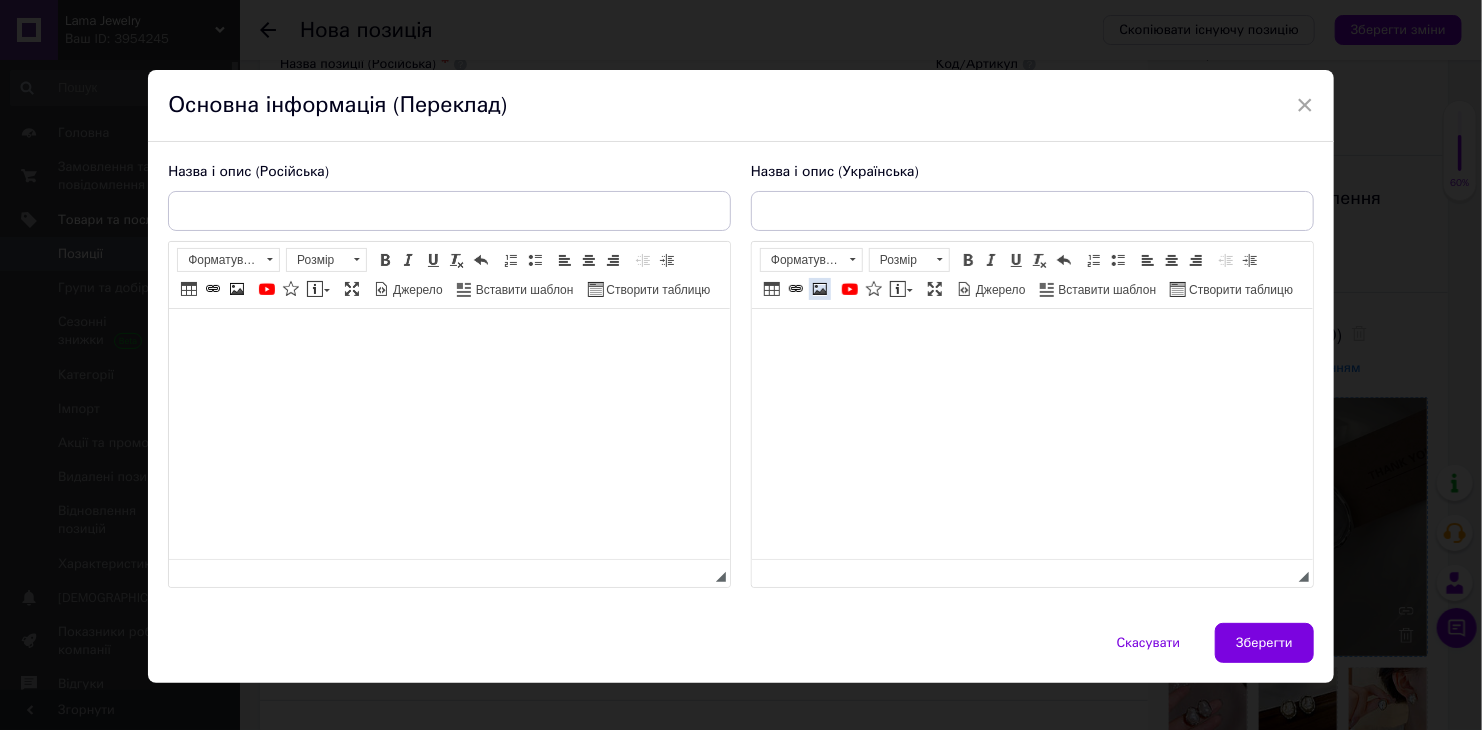 scroll, scrollTop: 0, scrollLeft: 0, axis: both 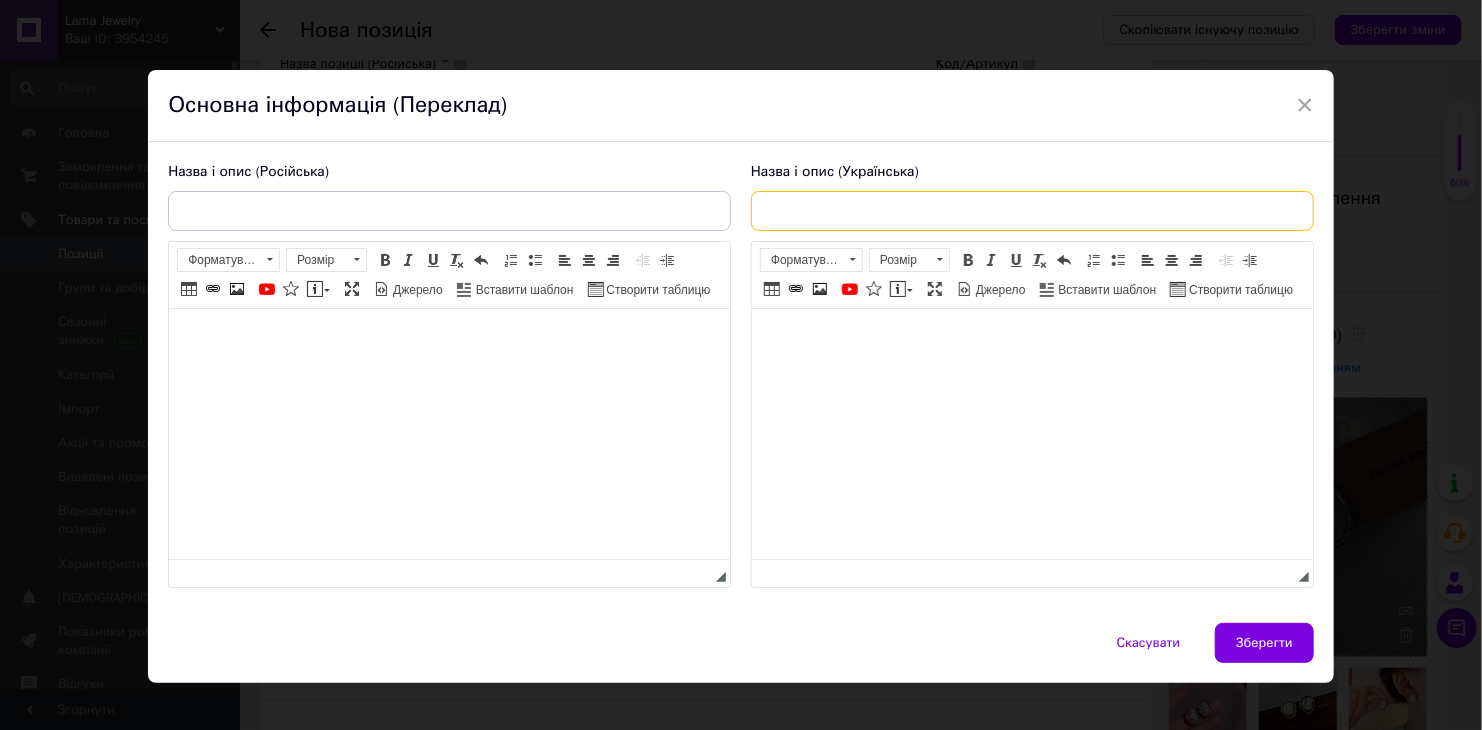click at bounding box center [1032, 211] 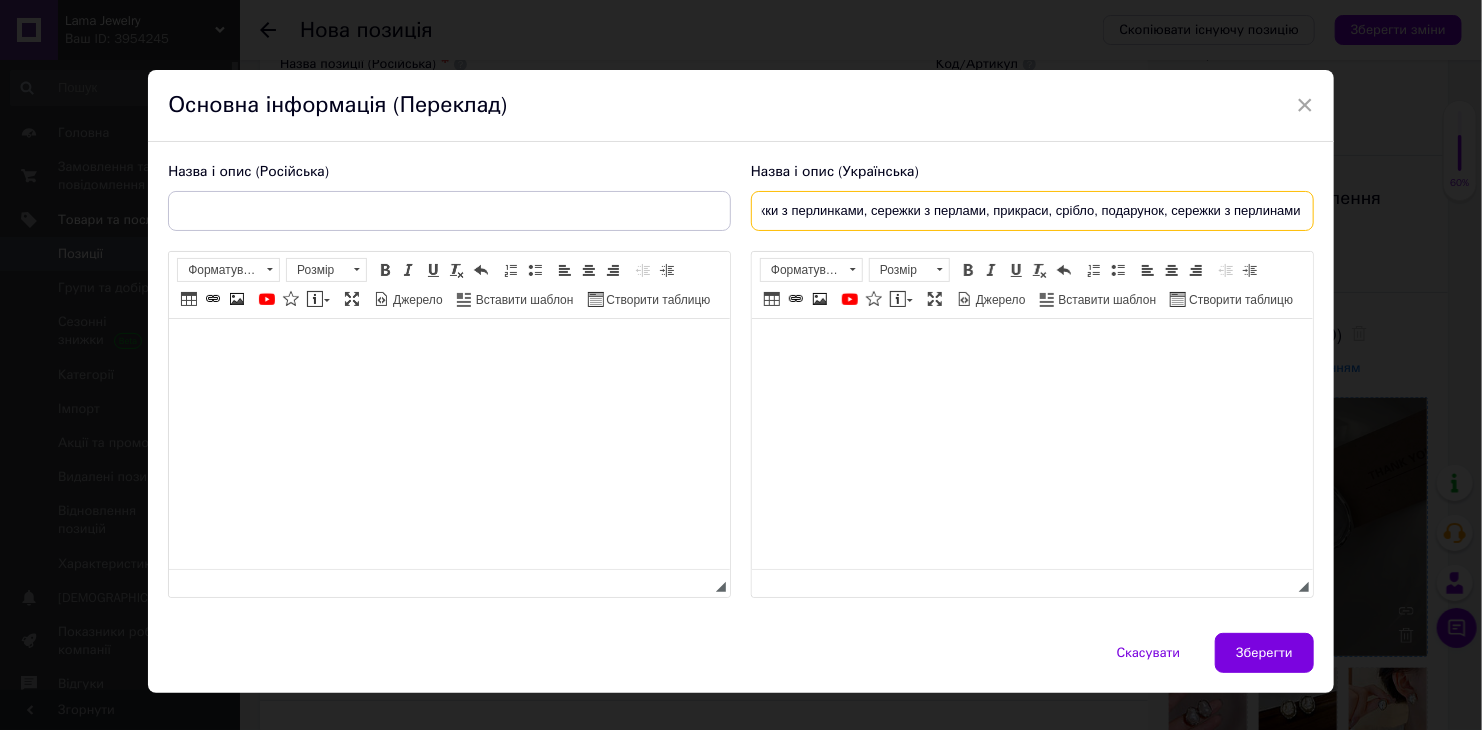 scroll, scrollTop: 0, scrollLeft: 264, axis: horizontal 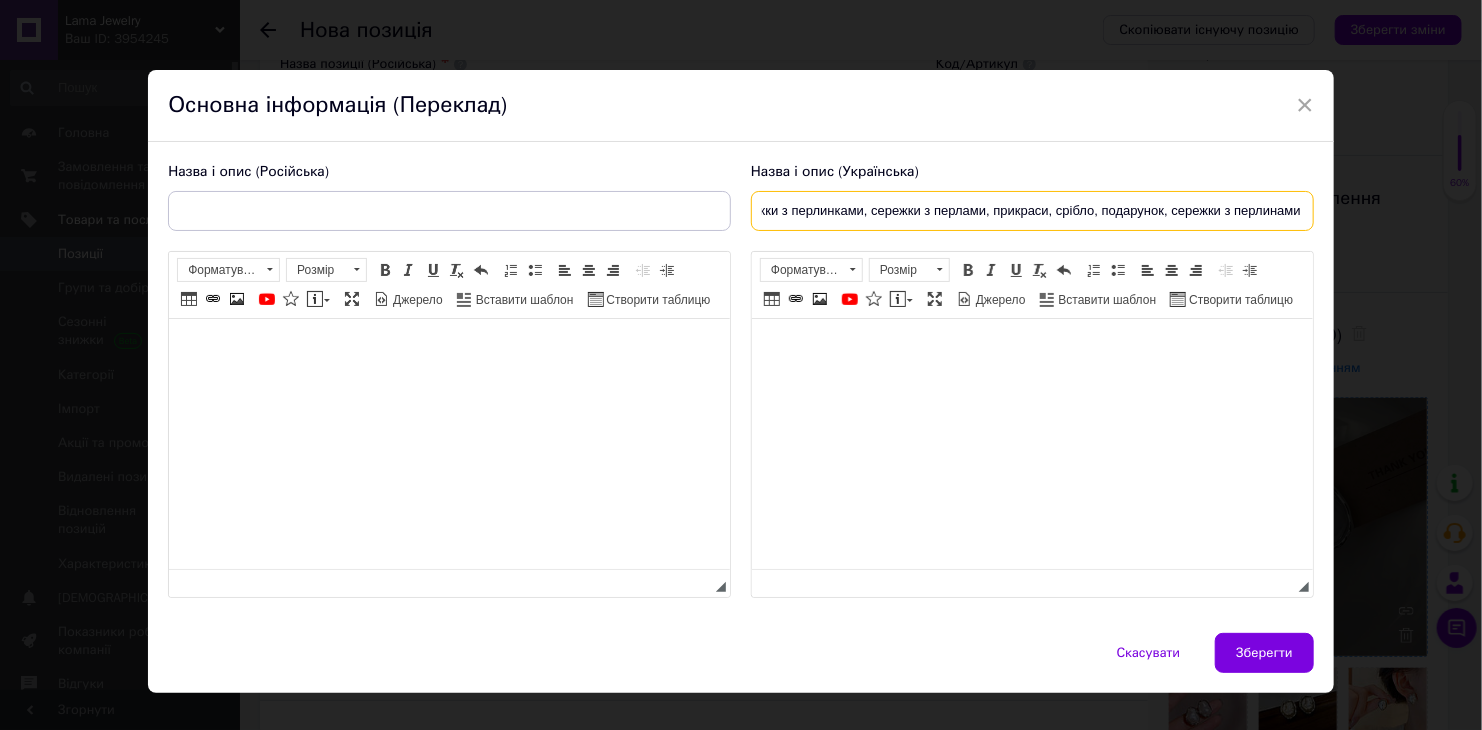 type on "Сережки з перлинами "срібна хвиля", сережки з перлинками, сережки з перлами, прикраси, срібло, подарунок, сережки з перлинами" 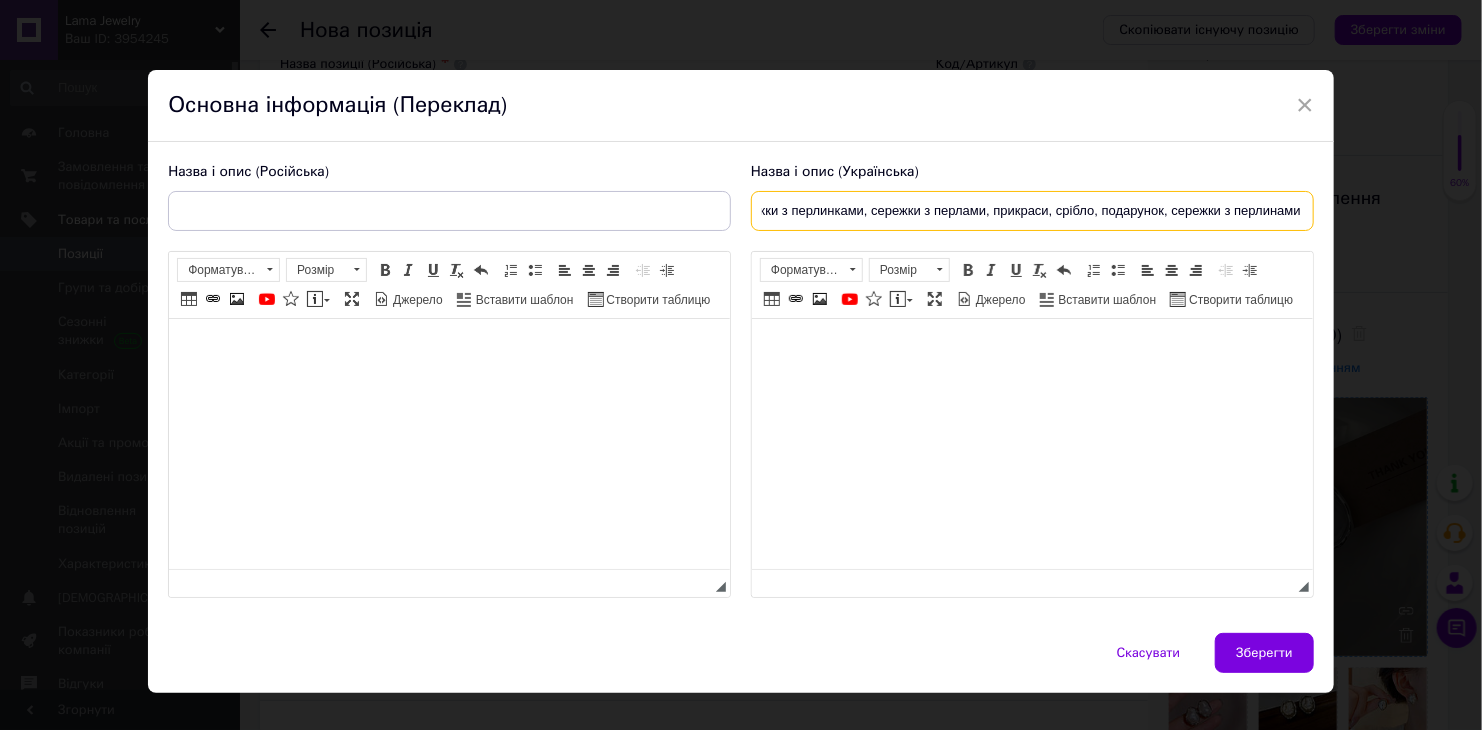 scroll, scrollTop: 0, scrollLeft: 0, axis: both 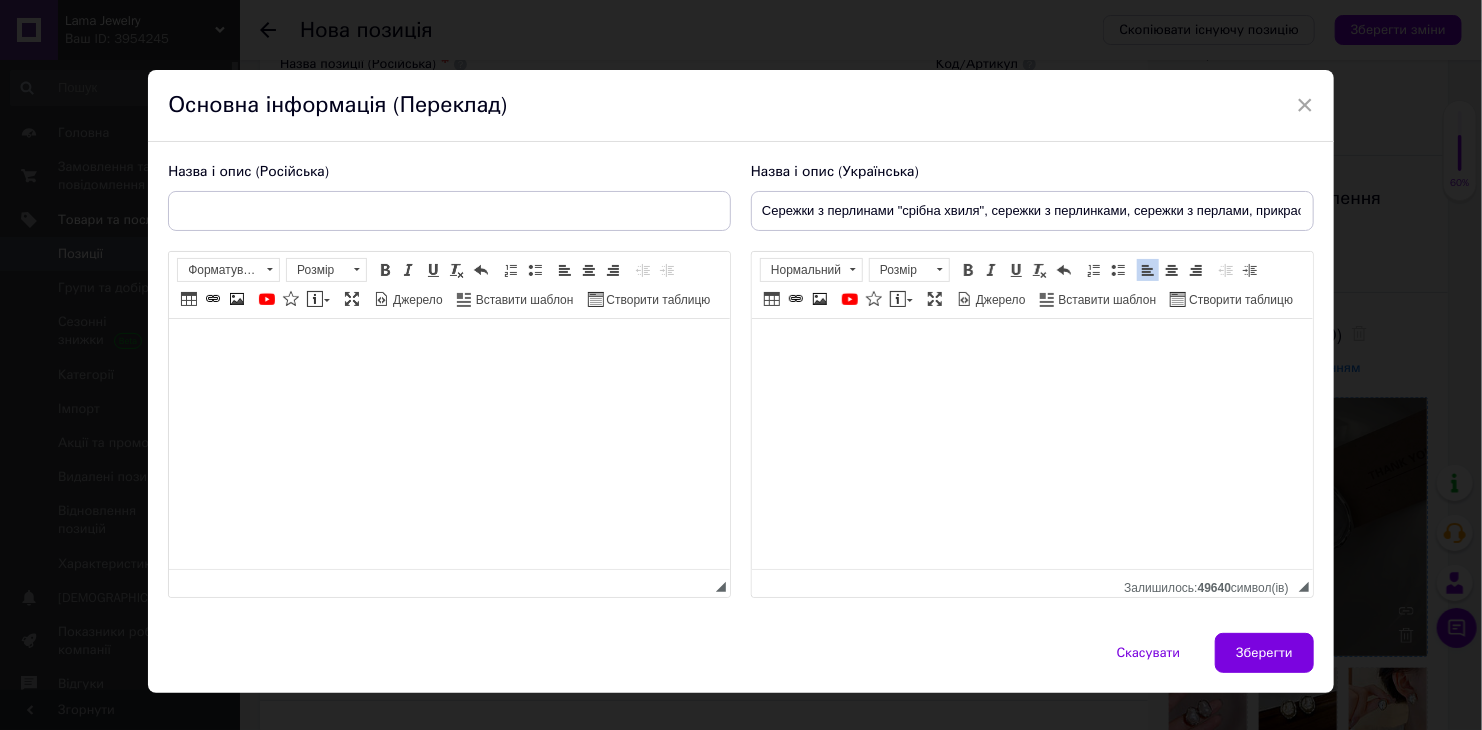 click at bounding box center [449, 349] 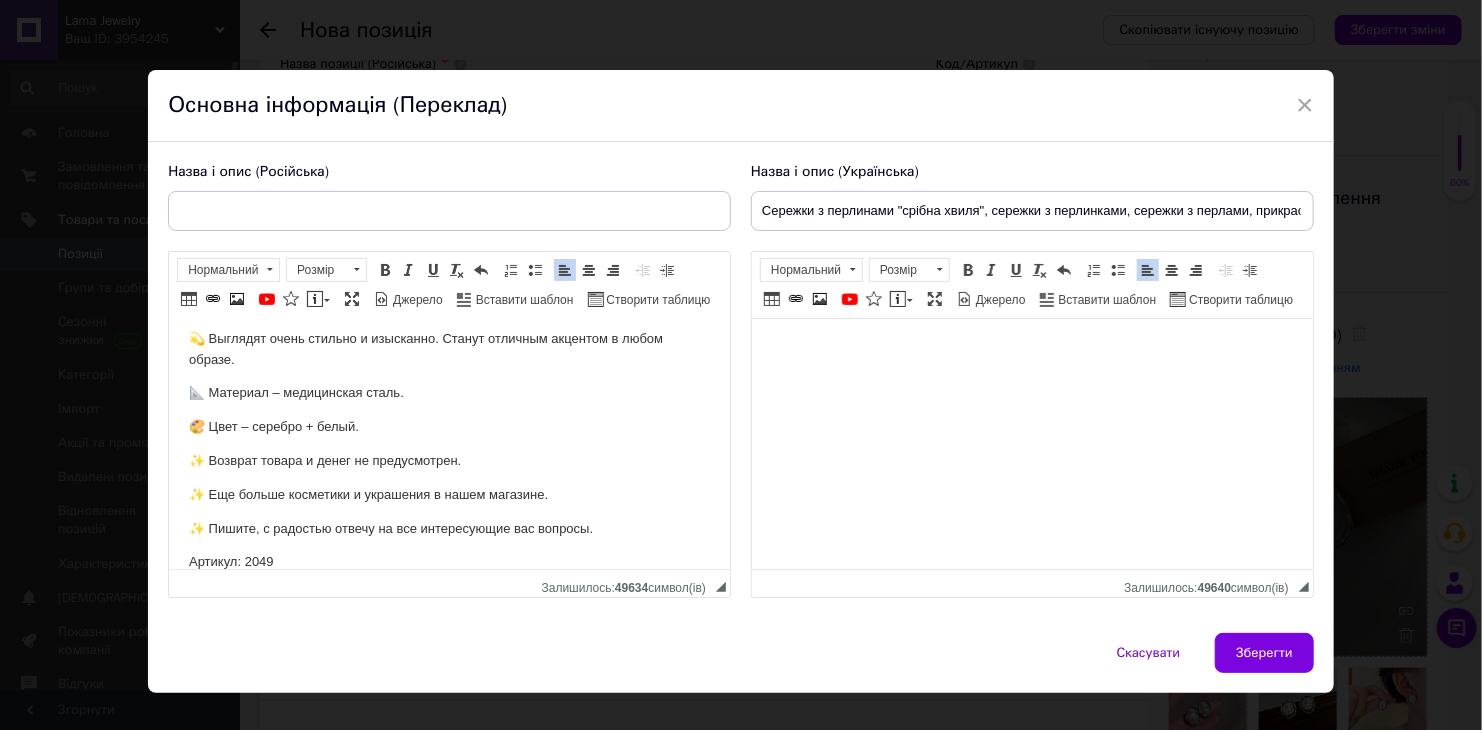 scroll, scrollTop: 68, scrollLeft: 0, axis: vertical 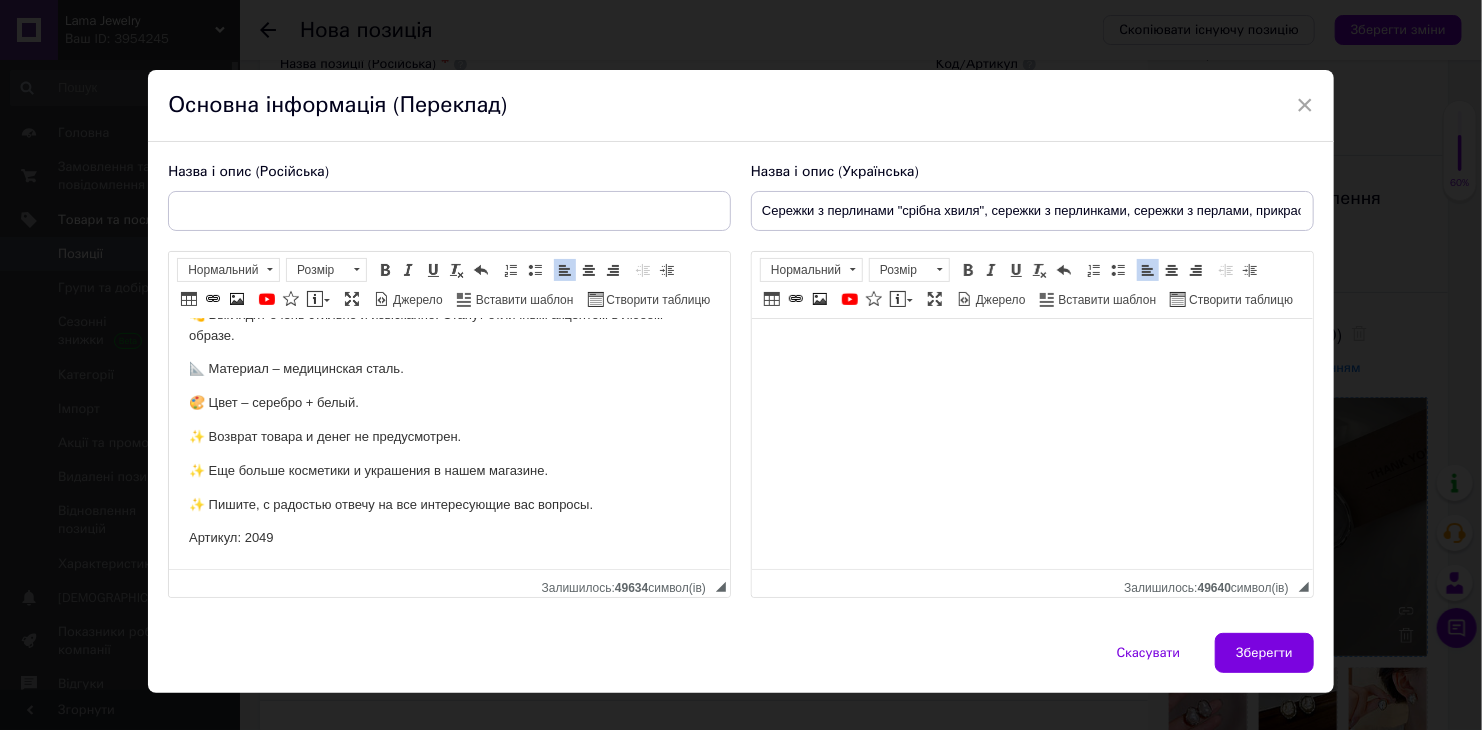 click on "✨ Пишите, с радостью отвечу на все интересующие вас вопросы." at bounding box center [449, 505] 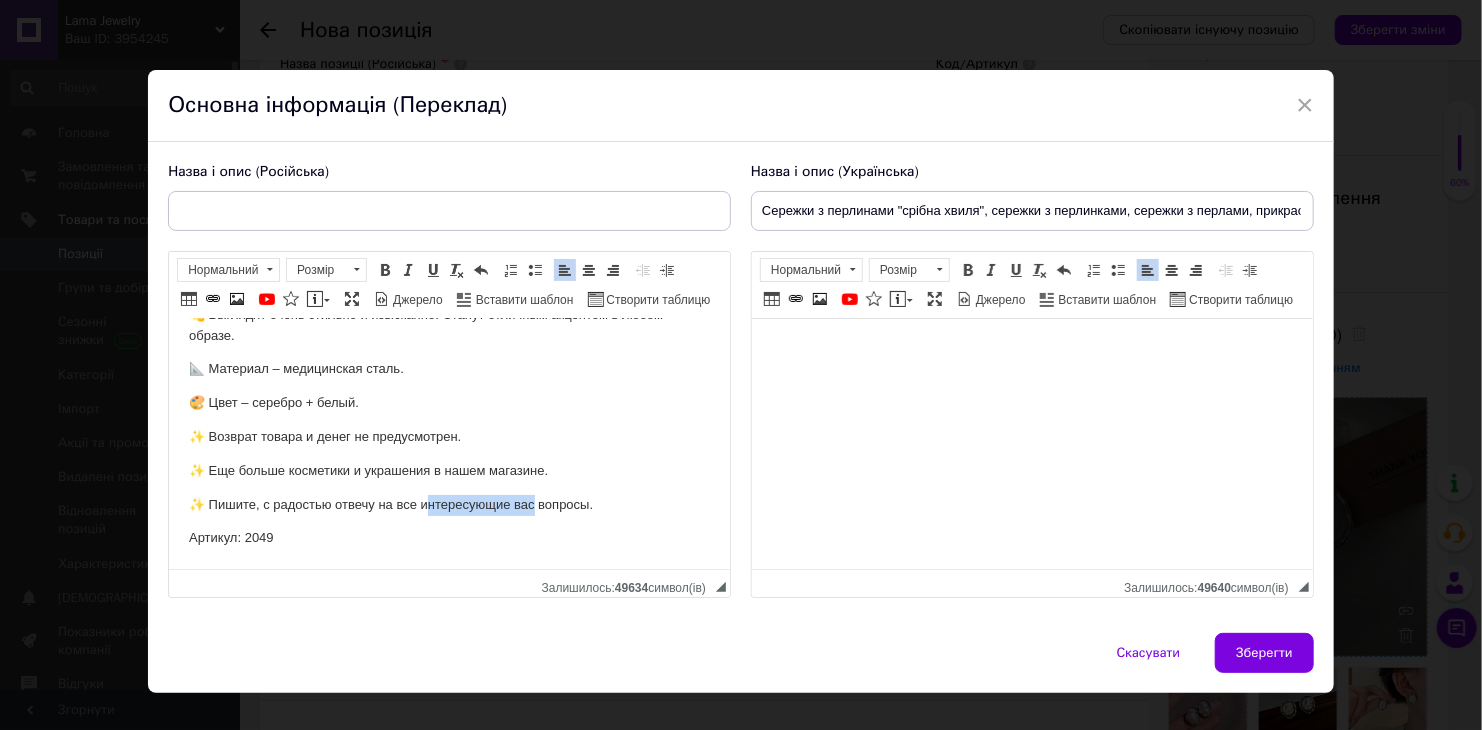 drag, startPoint x: 426, startPoint y: 502, endPoint x: 533, endPoint y: 504, distance: 107.01869 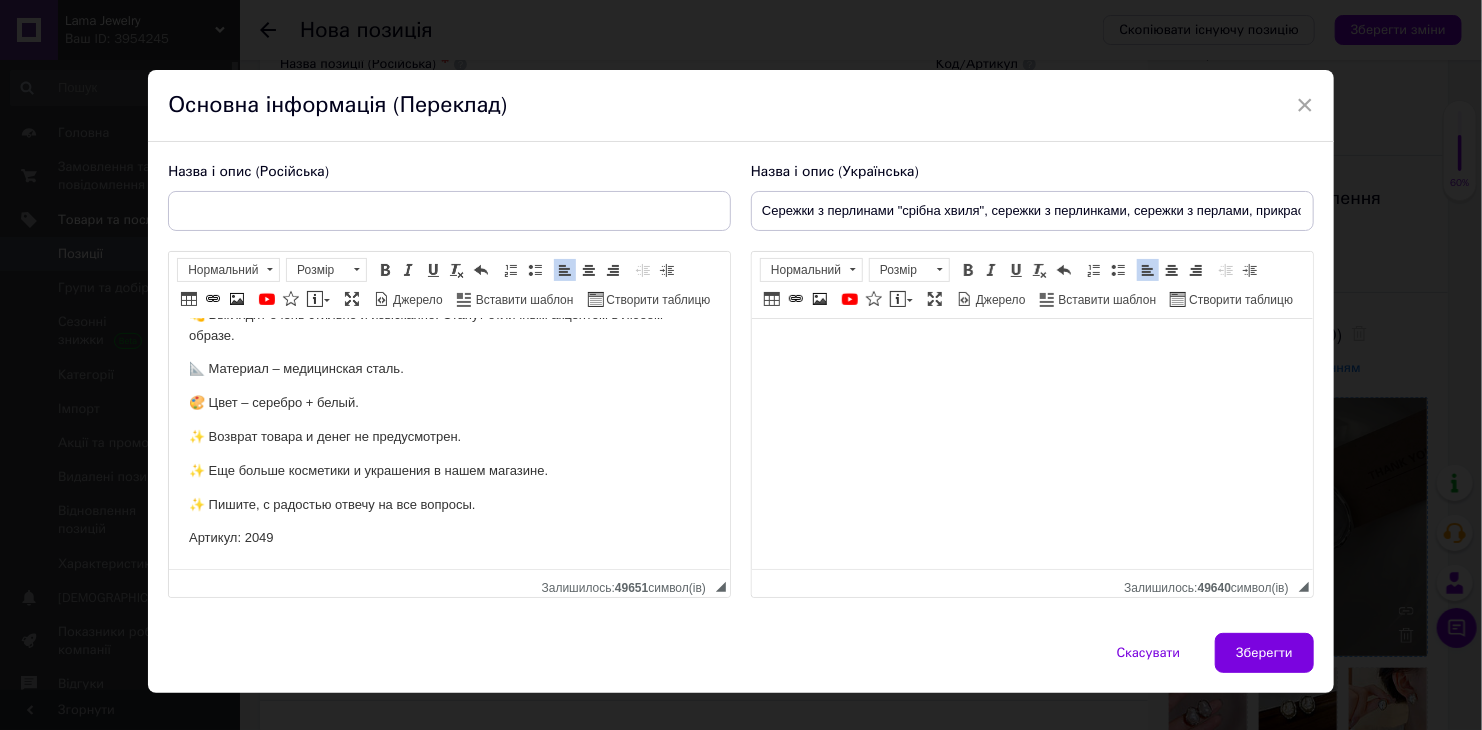click on "Сережки з перлинами "срібна хвиля", сережки з перлинками, сережки з перлами, прикраси, срібло, подарунок, сережки з перлинами" at bounding box center (1032, 211) 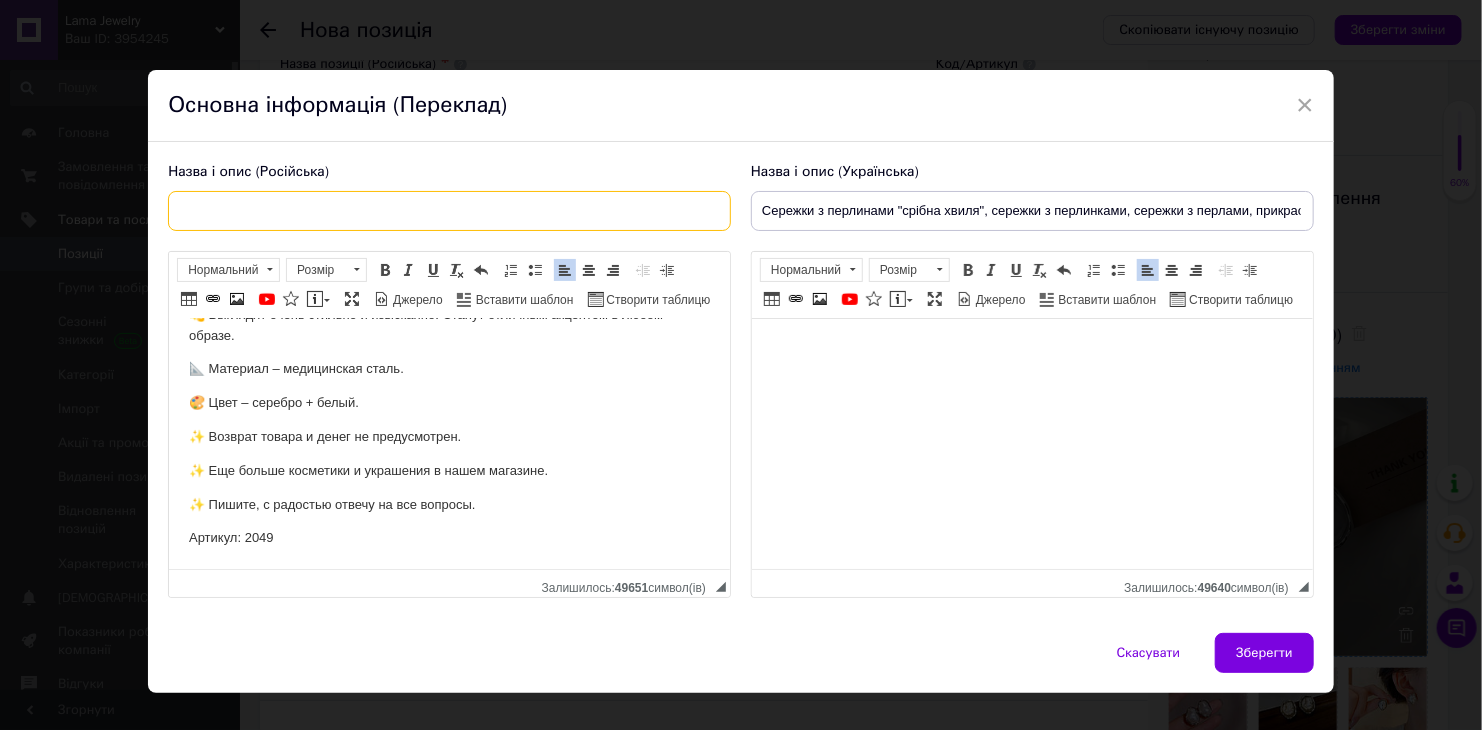 click at bounding box center [449, 211] 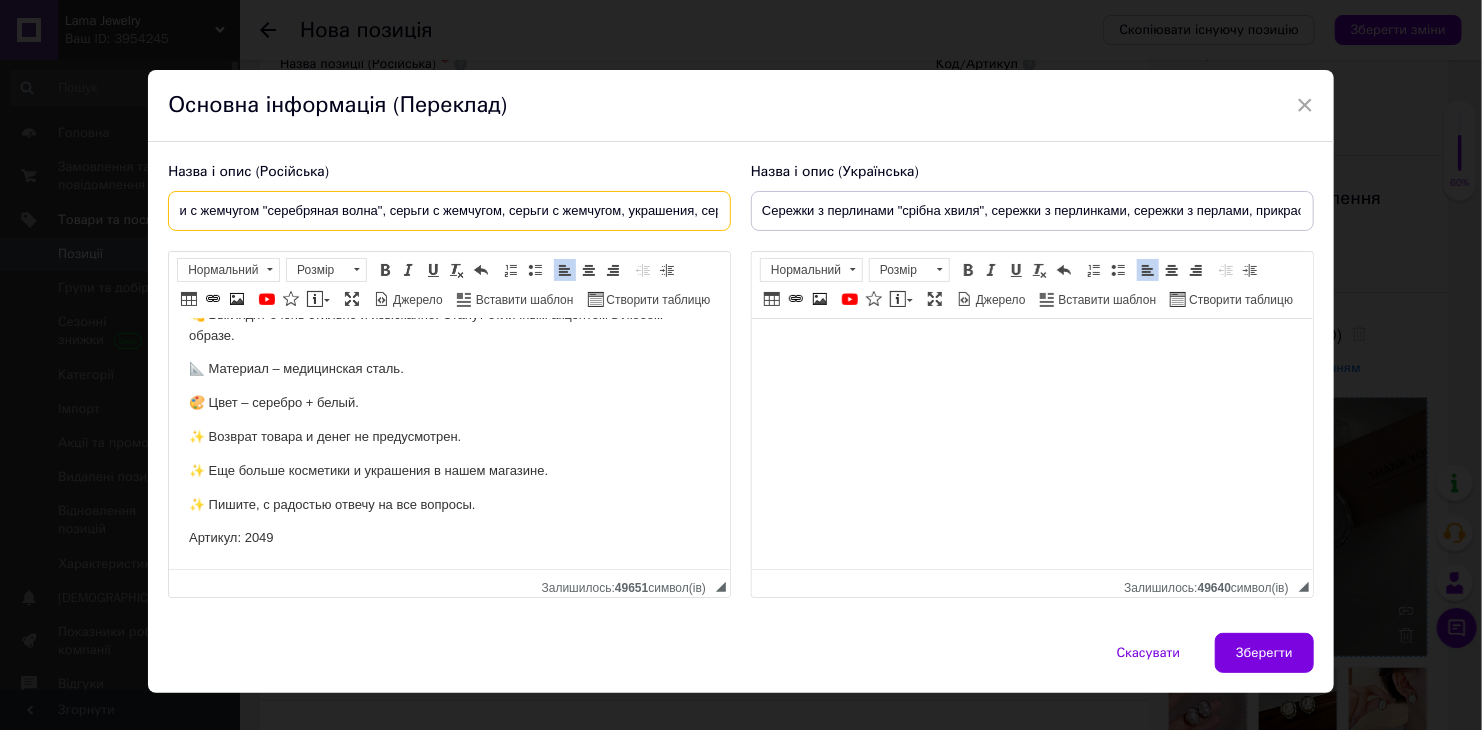 scroll, scrollTop: 0, scrollLeft: 0, axis: both 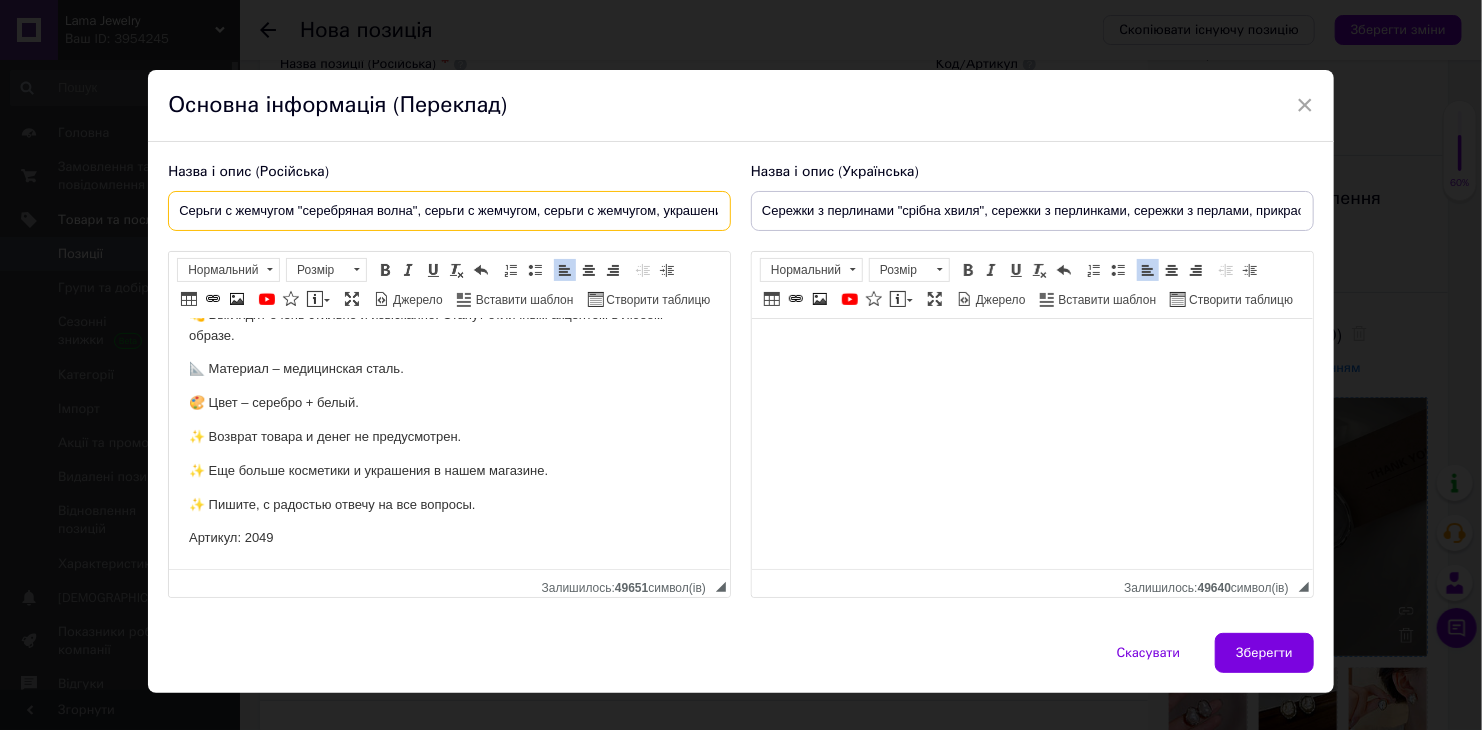 drag, startPoint x: 225, startPoint y: 213, endPoint x: 202, endPoint y: 212, distance: 23.021729 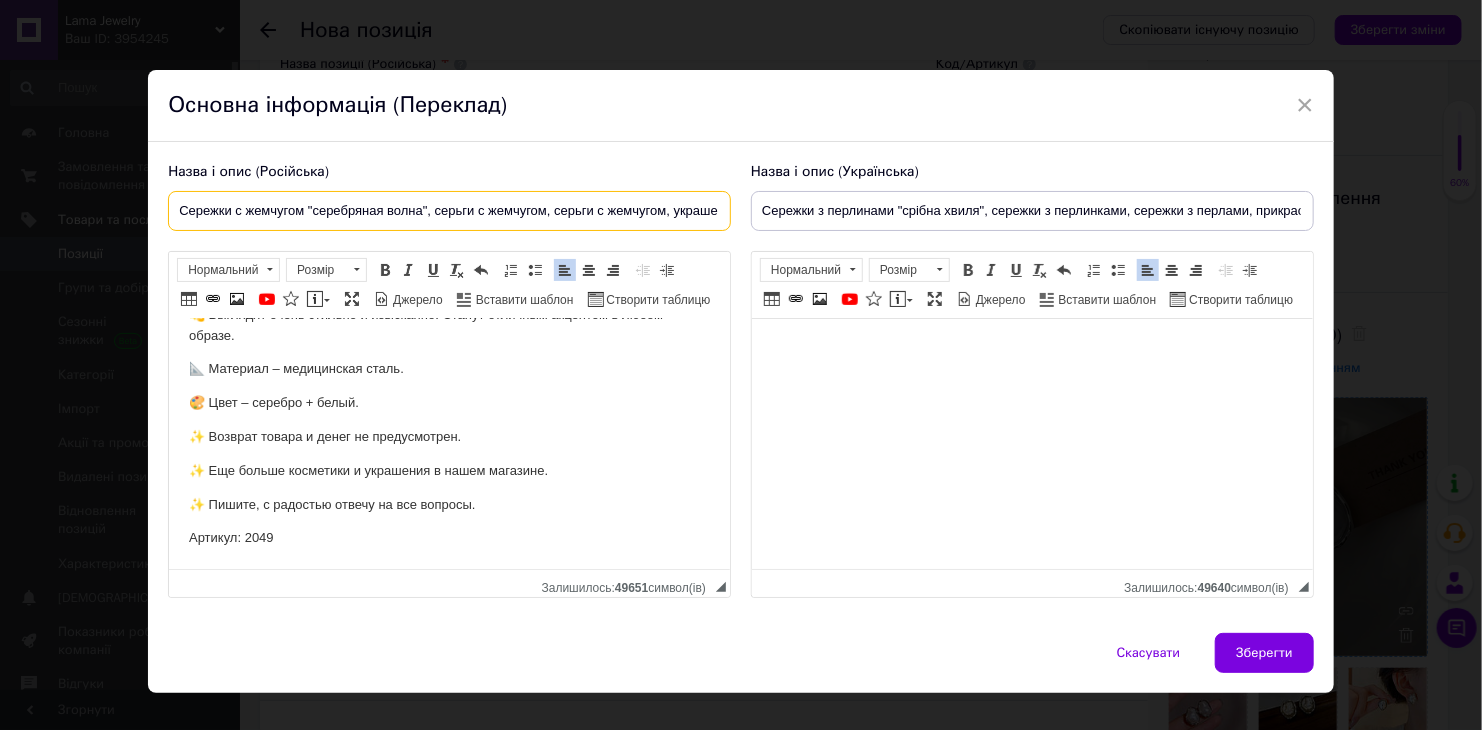 drag, startPoint x: 295, startPoint y: 209, endPoint x: 282, endPoint y: 209, distance: 13 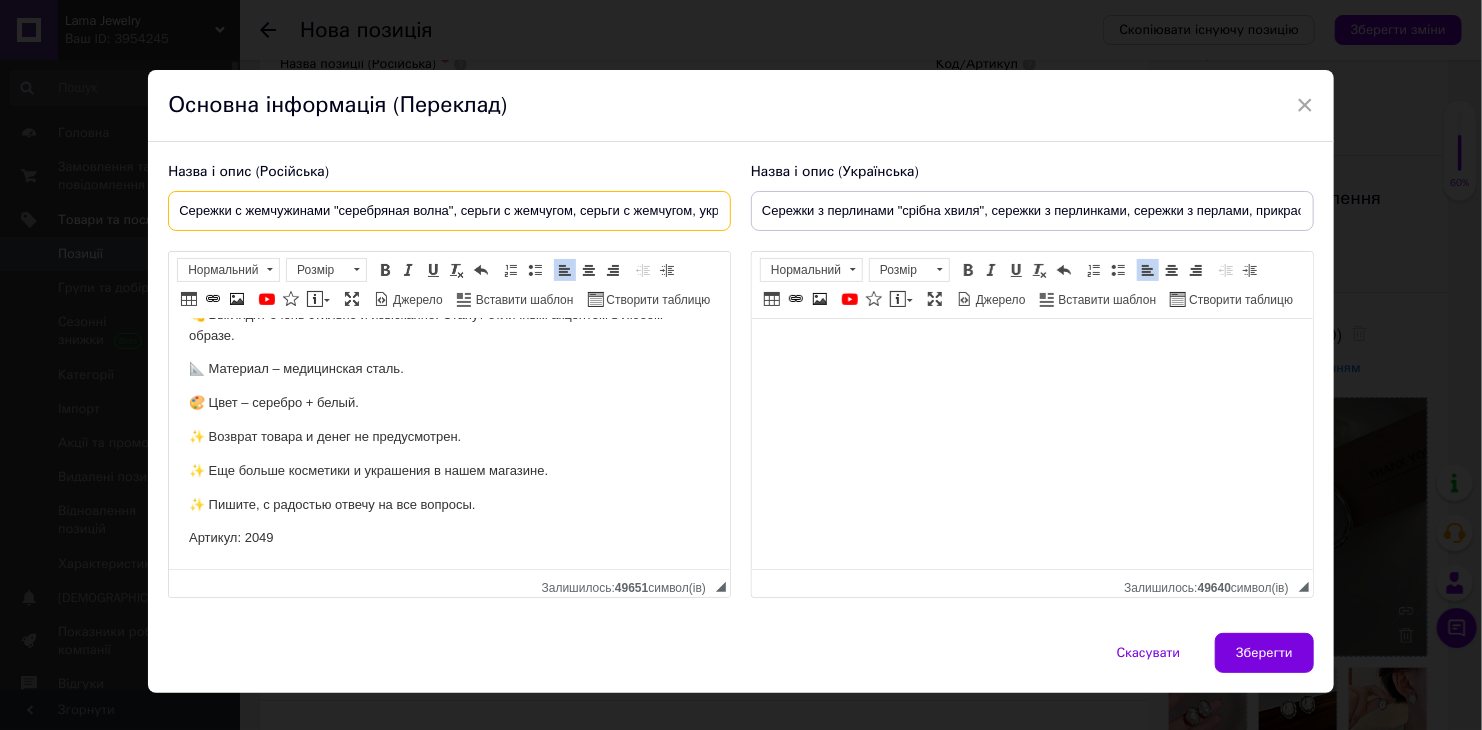 click on "Сережки с жемчужинами "серебряная волна", серьги с жемчугом, серьги с жемчугом, украшения, серебро, подарок" at bounding box center (449, 211) 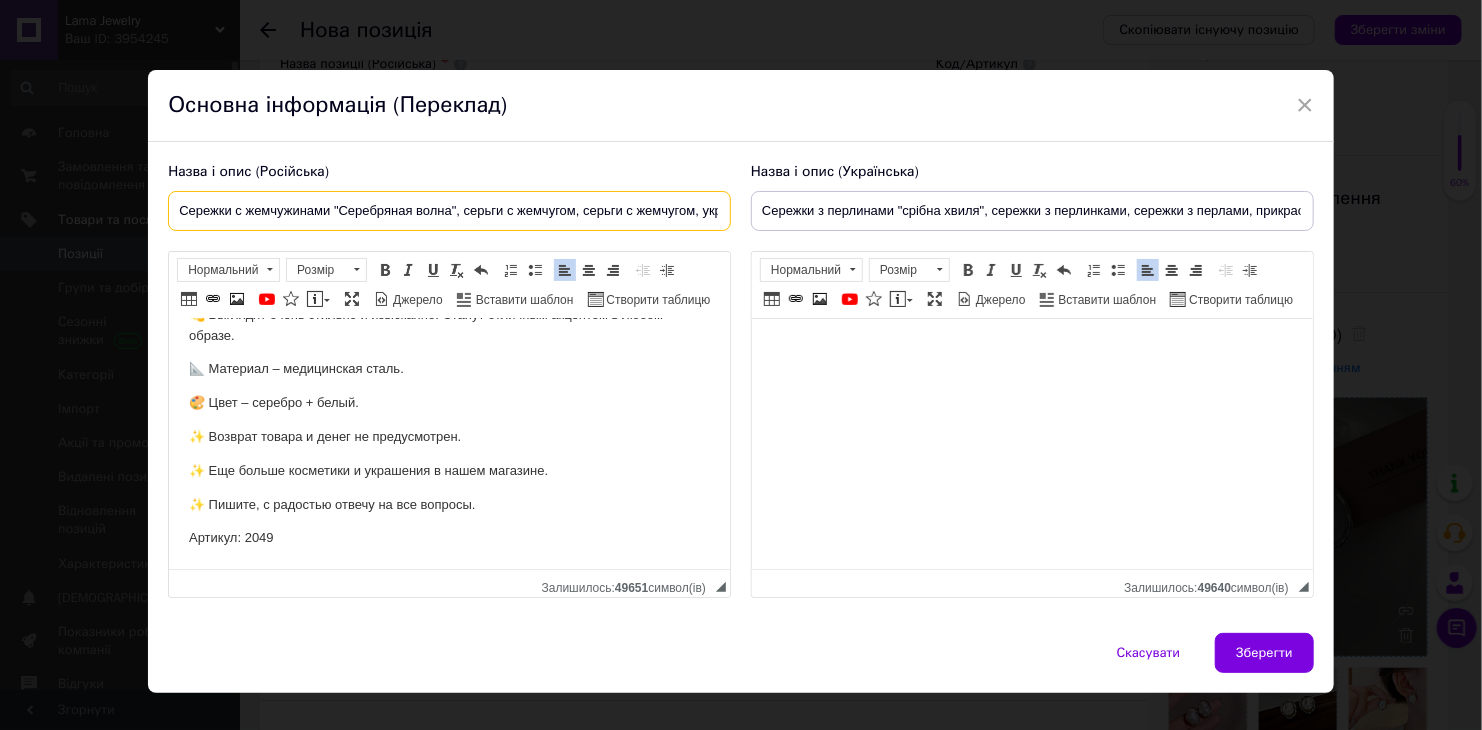 drag, startPoint x: 498, startPoint y: 211, endPoint x: 487, endPoint y: 211, distance: 11 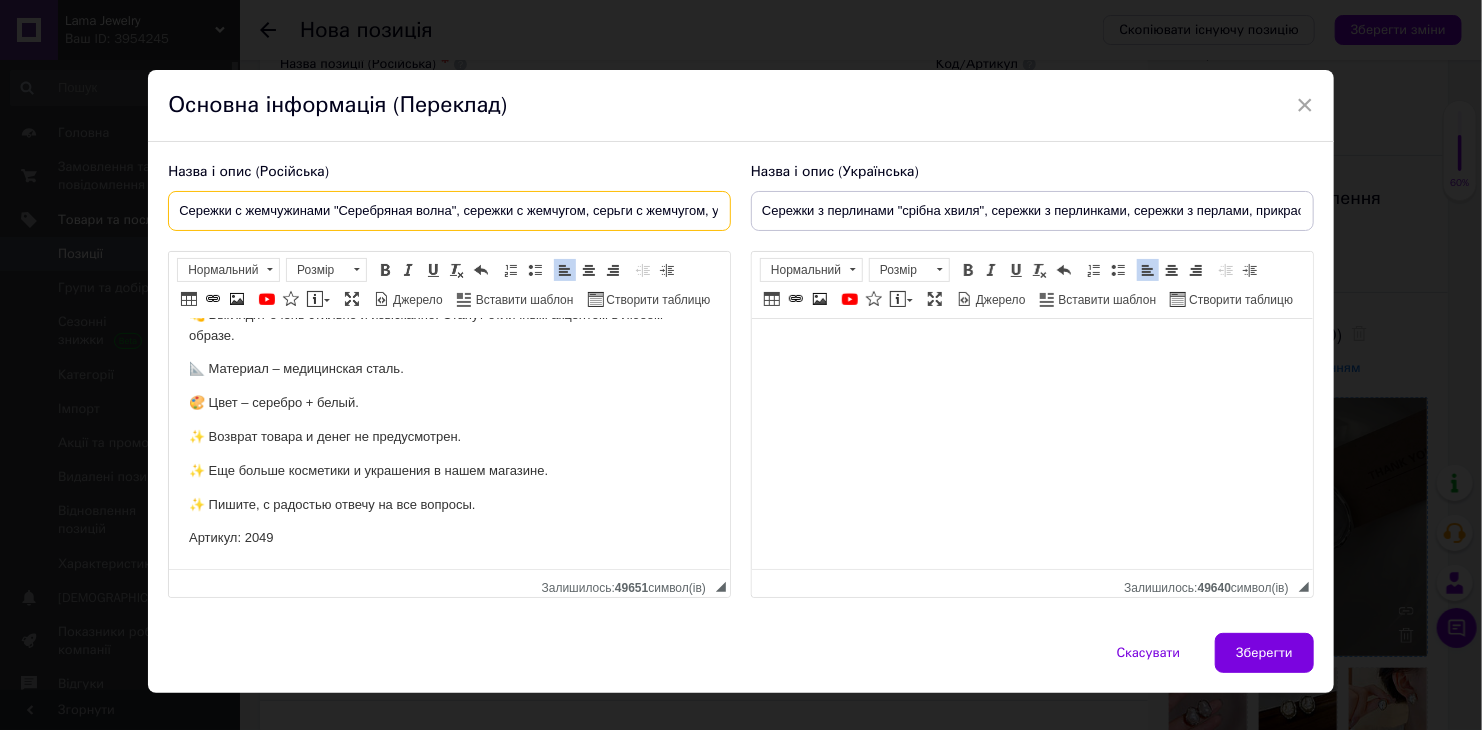 click on "Сережки с жемчужинами "Серебряная волна", сережки с жемчугом, серьги с жемчугом, украшения, серебро, подарок" at bounding box center [449, 211] 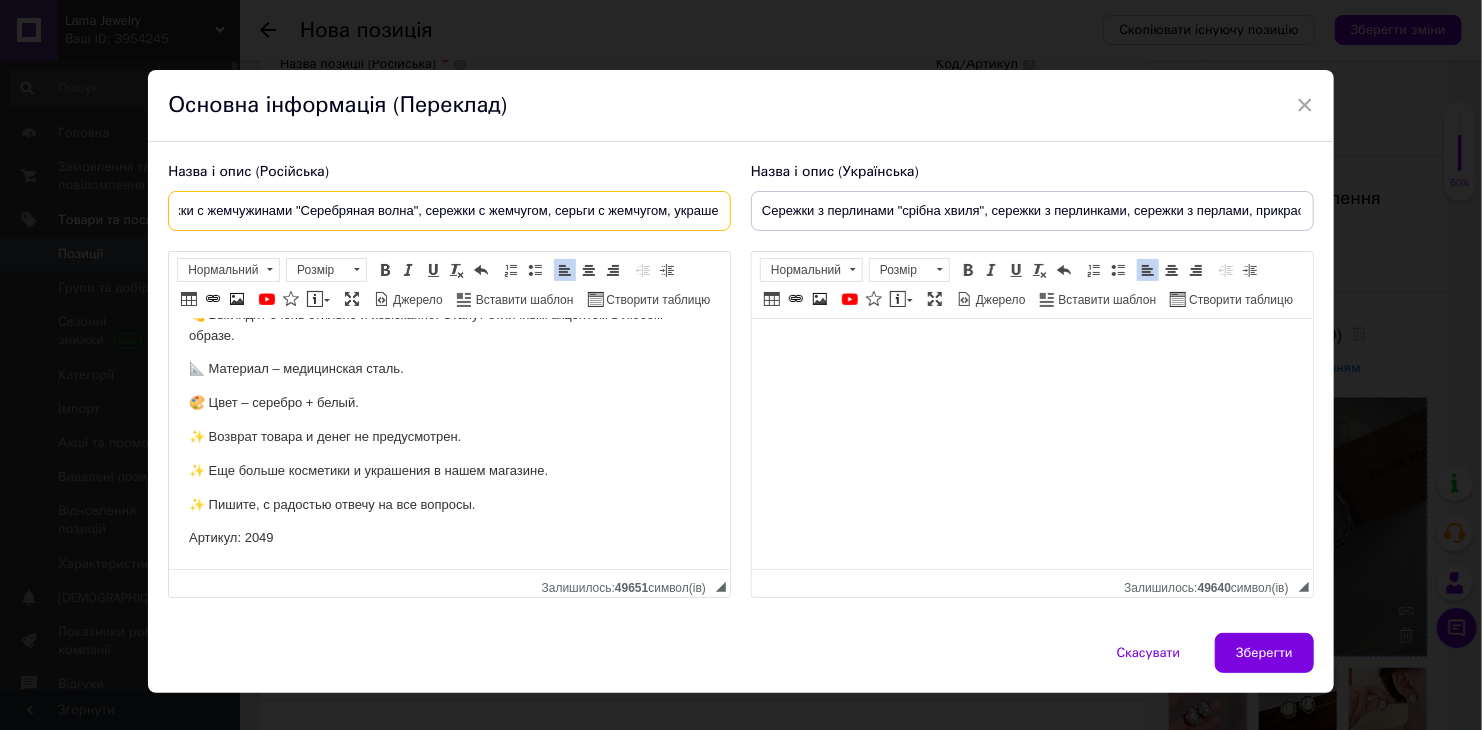drag, startPoint x: 615, startPoint y: 209, endPoint x: 701, endPoint y: 207, distance: 86.023254 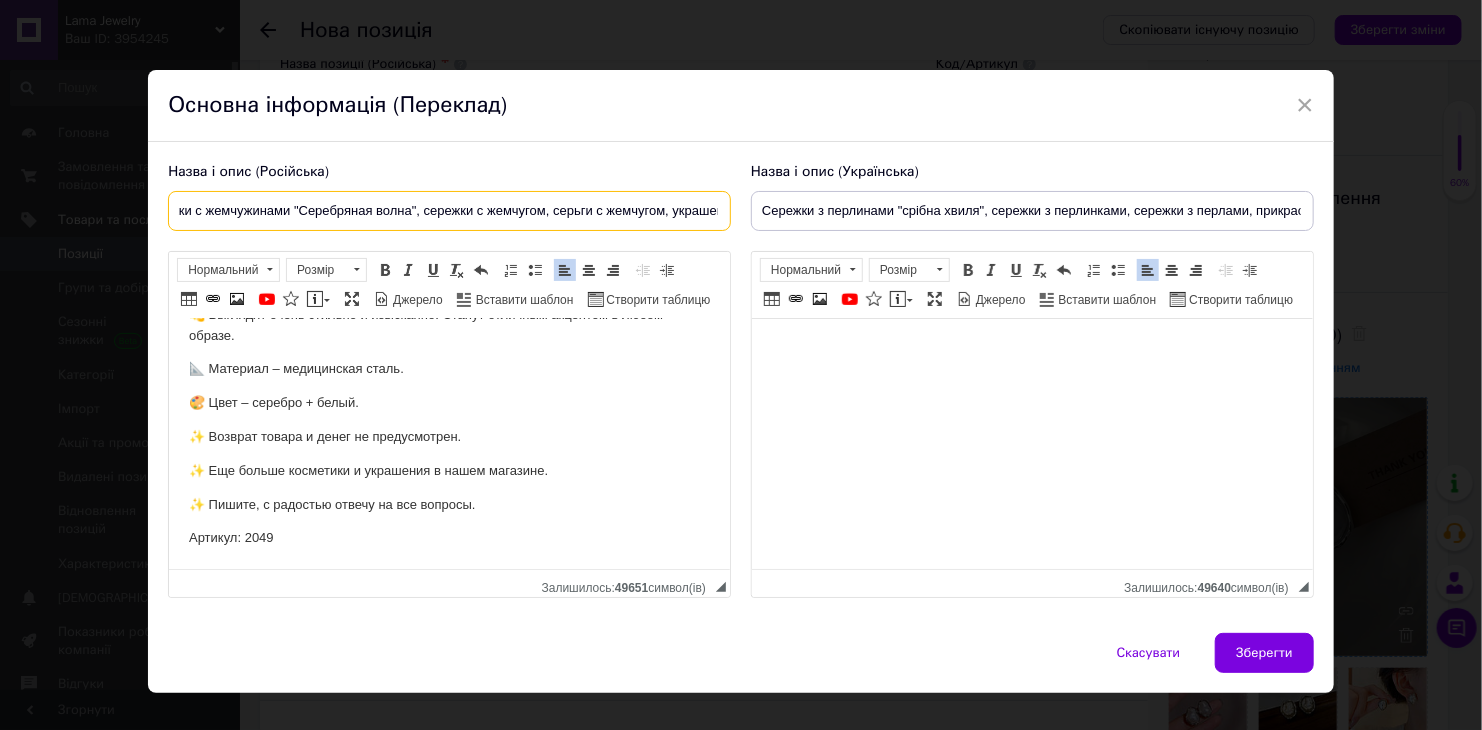 click on "Сережки с жемчужинами "Серебряная волна", сережки с жемчугом, серьги с жемчугом, украшения, серебро, подарок" at bounding box center [449, 211] 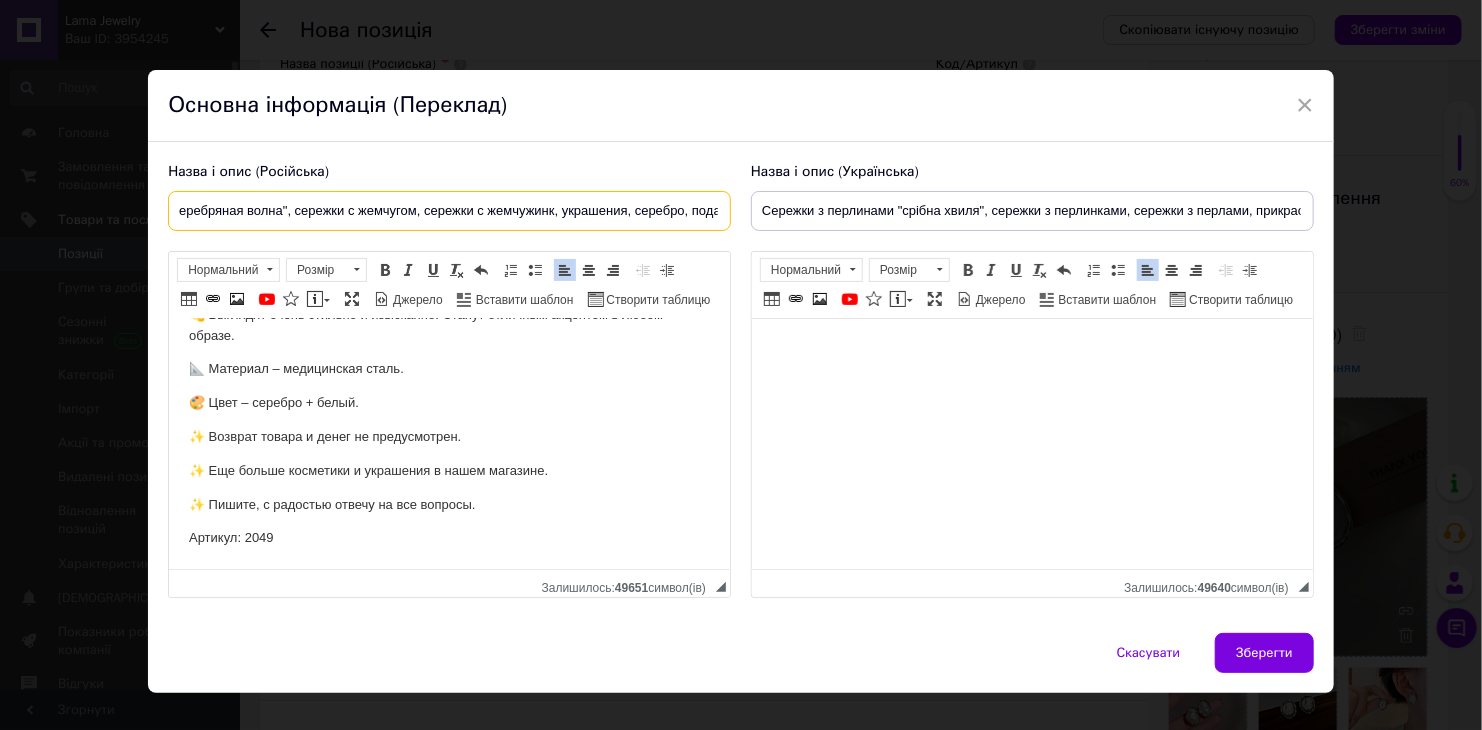 scroll, scrollTop: 0, scrollLeft: 193, axis: horizontal 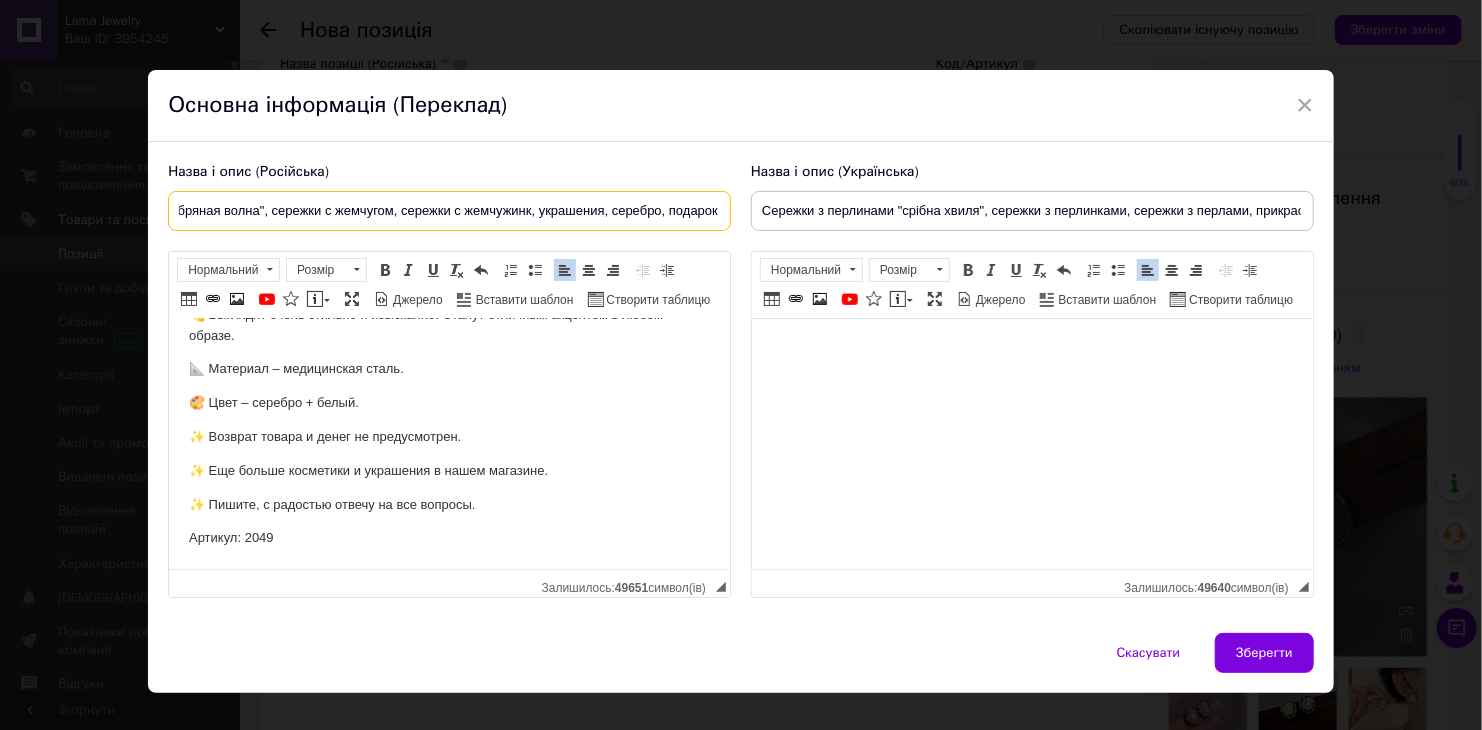 drag, startPoint x: 700, startPoint y: 214, endPoint x: 715, endPoint y: 212, distance: 15.132746 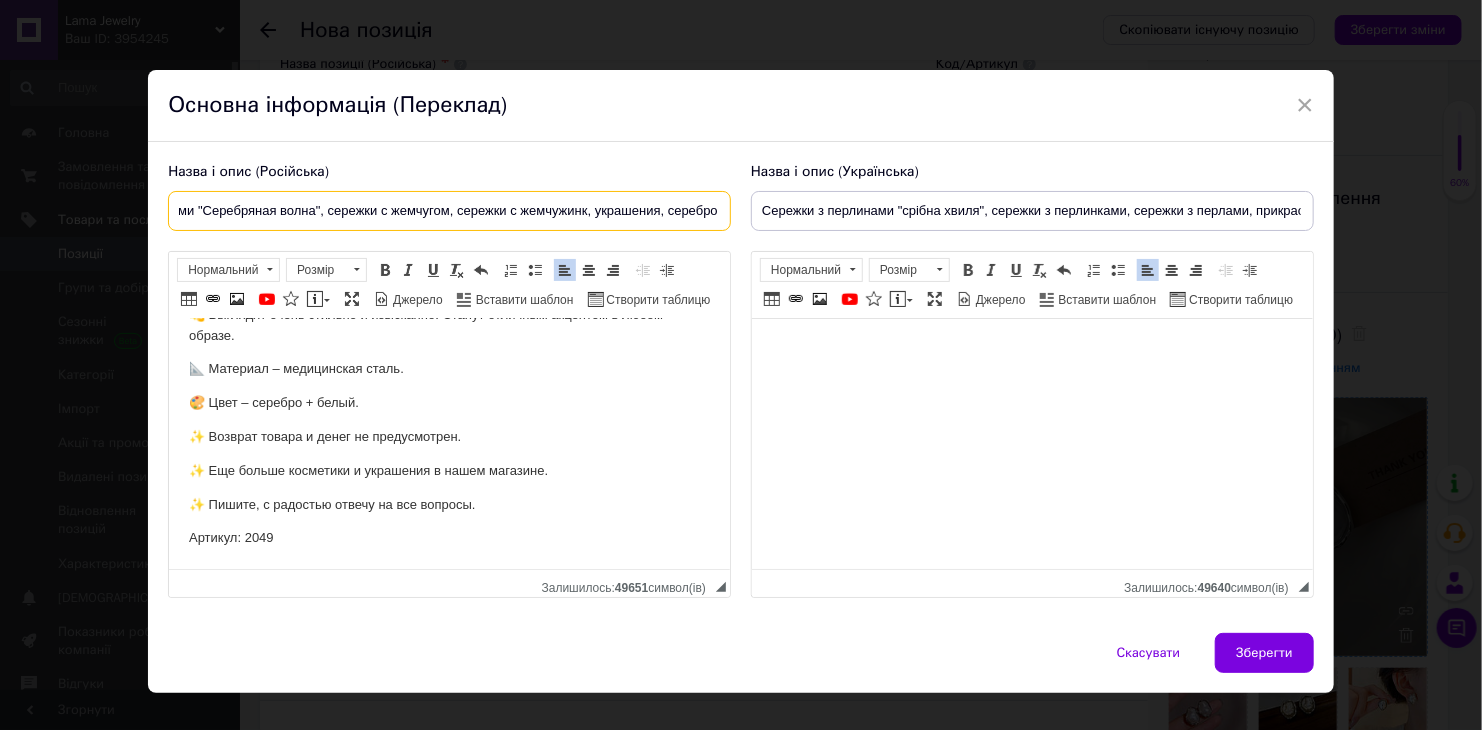 scroll, scrollTop: 0, scrollLeft: 137, axis: horizontal 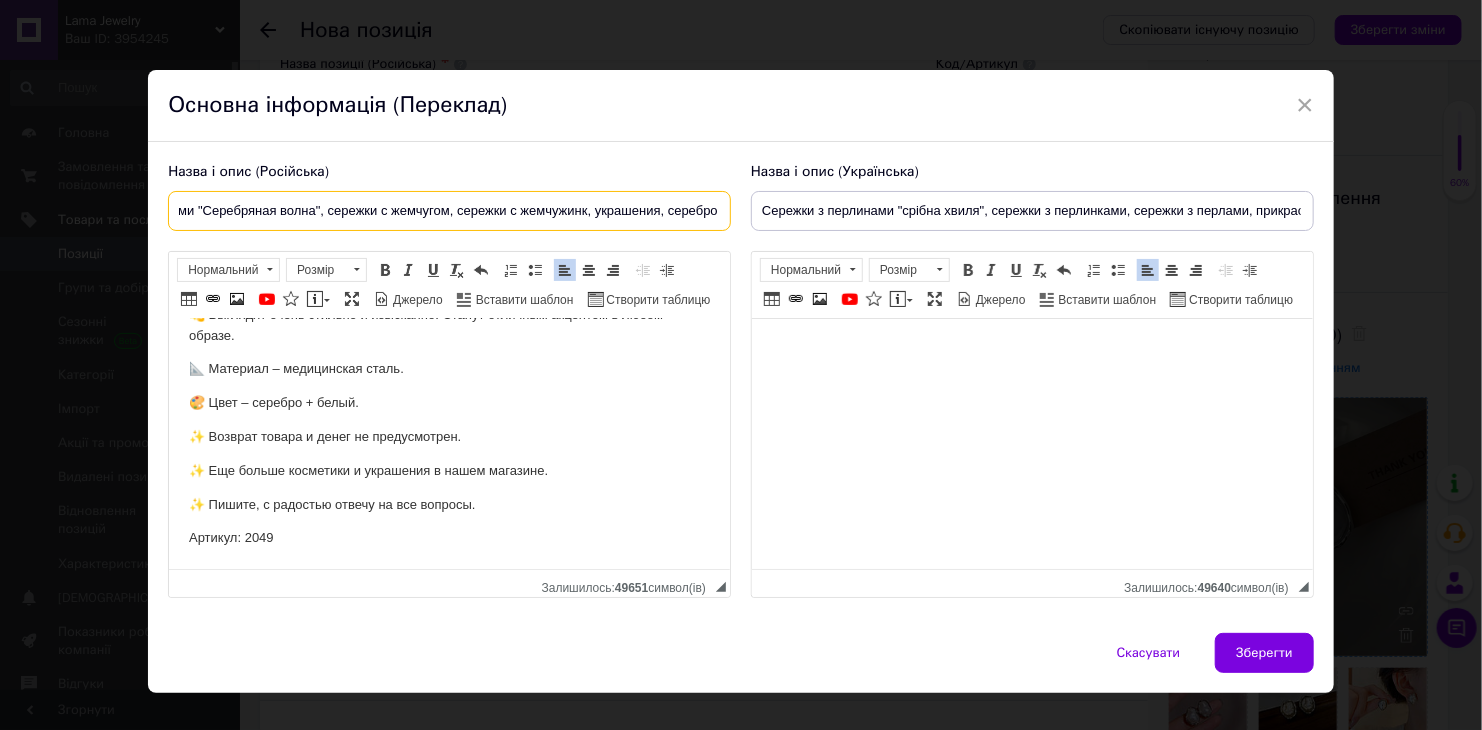 click on "Сережки с жемчужинами "Серебряная волна", сережки с жемчугом, сережки с жемчужинк, украшения, серебро" at bounding box center (449, 211) 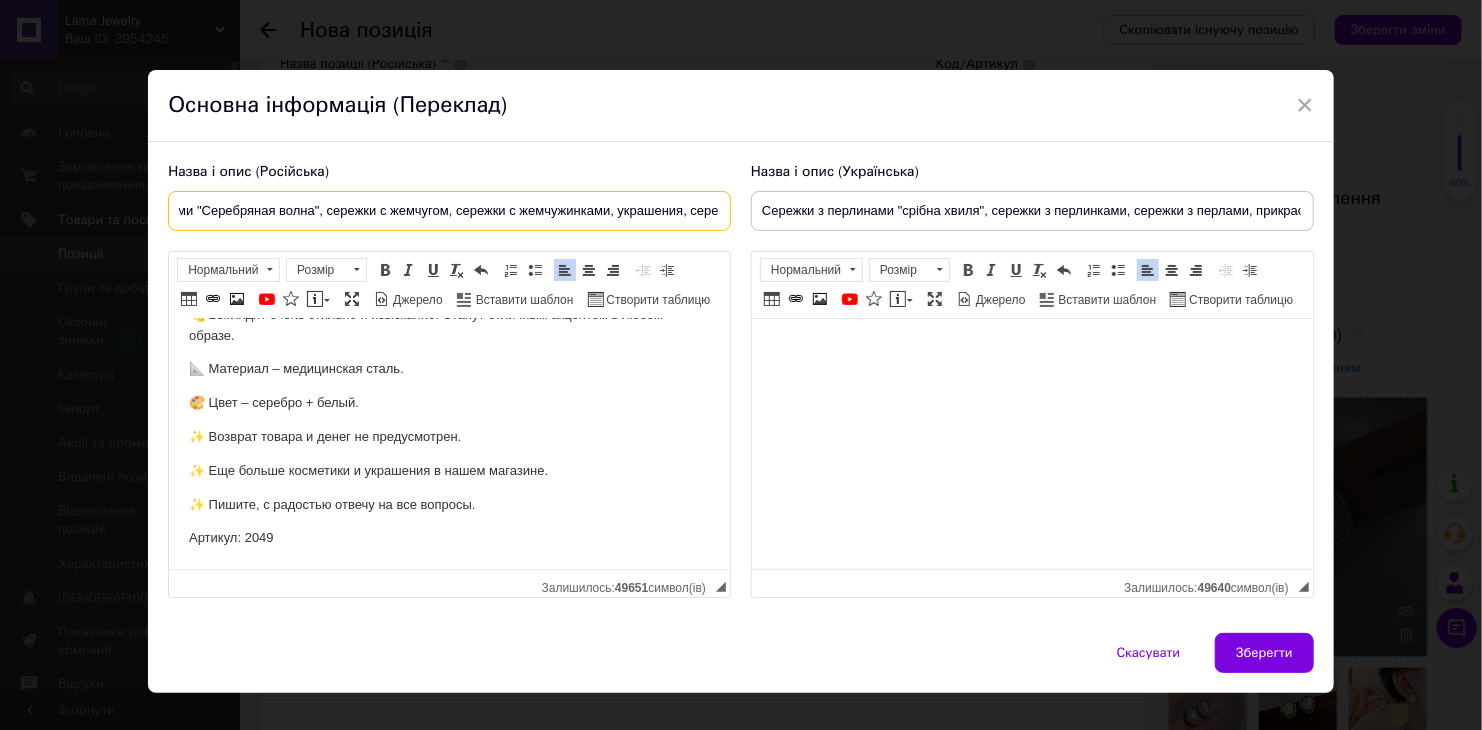 click on "Сережки с жемчужинами "Серебряная волна", сережки с жемчугом, сережки с жемчужинками, украшения, серебро" at bounding box center (449, 211) 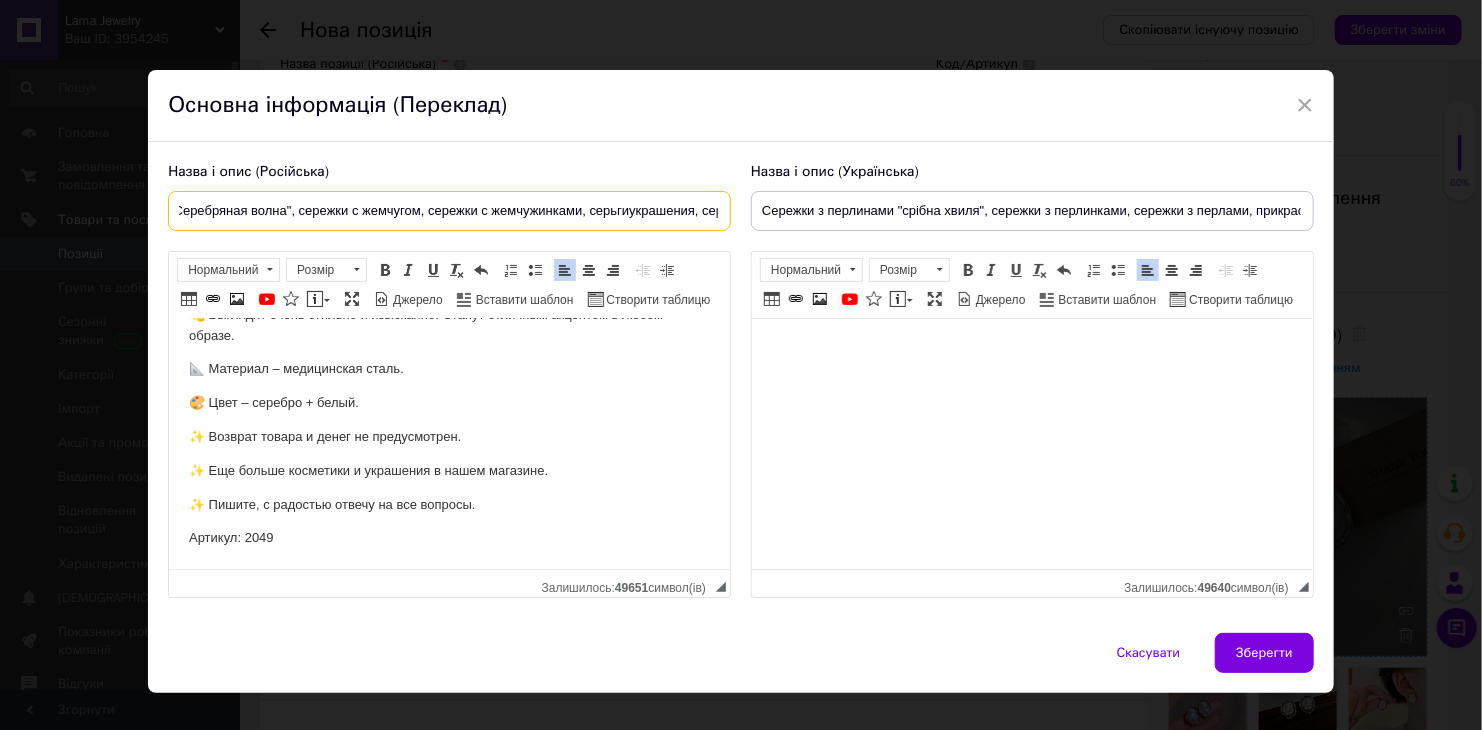 scroll, scrollTop: 0, scrollLeft: 201, axis: horizontal 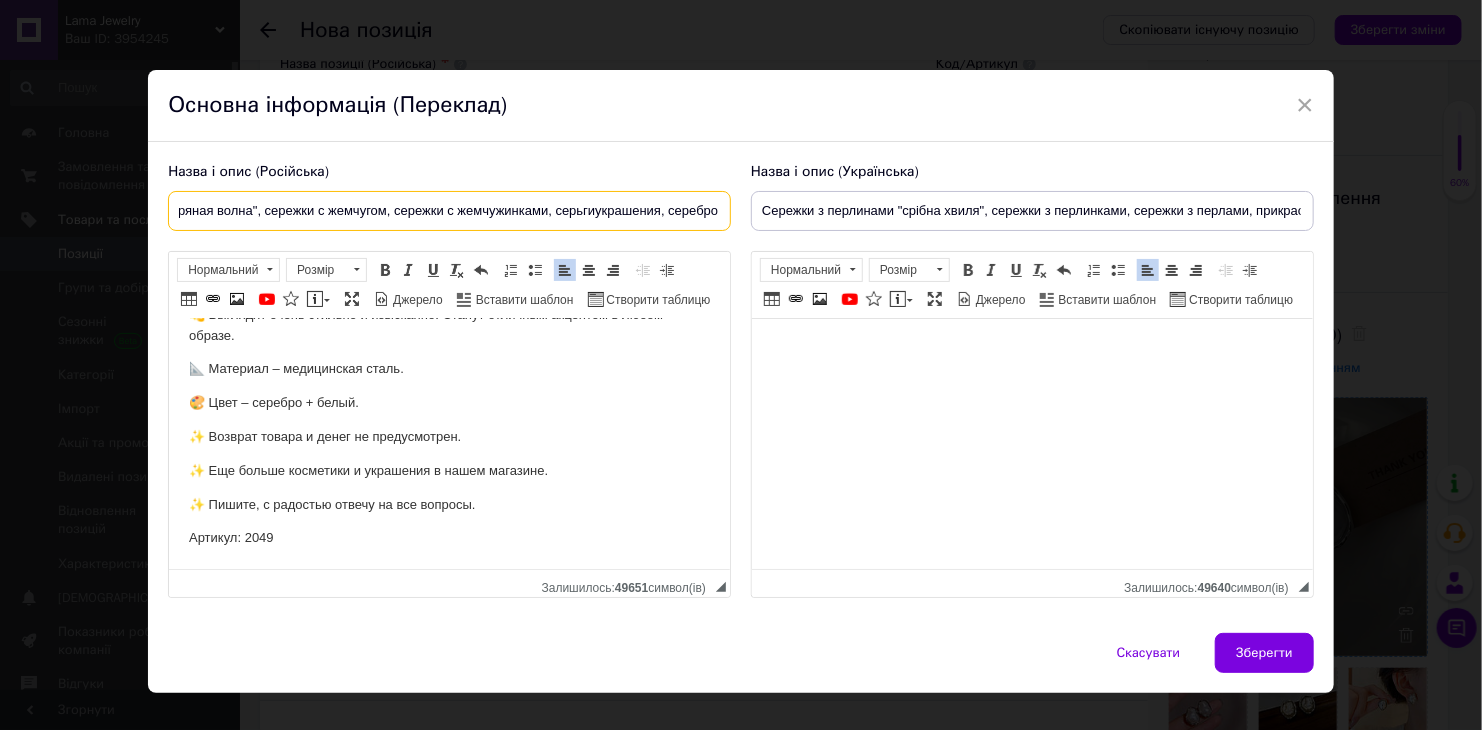 drag, startPoint x: 656, startPoint y: 208, endPoint x: 718, endPoint y: 214, distance: 62.289646 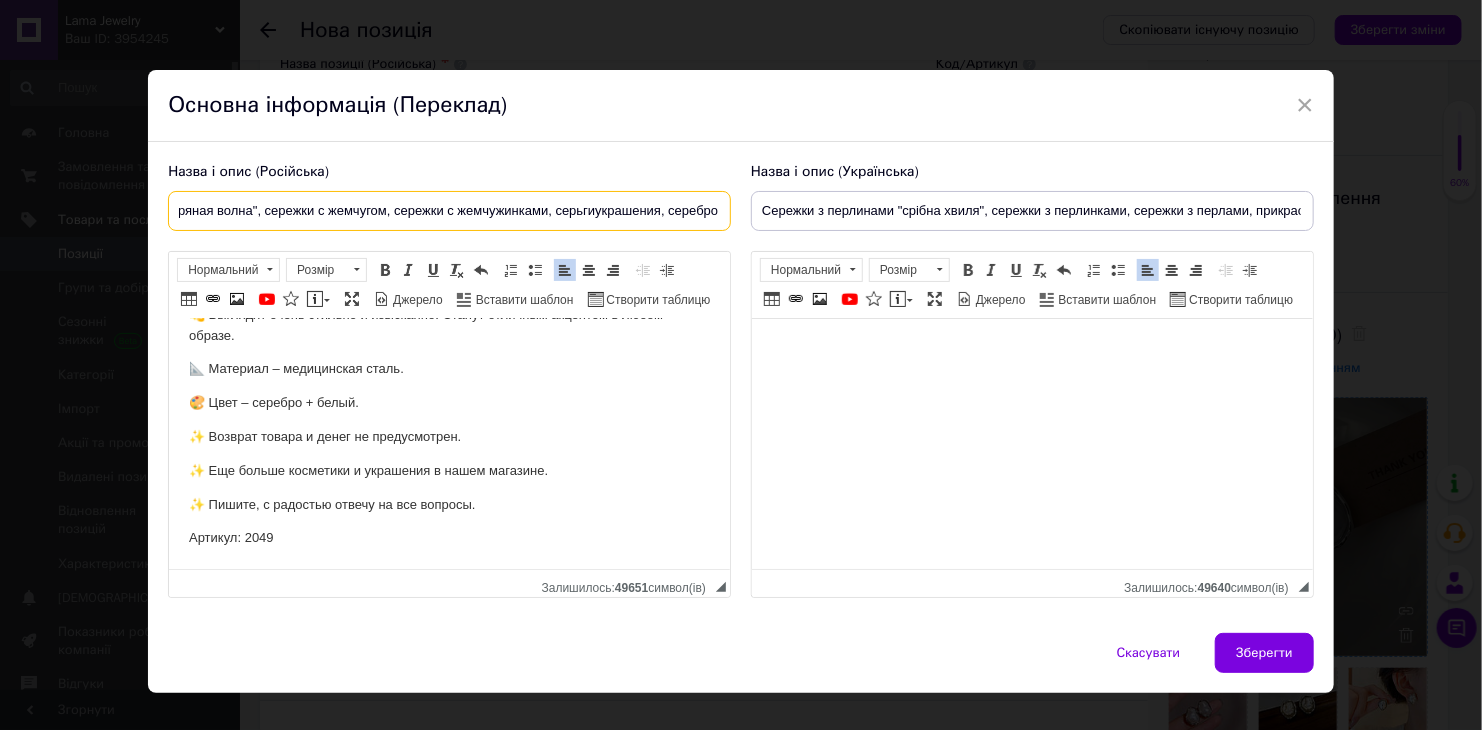 drag, startPoint x: 717, startPoint y: 213, endPoint x: 657, endPoint y: 211, distance: 60.033325 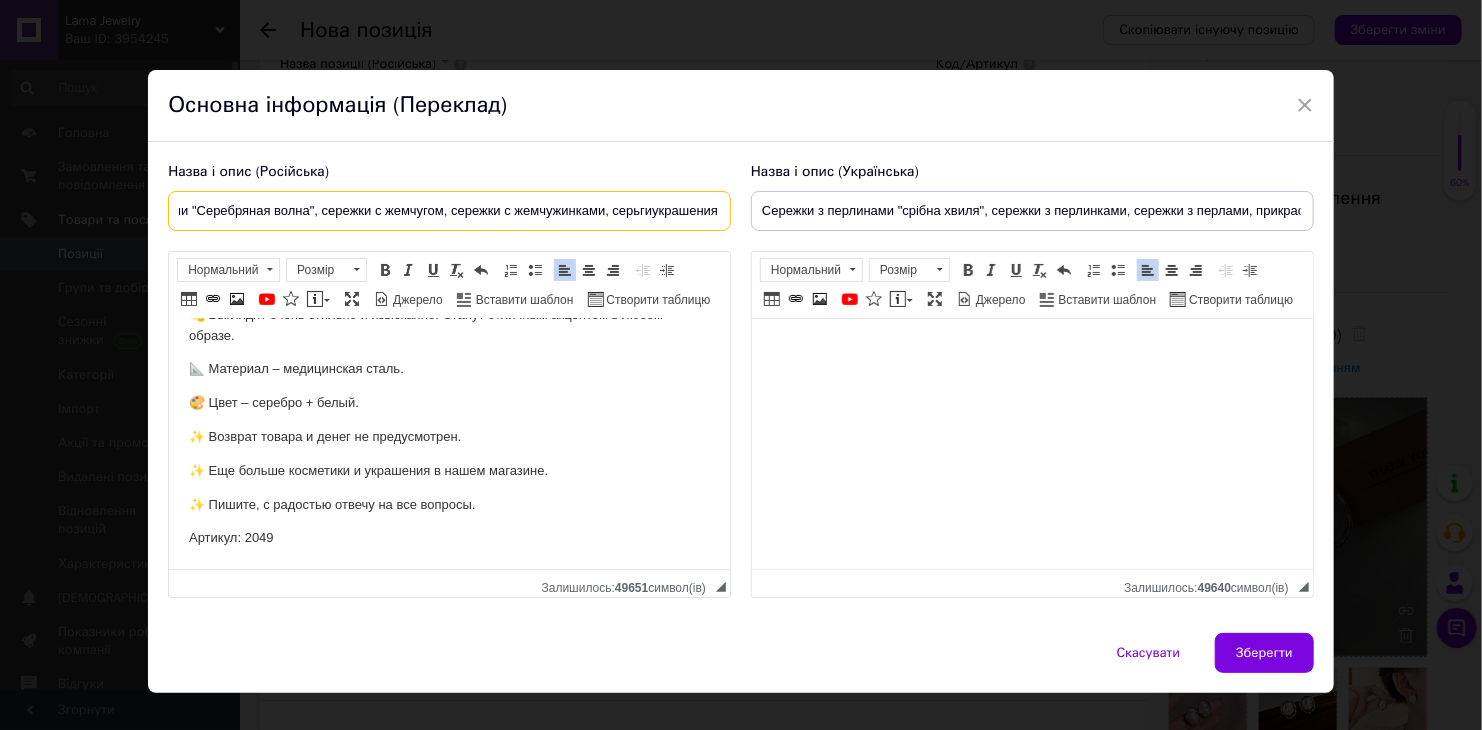 scroll, scrollTop: 0, scrollLeft: 144, axis: horizontal 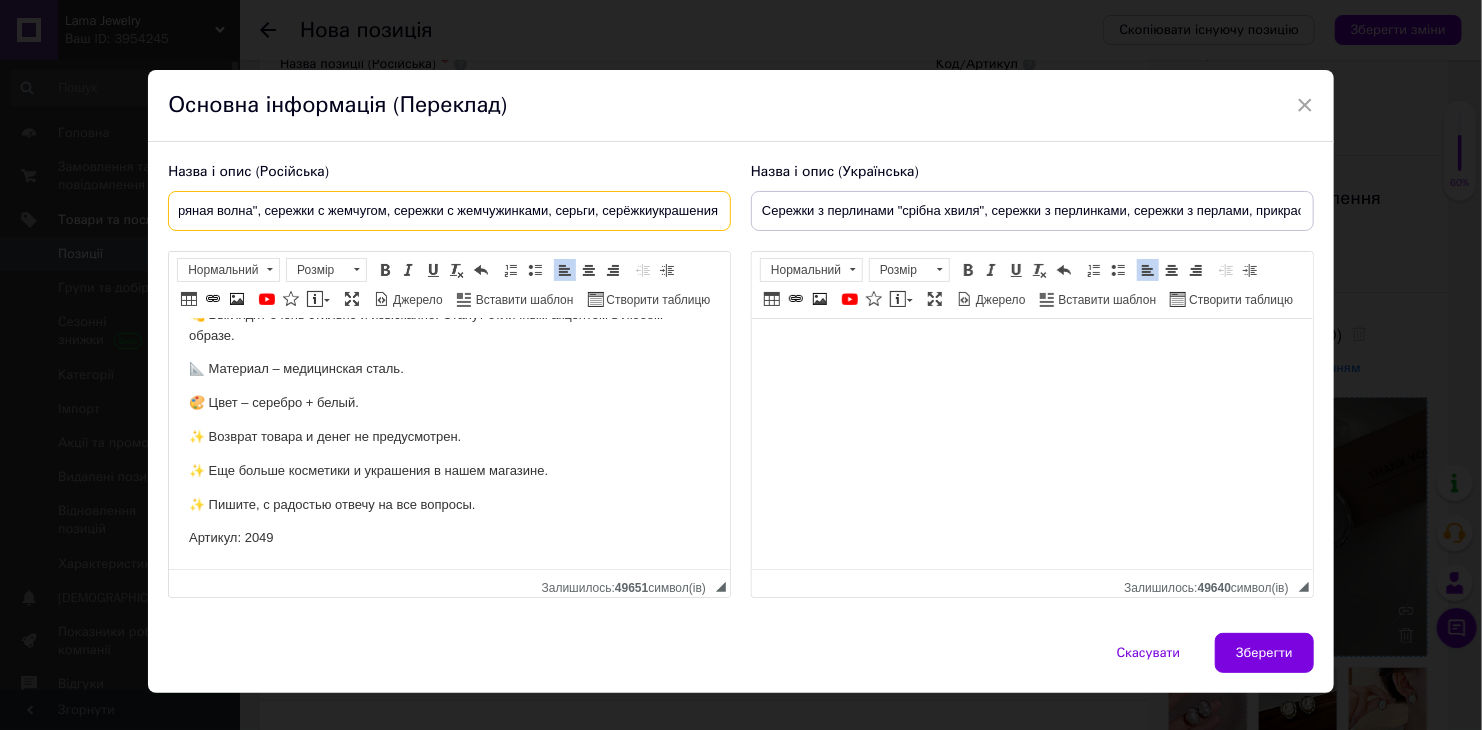 drag, startPoint x: 675, startPoint y: 218, endPoint x: 731, endPoint y: 216, distance: 56.0357 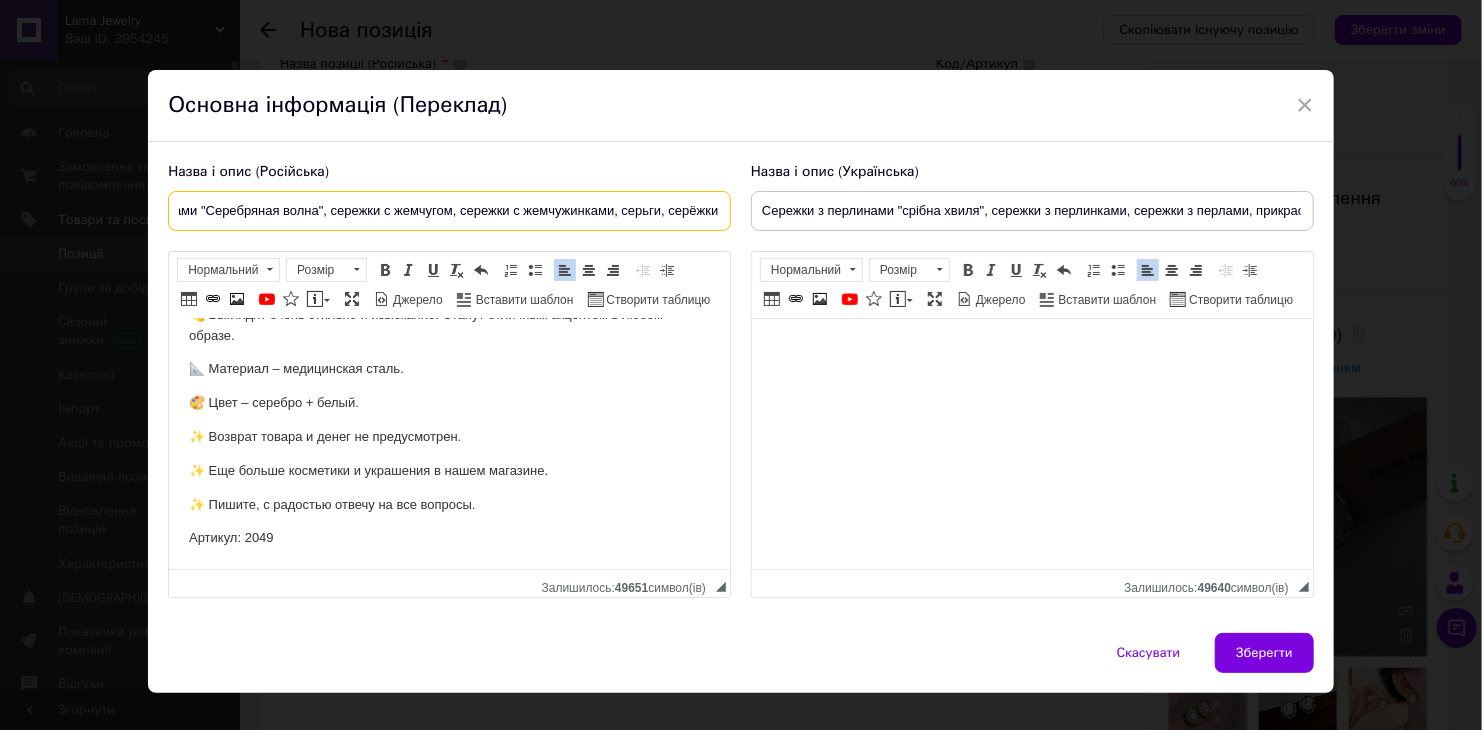scroll, scrollTop: 0, scrollLeft: 135, axis: horizontal 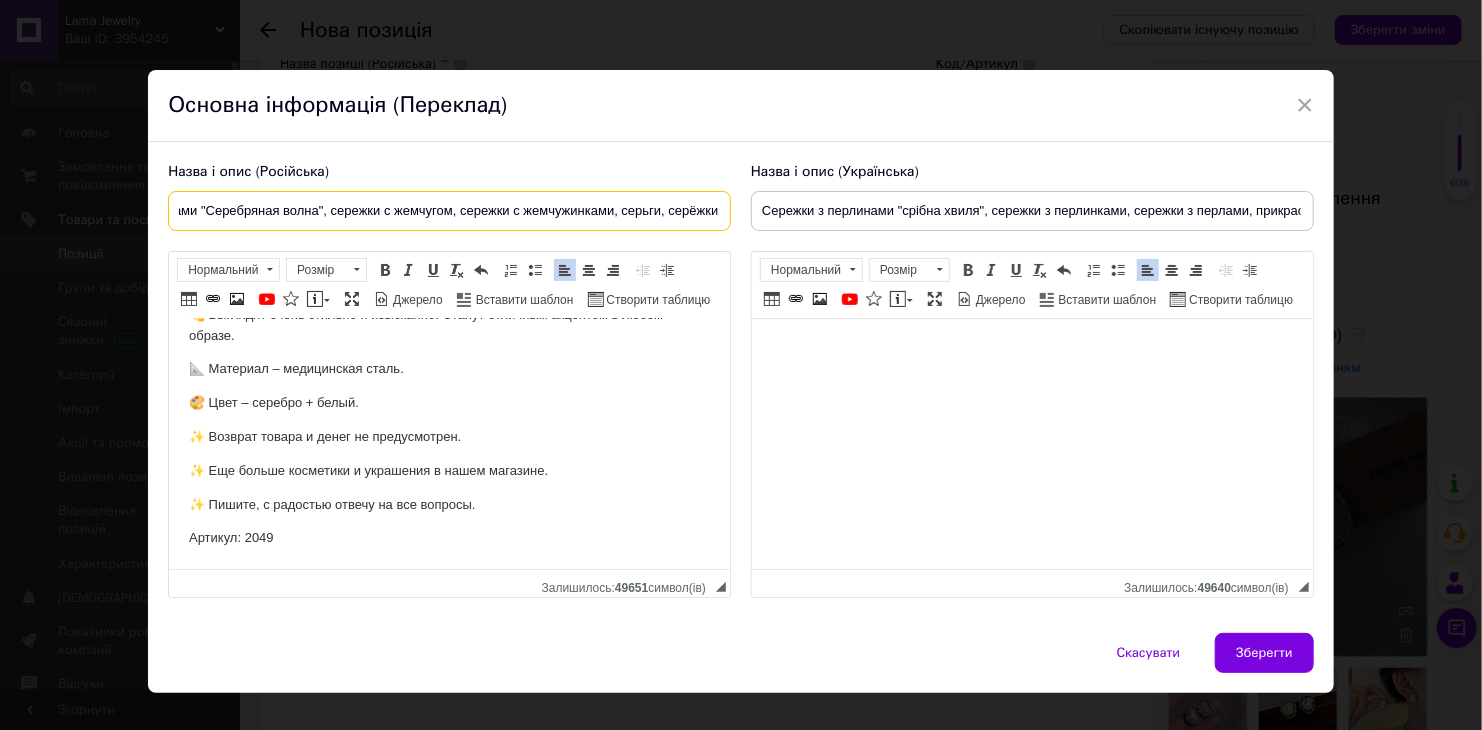 type on "Сережки с жемчужинами "Серебряная волна", сережки с жемчугом, сережки с жемчужинками, серьги, серёжки" 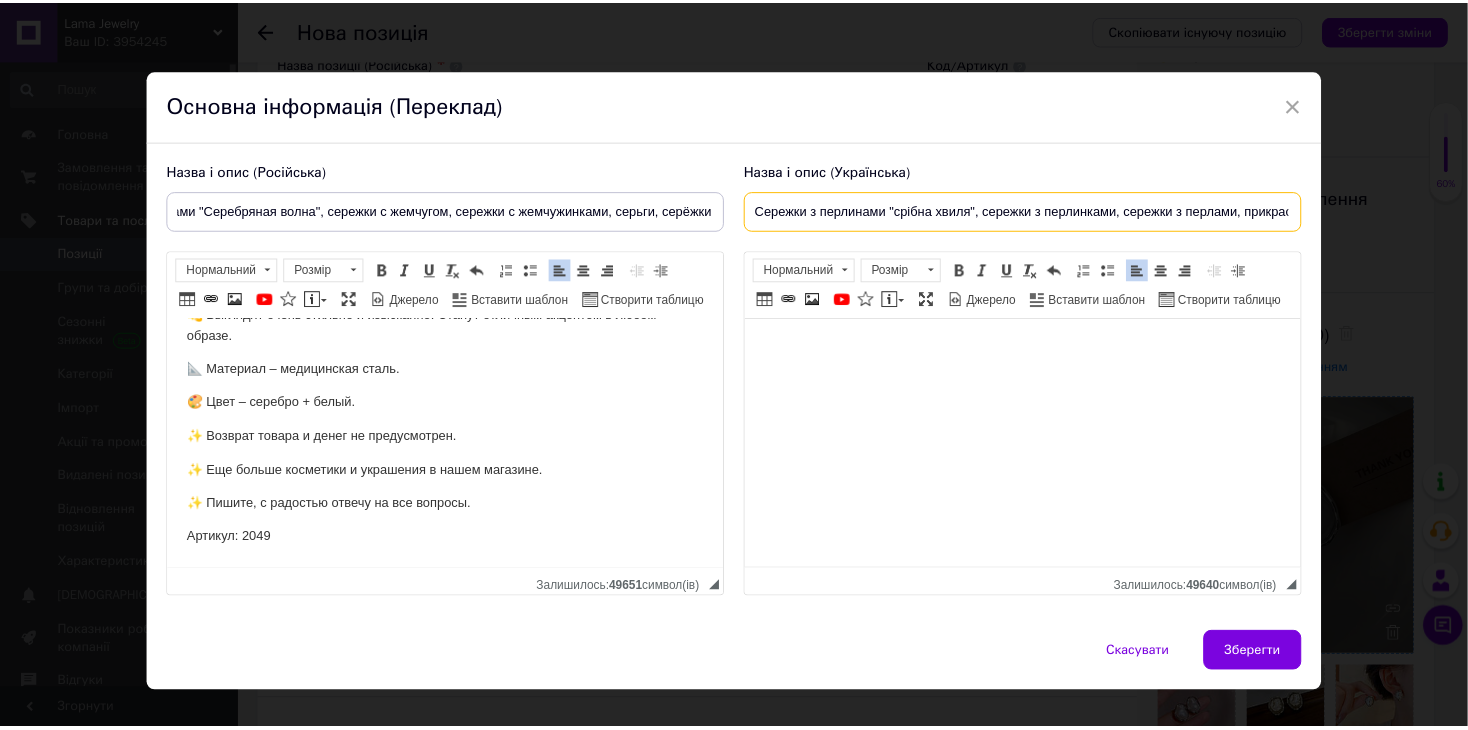 scroll, scrollTop: 0, scrollLeft: 0, axis: both 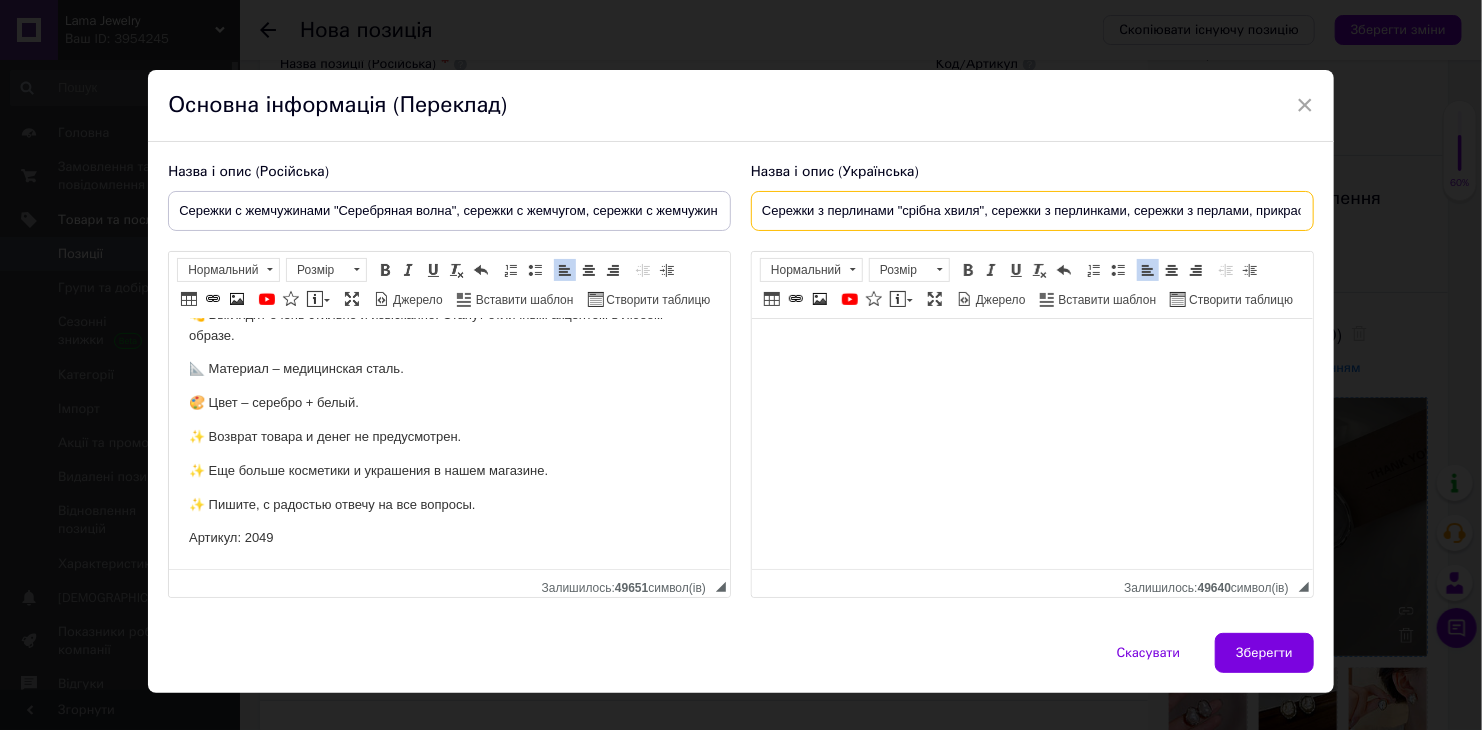 click on "Сережки з перлинами "срібна хвиля", сережки з перлинками, сережки з перлами, прикраси, срібло, подарунок, сережки з перлинами" at bounding box center [1032, 211] 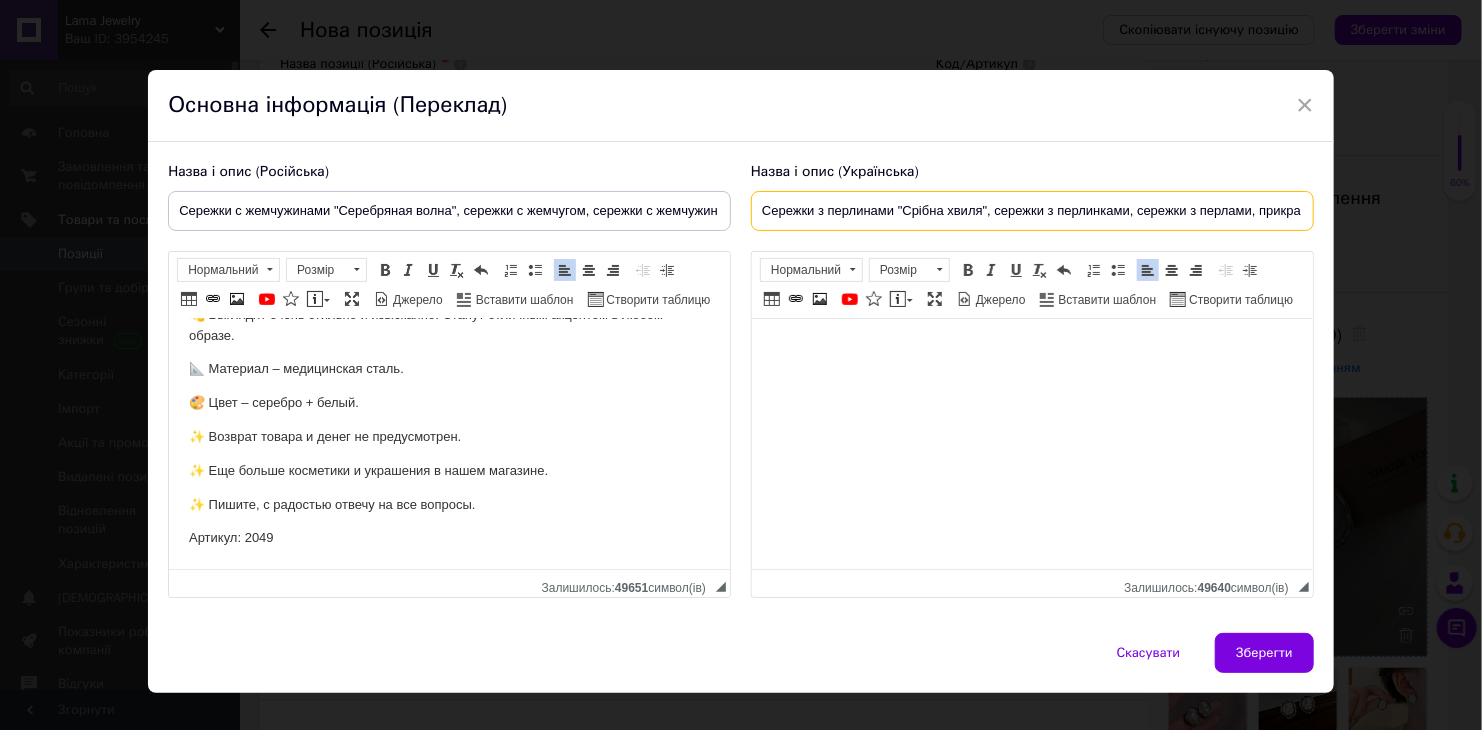 type on "Сережки з перлинами "Срібна хвиля", сережки з перлинками, сережки з перлами, прикраси, срібло, подарунок, сережки з перлинами" 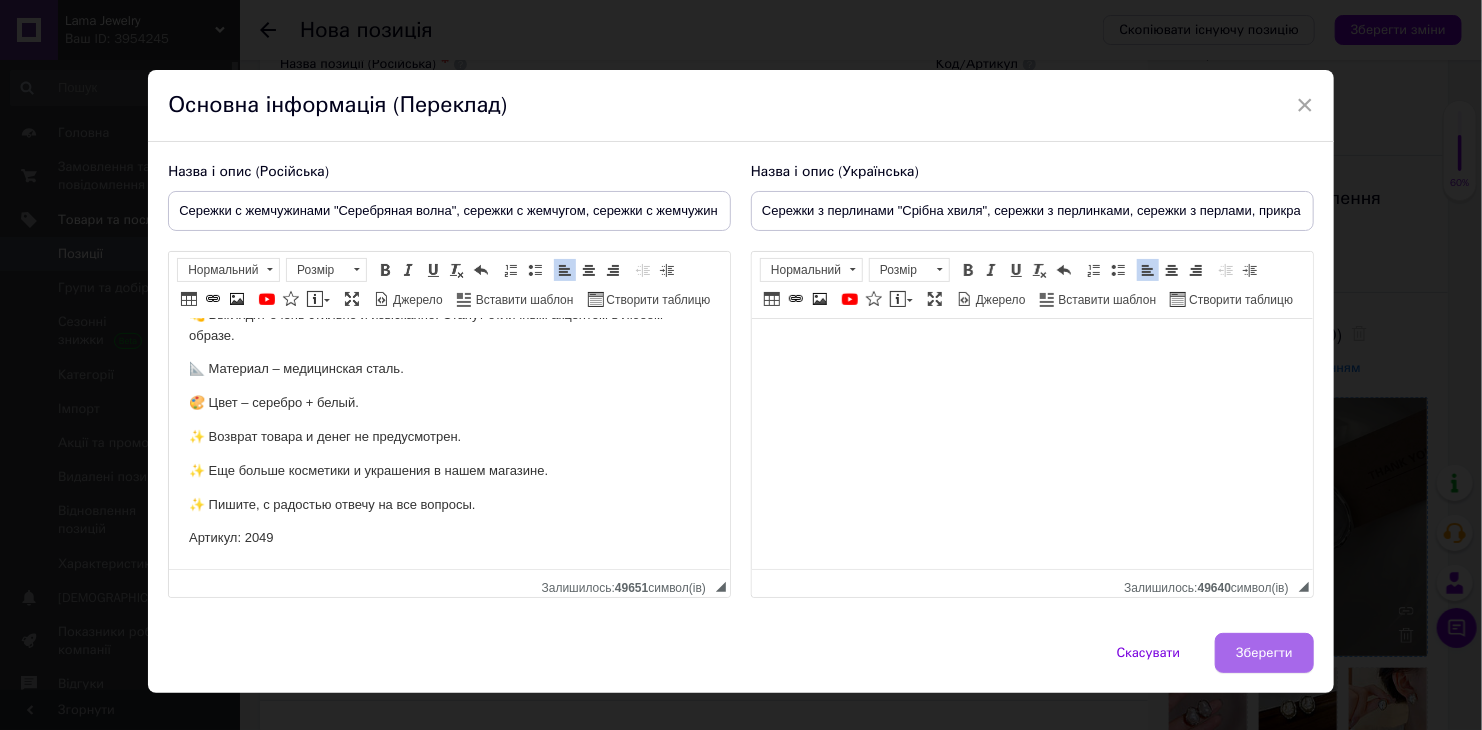 click on "Зберегти" at bounding box center (1264, 653) 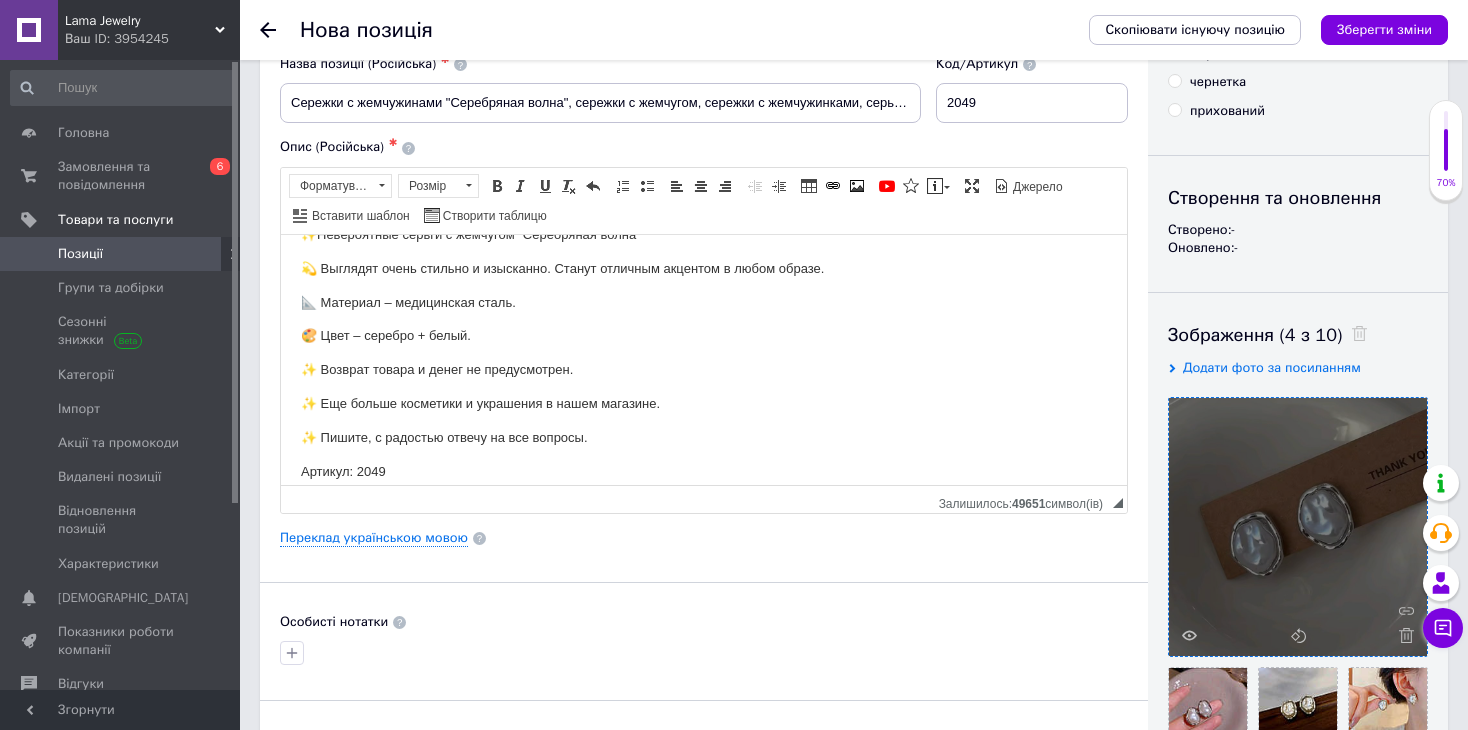 scroll, scrollTop: 47, scrollLeft: 0, axis: vertical 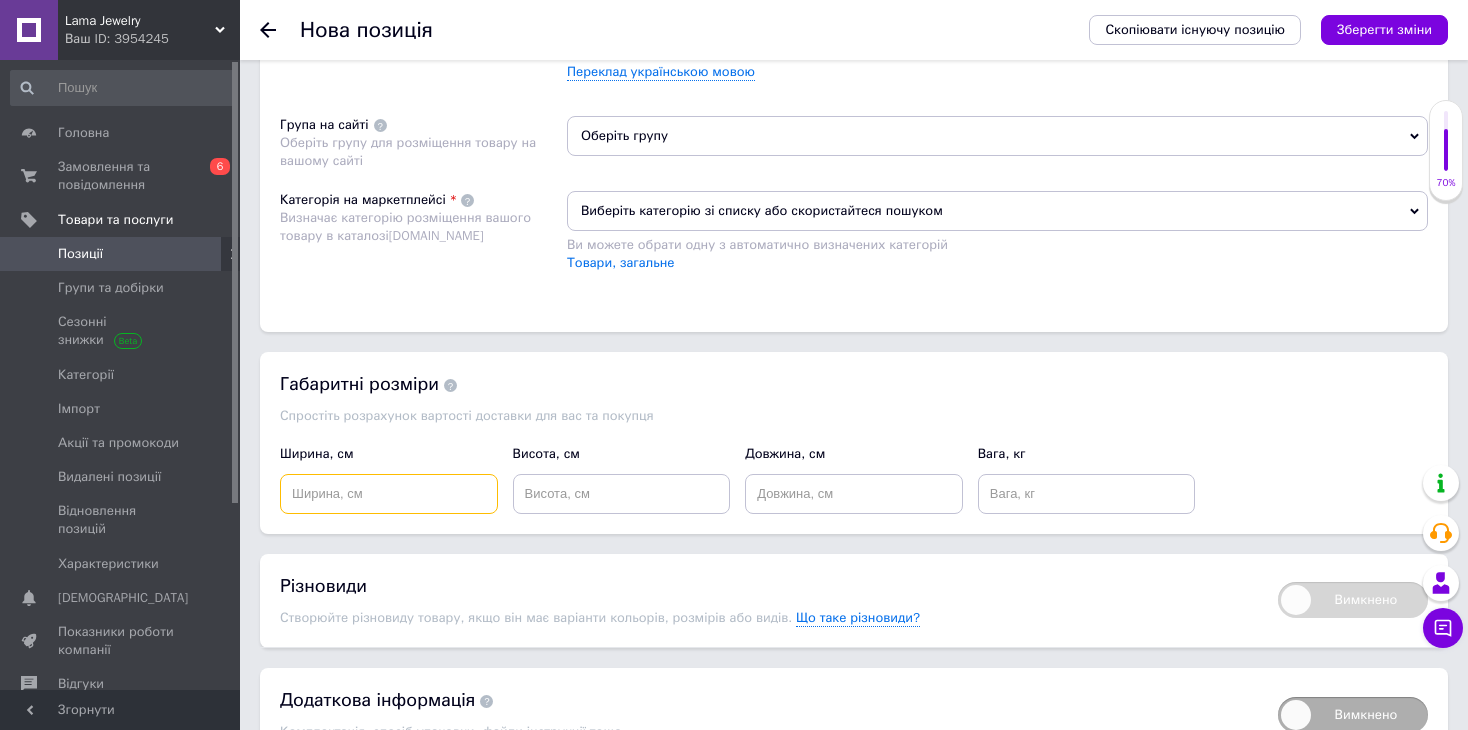 click at bounding box center [389, 494] 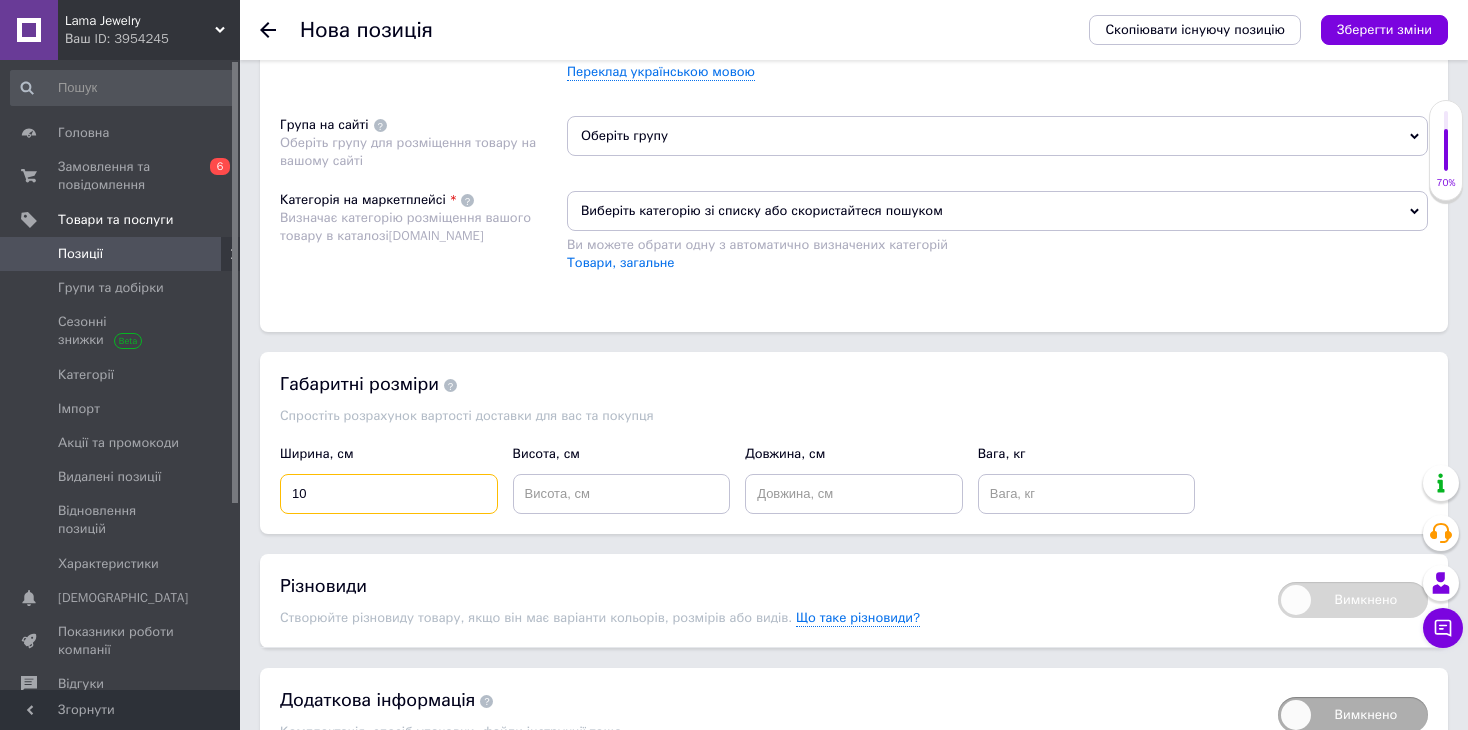 type on "10" 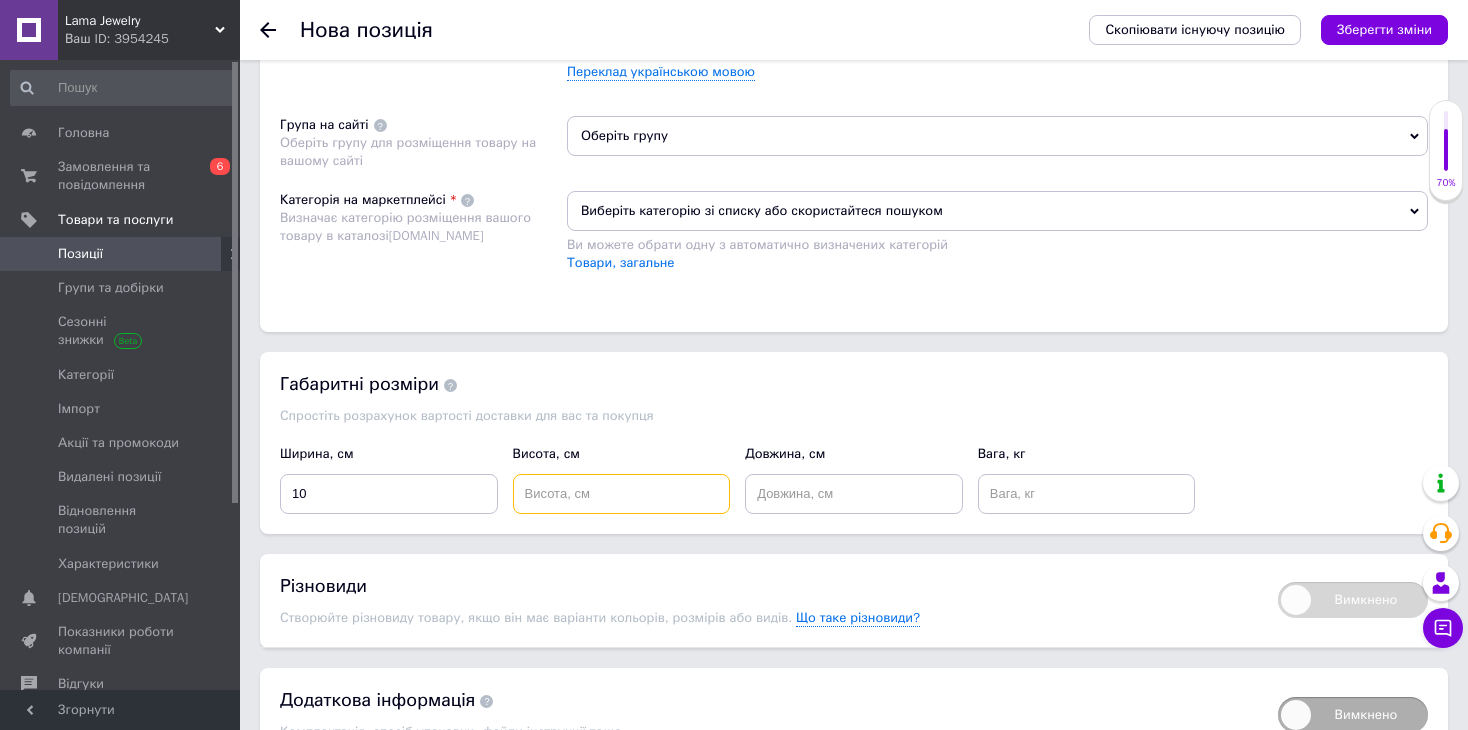 click at bounding box center [622, 494] 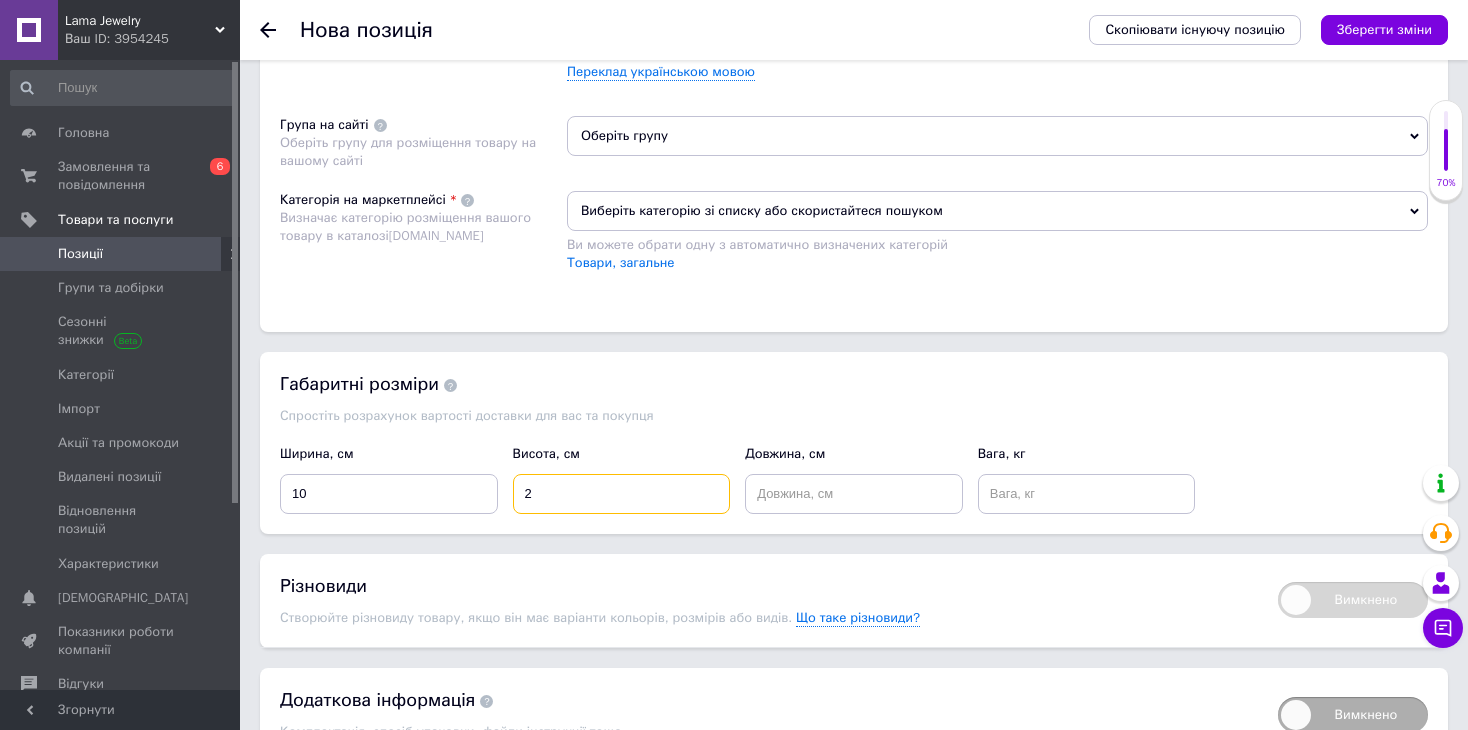 type on "2" 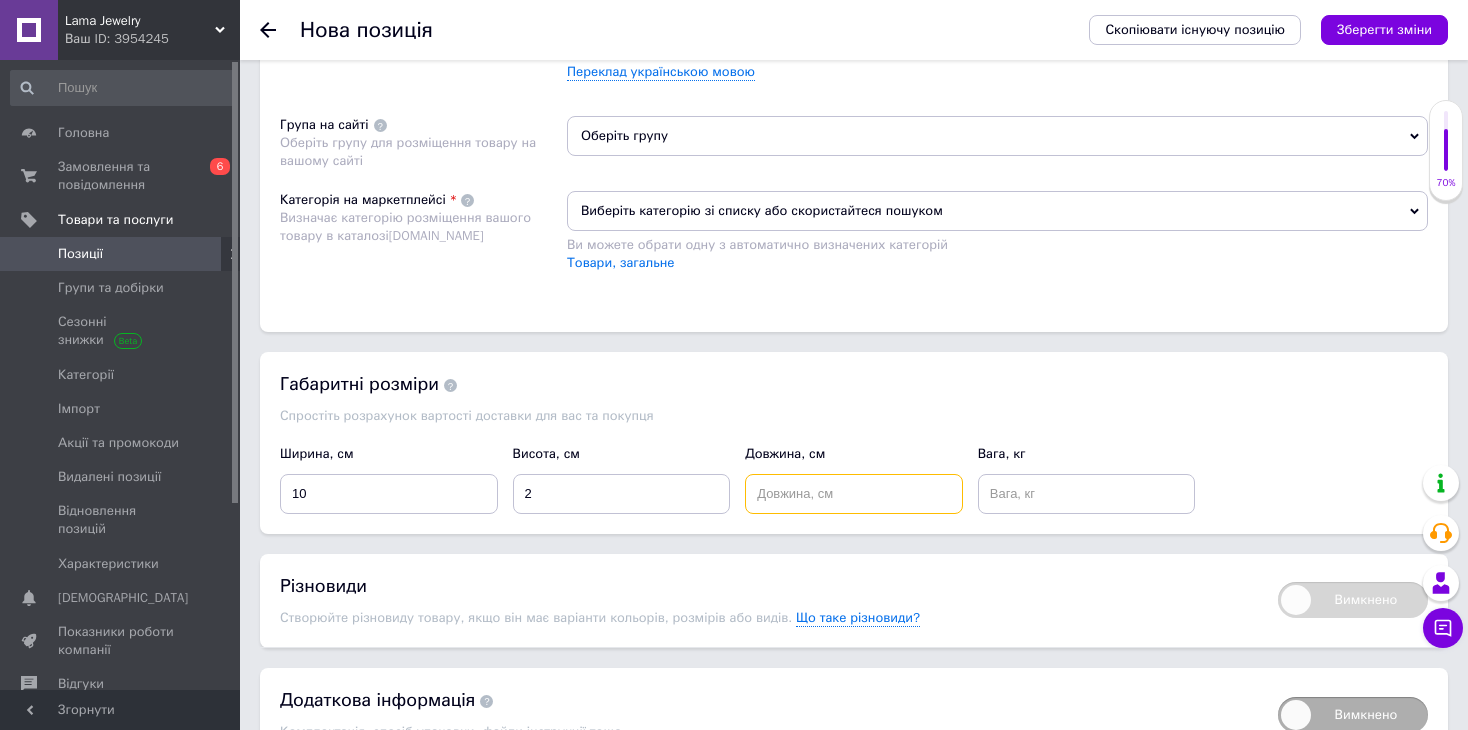 click at bounding box center [854, 494] 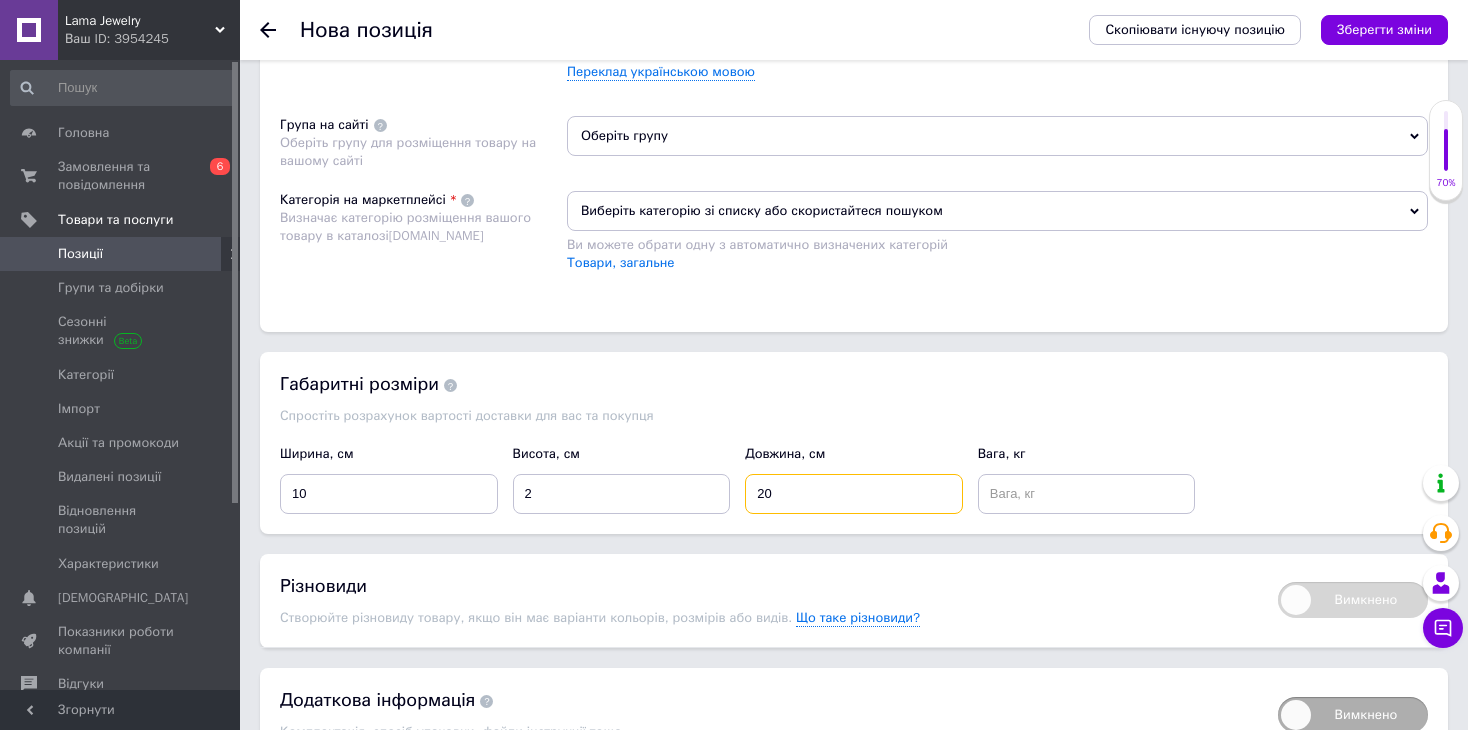 type on "20" 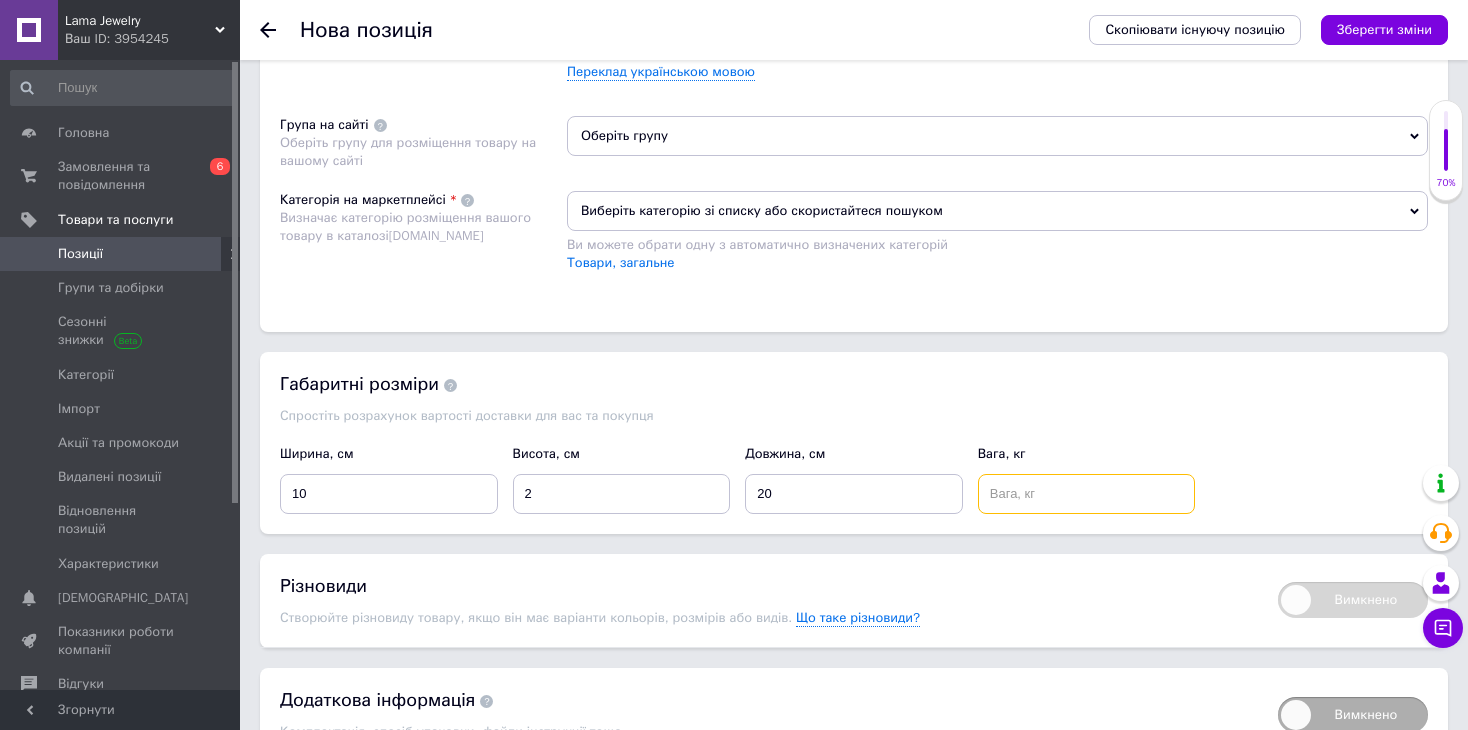 click at bounding box center [1087, 494] 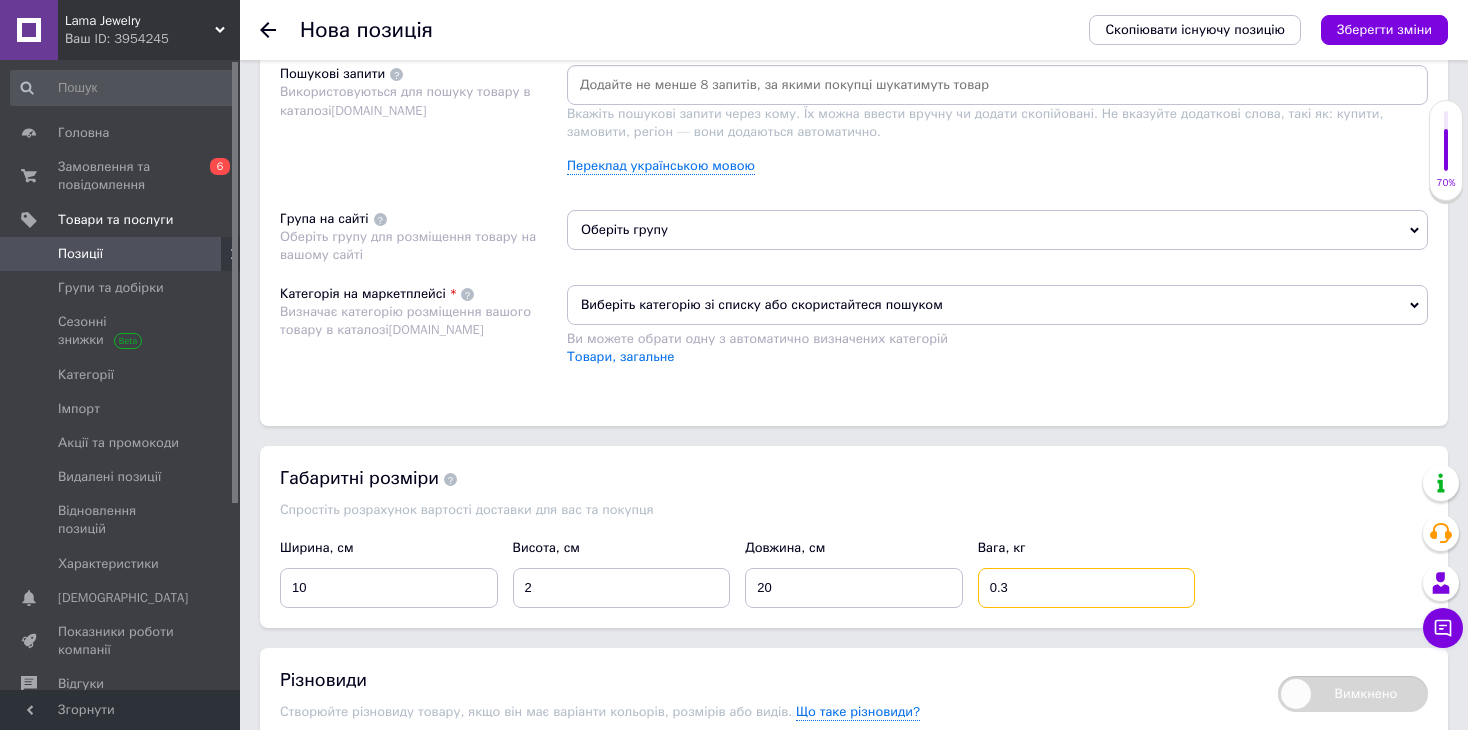 scroll, scrollTop: 1100, scrollLeft: 0, axis: vertical 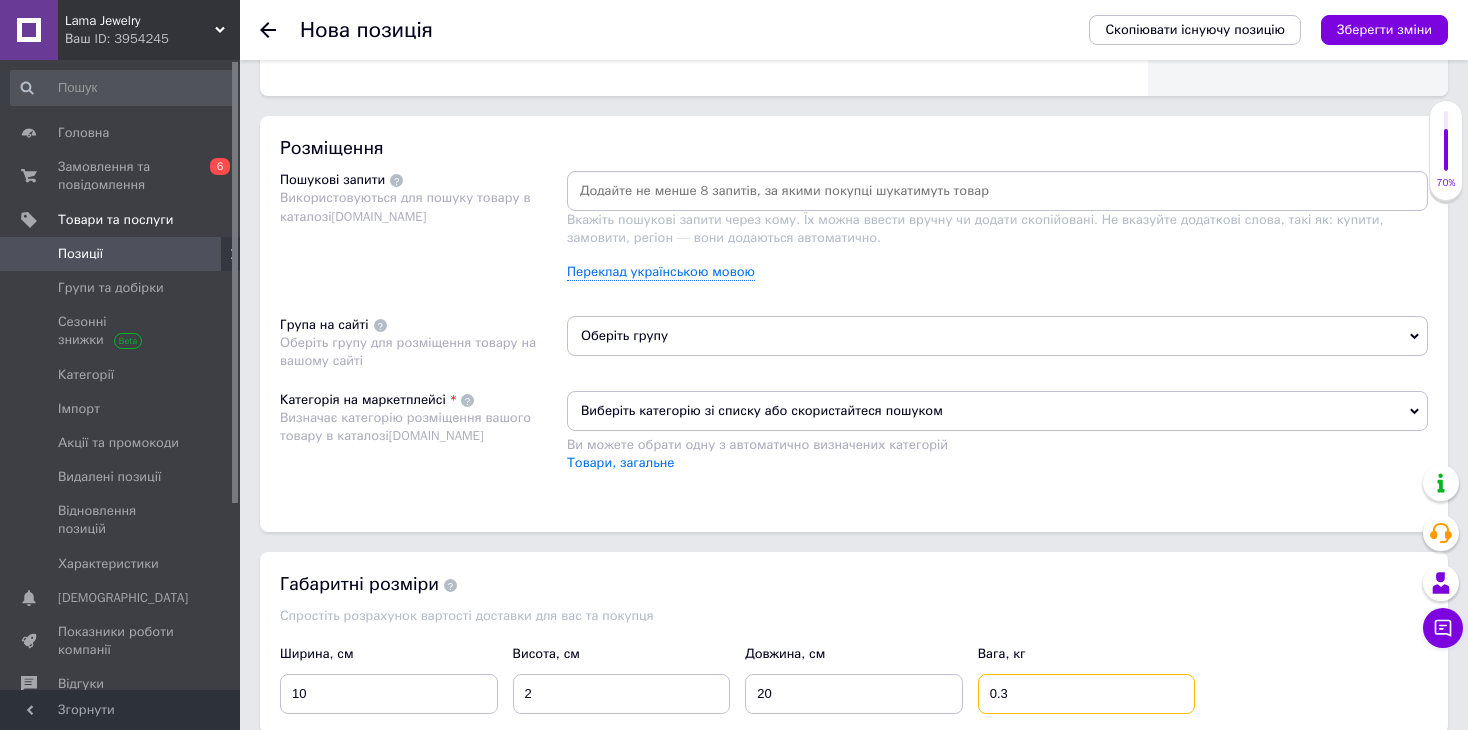 type on "0.3" 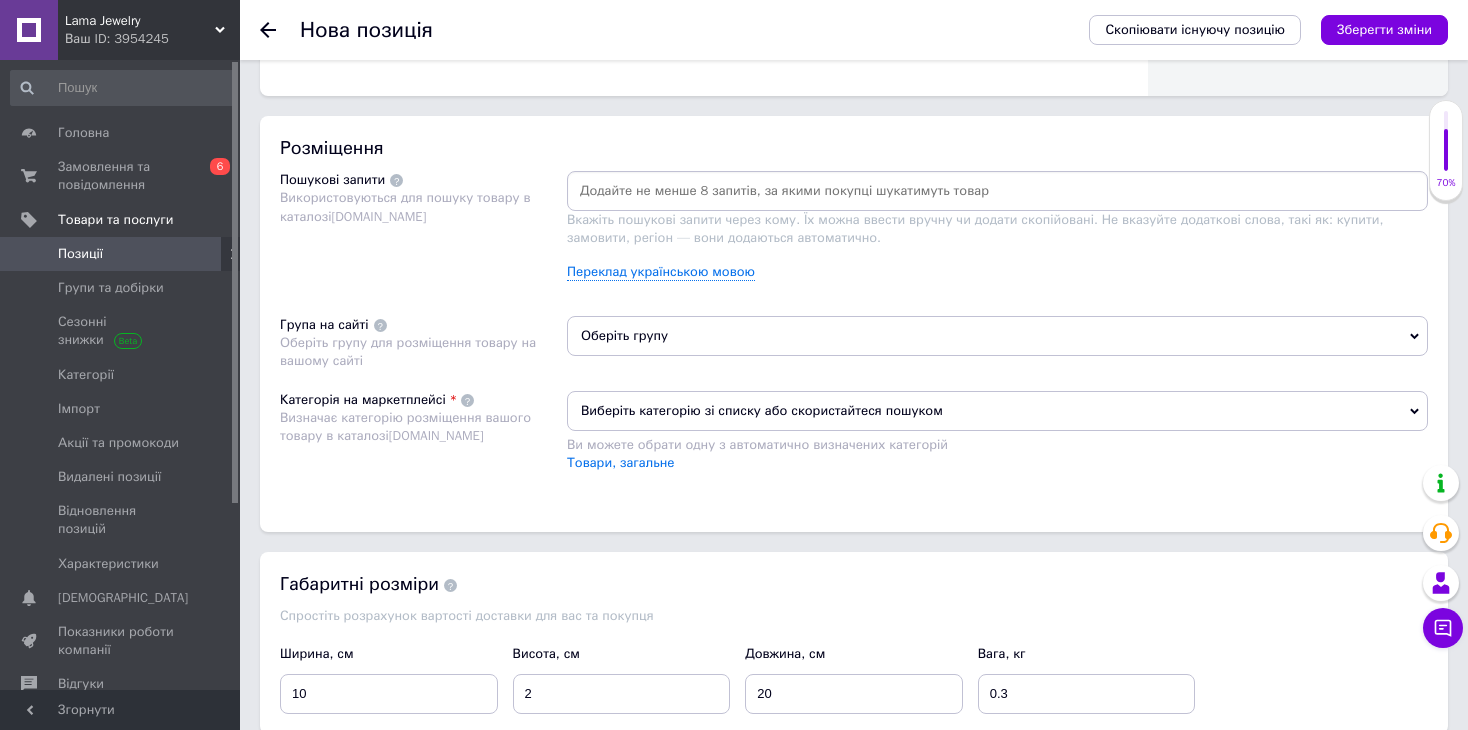 drag, startPoint x: 627, startPoint y: 353, endPoint x: 626, endPoint y: 343, distance: 10.049875 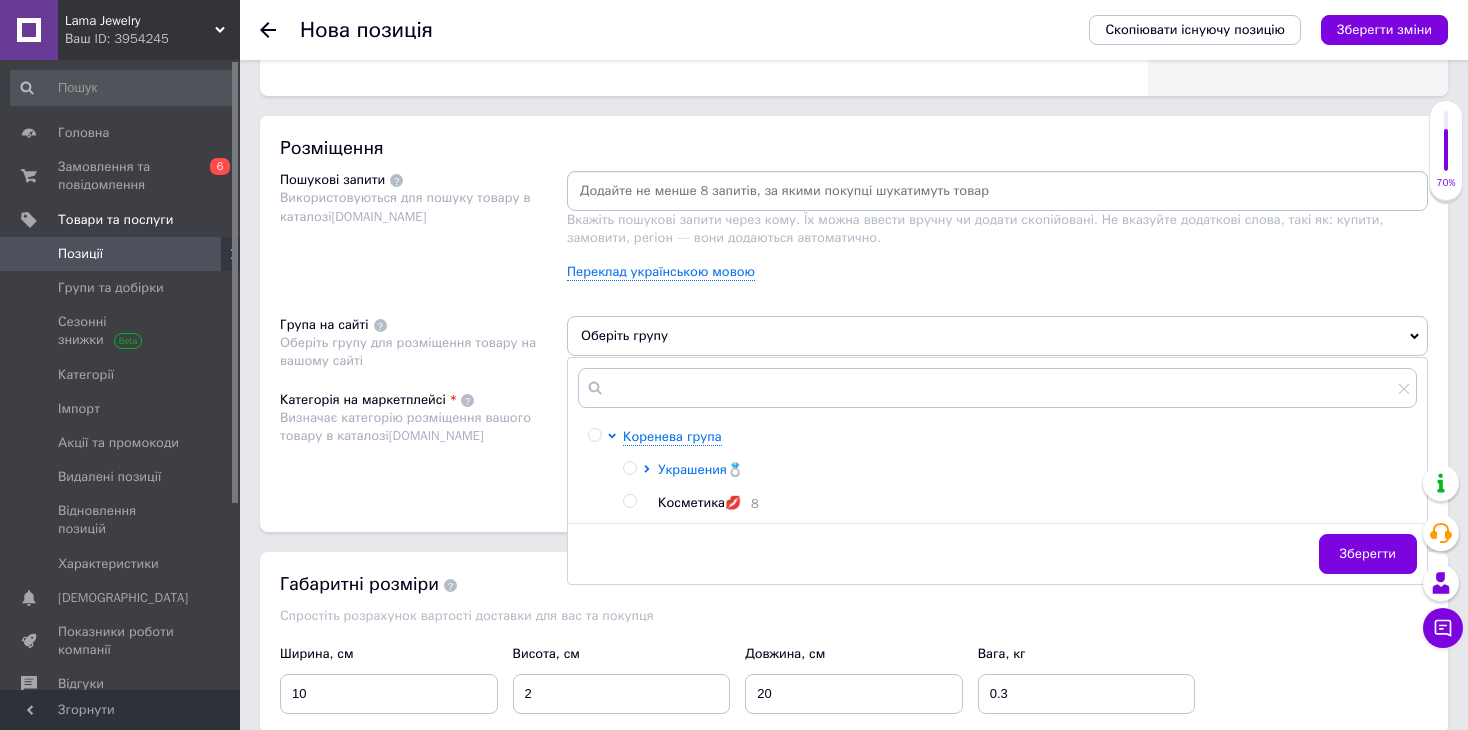 click on "Украшения💍" at bounding box center (700, 469) 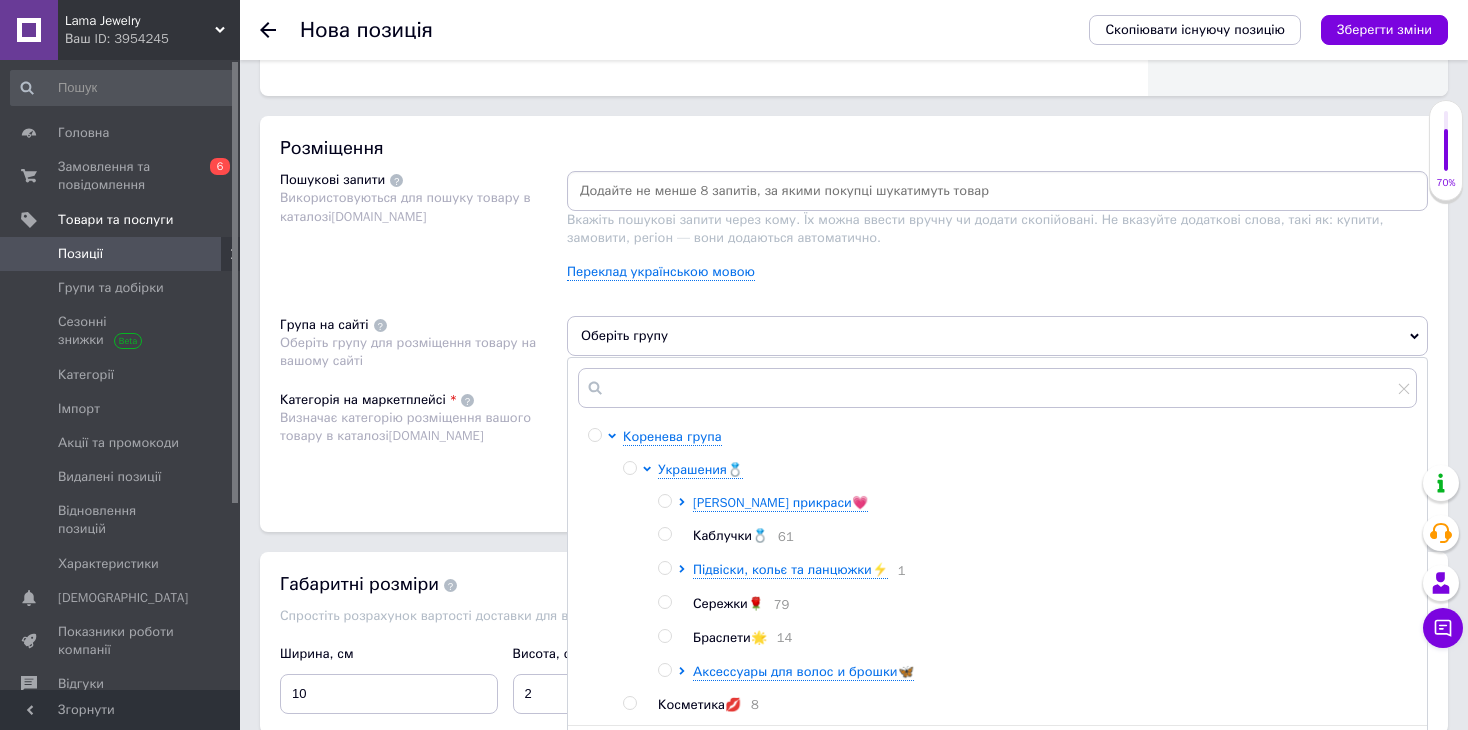 click at bounding box center [668, 604] 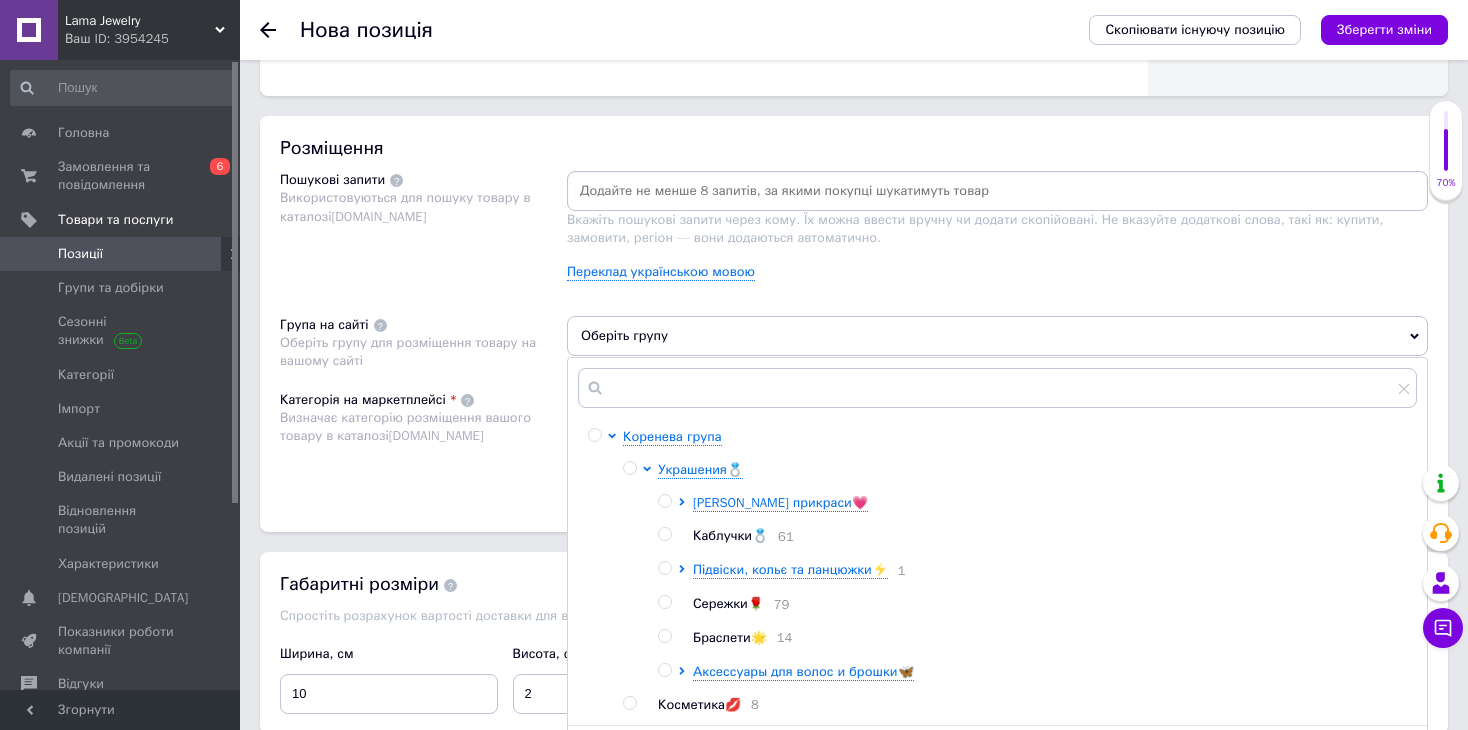 click at bounding box center (664, 602) 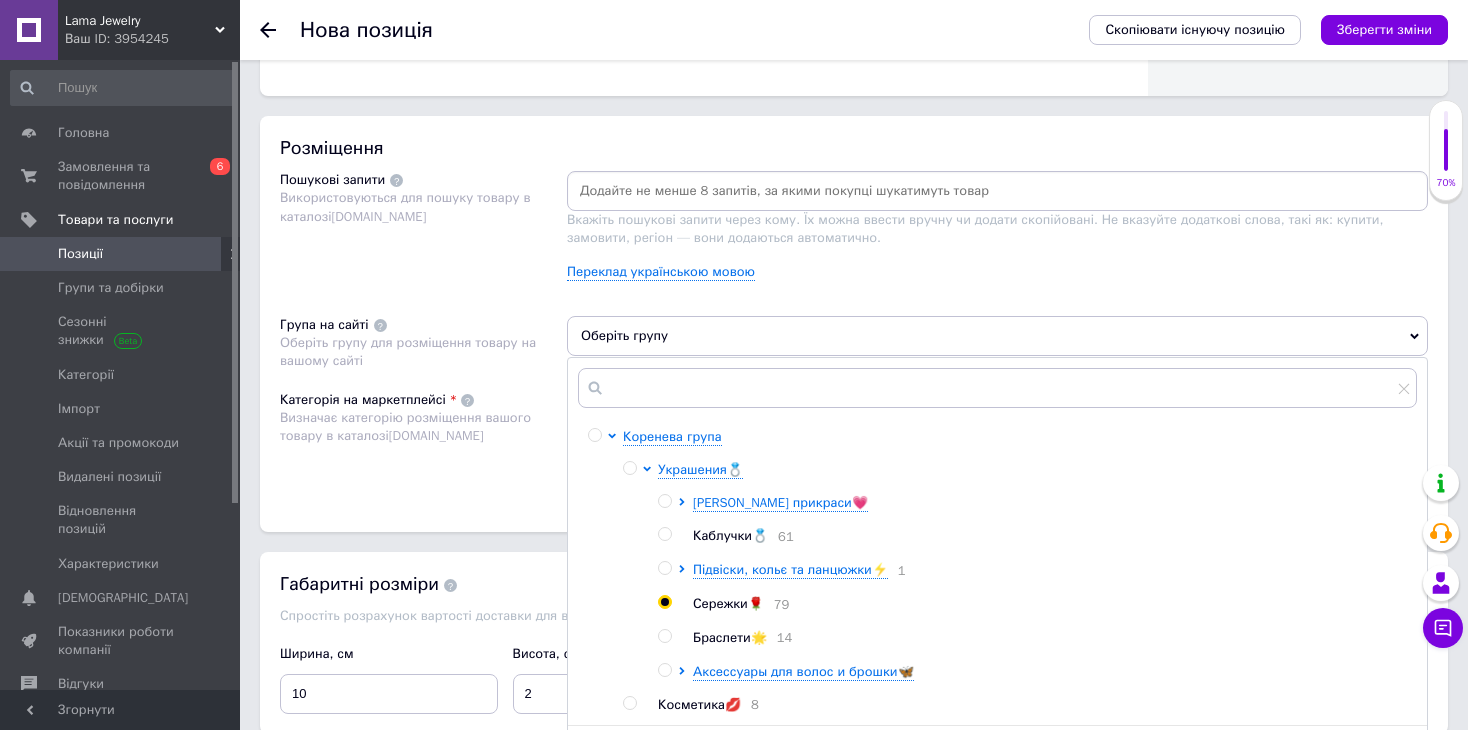radio on "true" 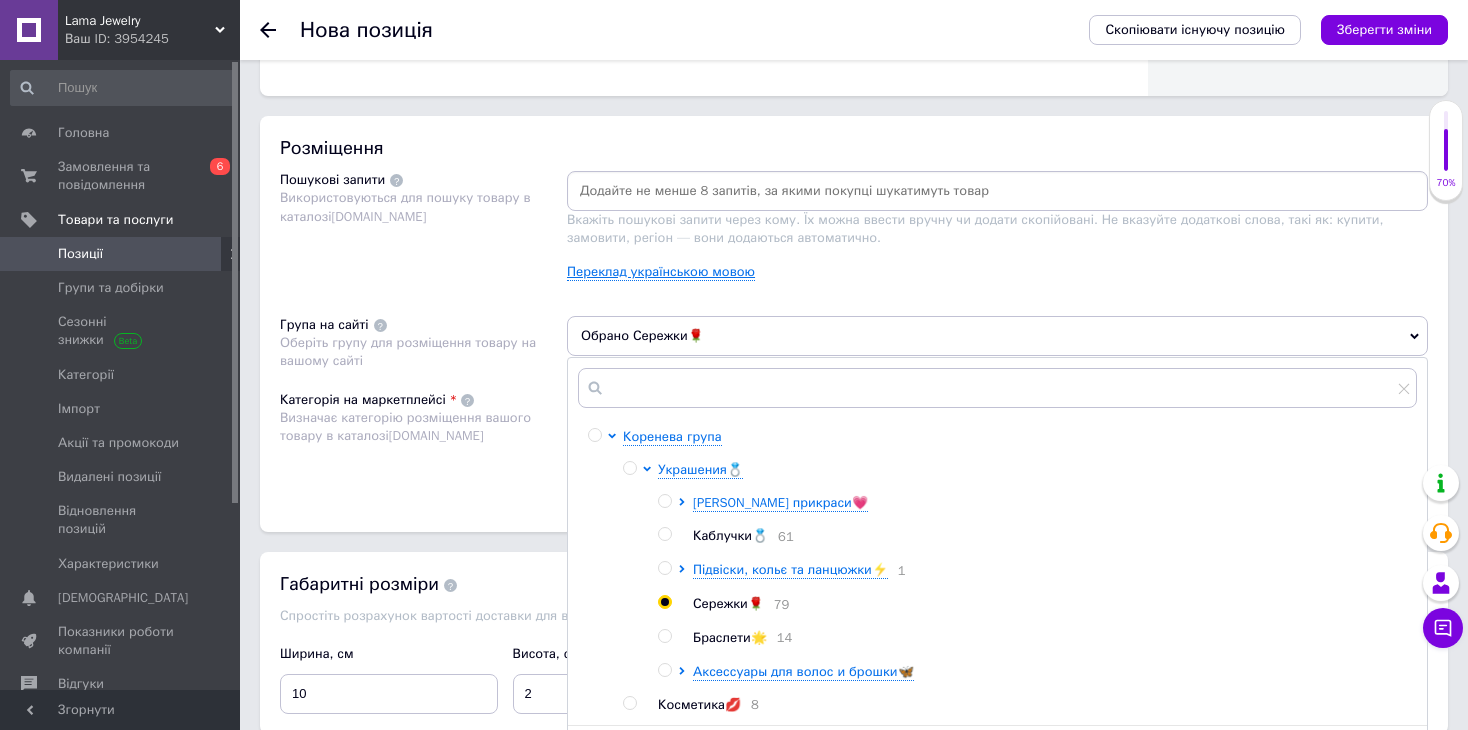 click on "Переклад українською мовою" at bounding box center [661, 272] 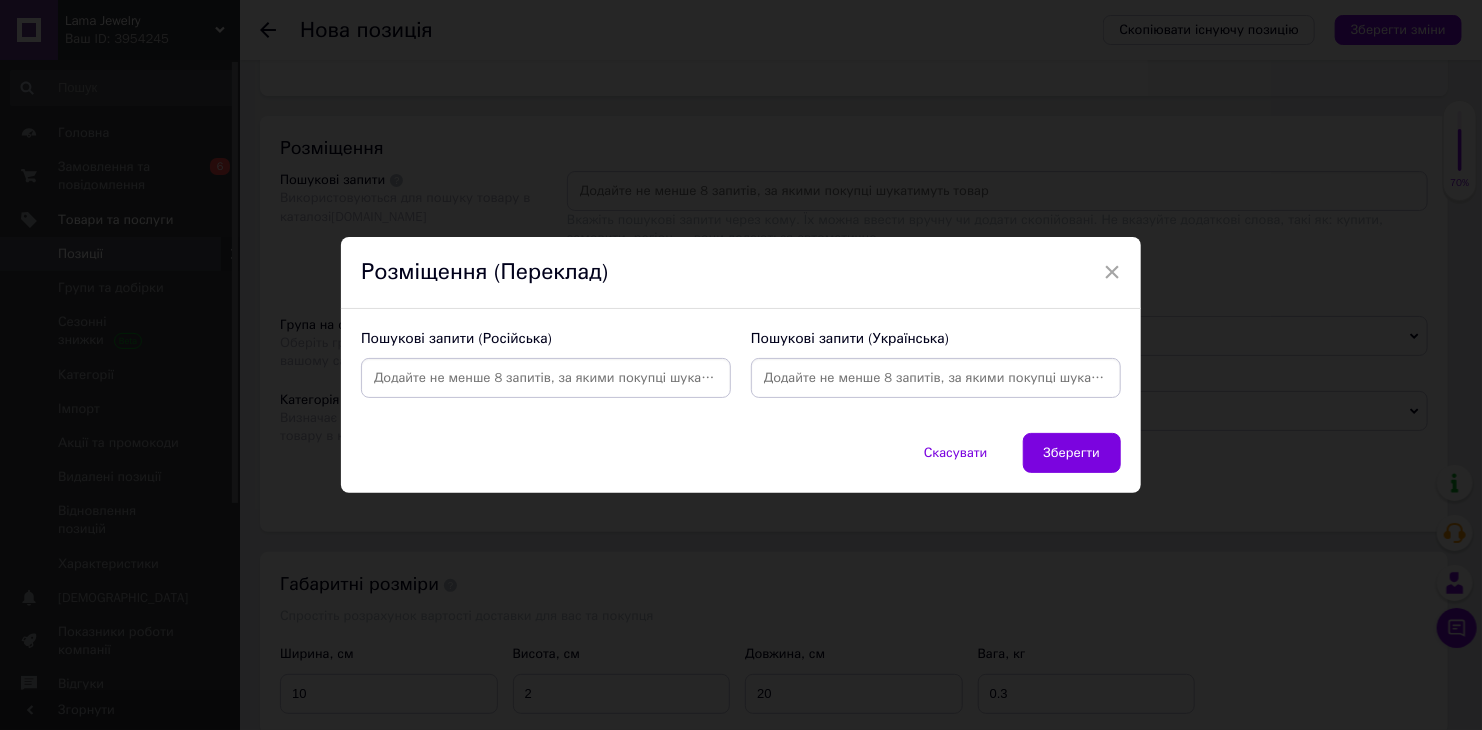 click at bounding box center (936, 378) 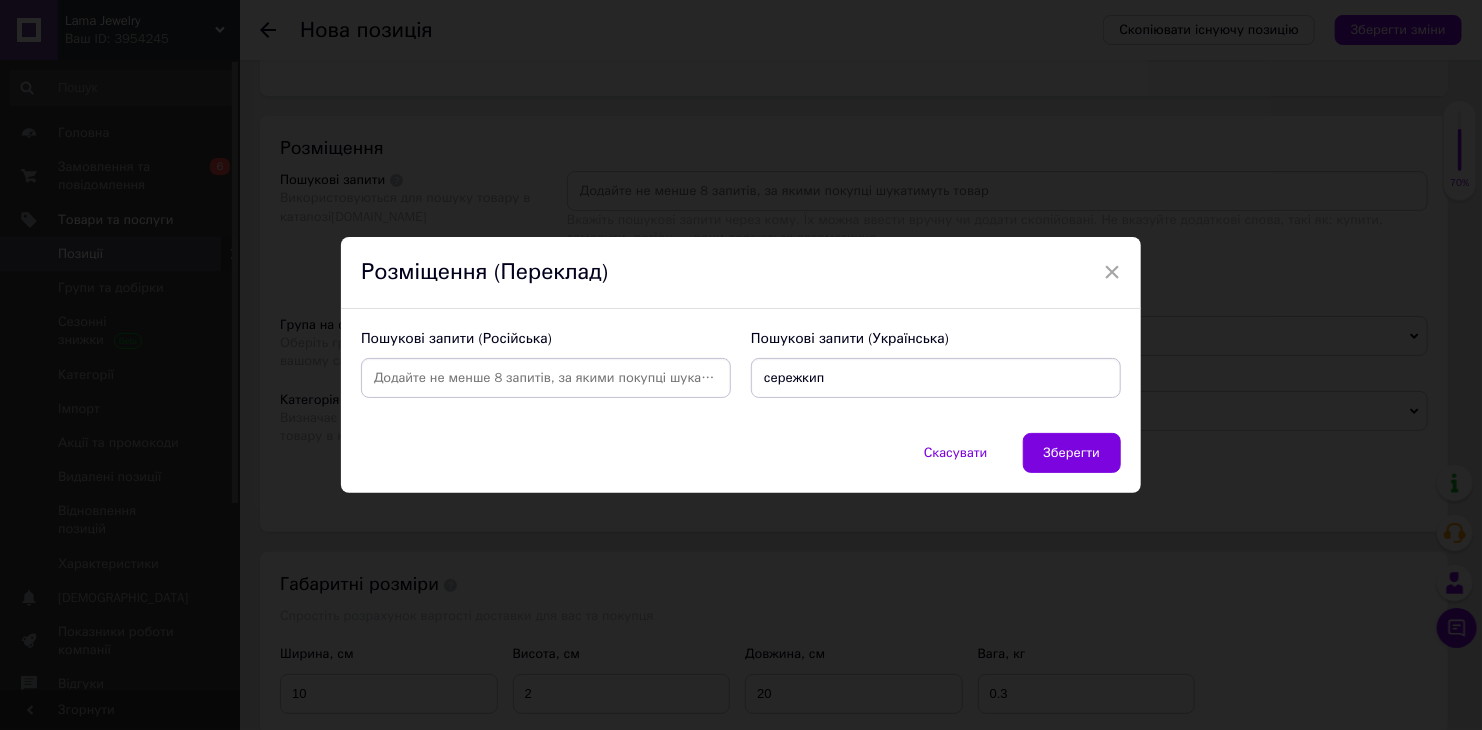 type on "сережки" 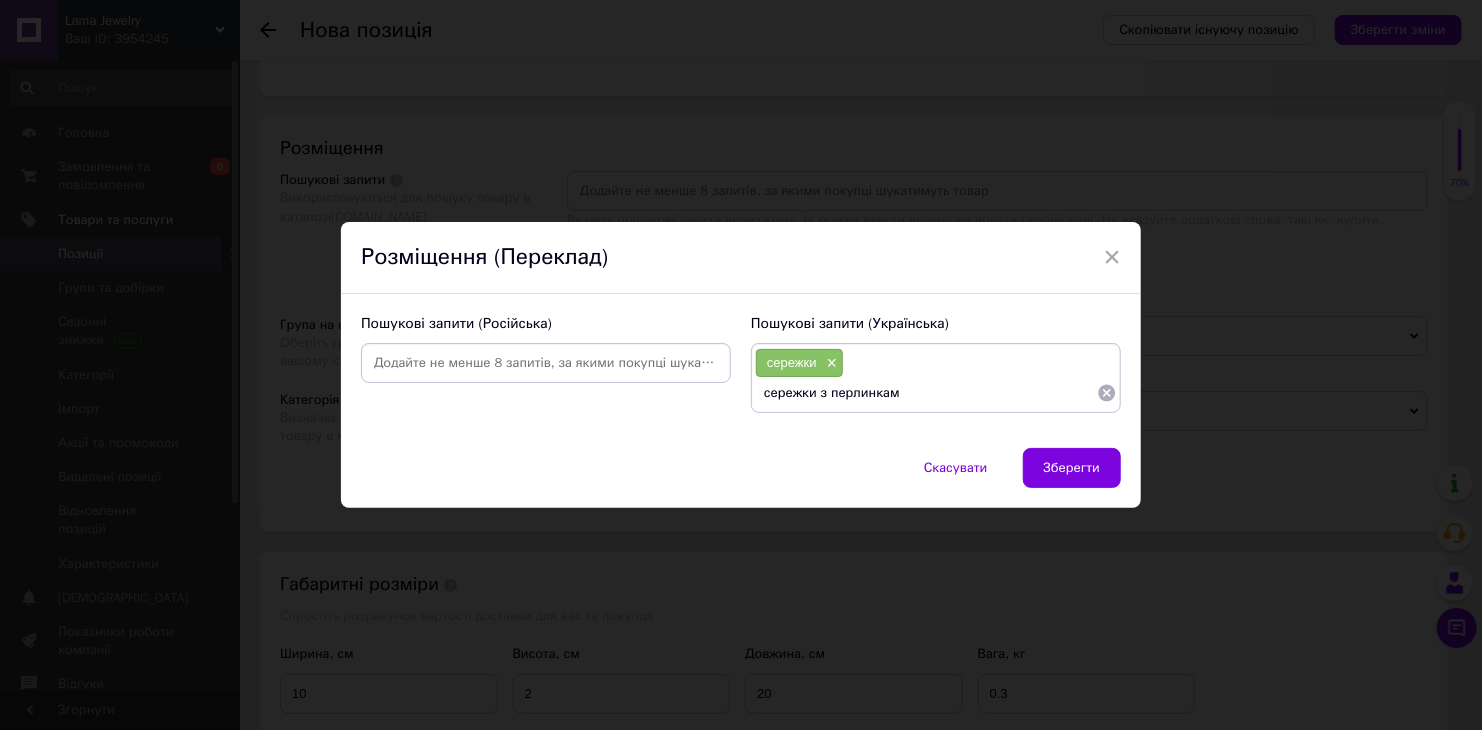 type on "сережки з перлинками" 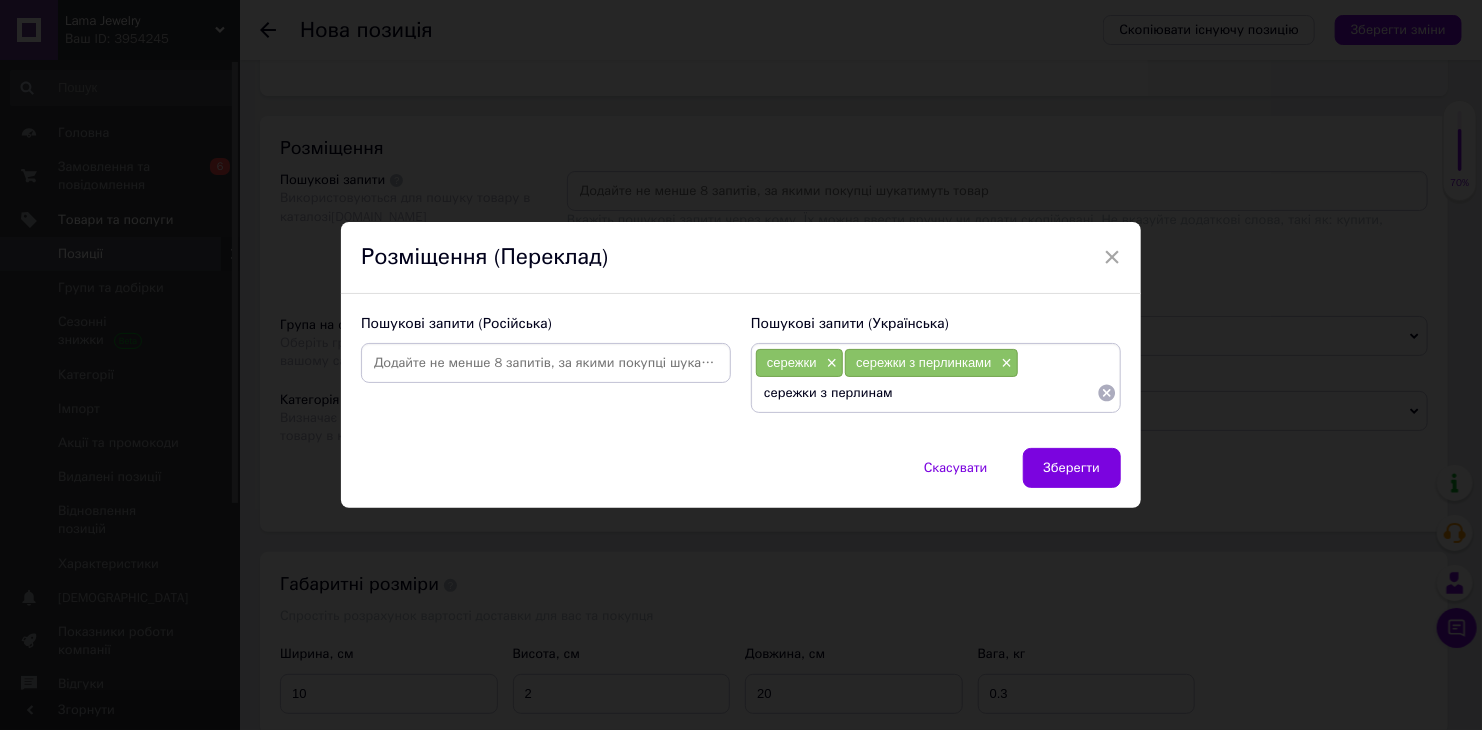 type on "сережки з перлинами" 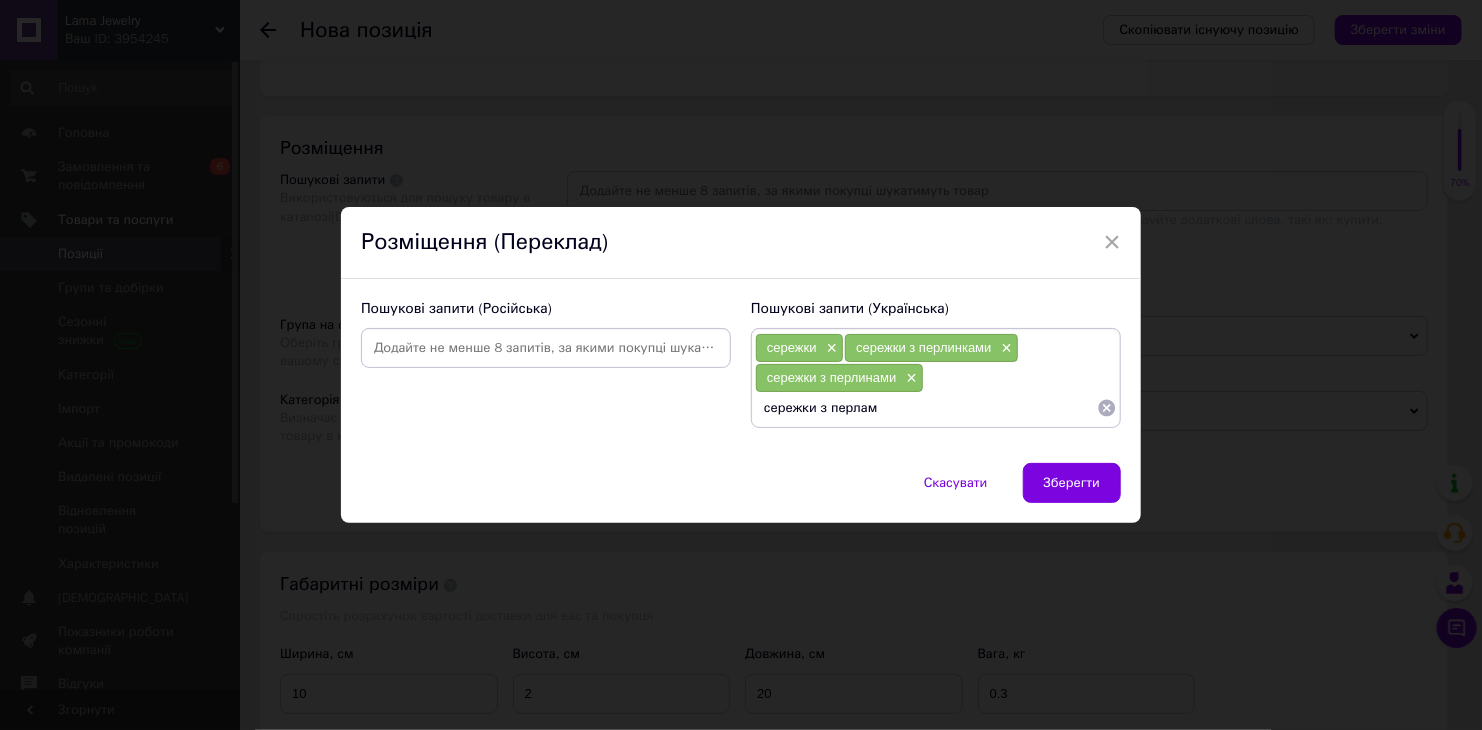 type on "сережки з перлами" 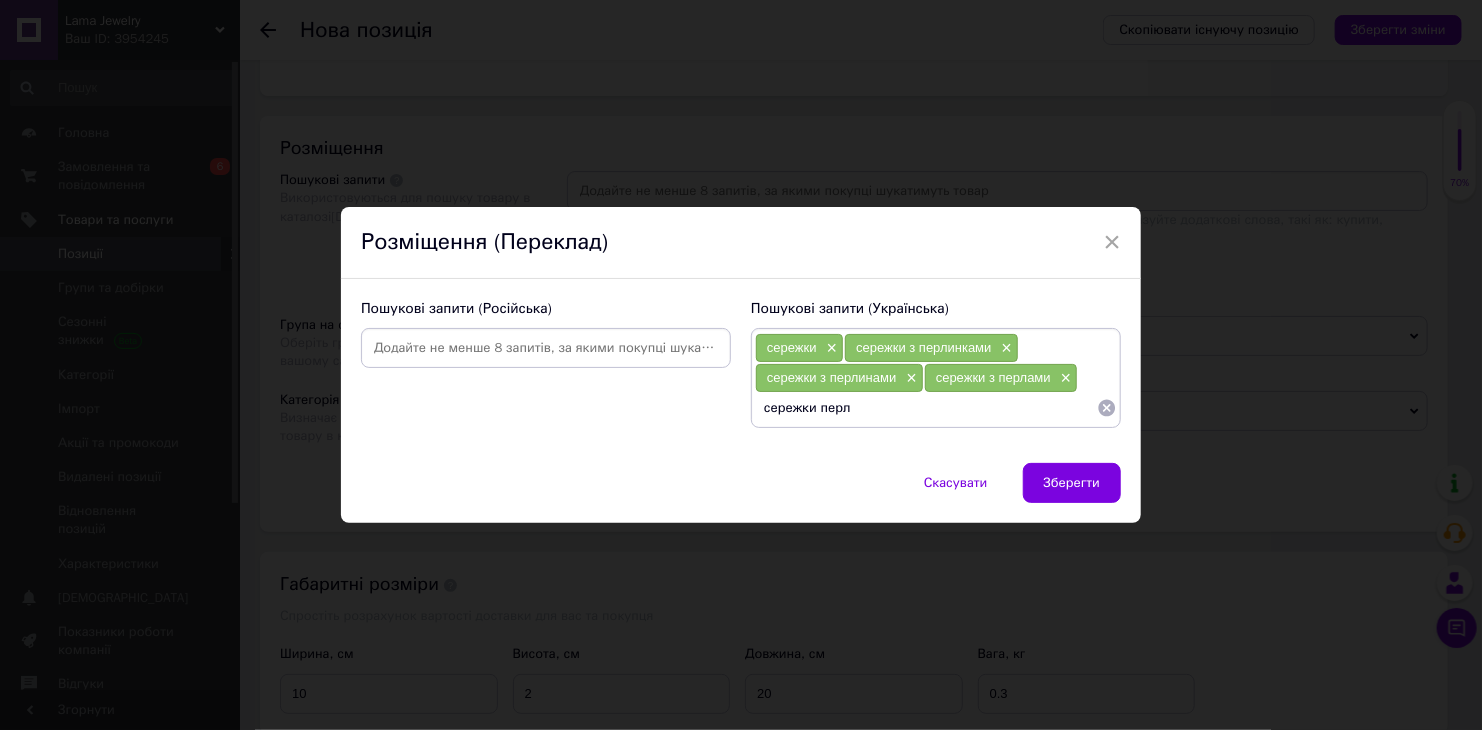 type on "сережки перли" 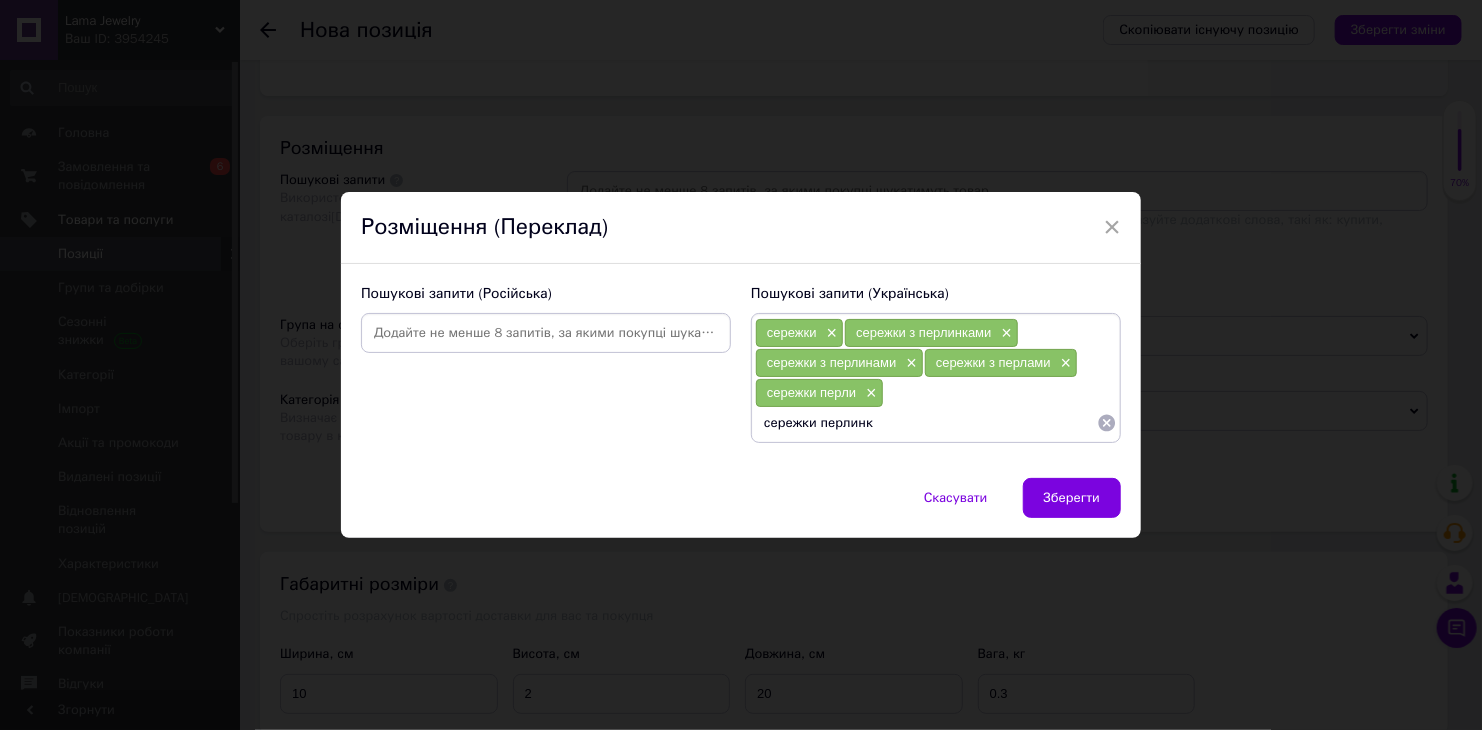 type on "сережки перлинки" 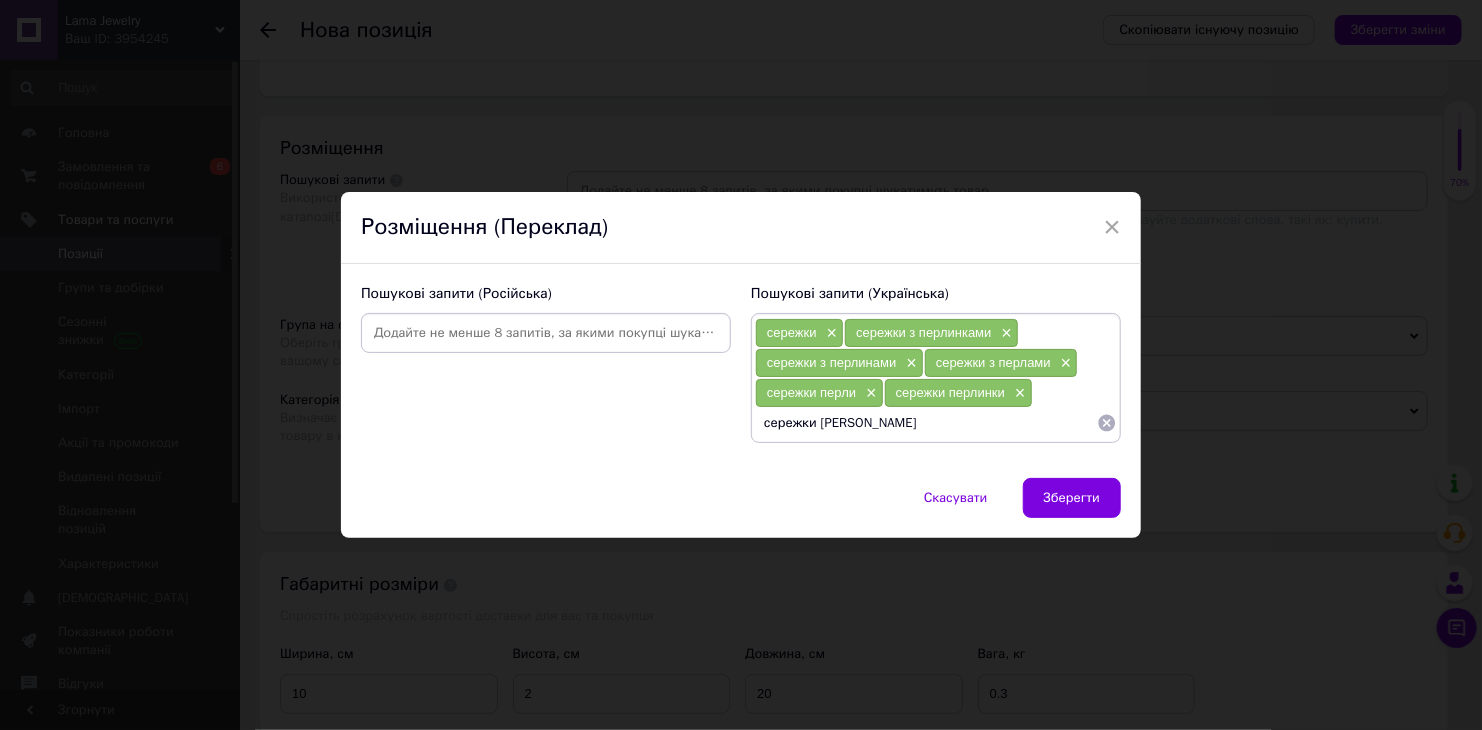 type on "сережки перлини" 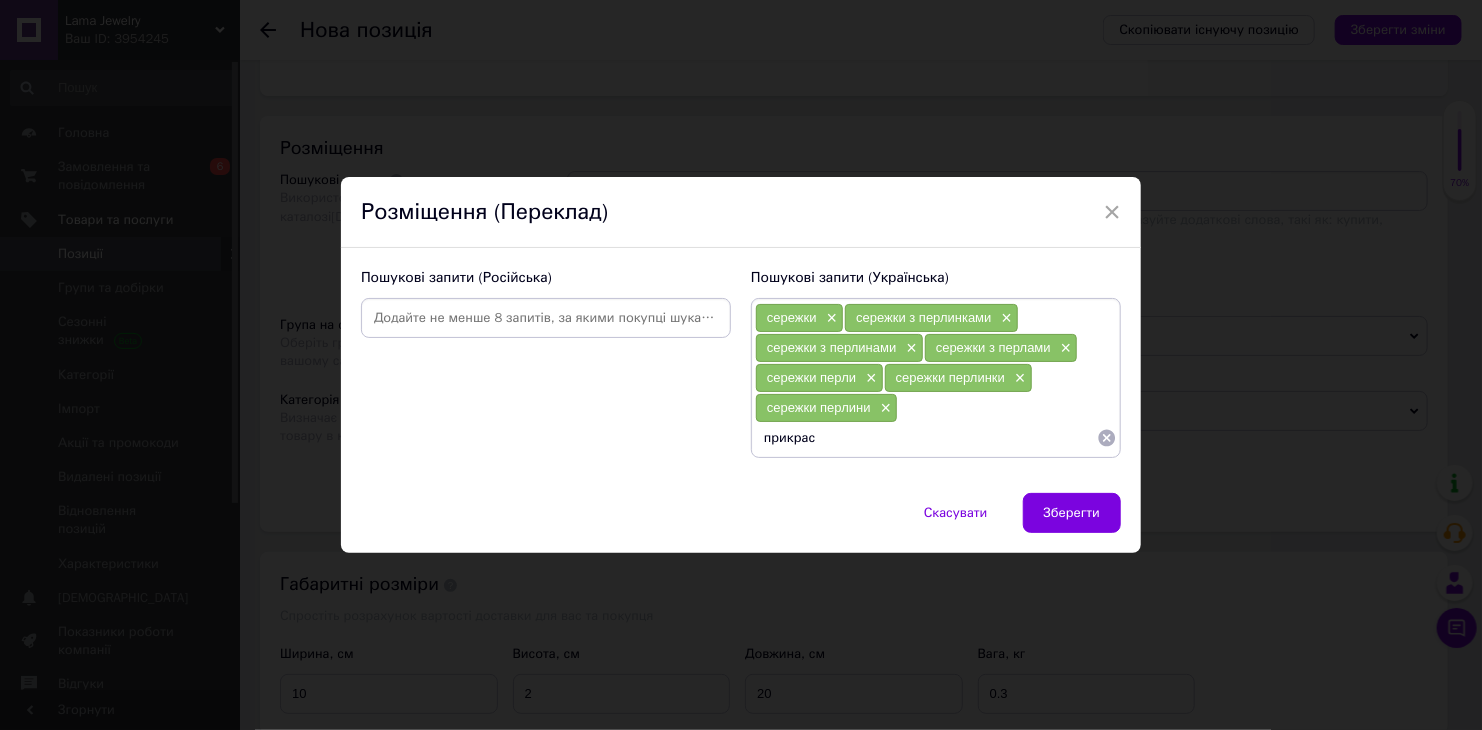 type on "прикраса" 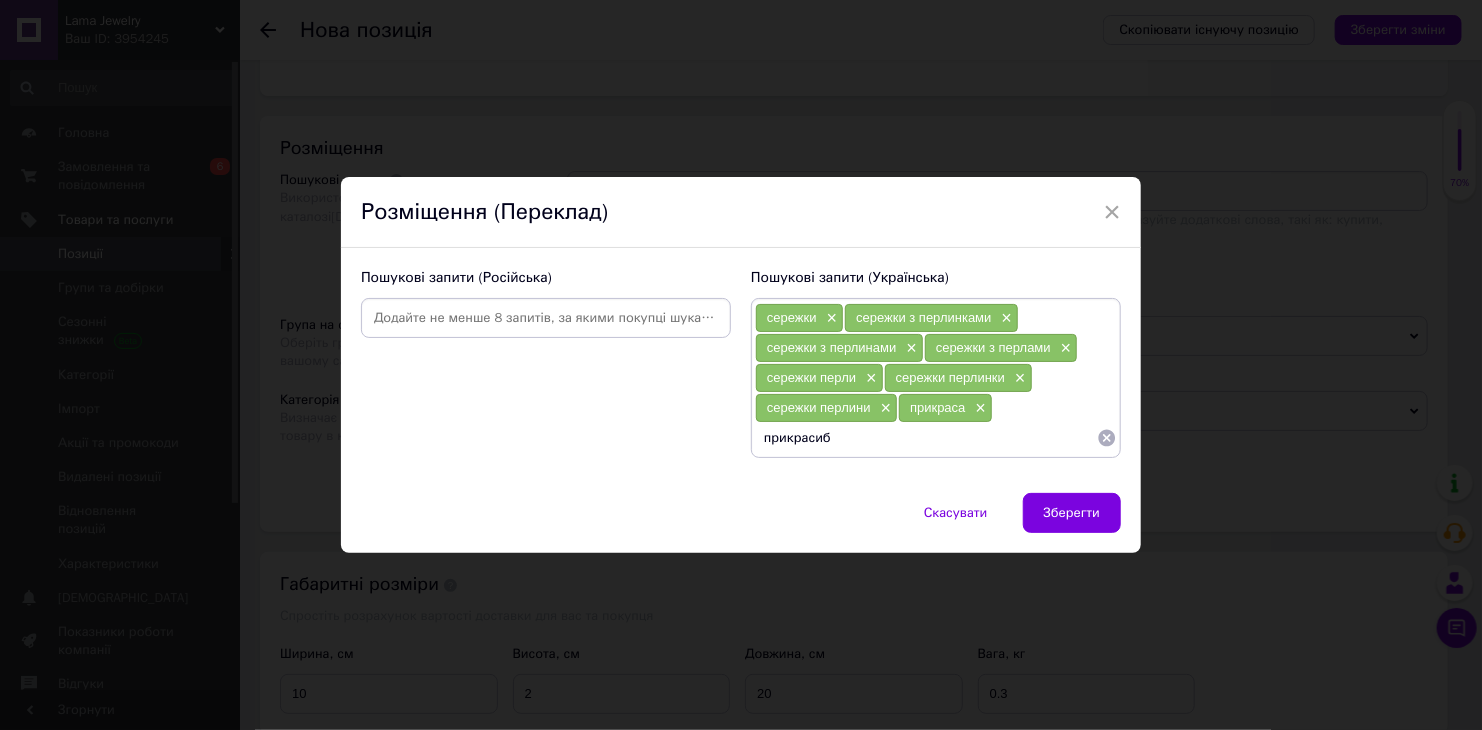 type on "прикраси" 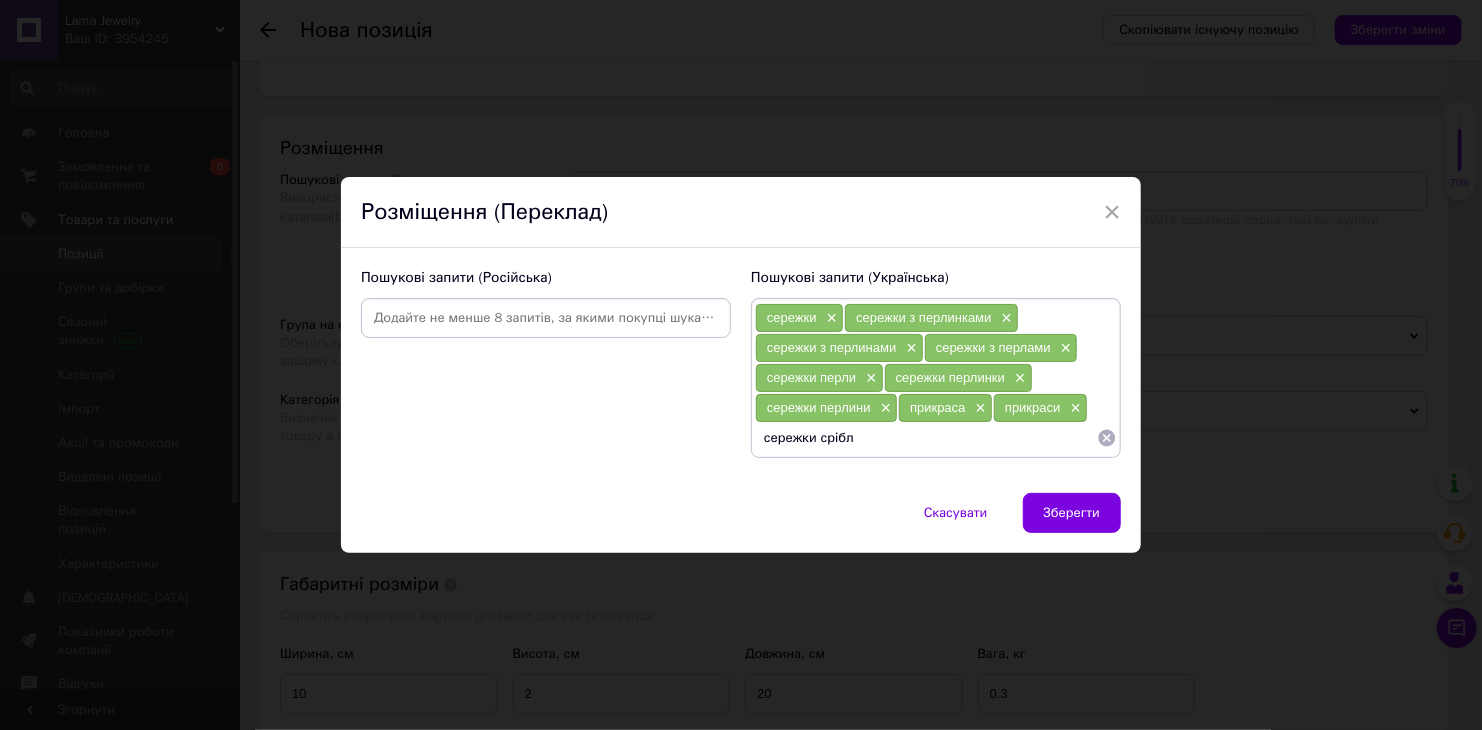 type on "сережки срібло" 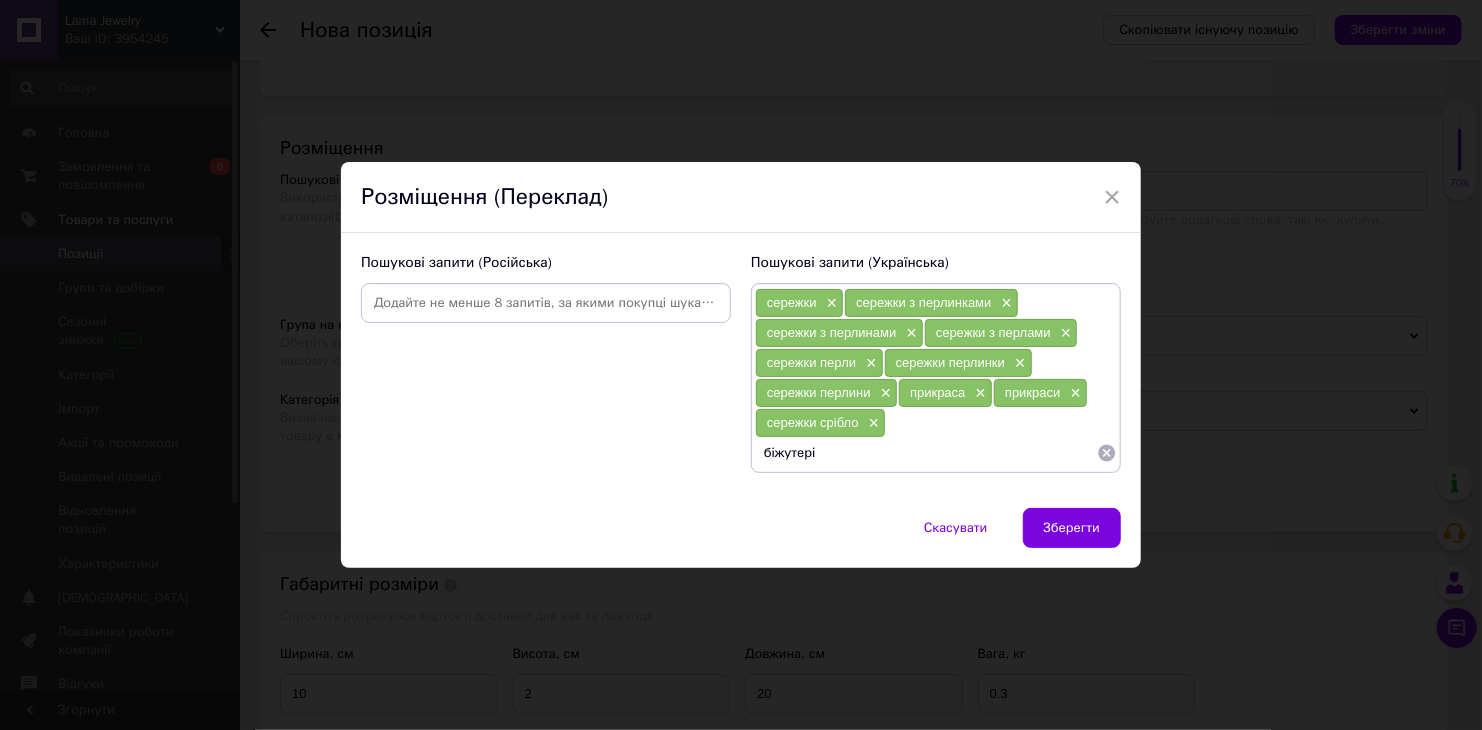 type on "біжутерія" 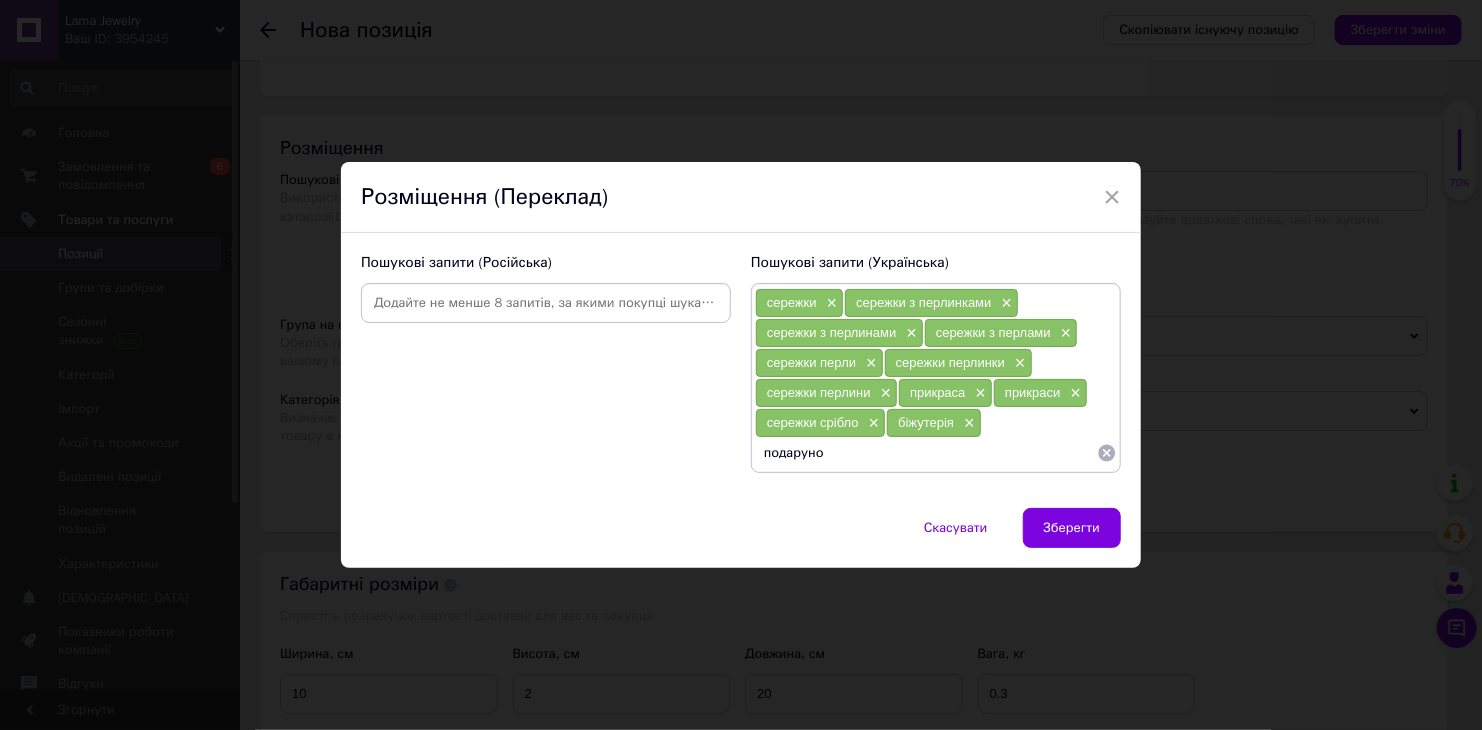 type on "подарунок" 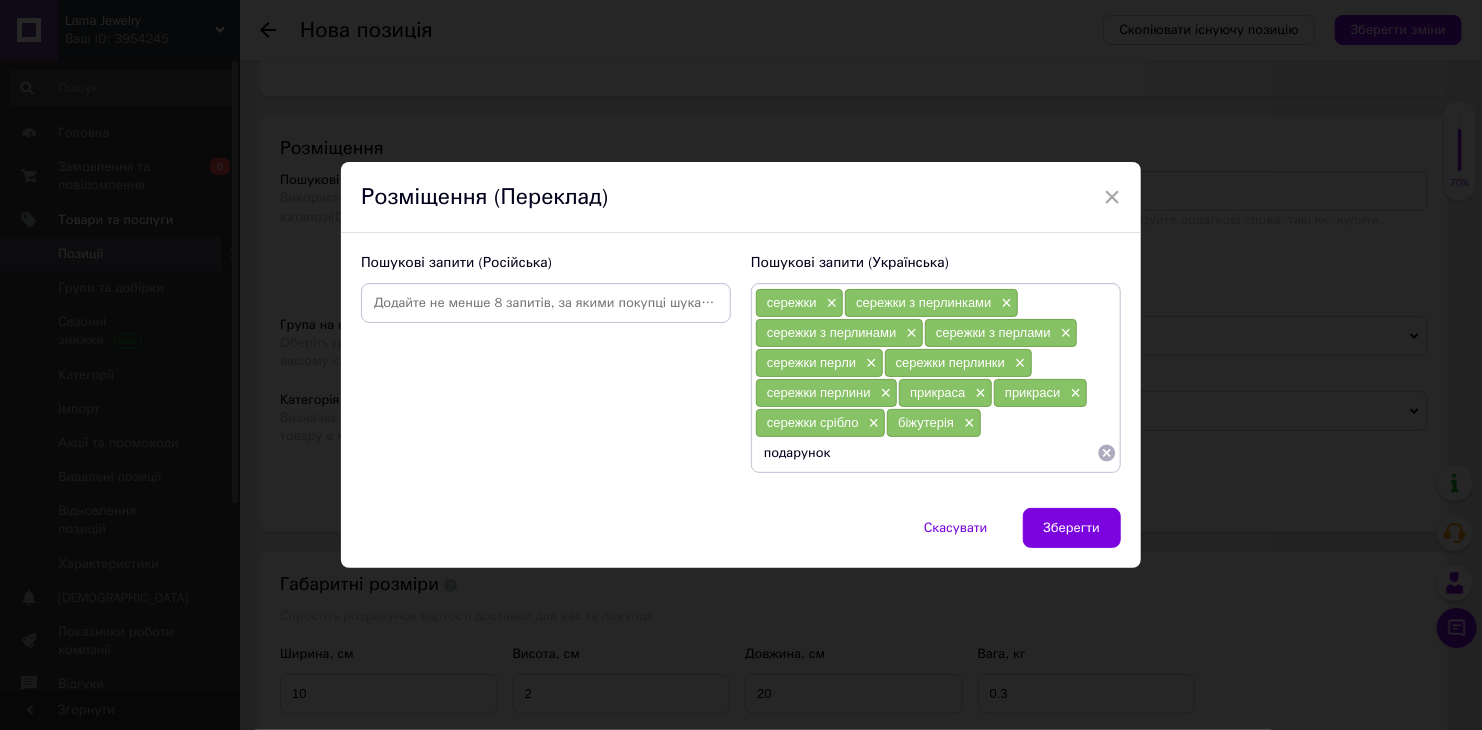 type 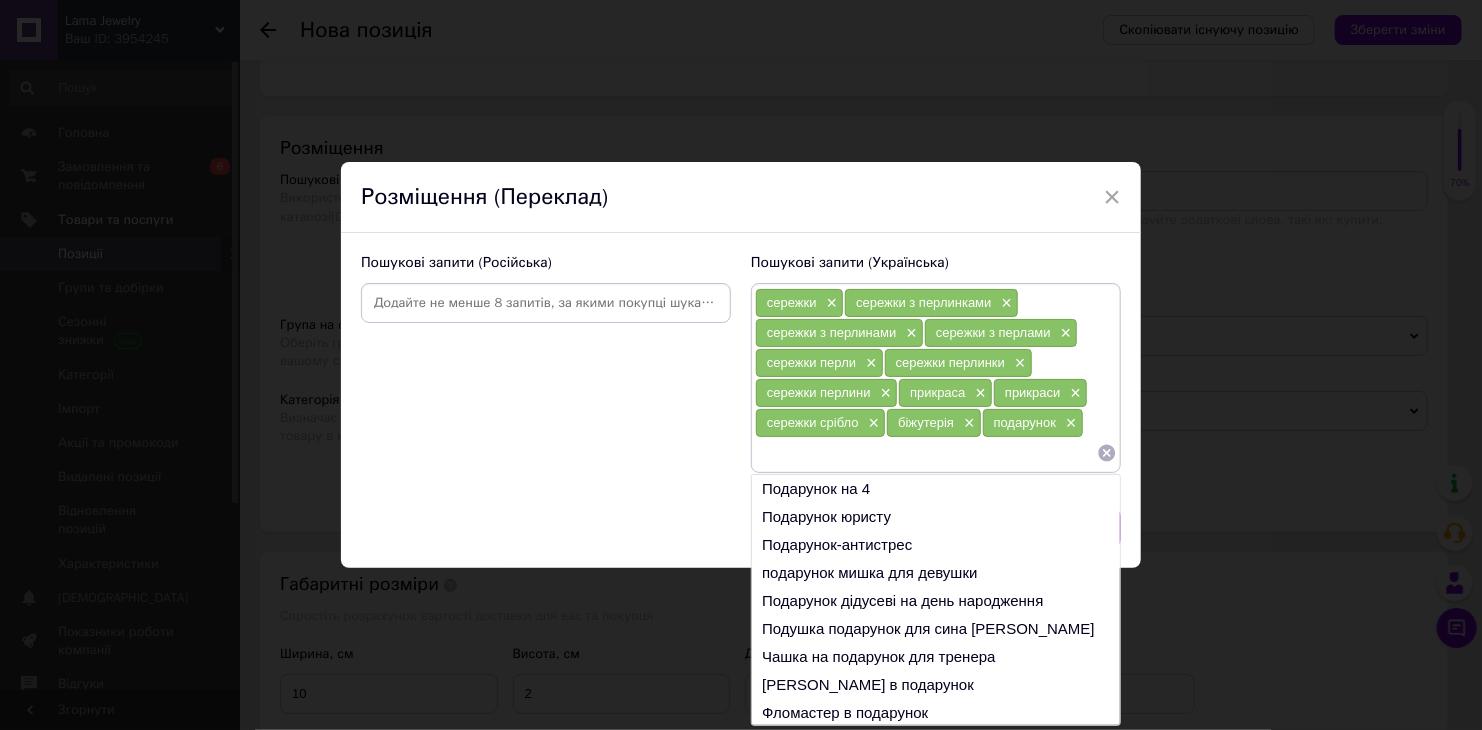 click at bounding box center (546, 303) 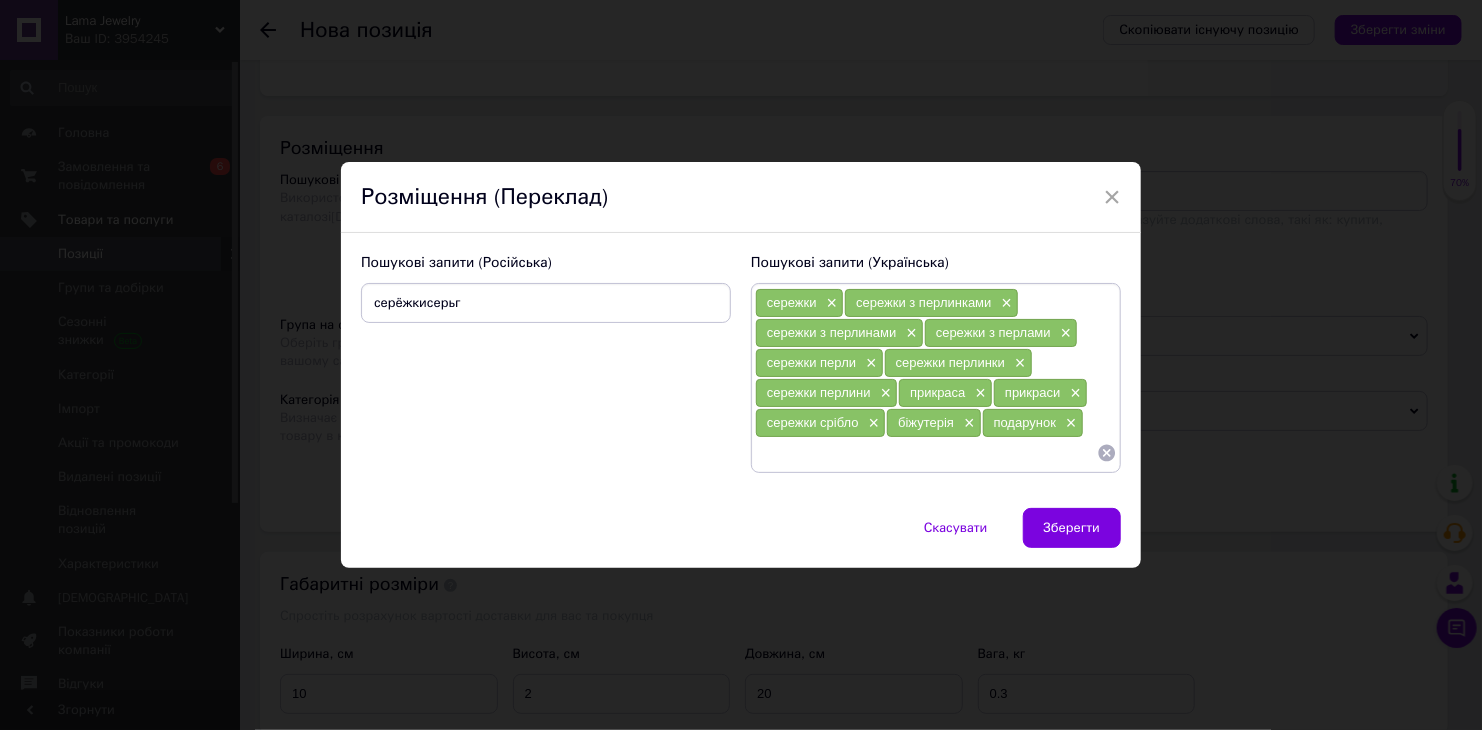 type on "серёжкисерьги" 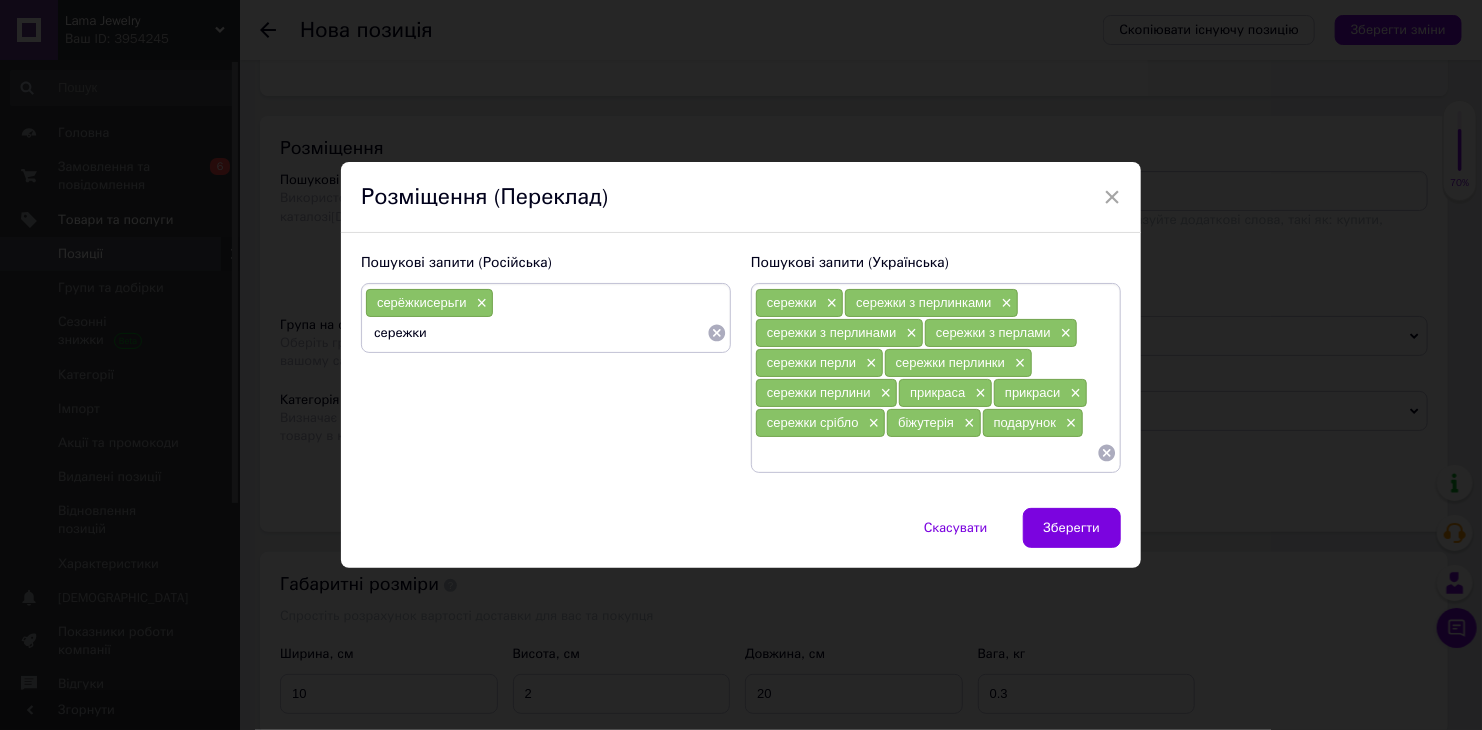 type on "сережки" 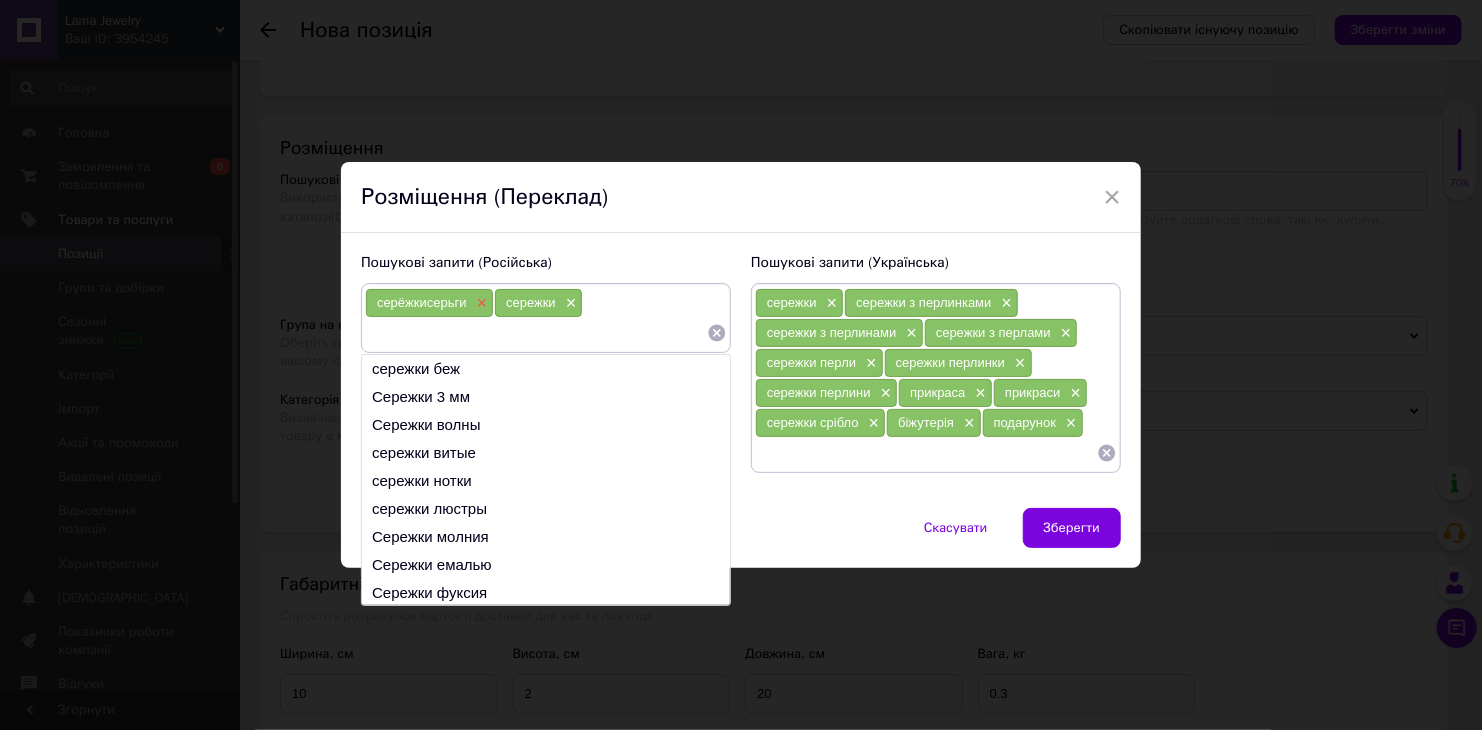 click on "×" at bounding box center (480, 303) 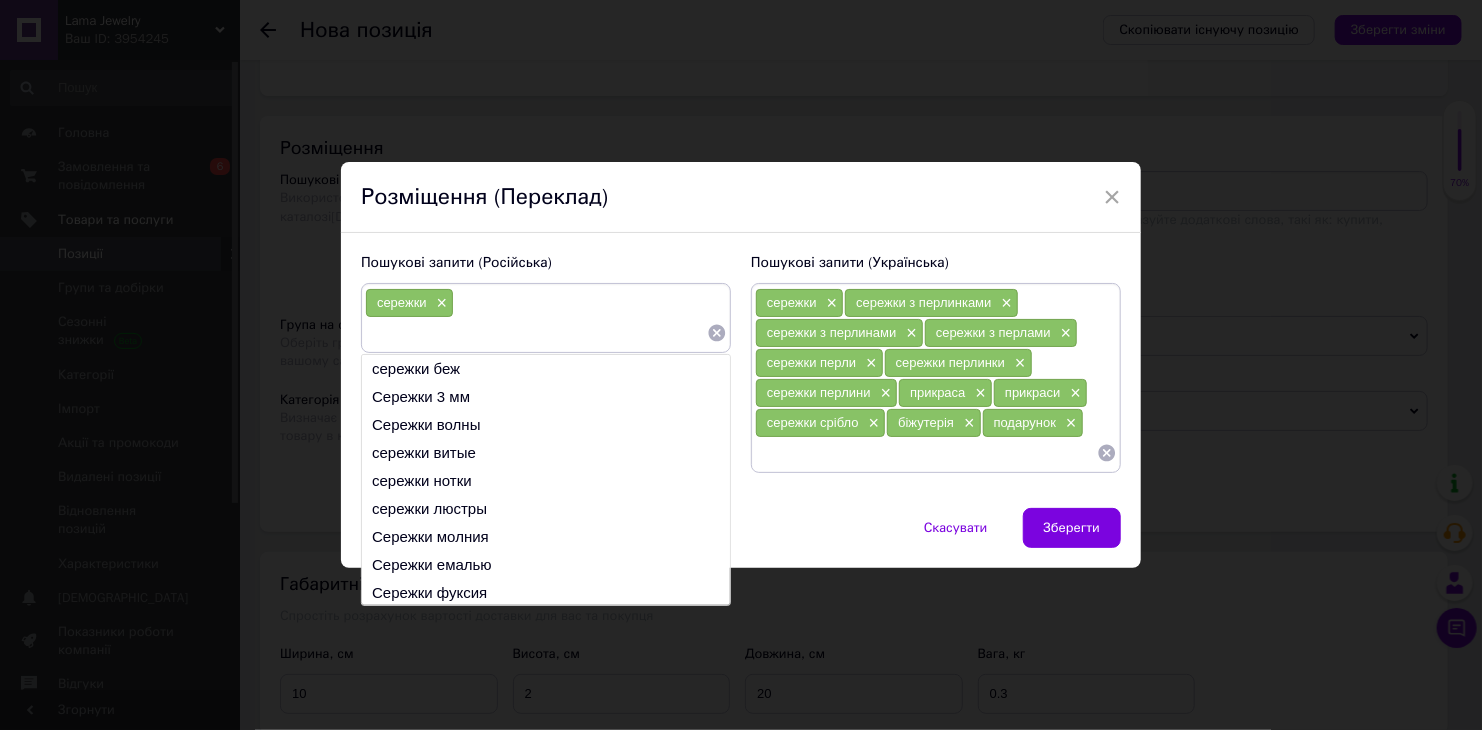 click at bounding box center [536, 333] 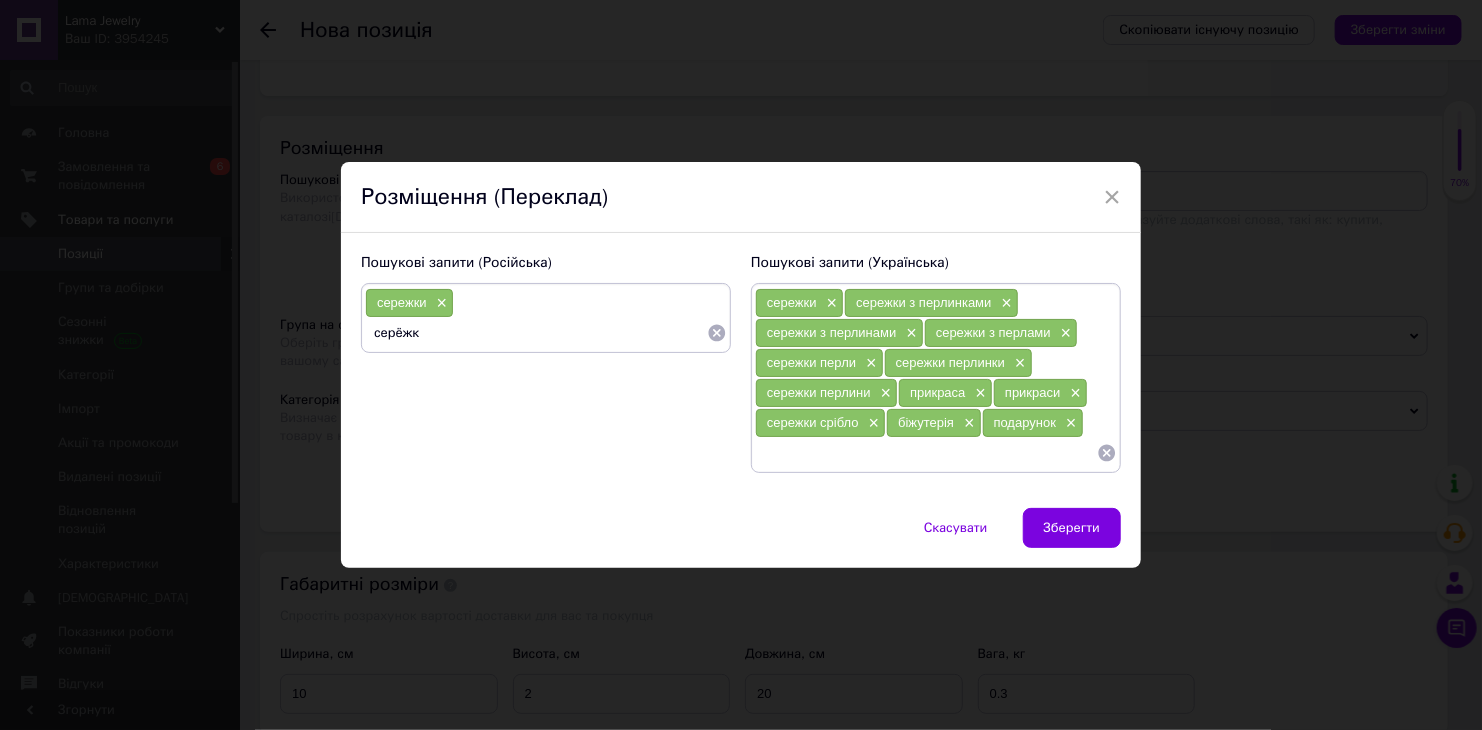 type on "серёжки" 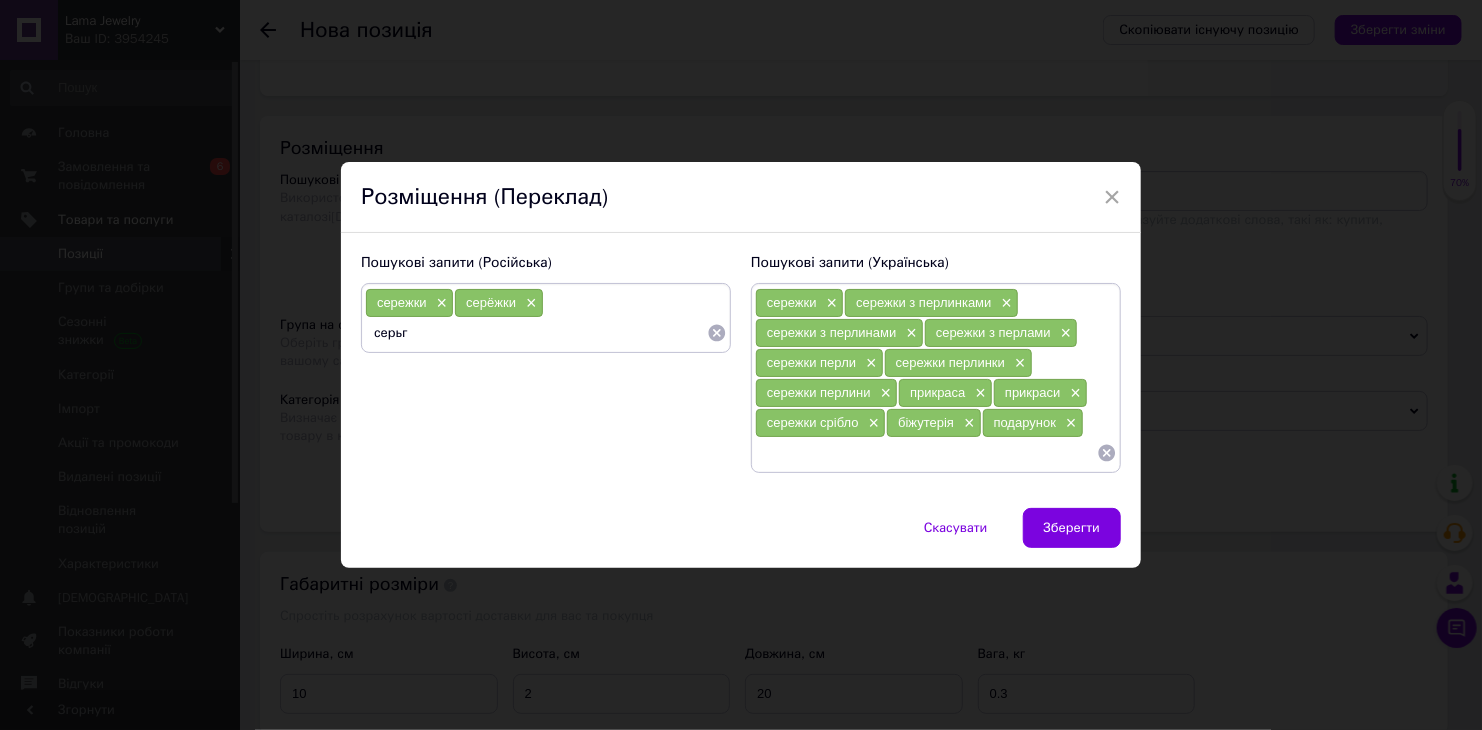 type on "серьги" 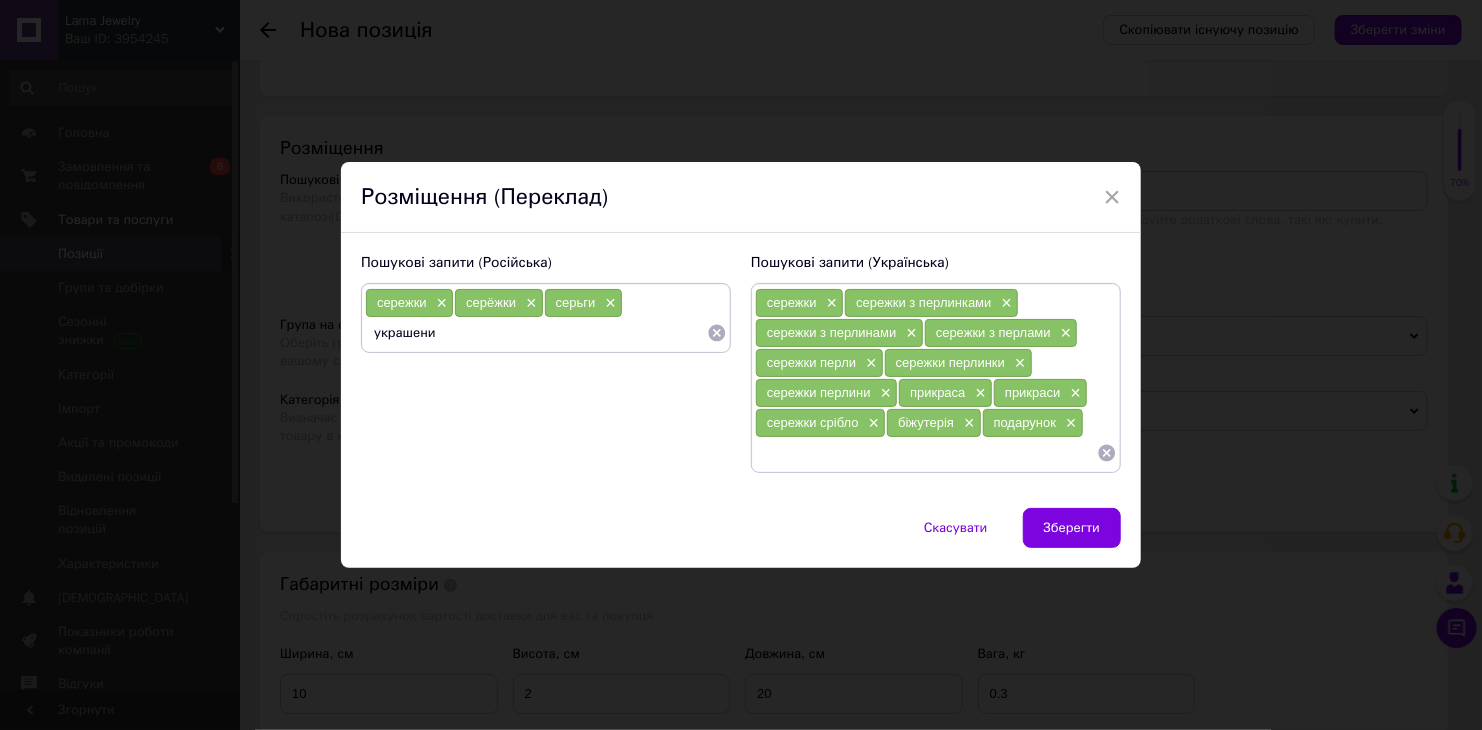 type on "украшение" 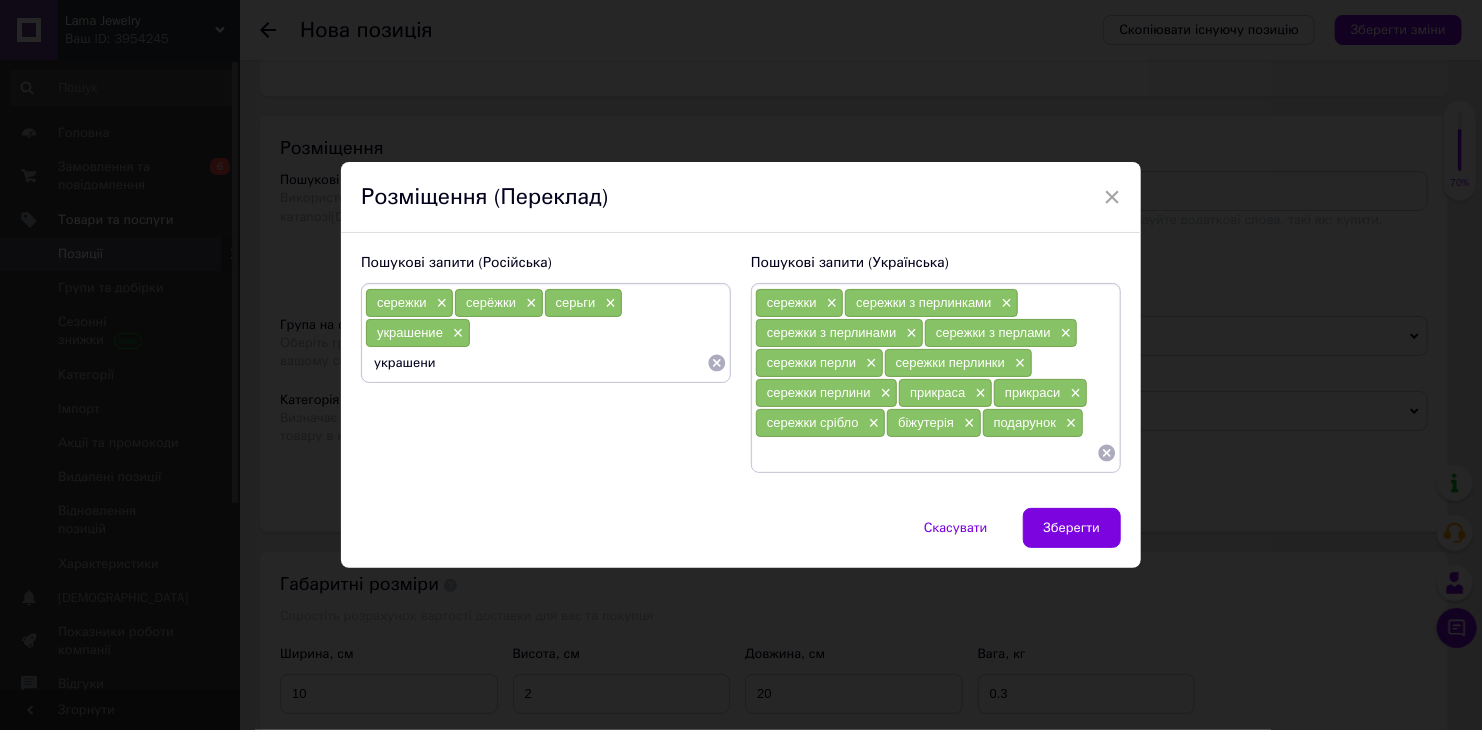 type on "украшения" 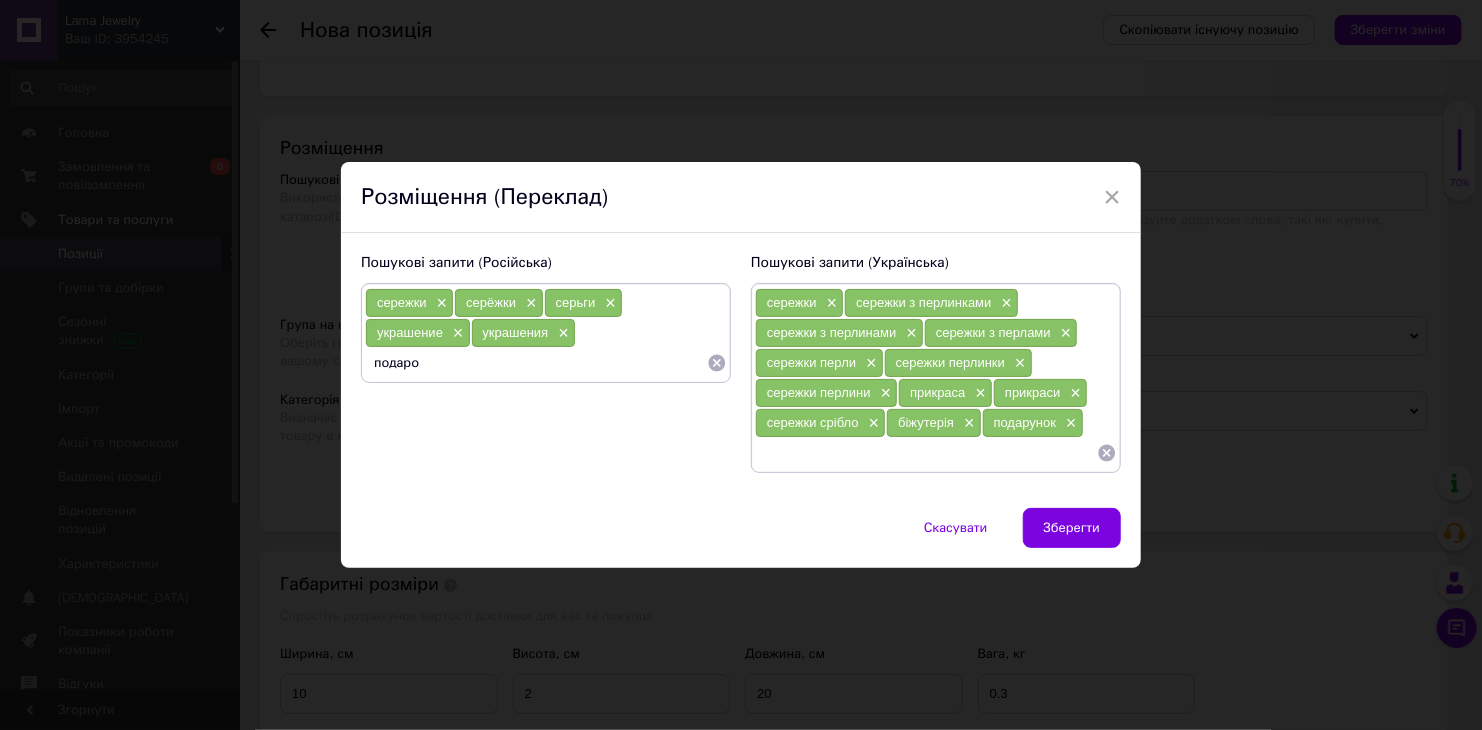type on "подарок" 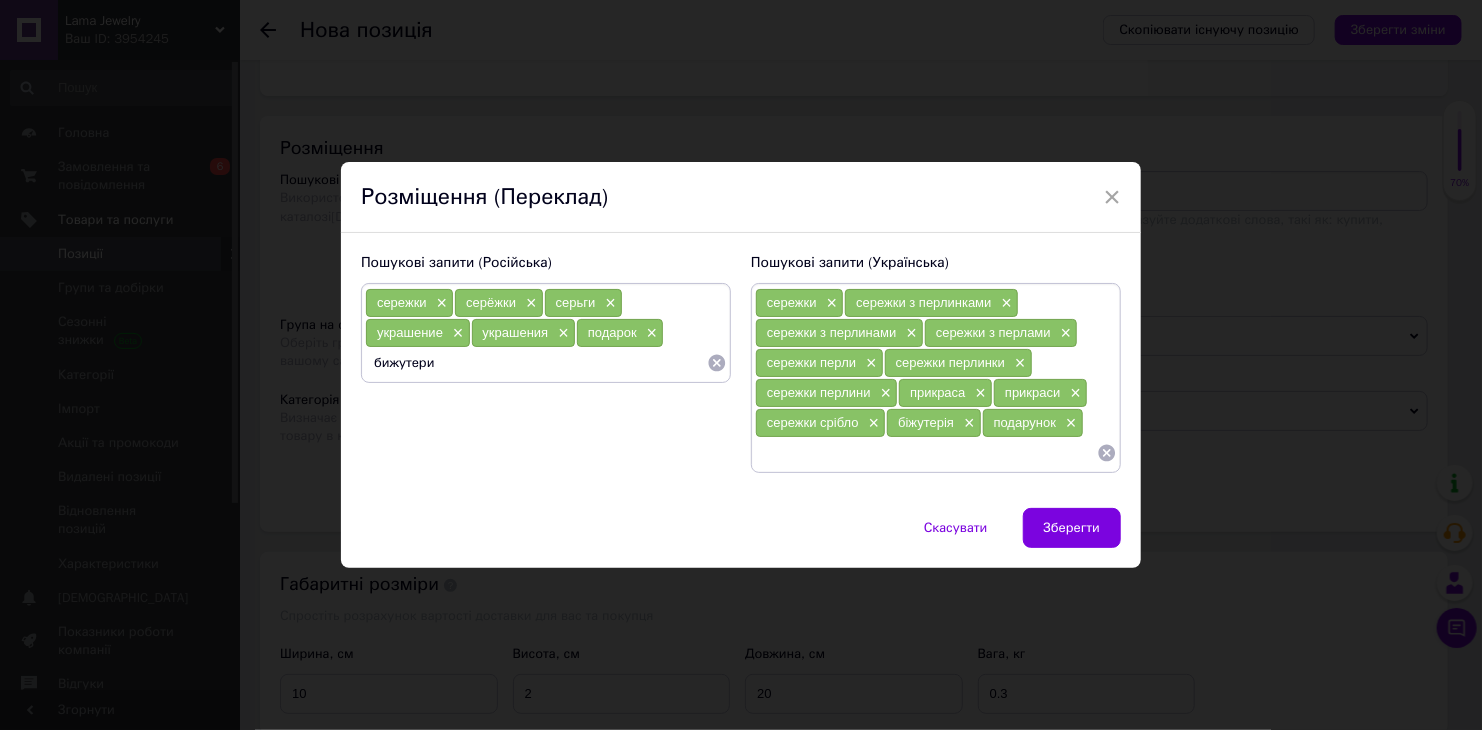 type on "бижутерия" 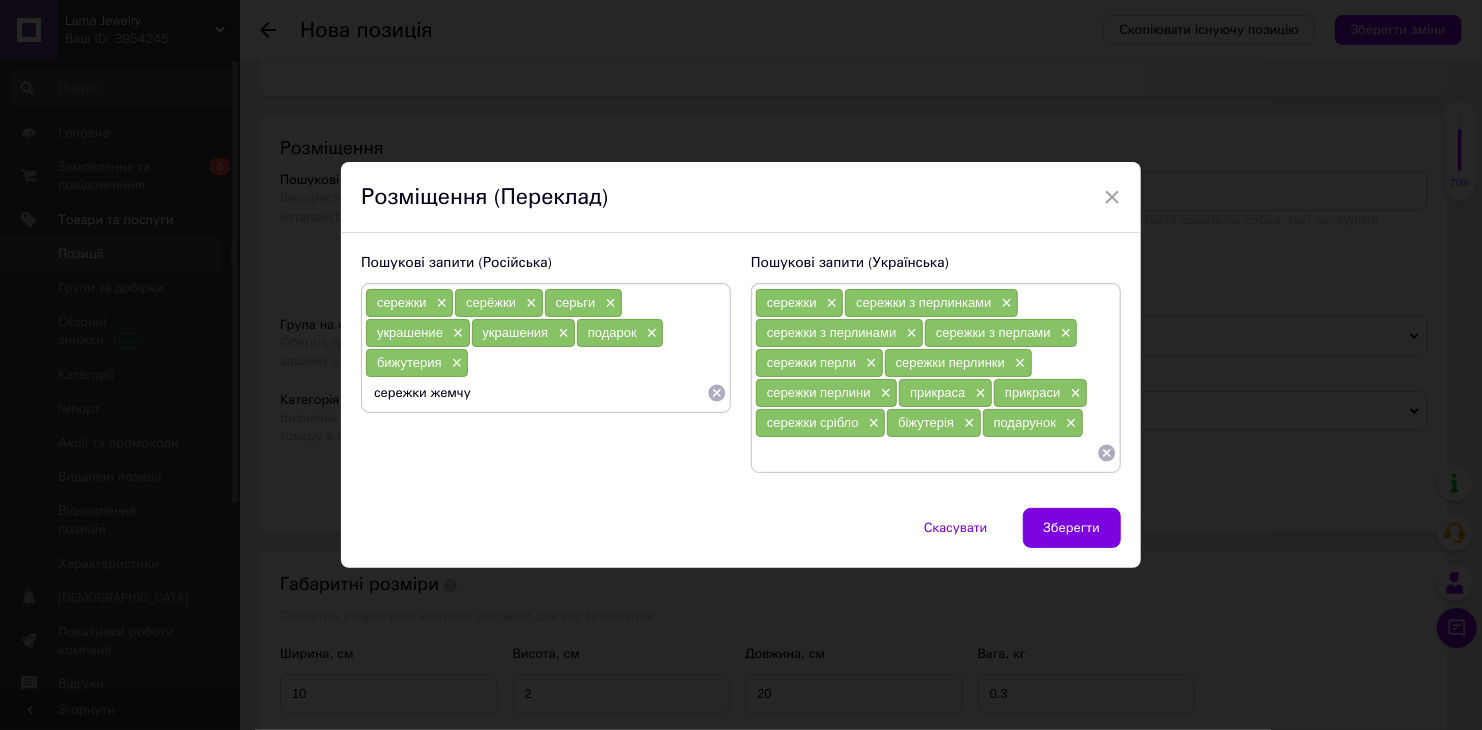 type on "сережки жемчуг" 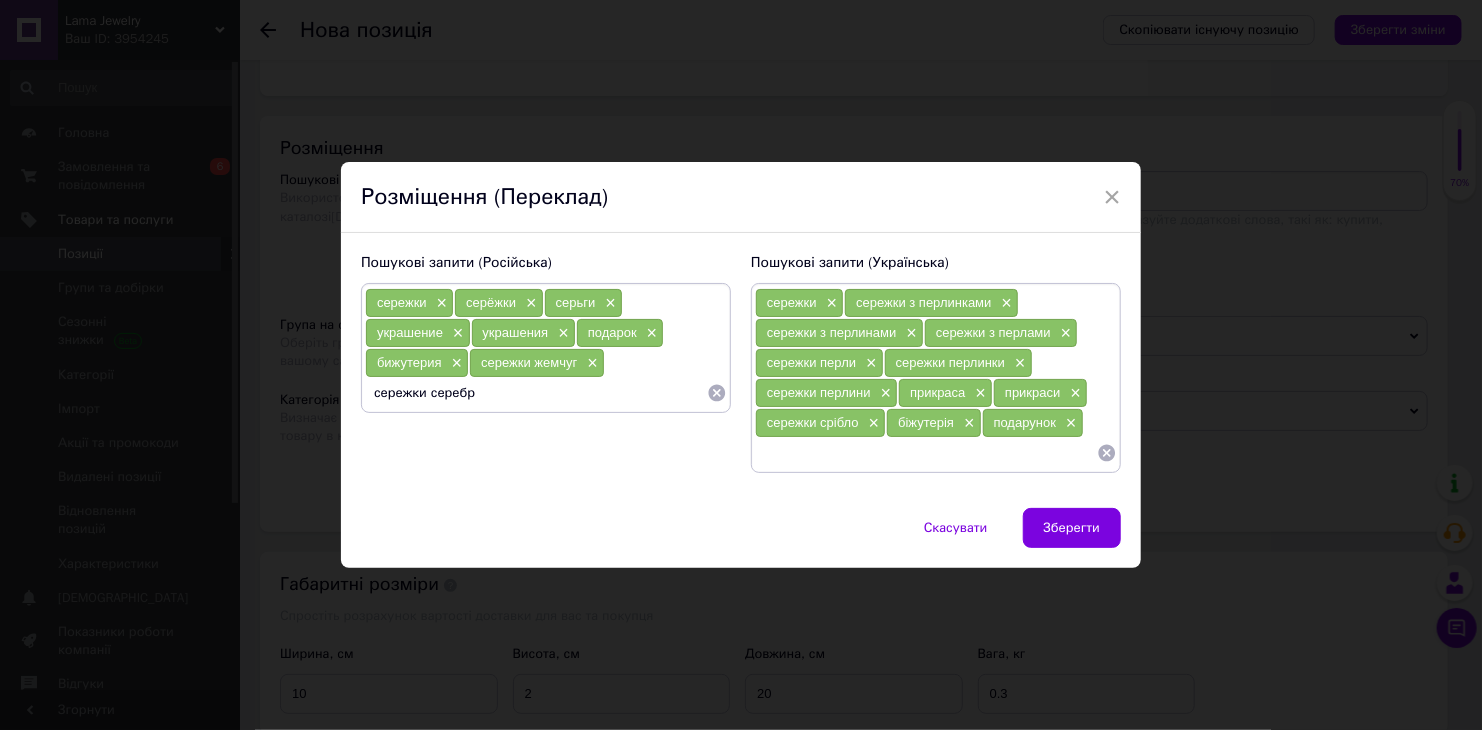 type on "сережки серебро" 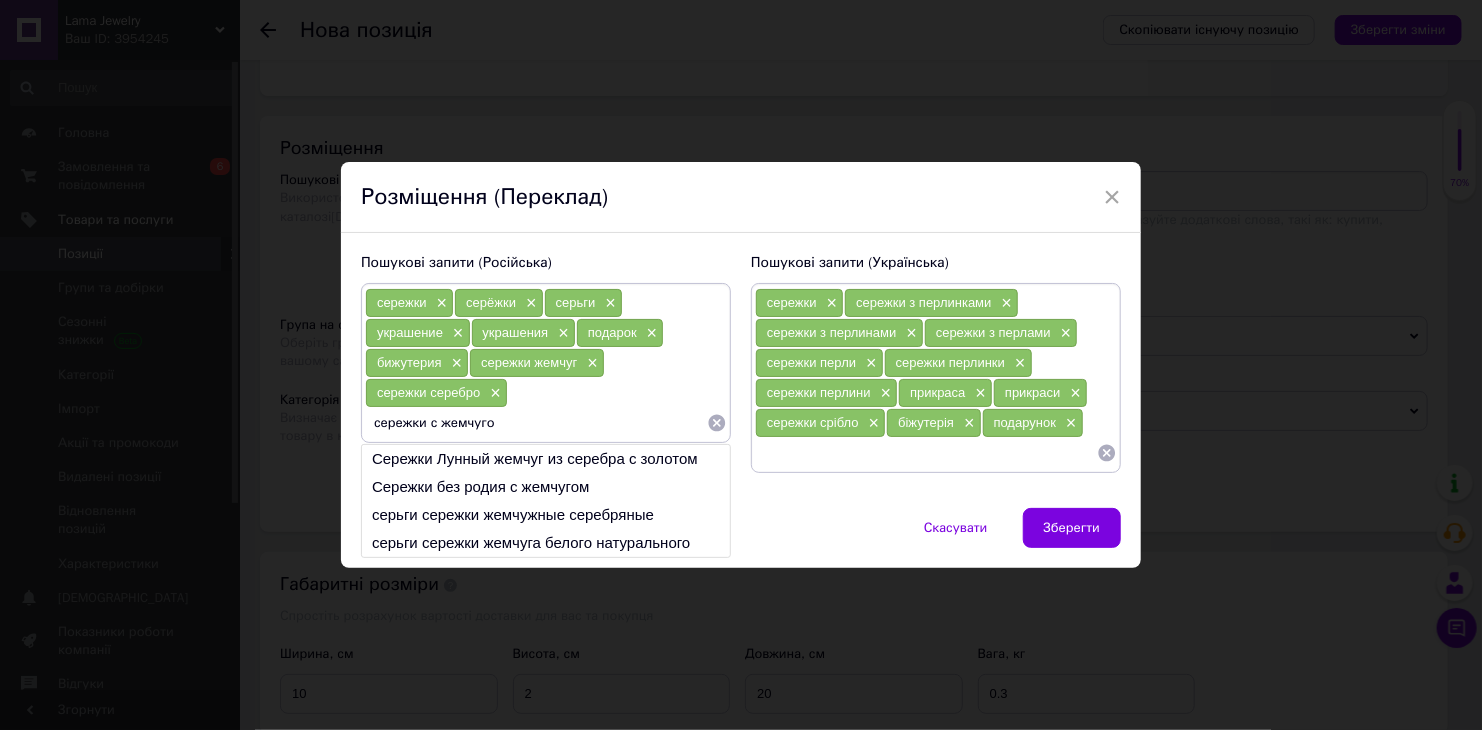 type on "сережки с жемчугом" 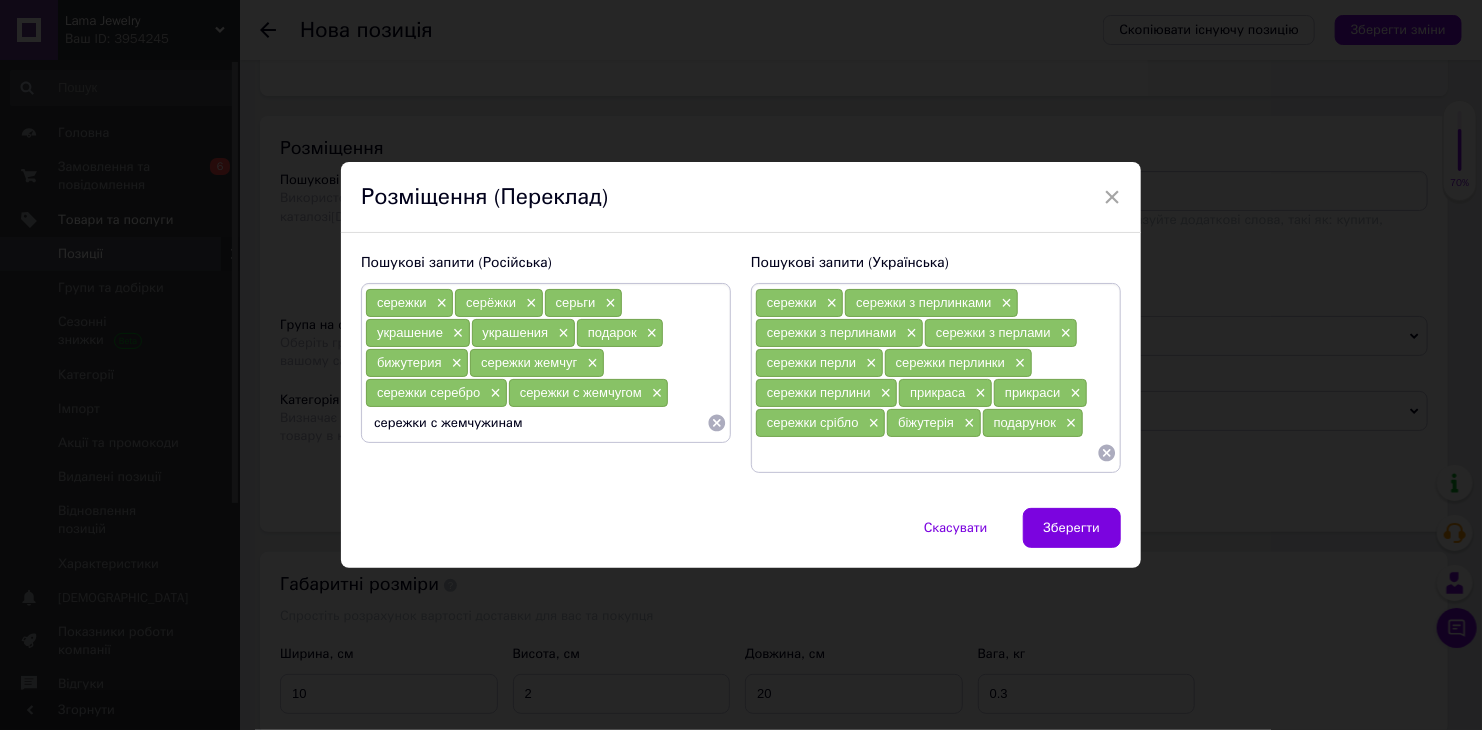 type on "сережки с жемчужинами" 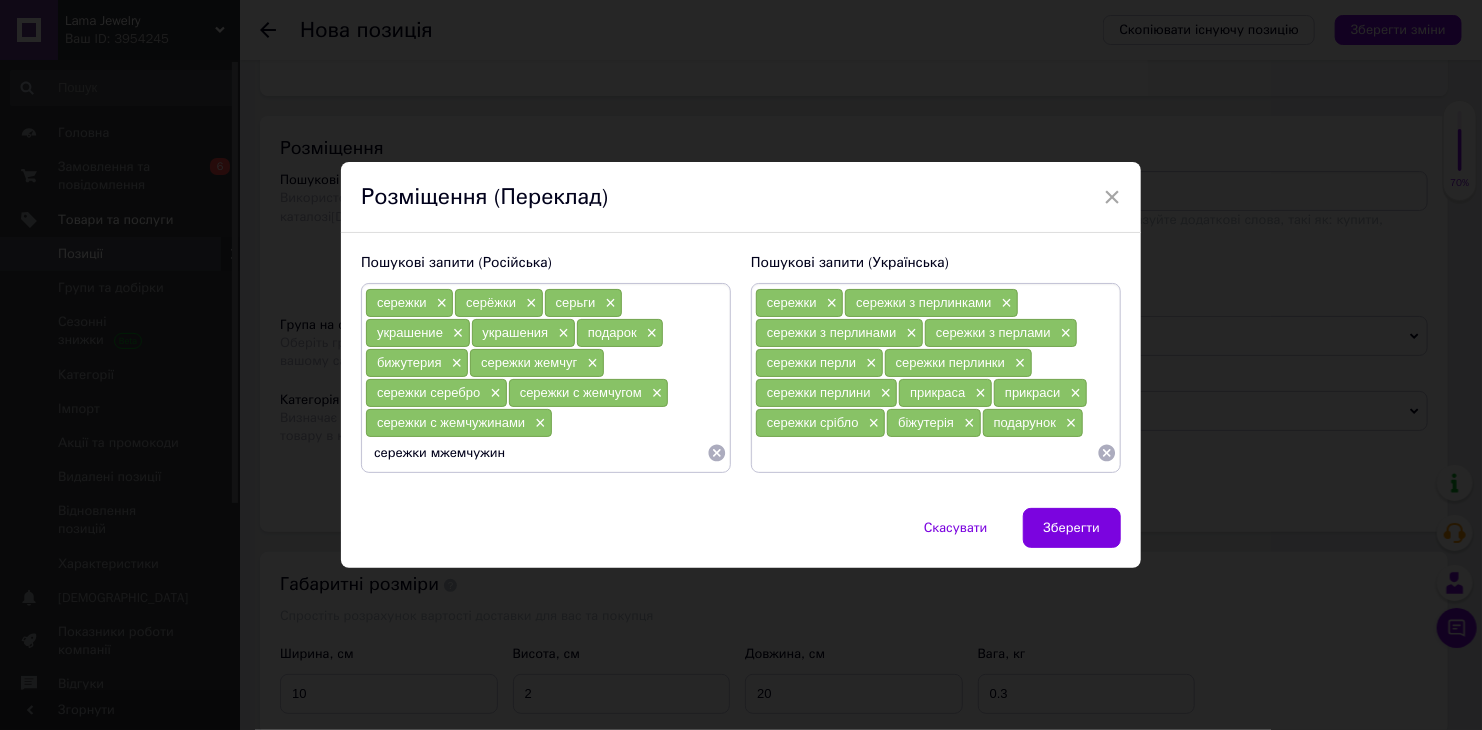 type on "сережки мжемчужины" 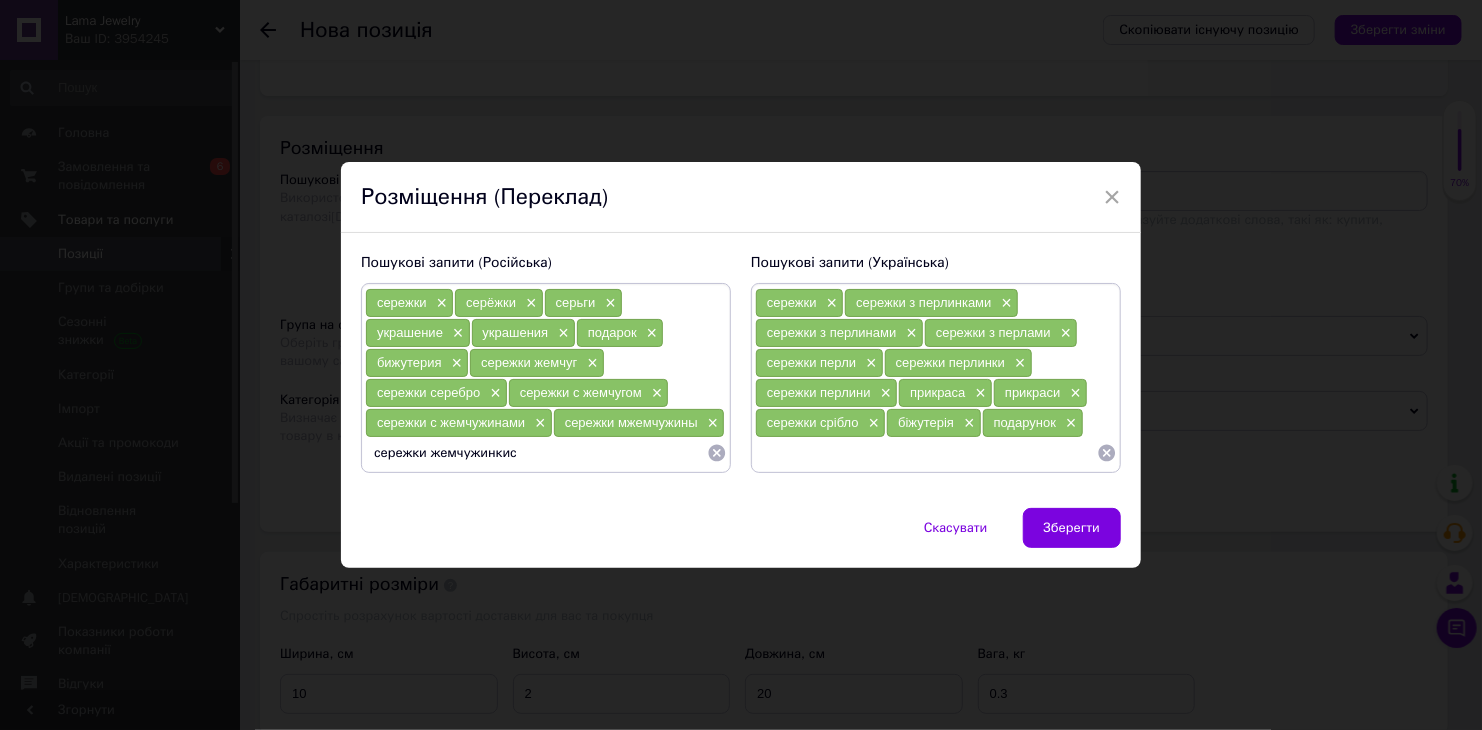 type on "сережки жемчужинки" 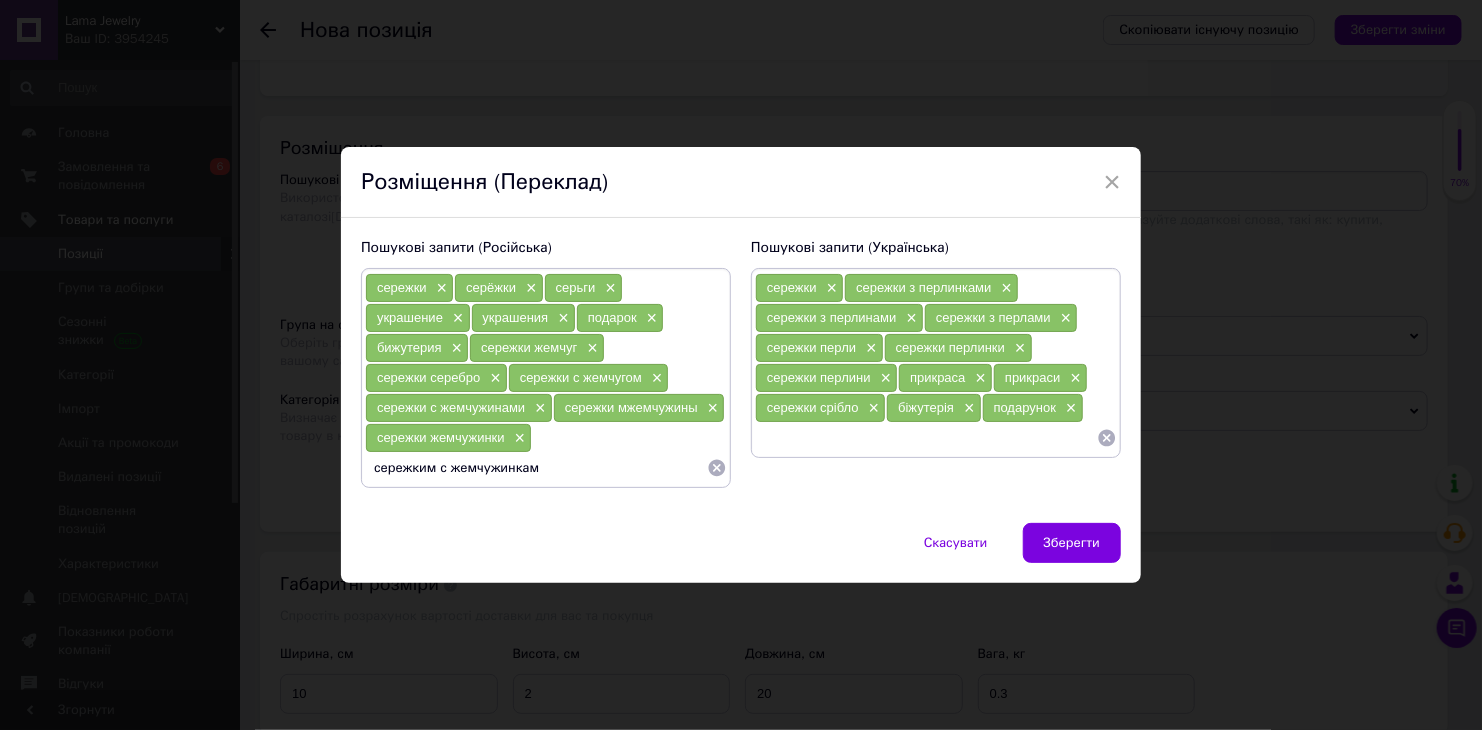 type on "сережким с жемчужинками" 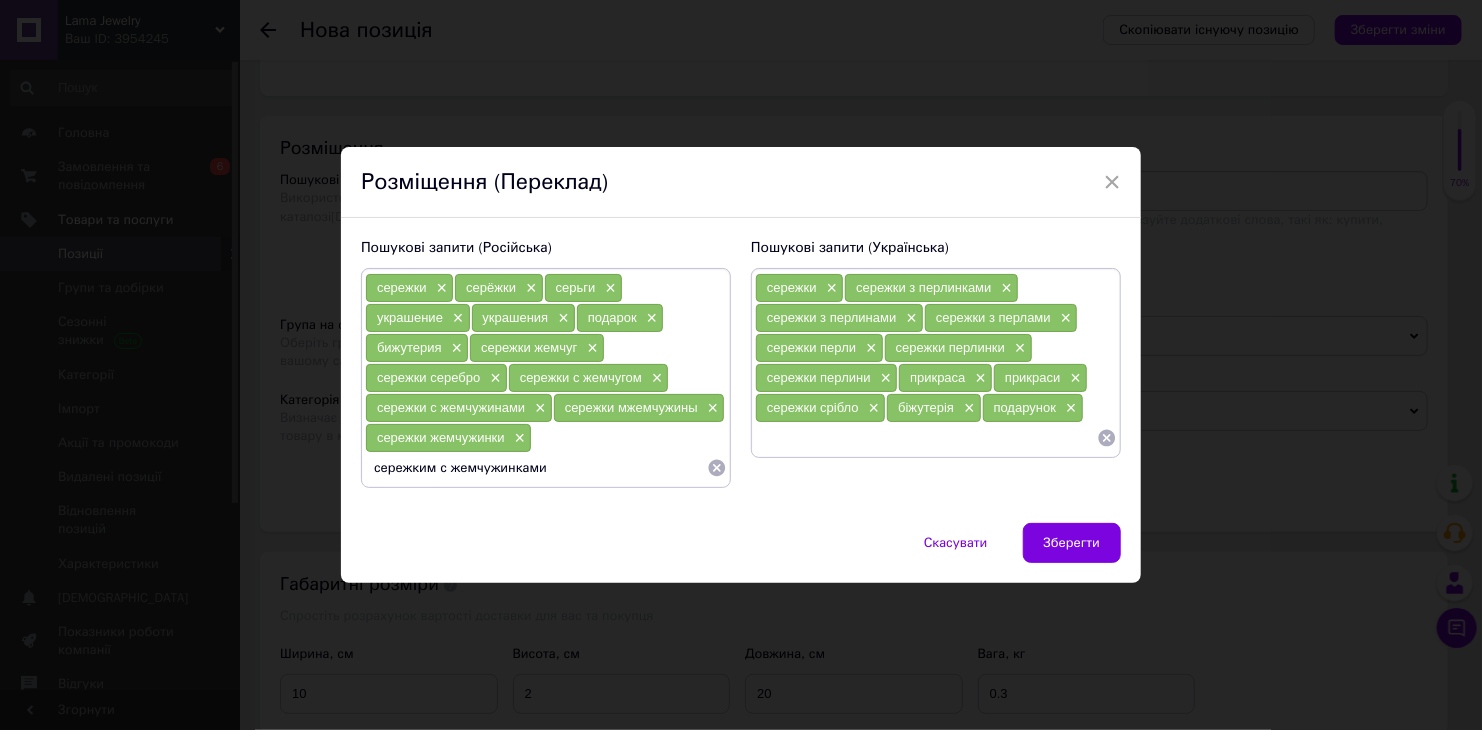 type 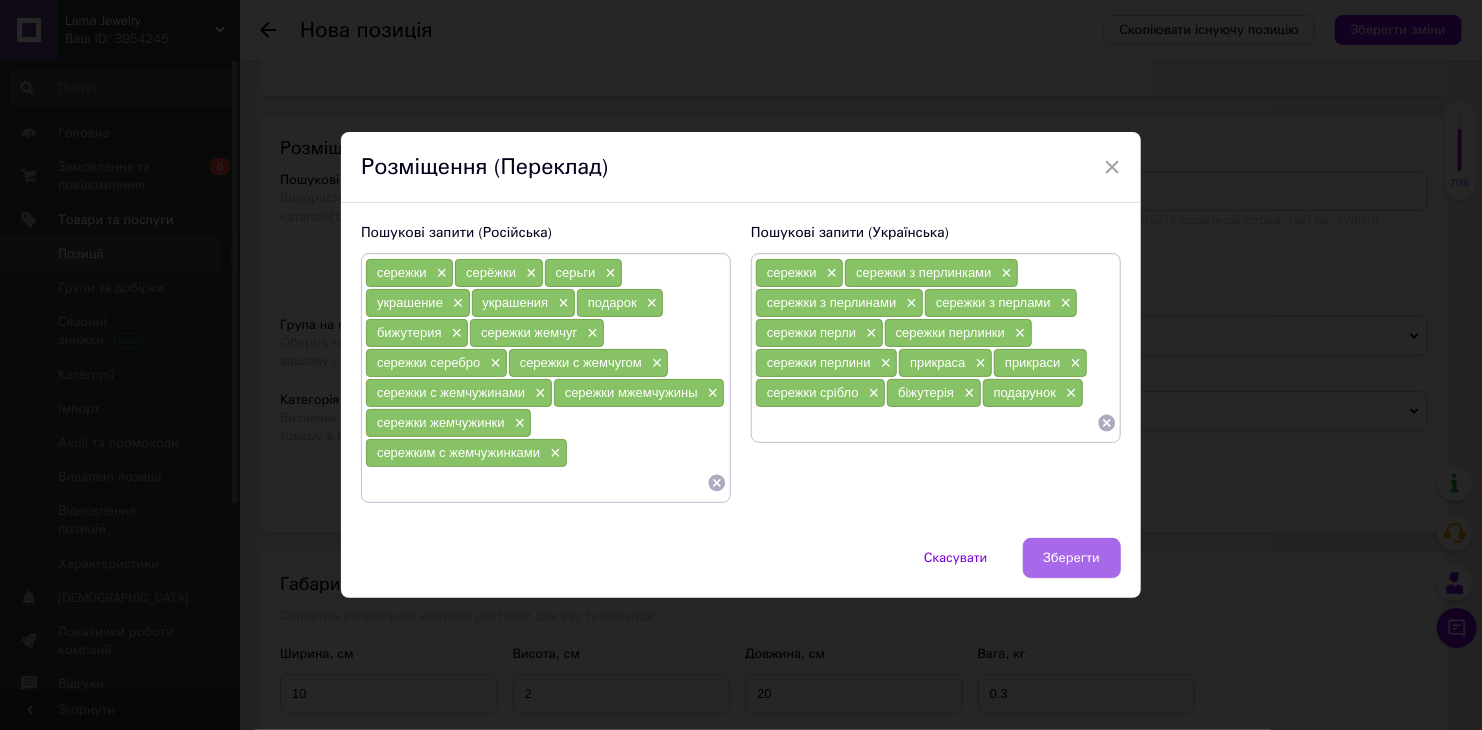 click on "Зберегти" at bounding box center [1072, 558] 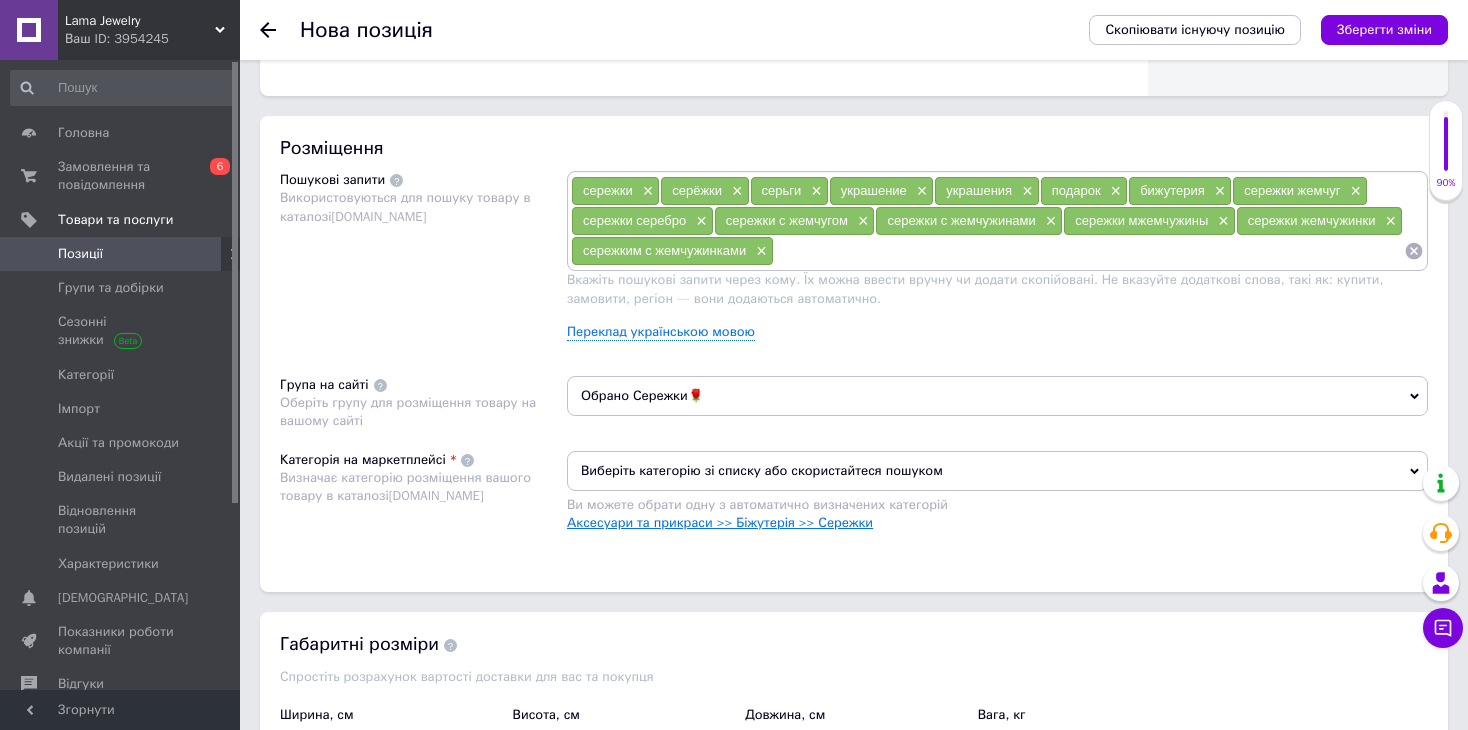 click on "Аксесуари та прикраси >> Біжутерія >> Сережки" at bounding box center (720, 522) 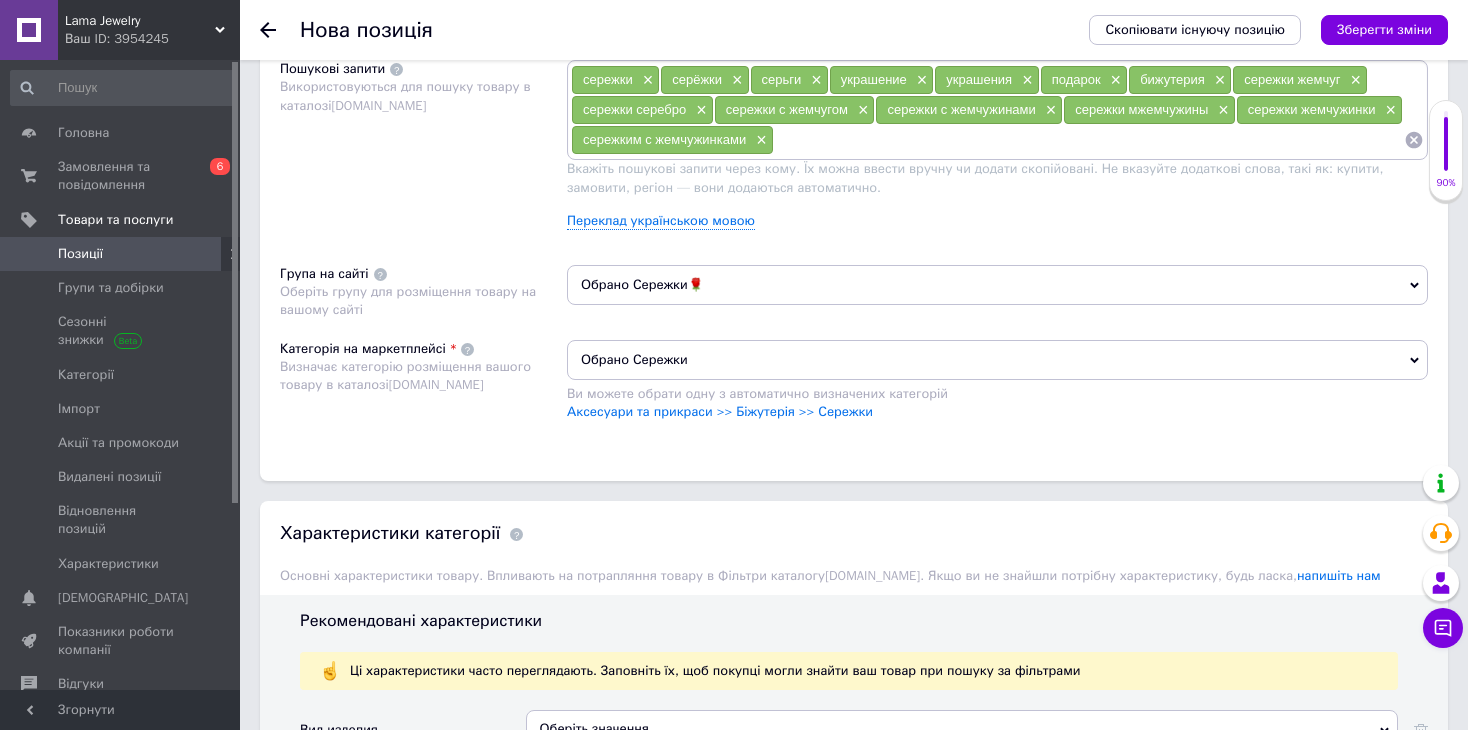 scroll, scrollTop: 1400, scrollLeft: 0, axis: vertical 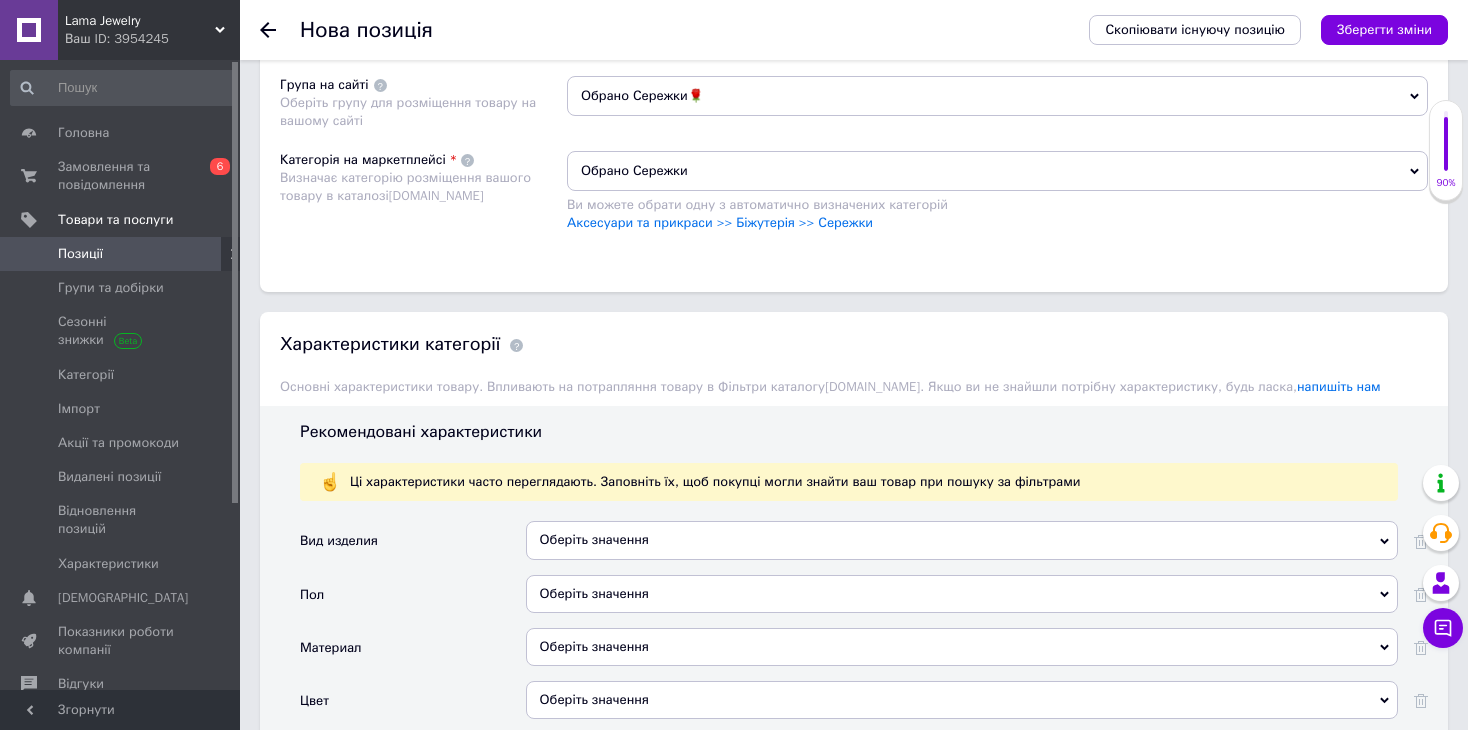 drag, startPoint x: 547, startPoint y: 524, endPoint x: 711, endPoint y: 529, distance: 164.0762 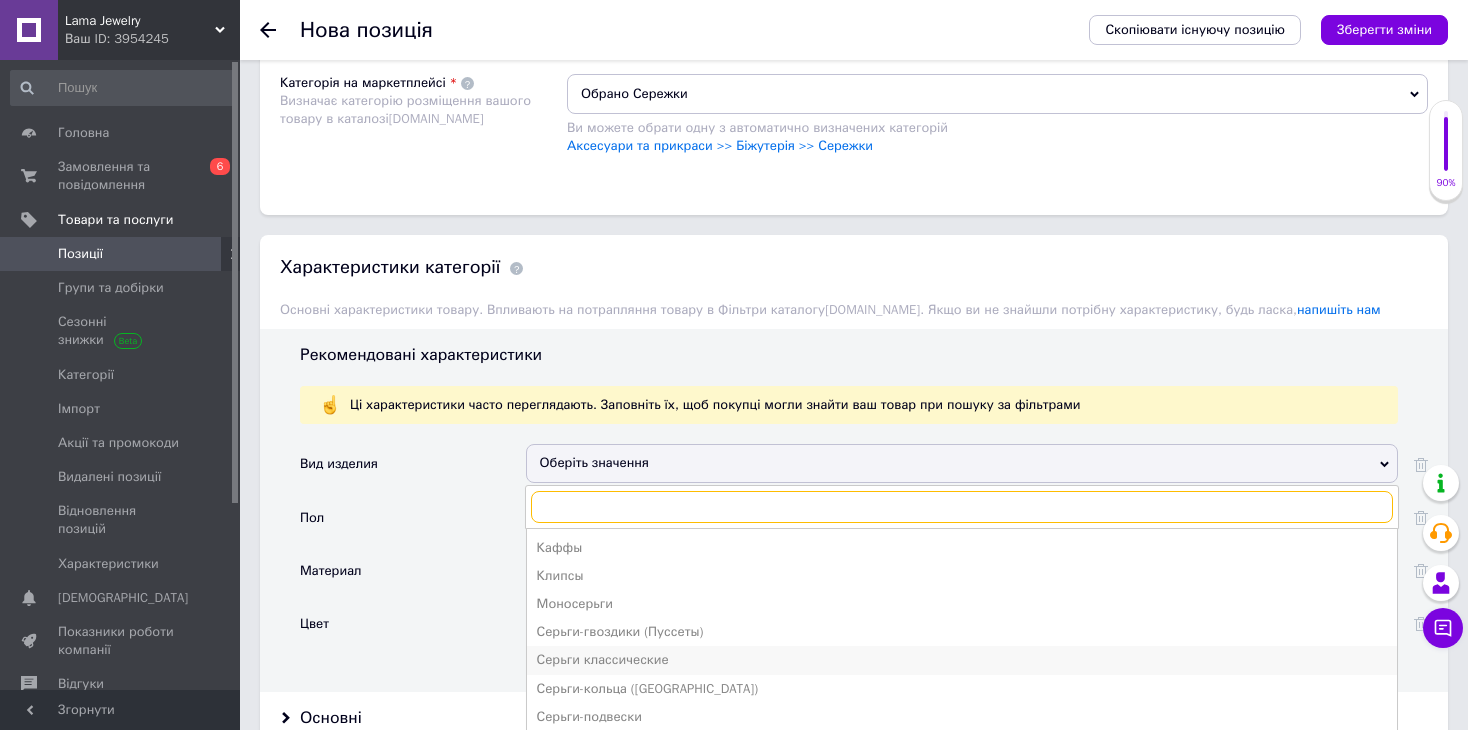 scroll, scrollTop: 1700, scrollLeft: 0, axis: vertical 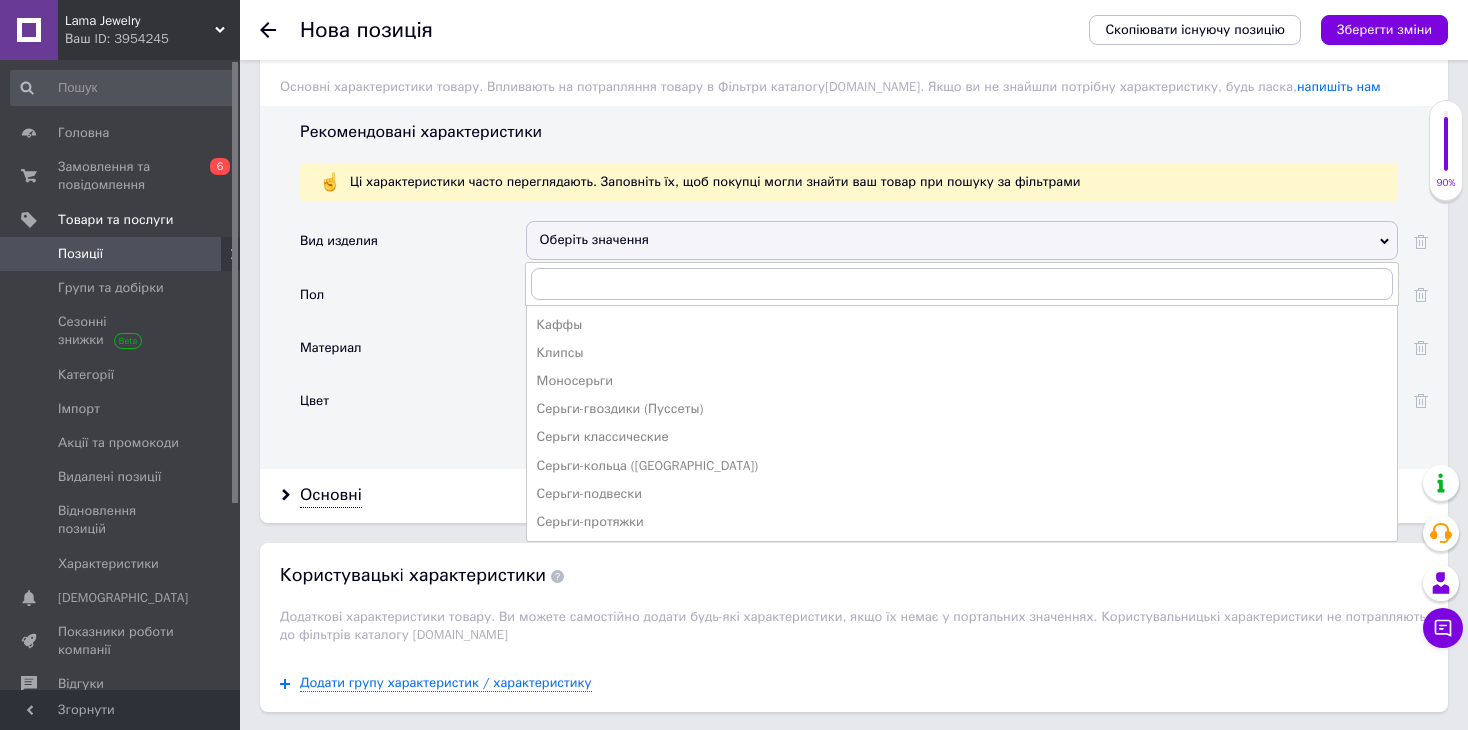 click on "Пол" at bounding box center (413, 301) 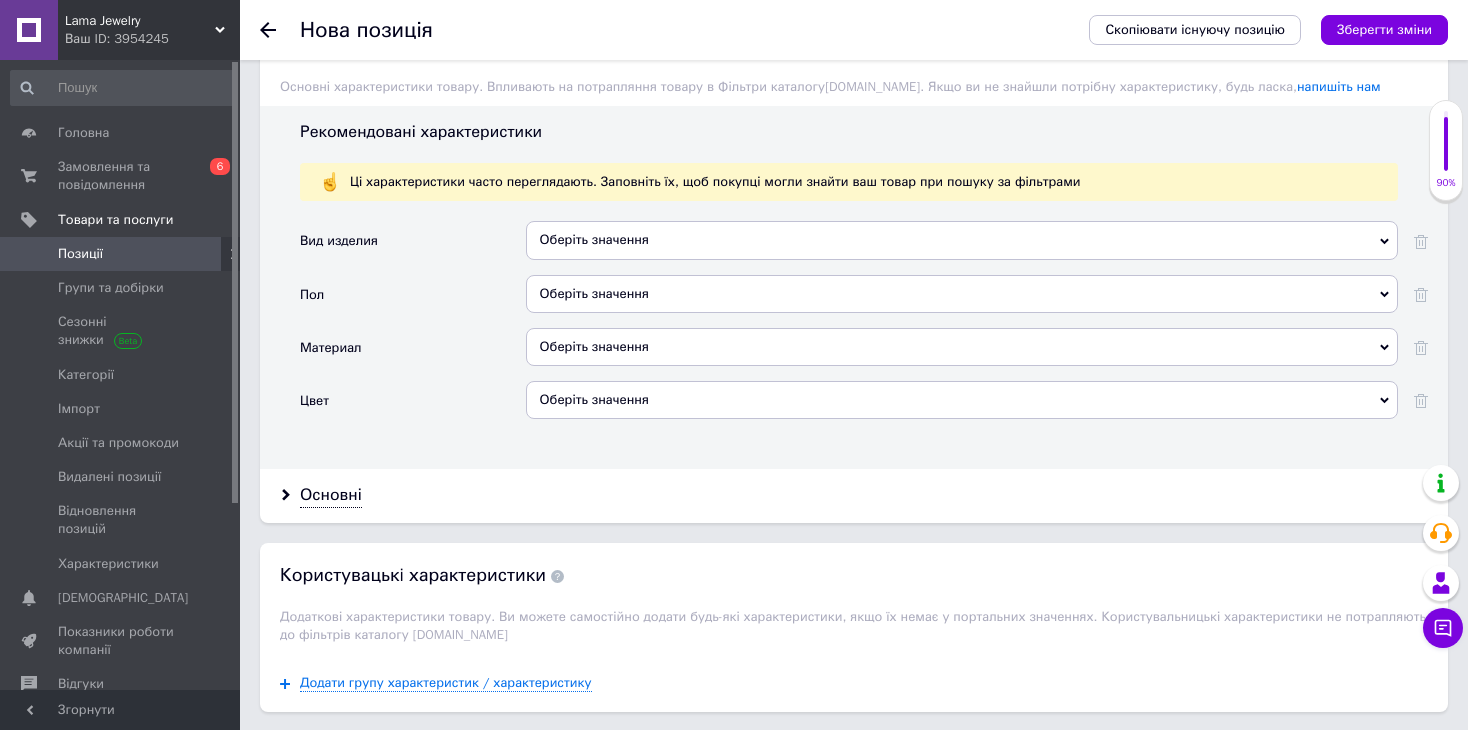 click on "Основна інформація Назва позиції (Російська) ✱ Сережки с жемчужинами "Серебряная волна", сережки с жемчугом, сережки с жемчужинками, серьги, серёжки Код/Артикул 2049 Опис (Російська) ✱ ✨Невероятные серьги с жемчугом "Серебряная волна"
💫 Выглядят очень стильно и изысканно. Станут отличным акцентом в любом образе.
📐 Материал – медицинская сталь.
🎨 Цвет – серебро + белый.
✨ Возврат товара и денег не предусмотрен.
✨ Еще больше косметики и украшения в нашем магазине.
✨ Пишите, с радостью отвечу на все вопросы.
Артикул: 2049
Форматування Розмір" at bounding box center (854, -210) 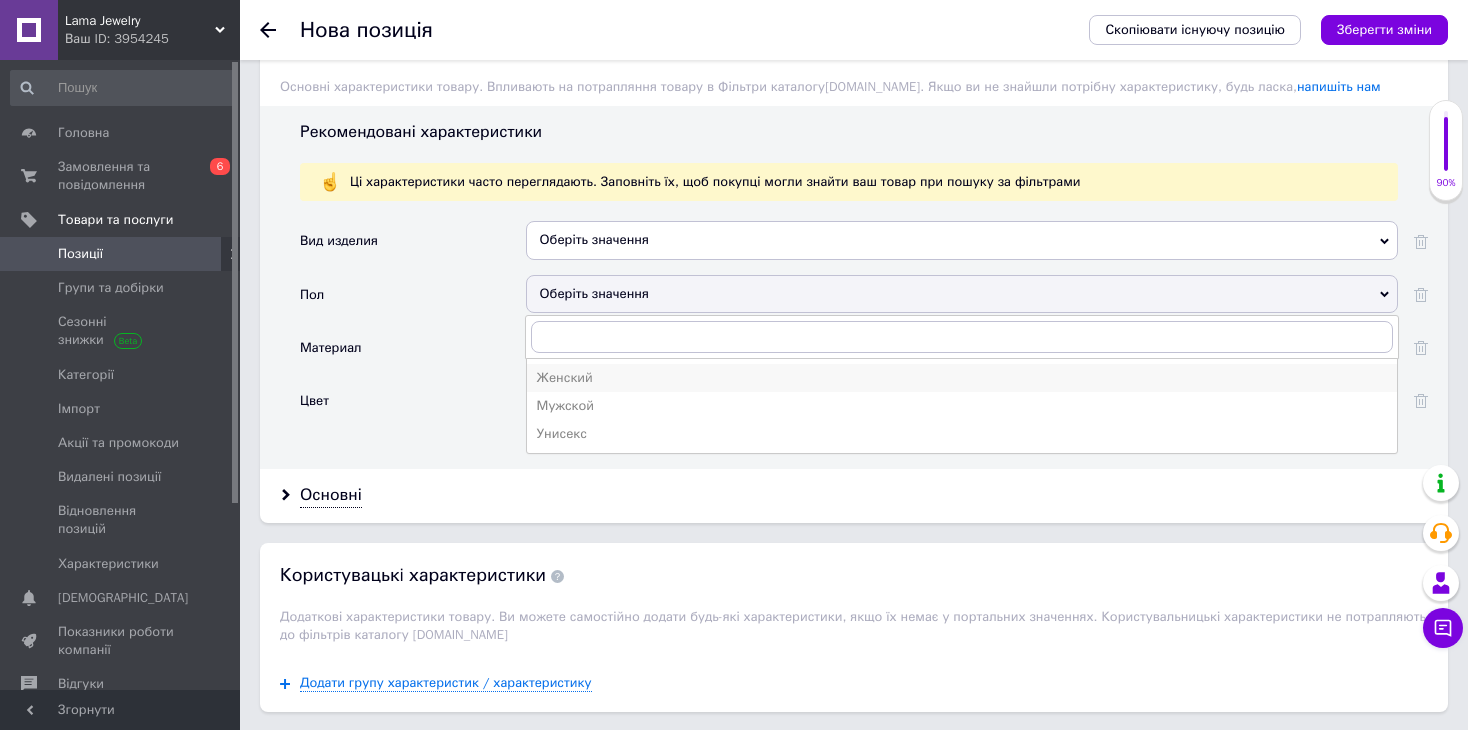 click on "Женский" at bounding box center [962, 378] 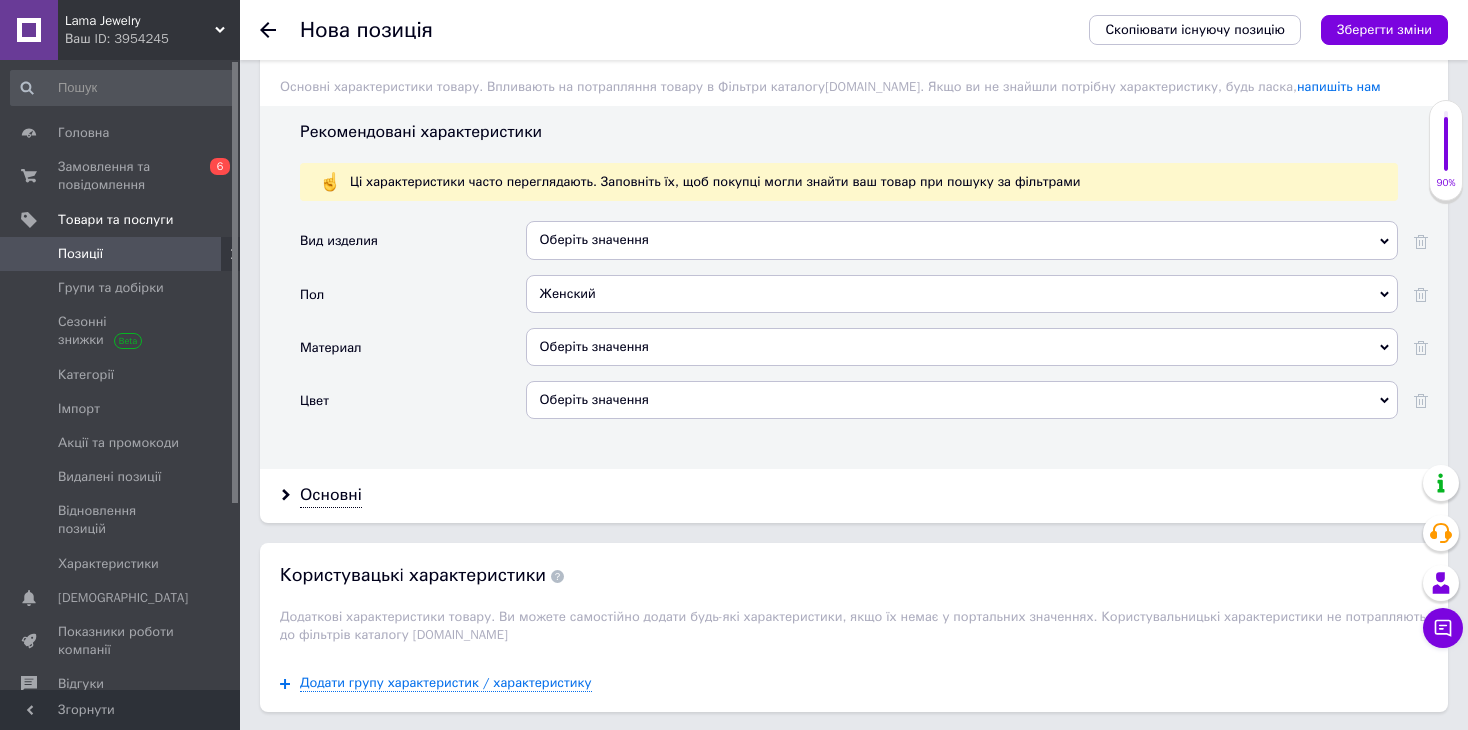 click on "Оберіть значення" at bounding box center (962, 347) 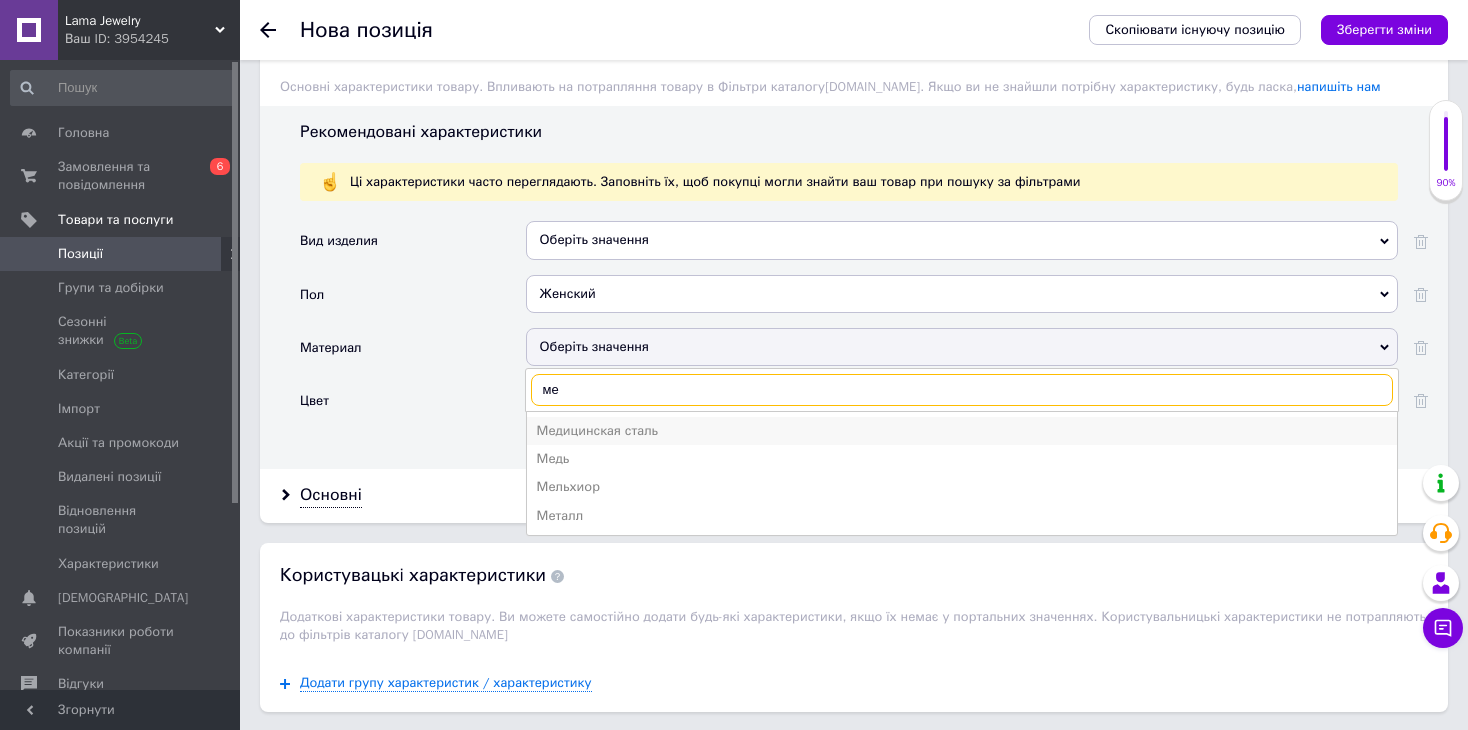 type on "ме" 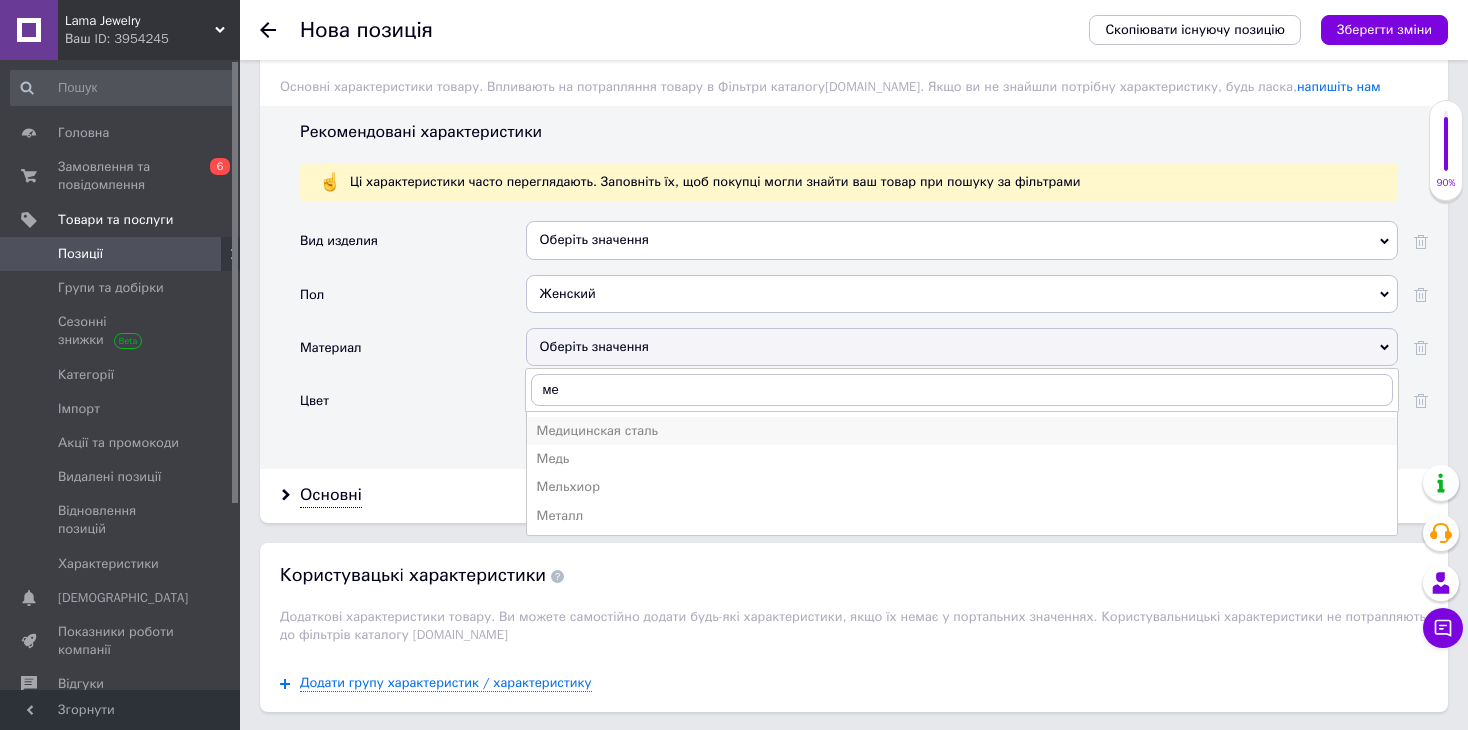 click on "Медицинская сталь" at bounding box center [962, 431] 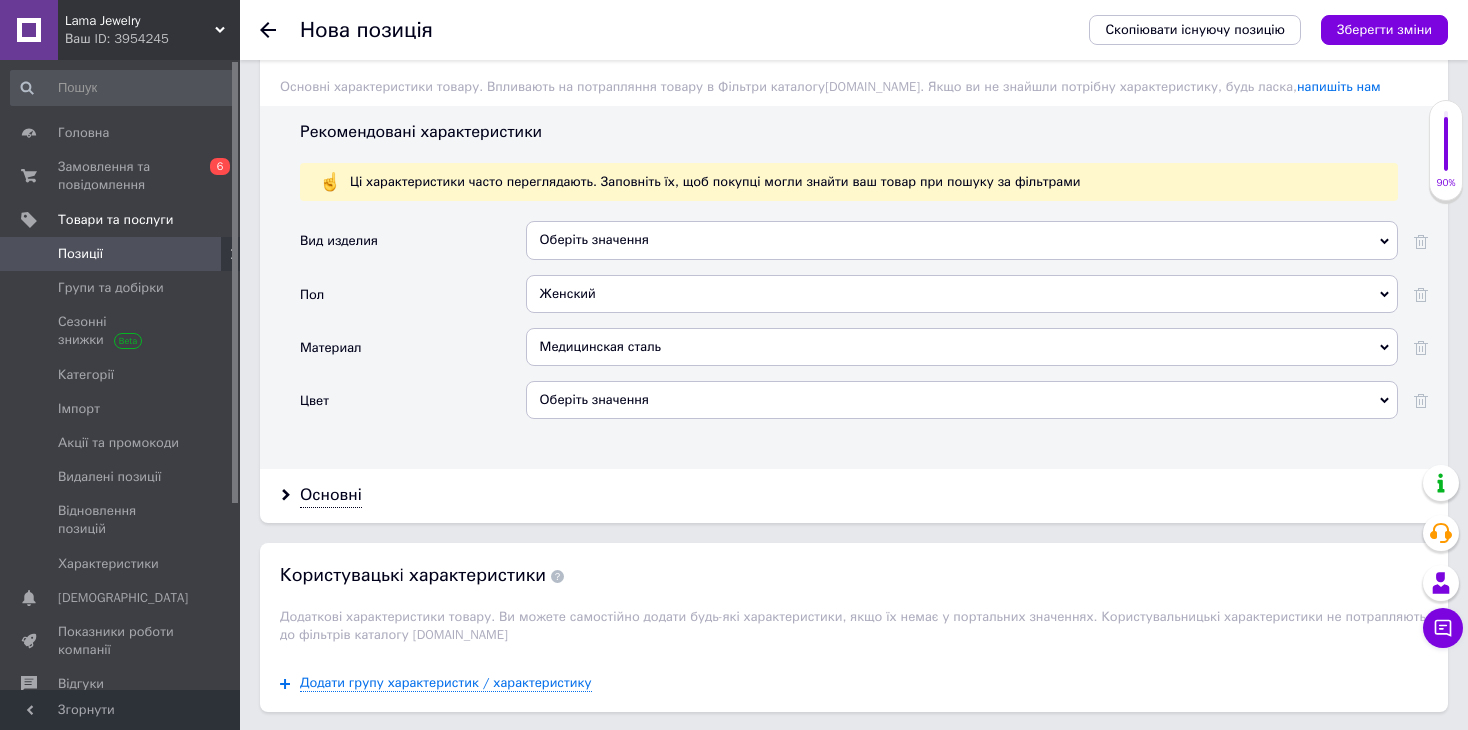 click on "Оберіть значення" at bounding box center (962, 400) 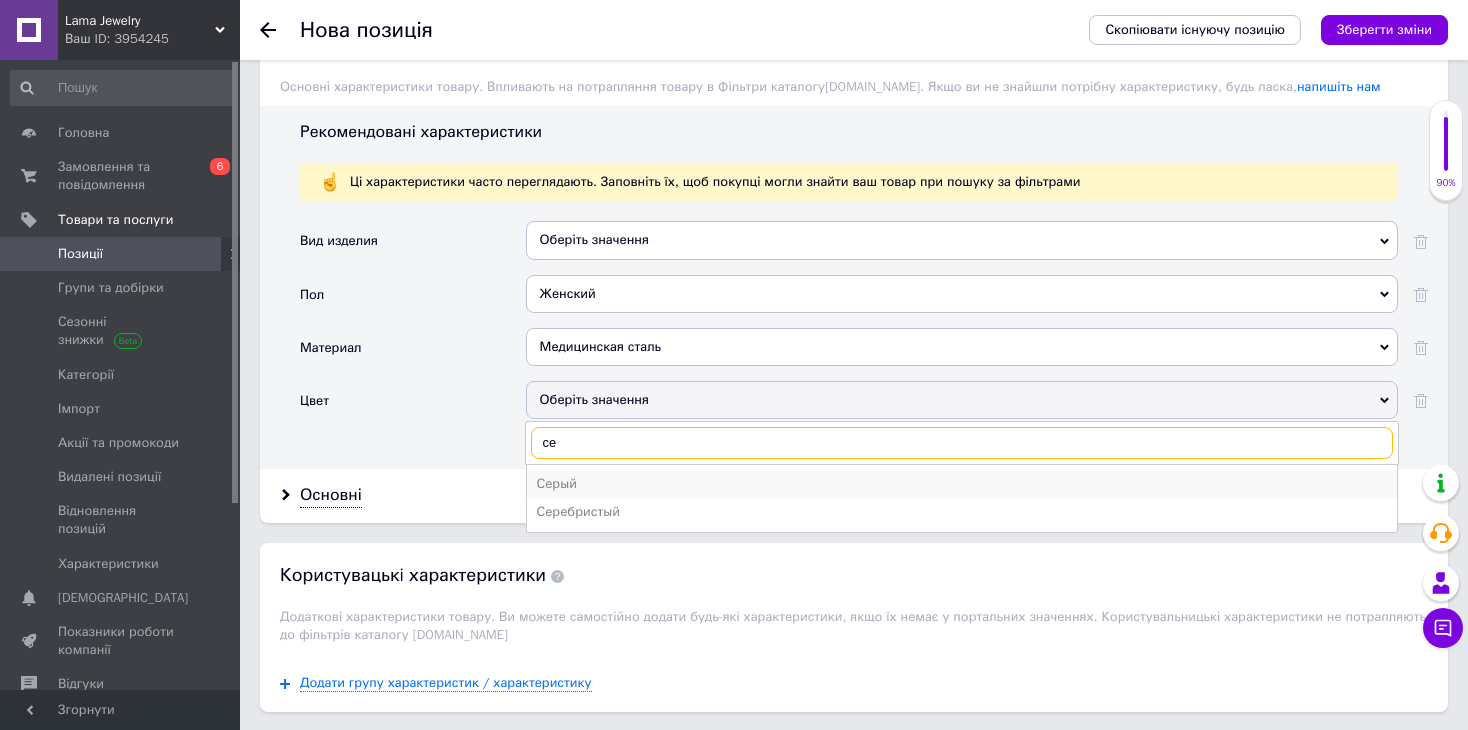 type on "се" 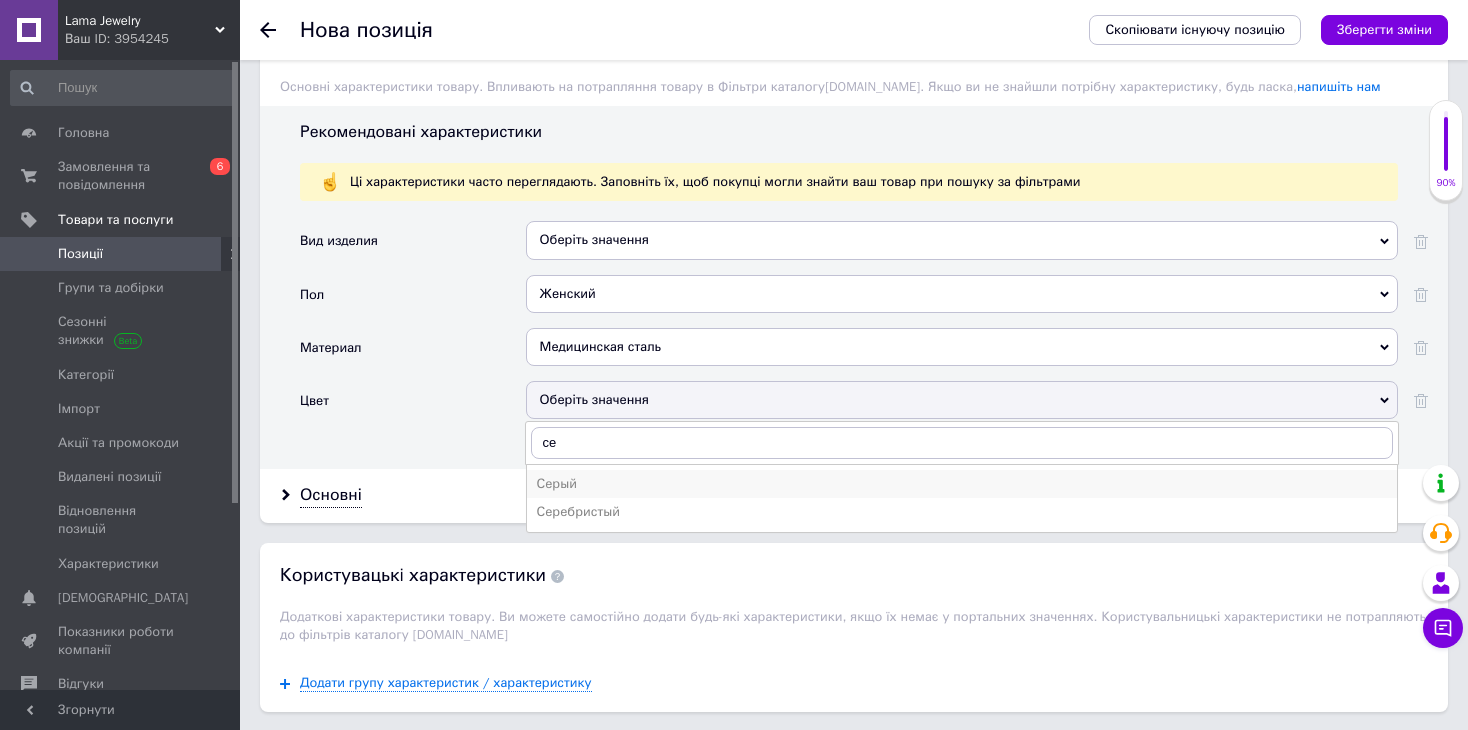 click on "Серый" at bounding box center (962, 484) 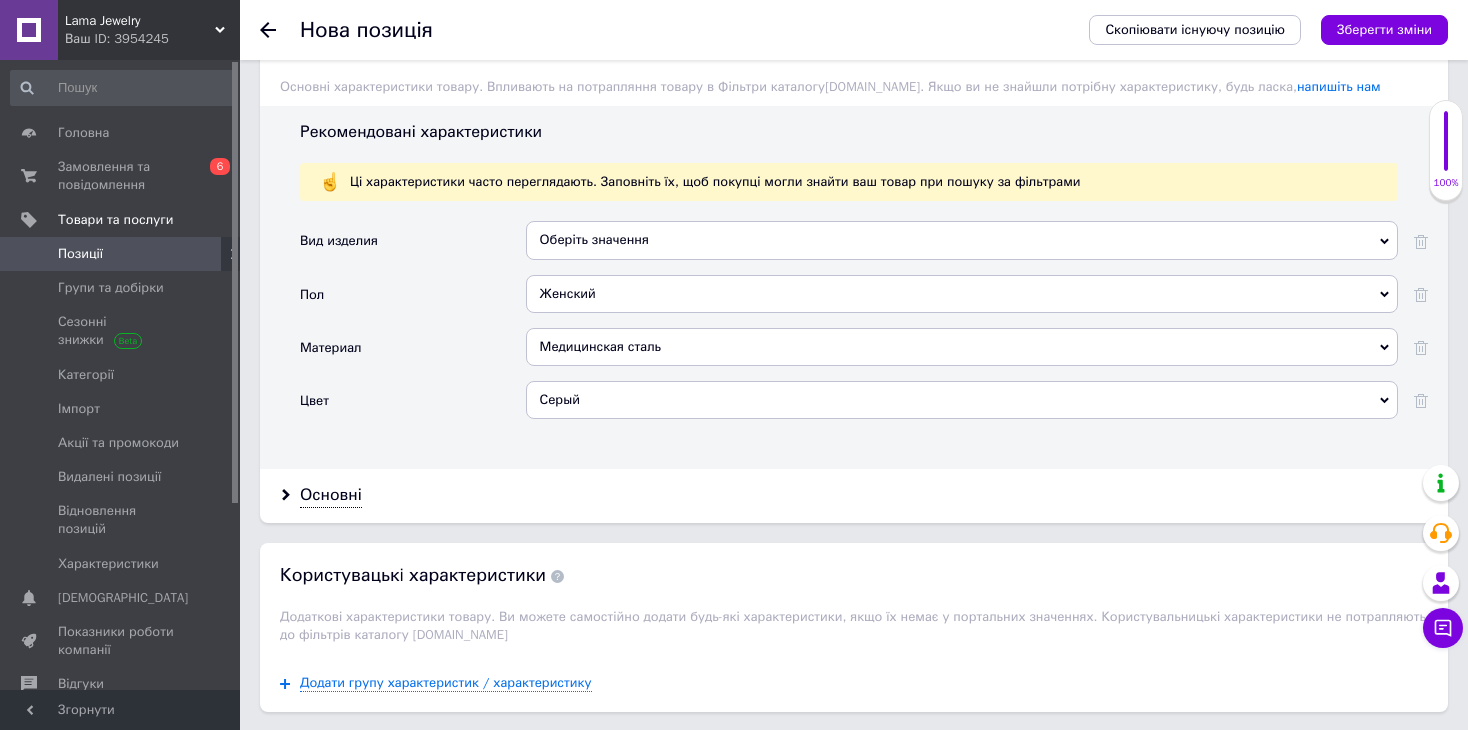 click on "Серый" at bounding box center [962, 400] 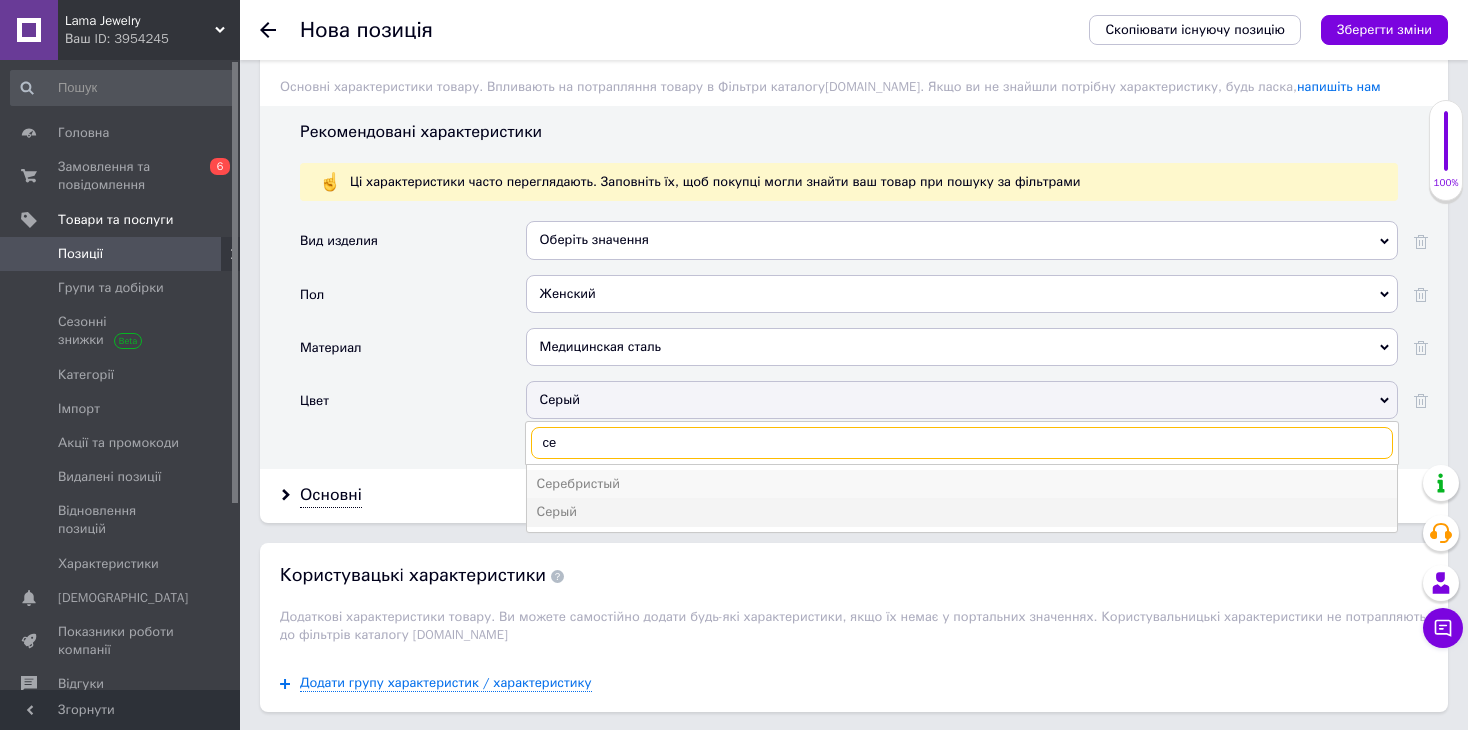 type on "се" 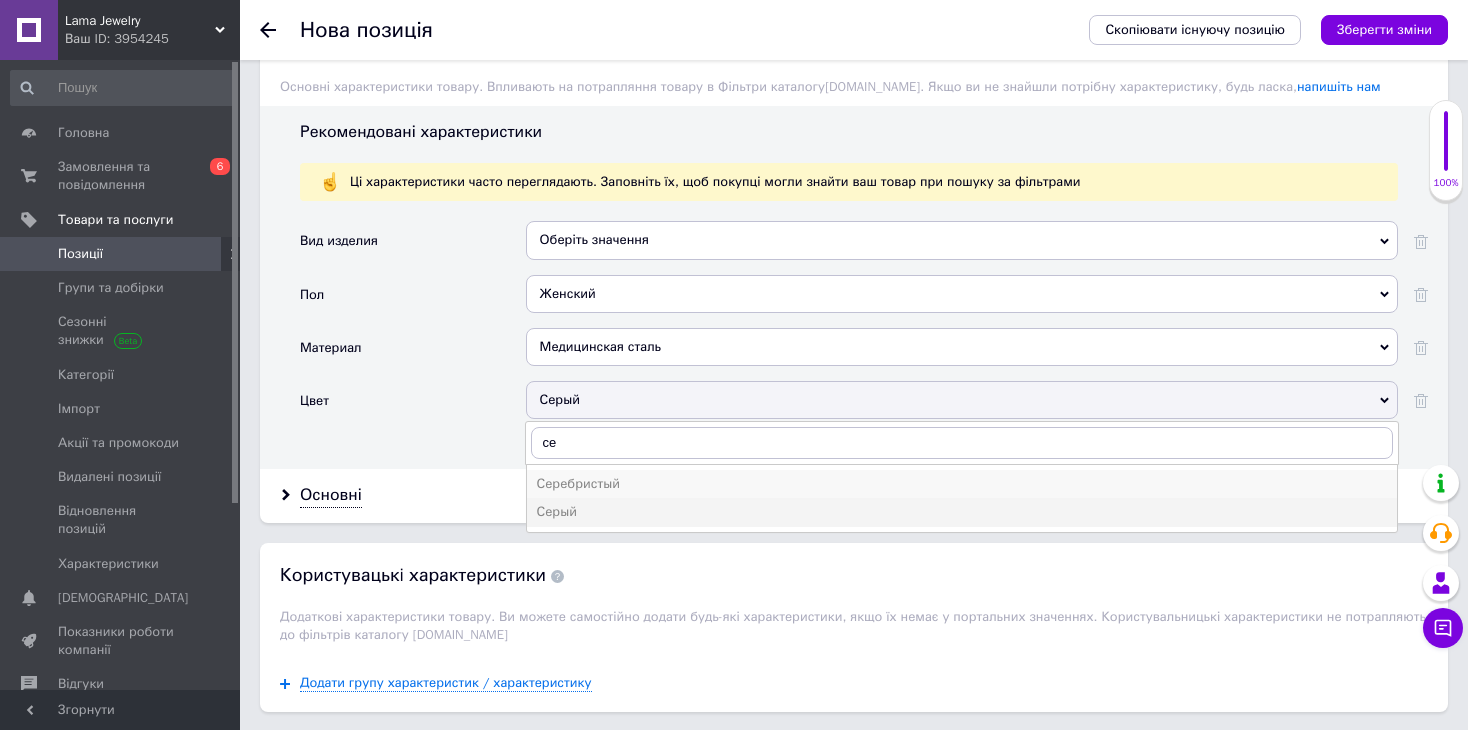 click on "Серебристый" at bounding box center [962, 484] 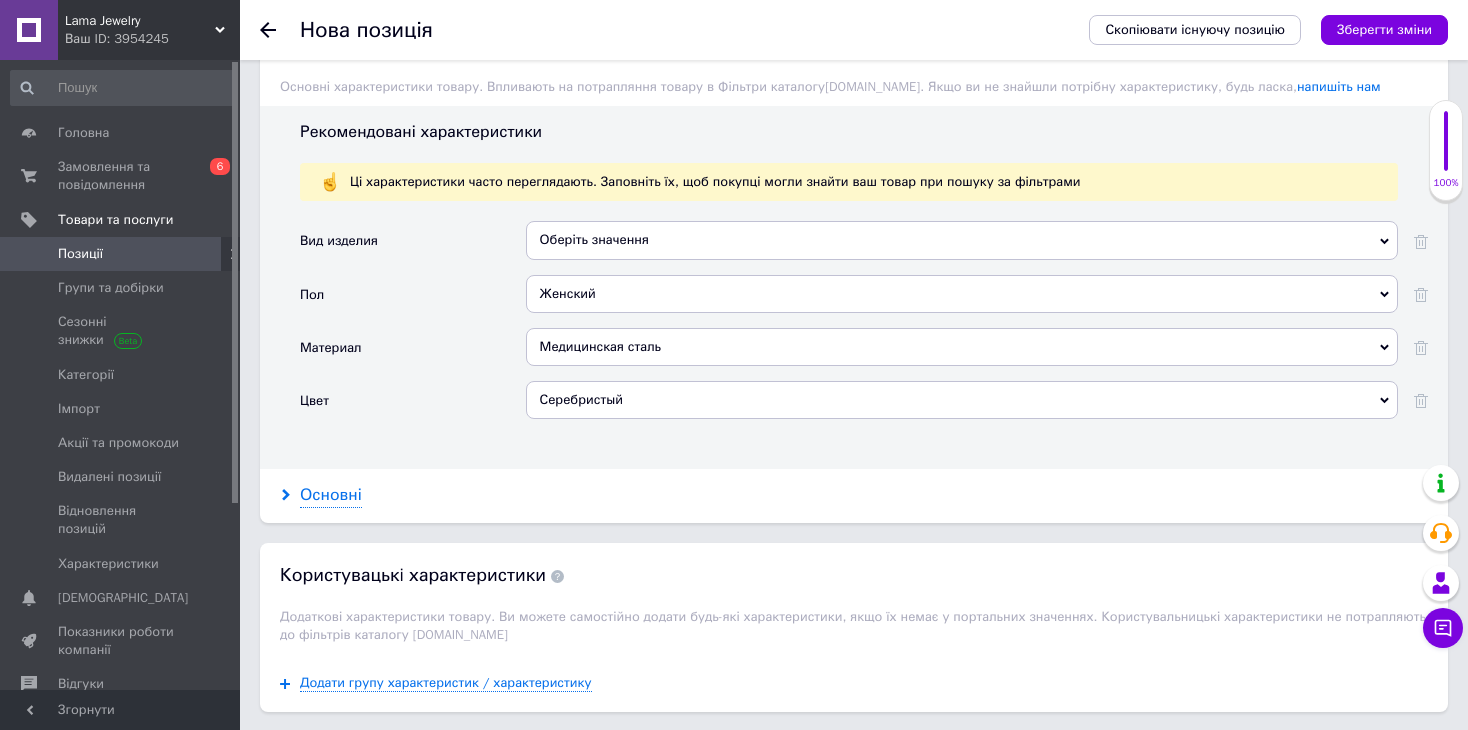 click on "Основні" at bounding box center [331, 495] 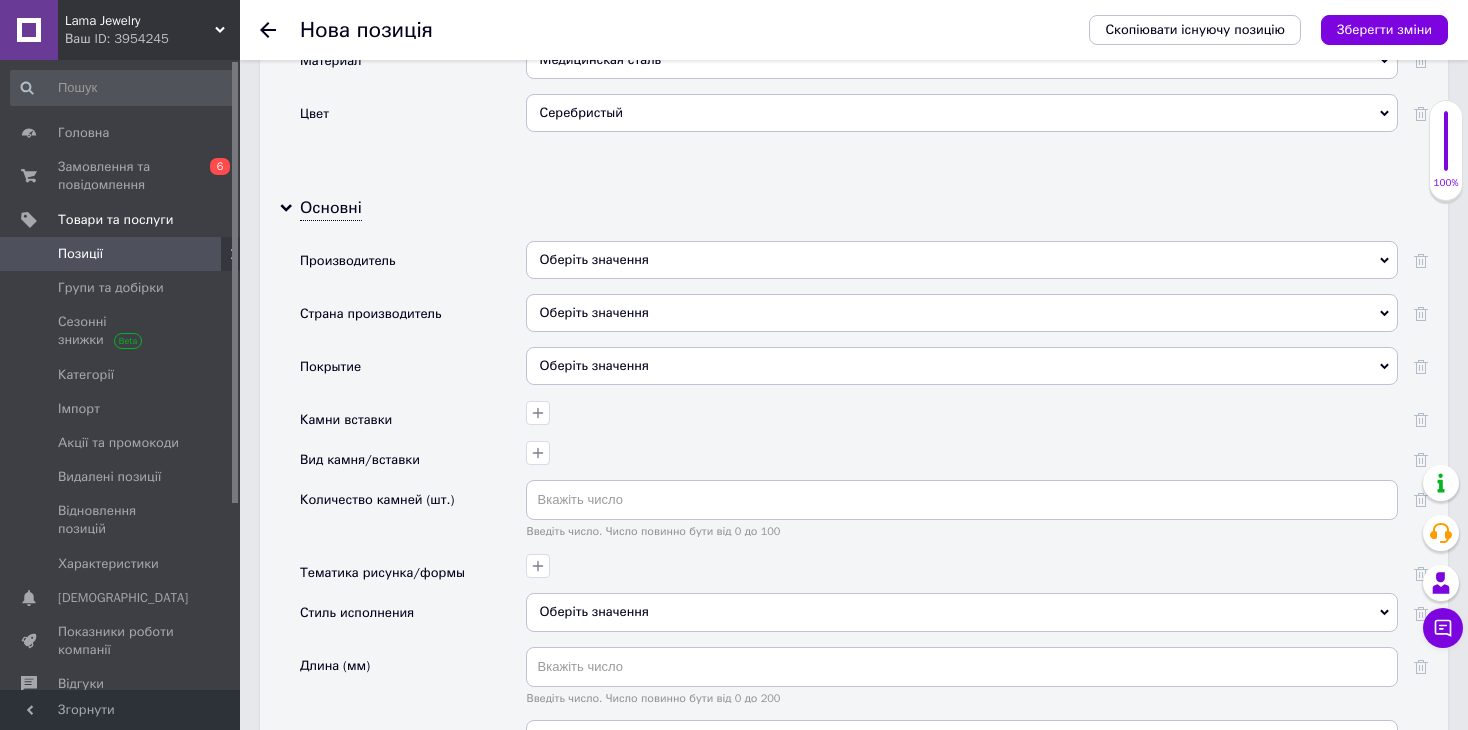 scroll, scrollTop: 2000, scrollLeft: 0, axis: vertical 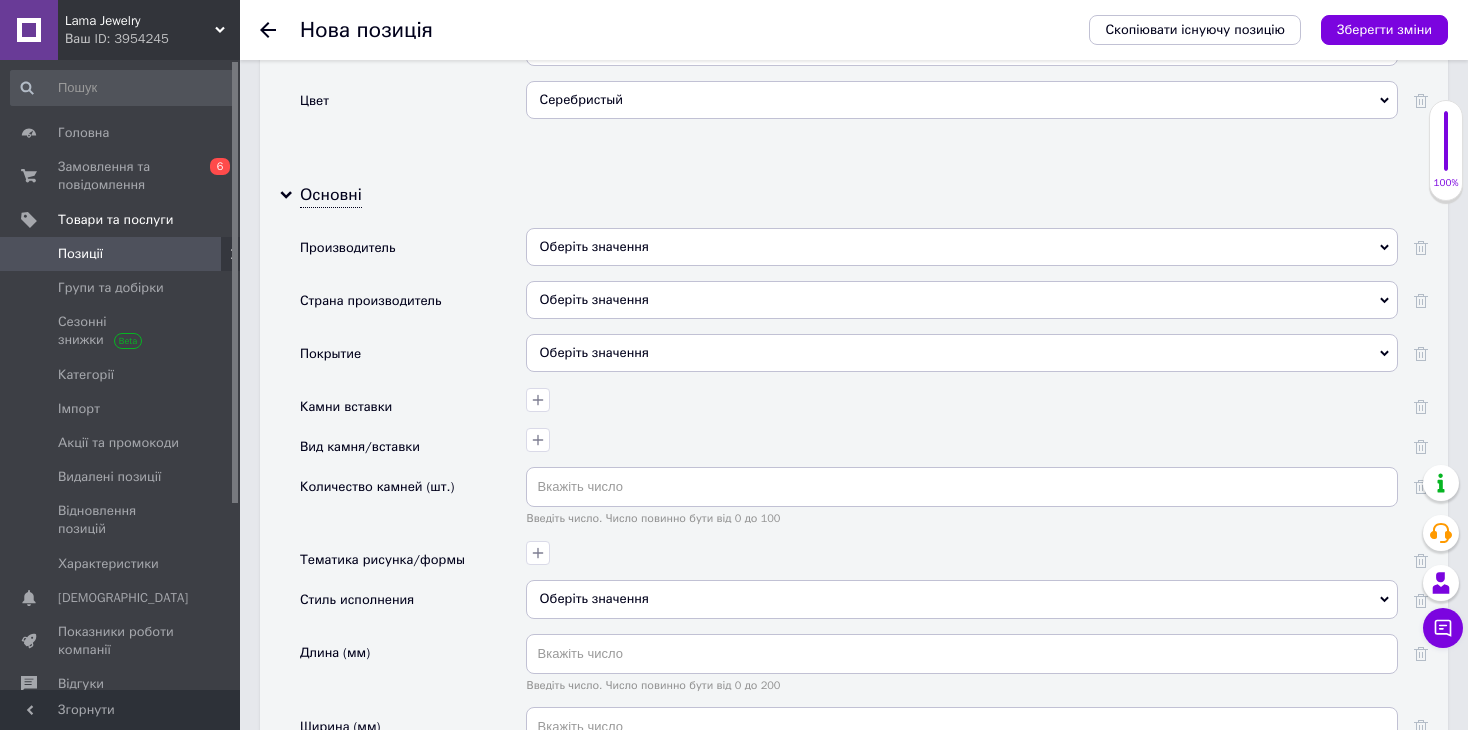 click on "Оберіть значення" at bounding box center [962, 247] 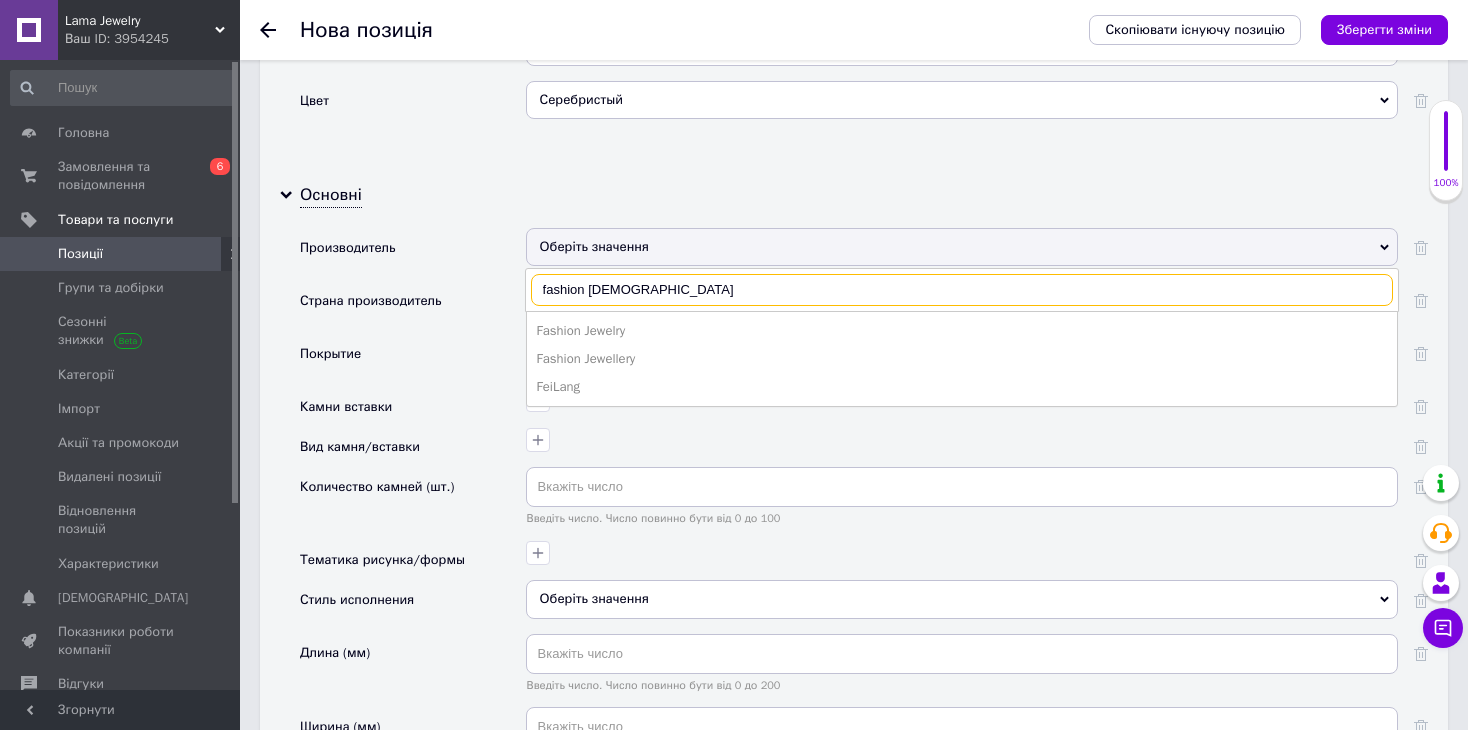 type on "fashion [DEMOGRAPHIC_DATA]" 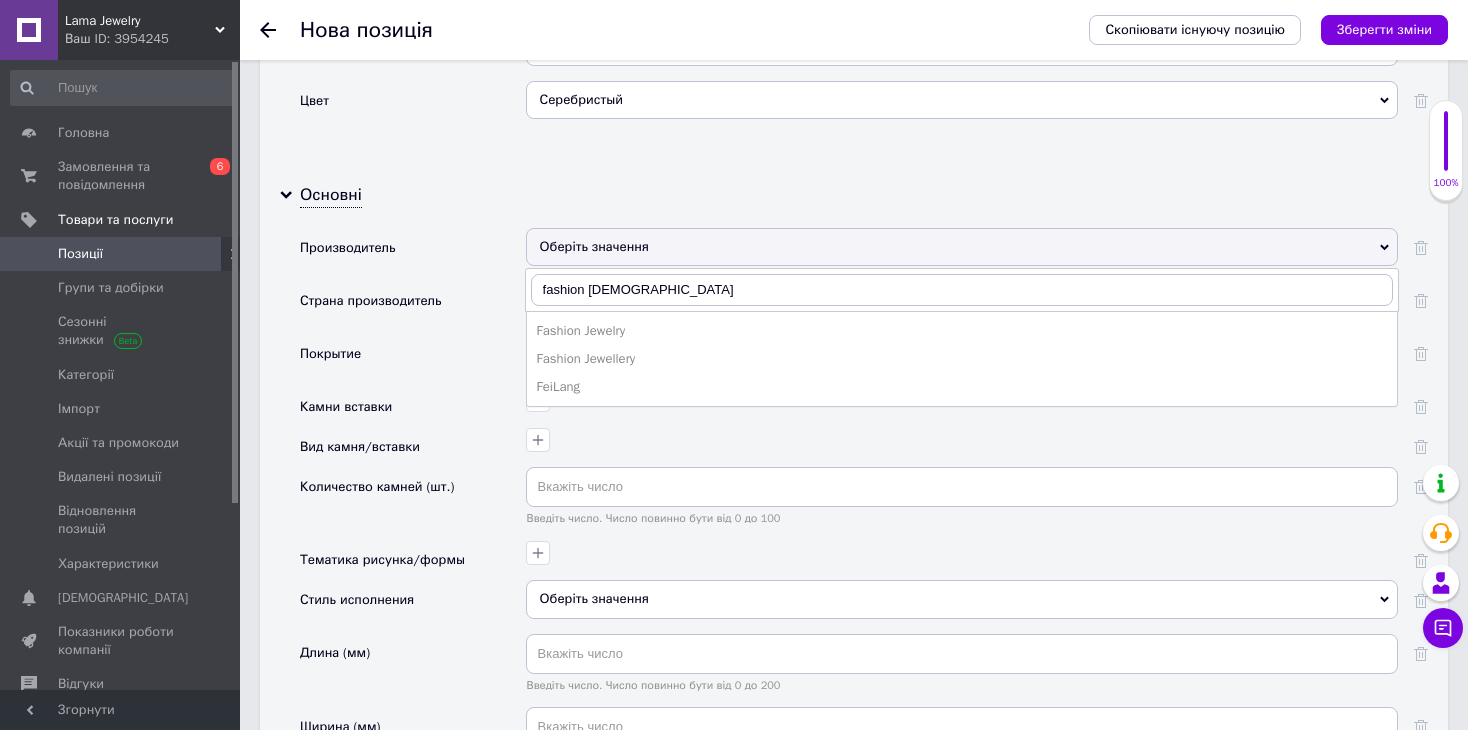 click on "Fashion Jewelry" at bounding box center (962, 331) 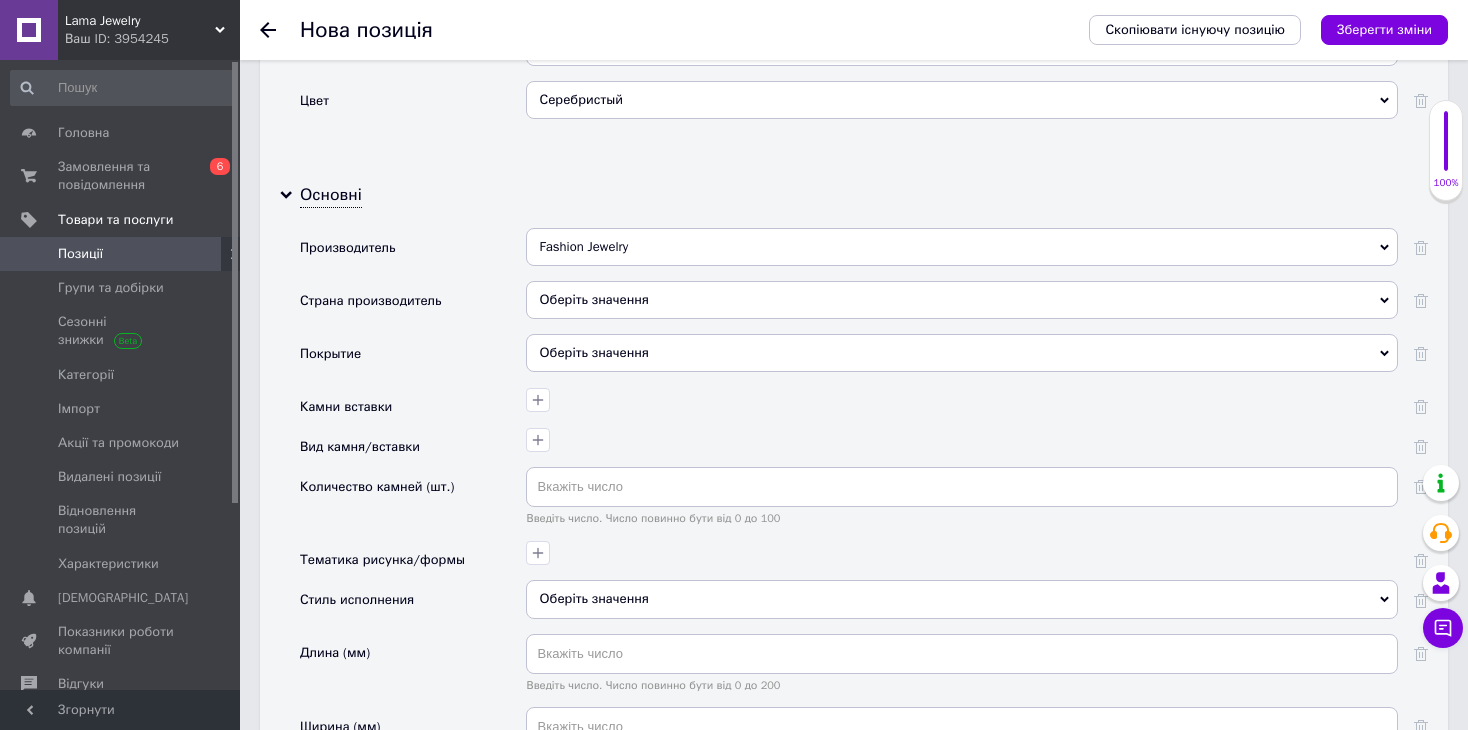 click on "Оберіть значення" at bounding box center (962, 300) 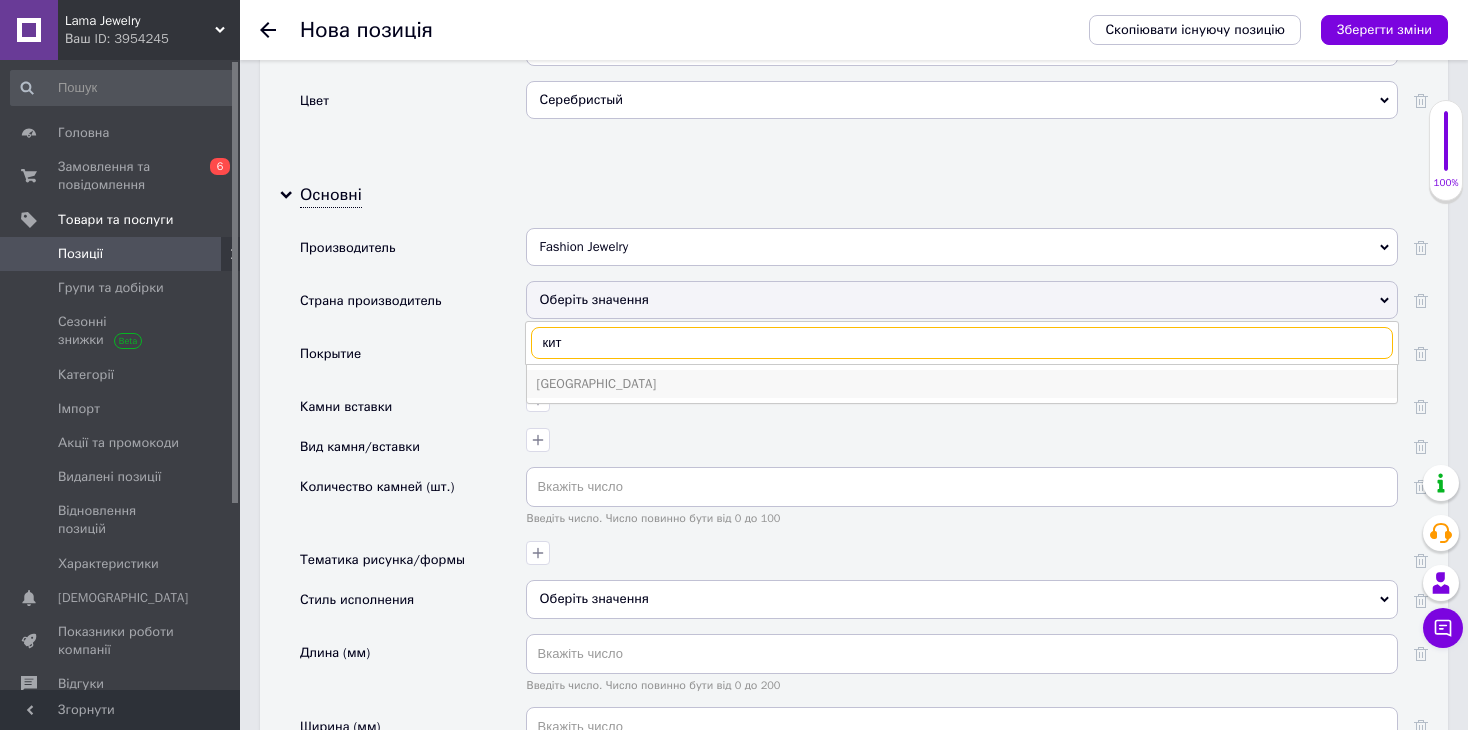 type on "кит" 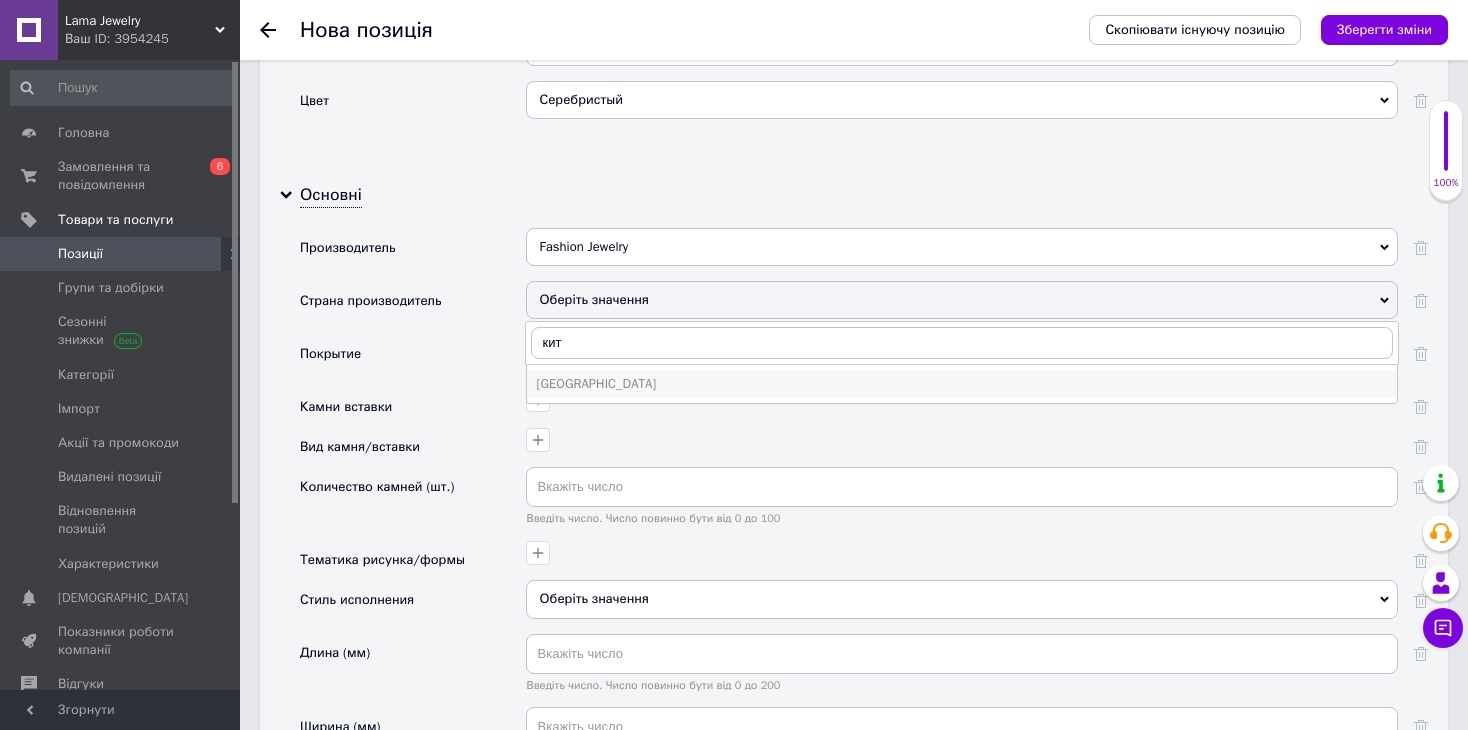 click on "[GEOGRAPHIC_DATA]" at bounding box center [962, 384] 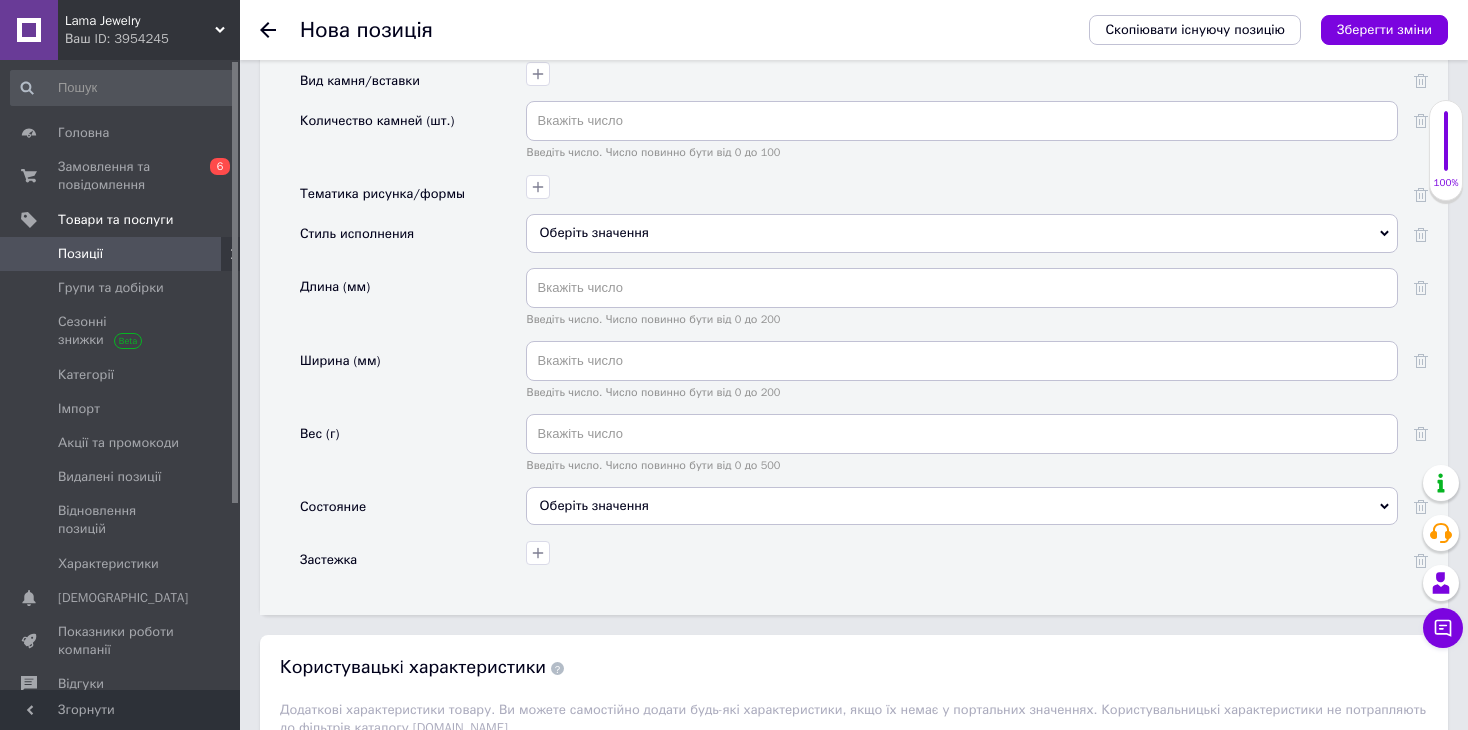 scroll, scrollTop: 2400, scrollLeft: 0, axis: vertical 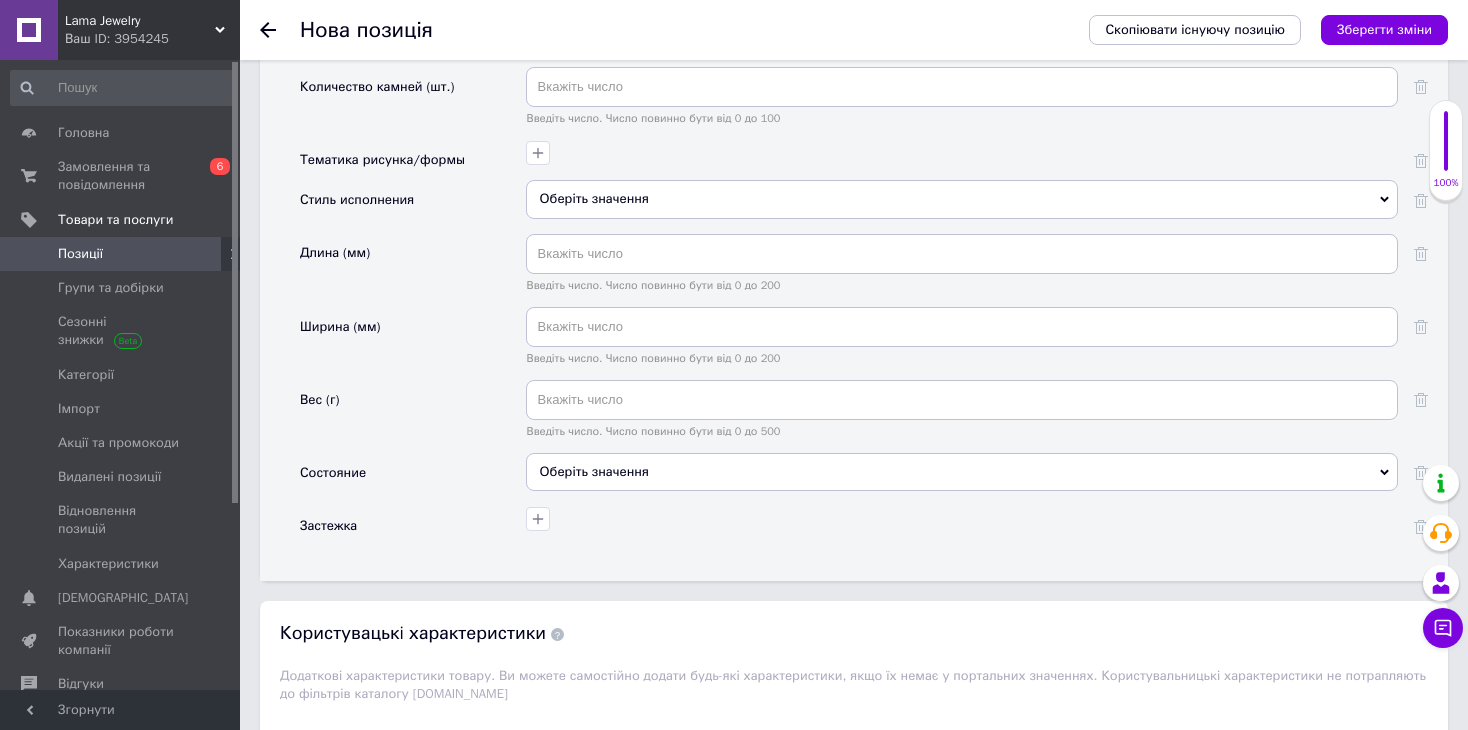 click on "Оберіть значення" at bounding box center (962, 472) 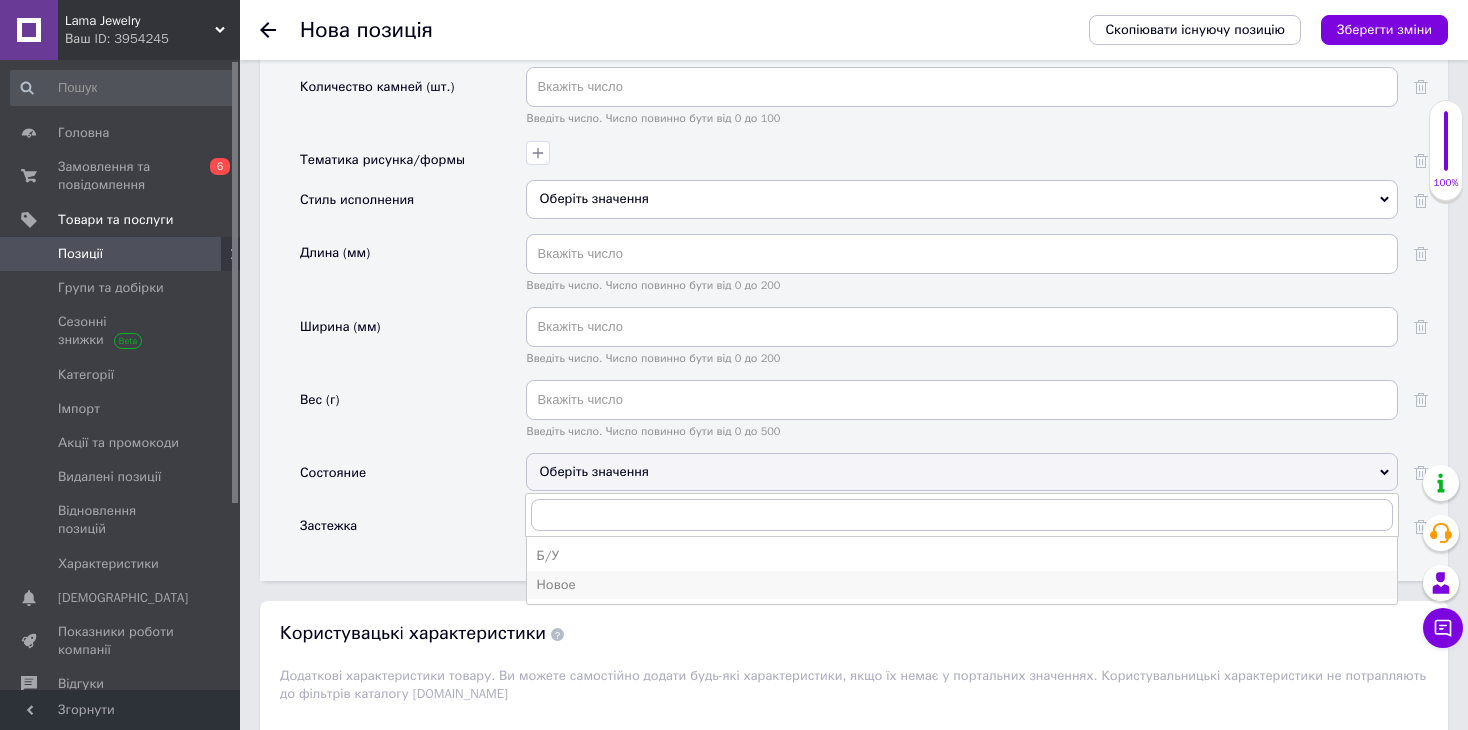 click on "Новое" at bounding box center (962, 585) 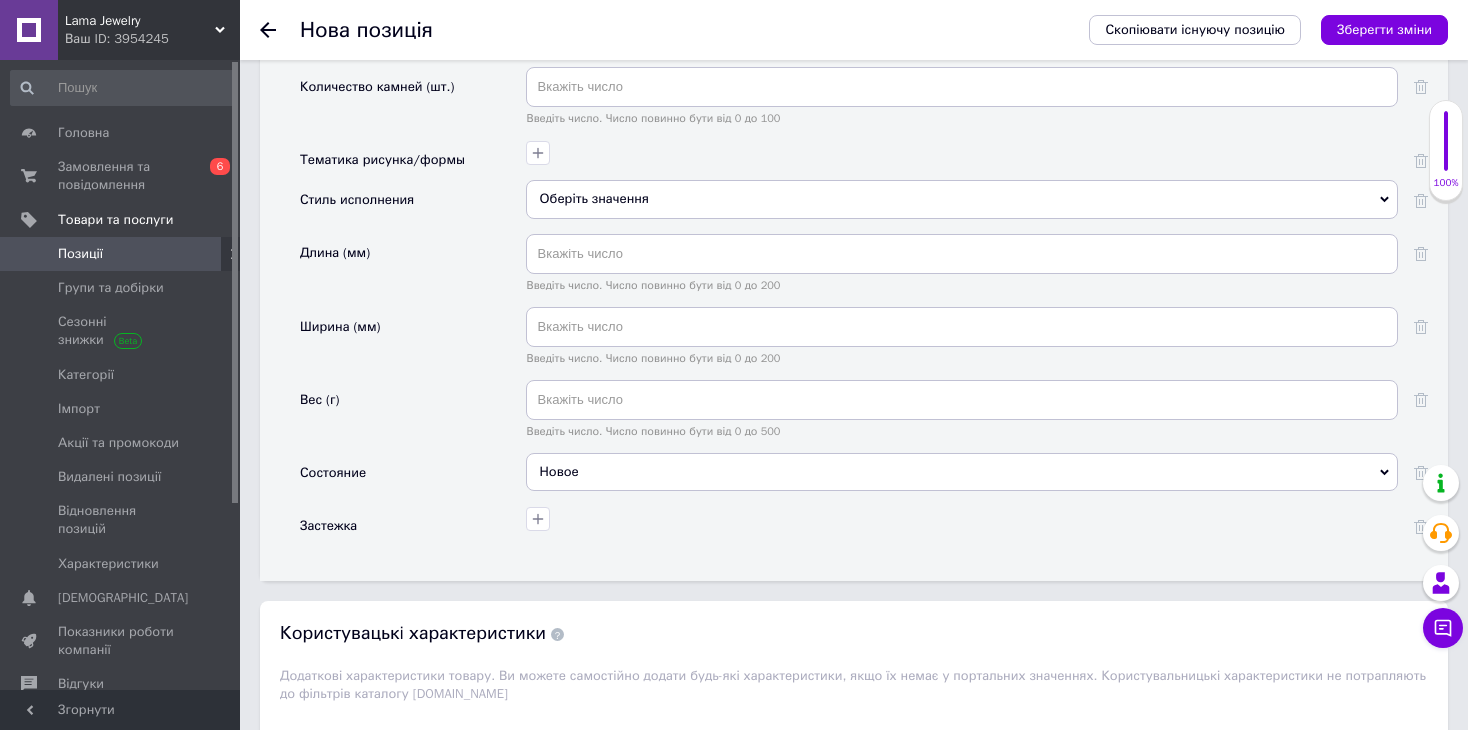 click on "Вес (г)" at bounding box center [413, 416] 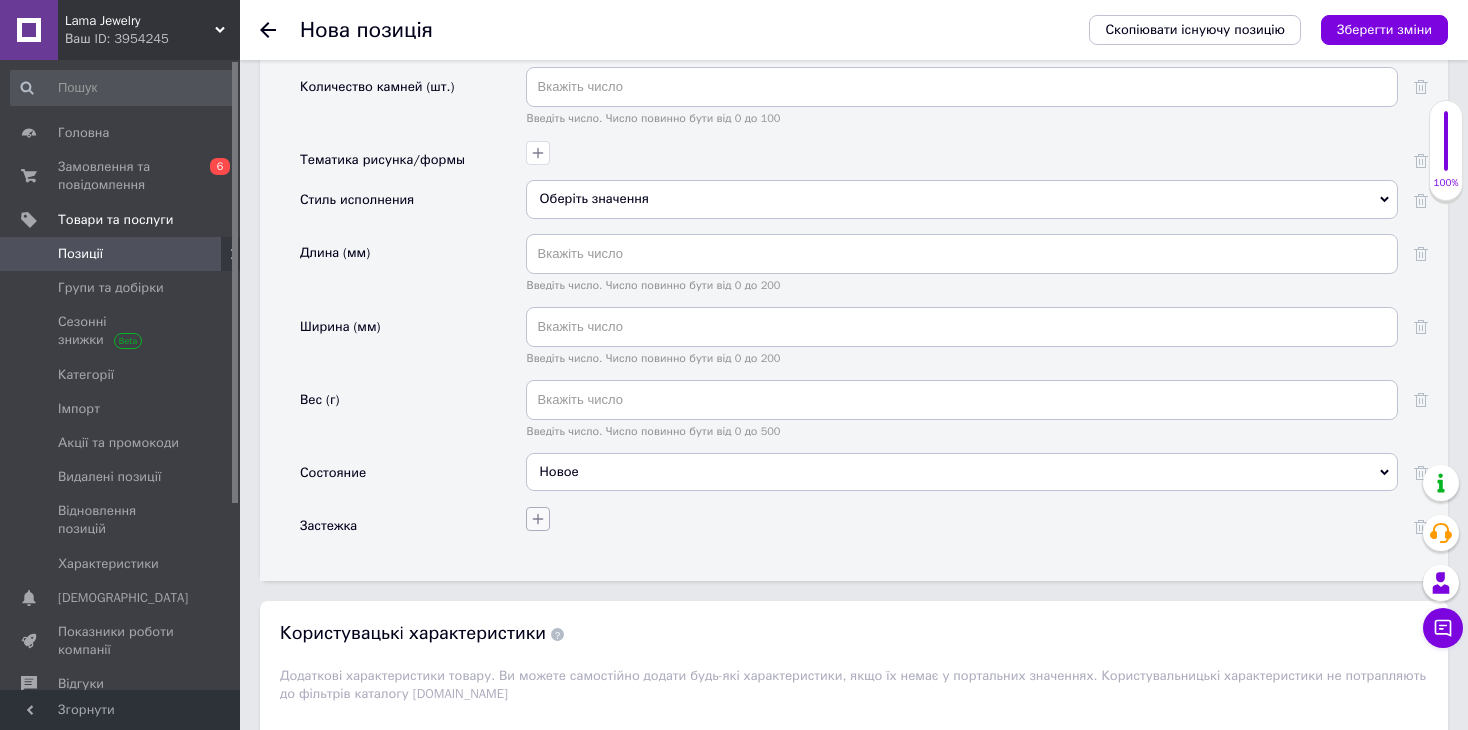 click 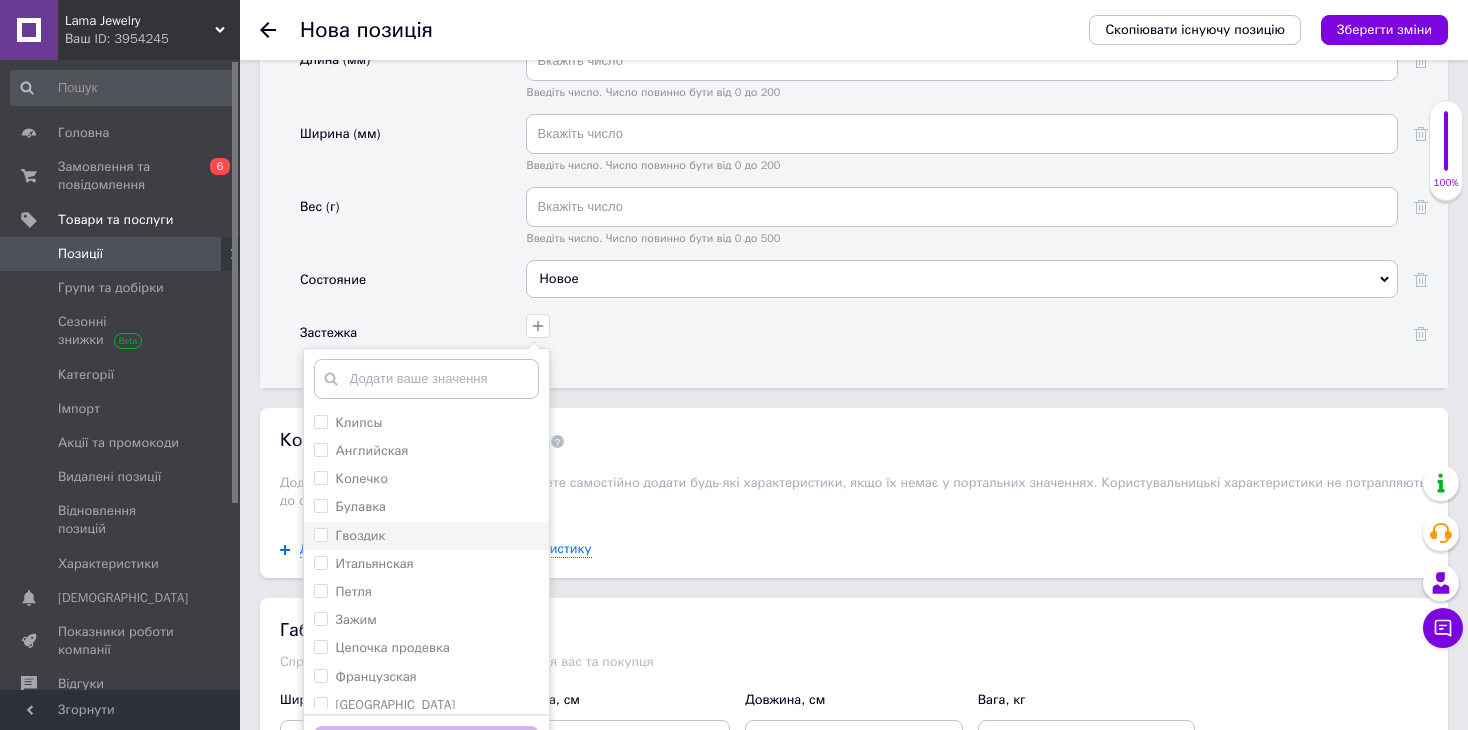 scroll, scrollTop: 2800, scrollLeft: 0, axis: vertical 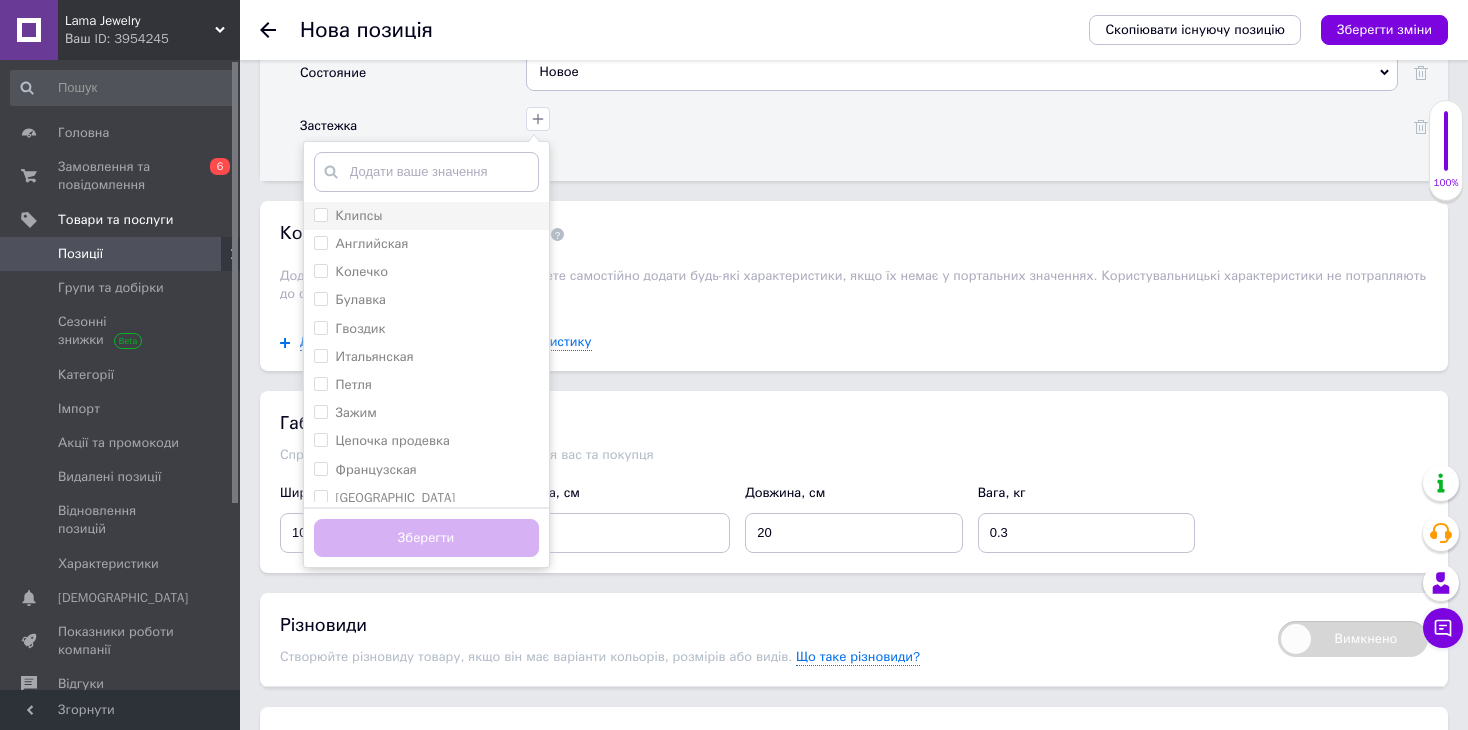 click on "Клипсы" at bounding box center (359, 215) 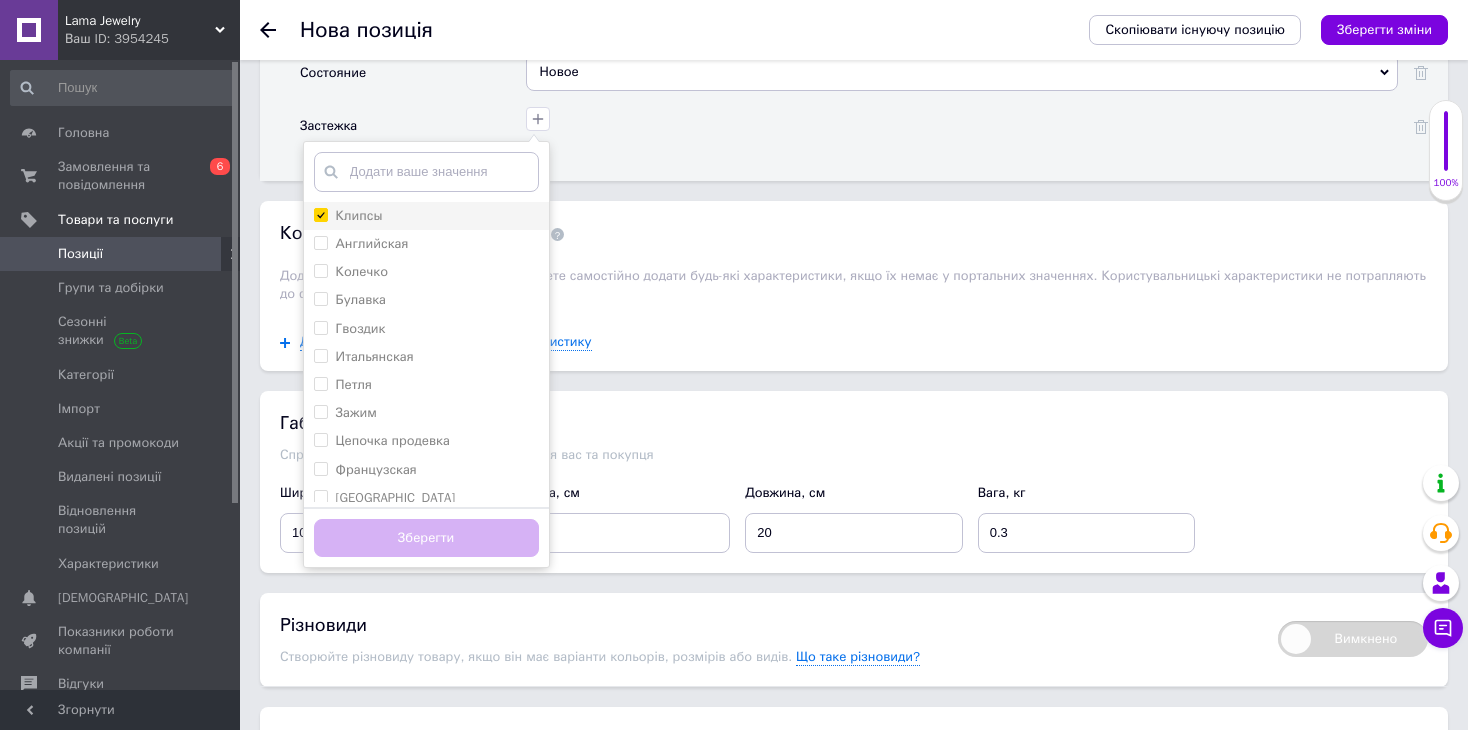 checkbox on "true" 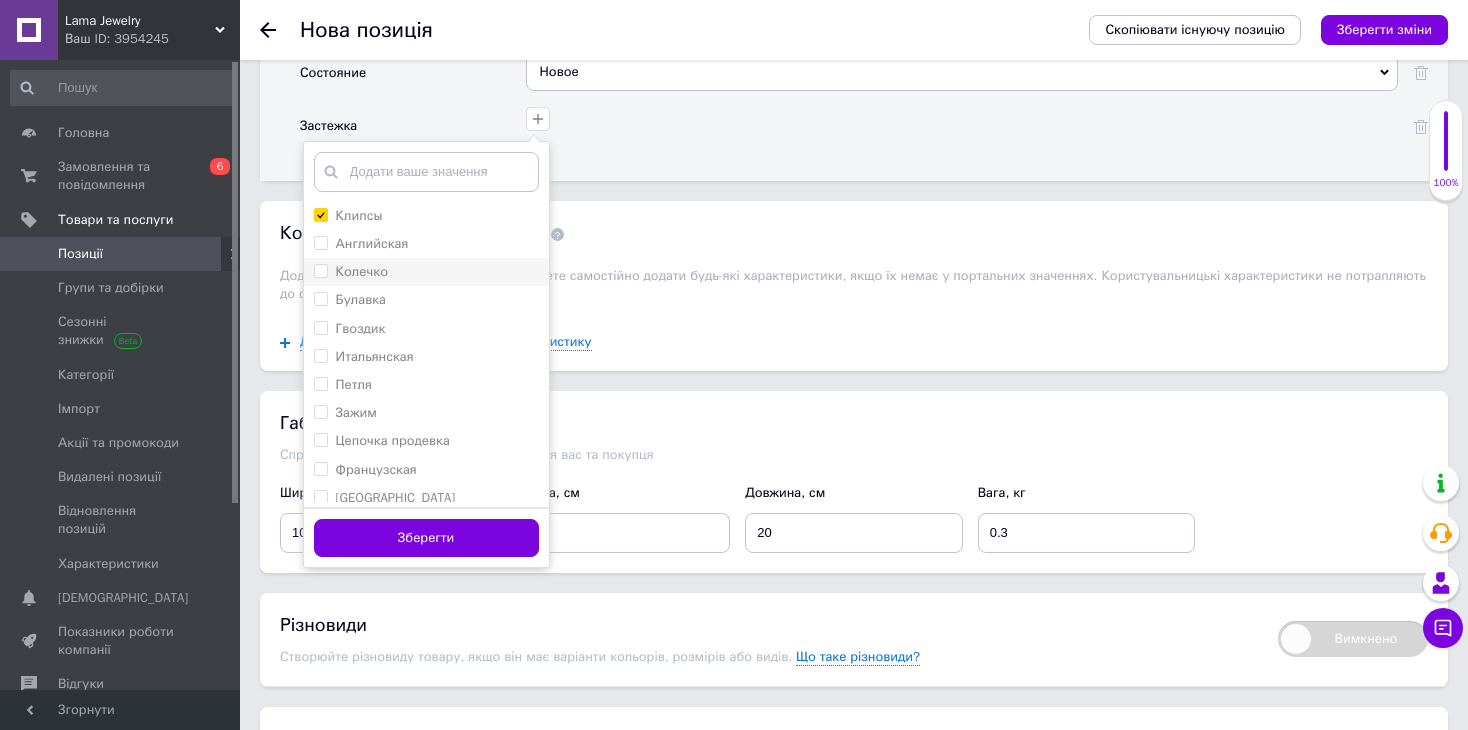 drag, startPoint x: 376, startPoint y: 235, endPoint x: 381, endPoint y: 263, distance: 28.442924 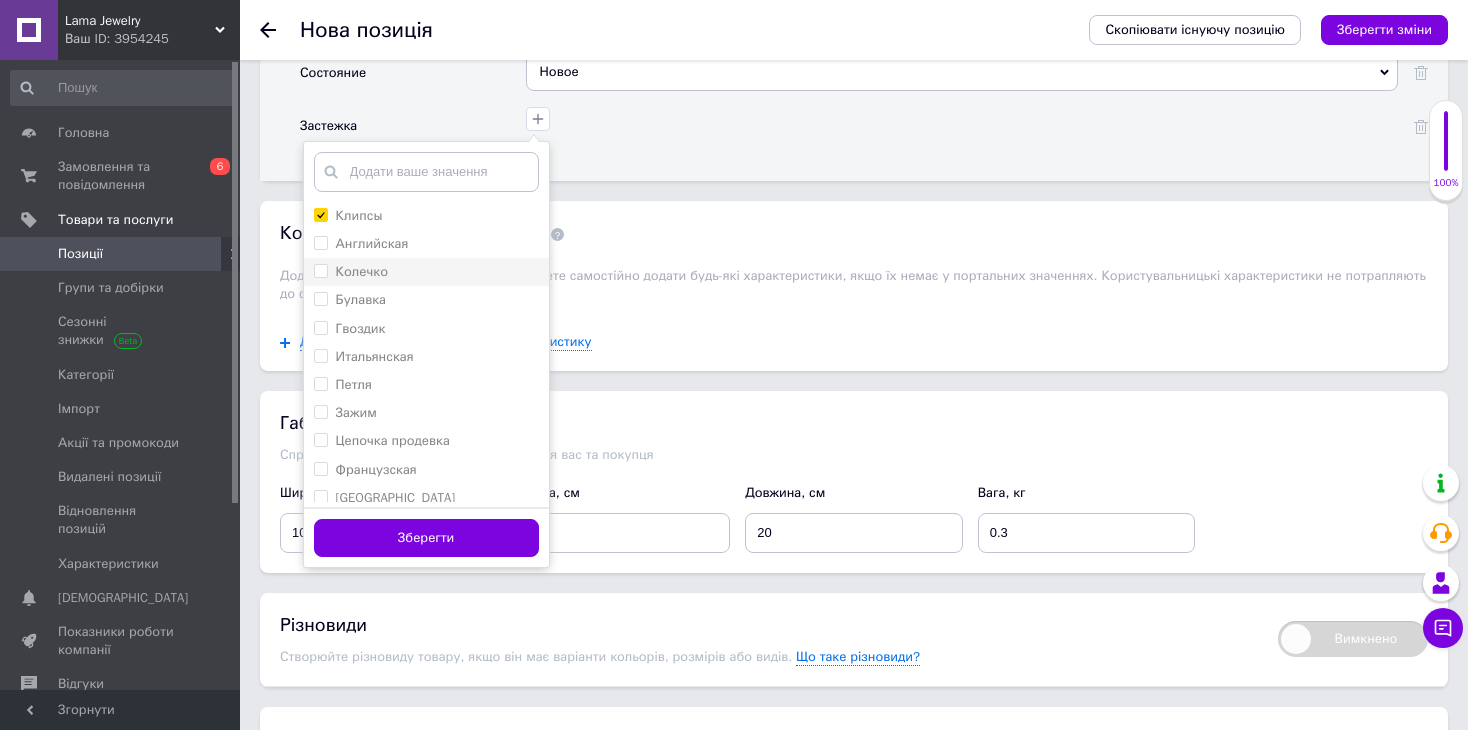 click on "Английская" at bounding box center [372, 243] 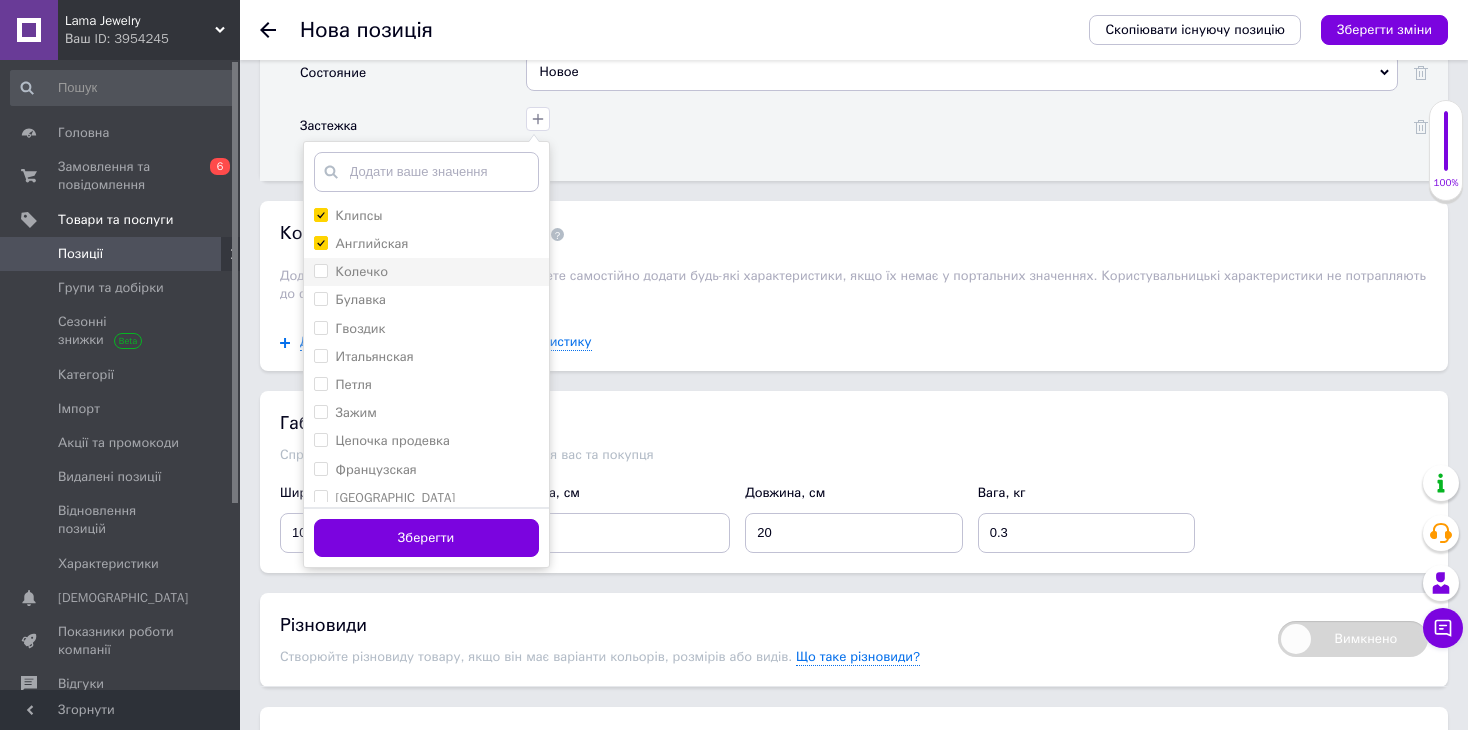 checkbox on "true" 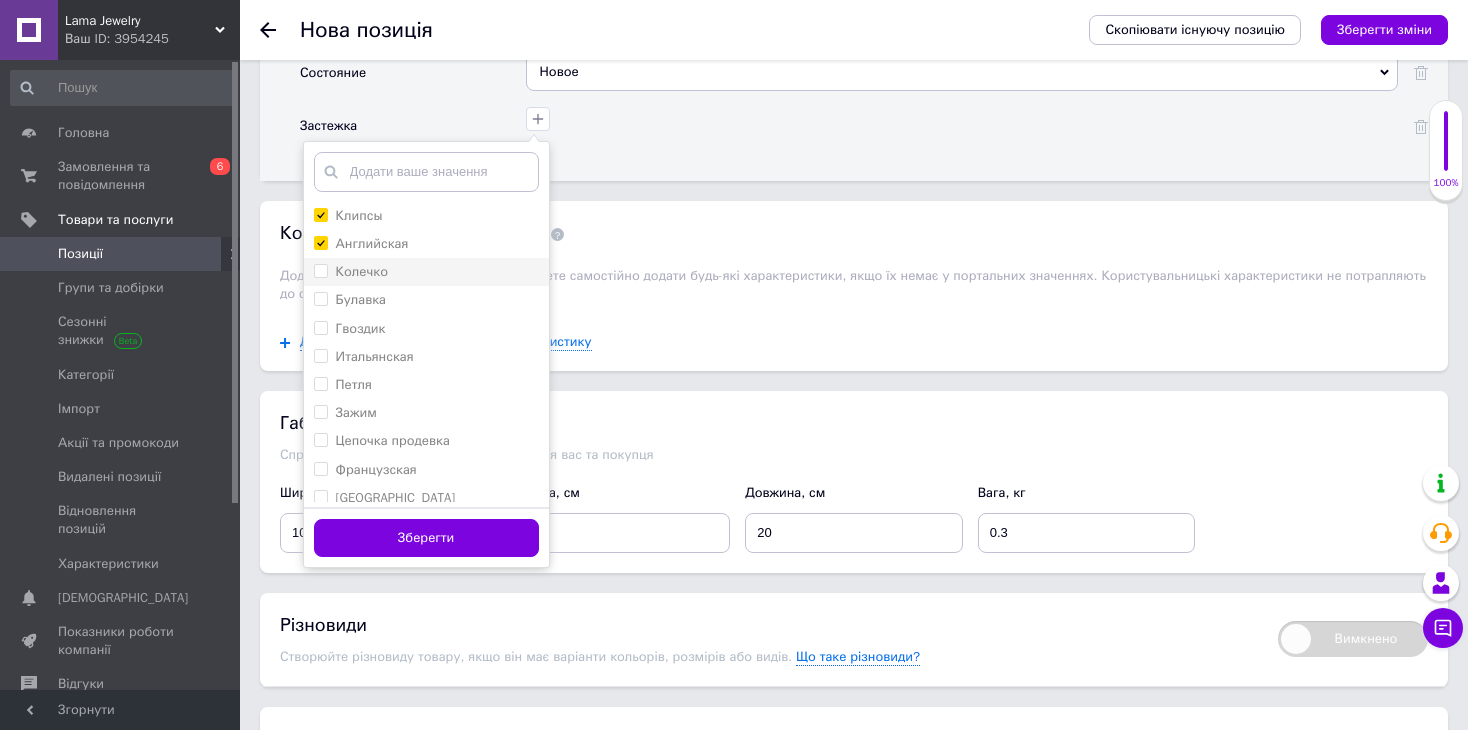 click on "Колечко" at bounding box center (362, 271) 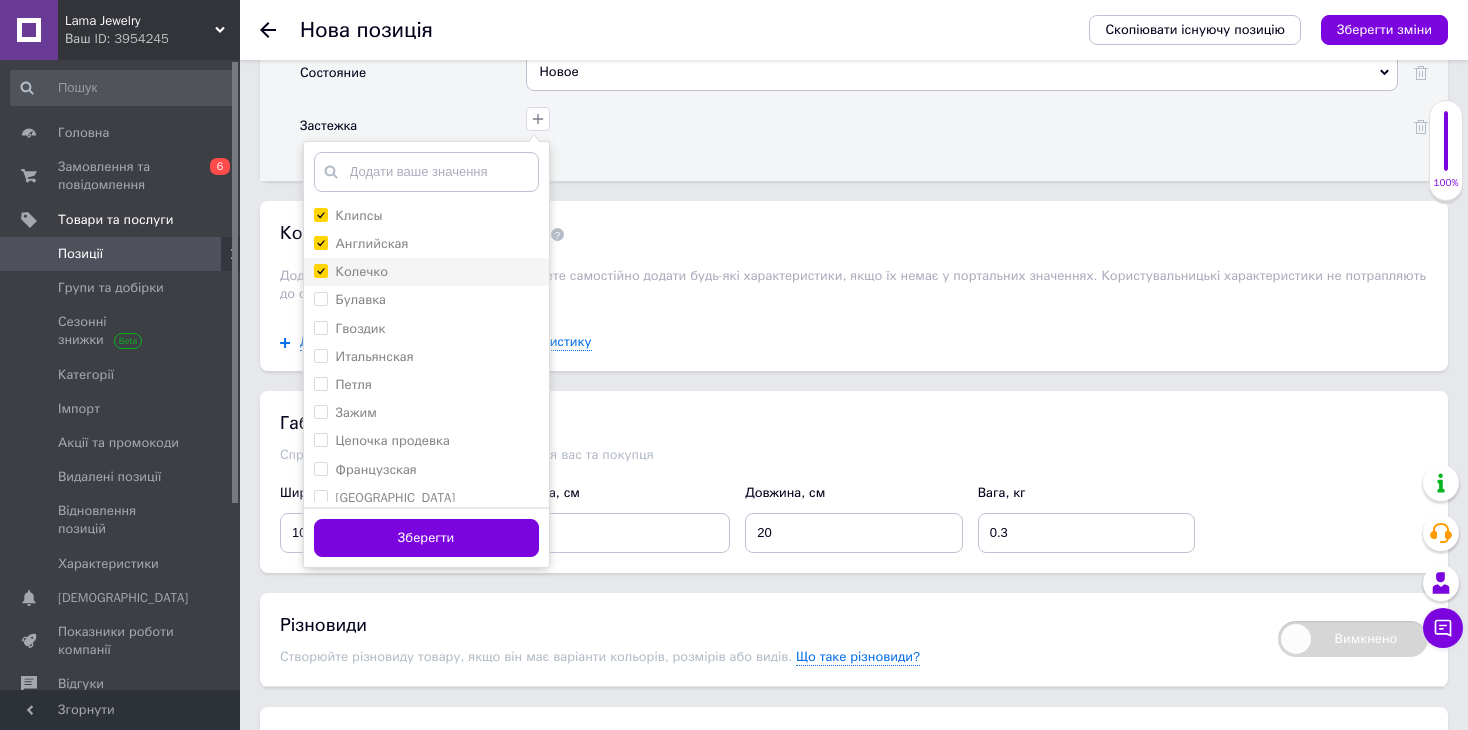 checkbox on "true" 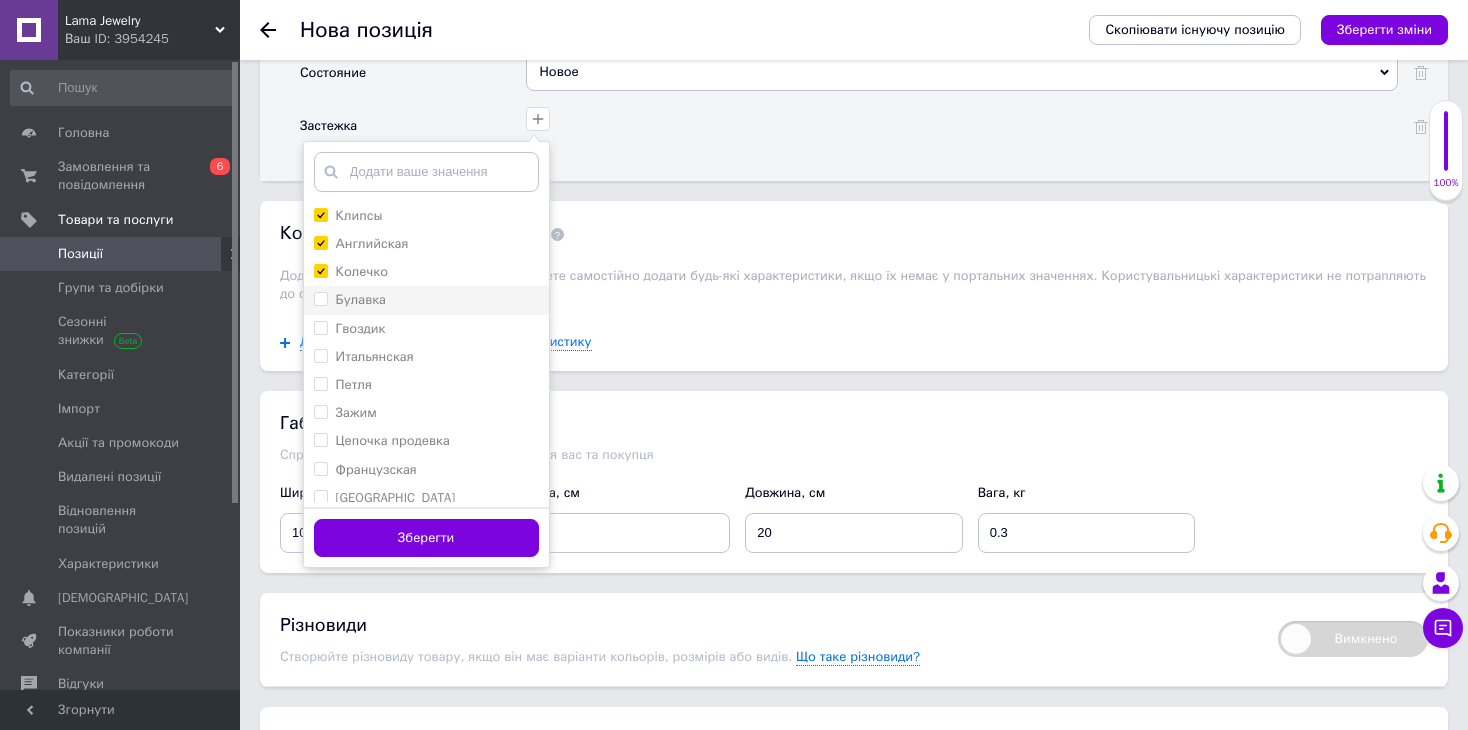 click on "Булавка" at bounding box center (426, 300) 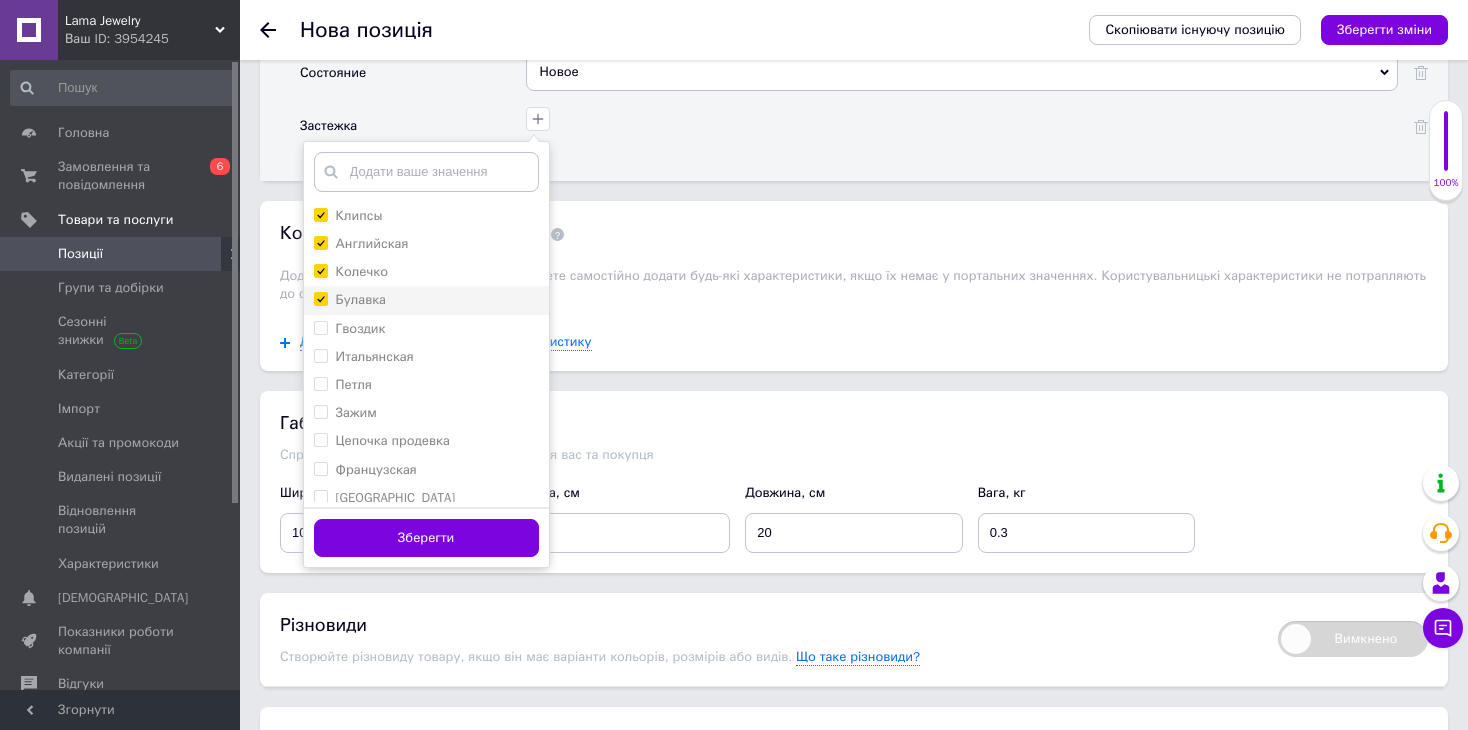 checkbox on "true" 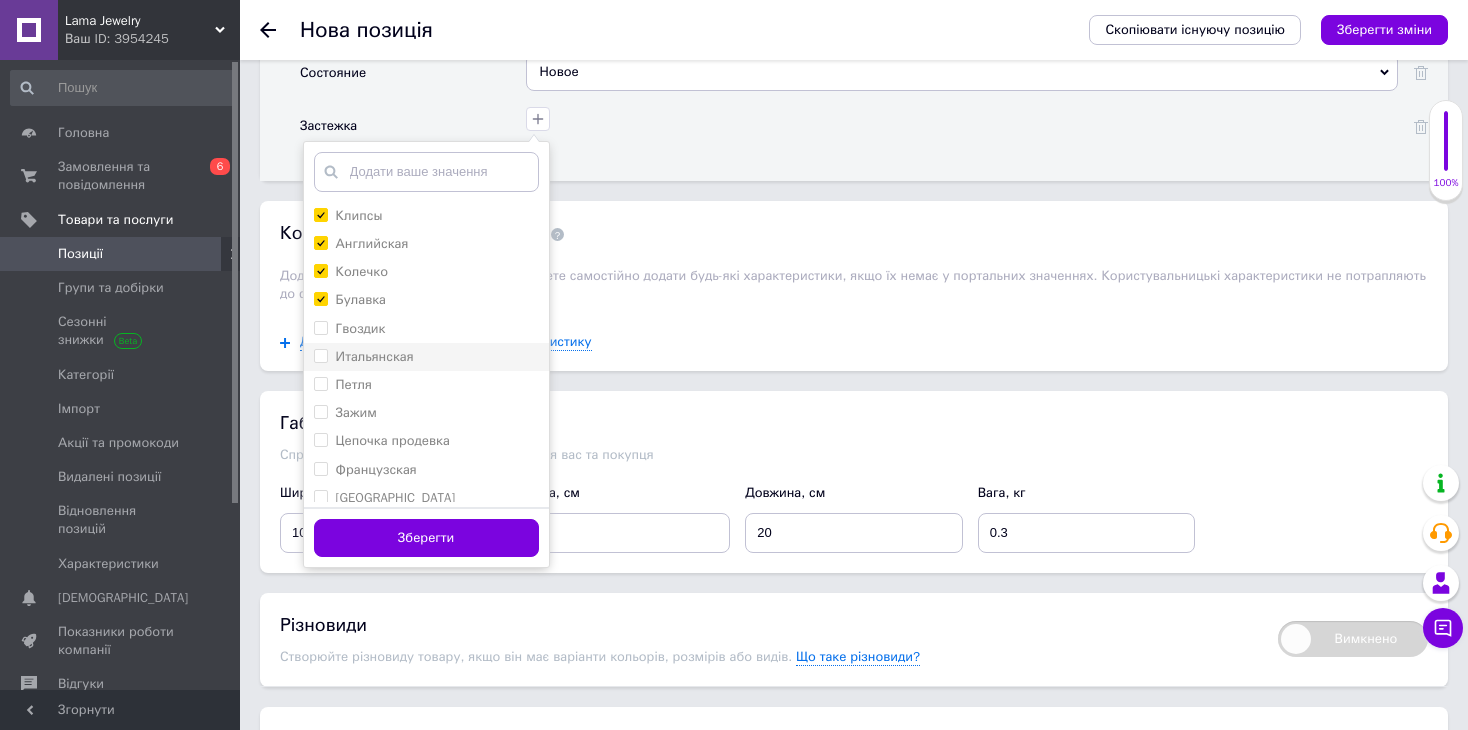 drag, startPoint x: 383, startPoint y: 317, endPoint x: 383, endPoint y: 341, distance: 24 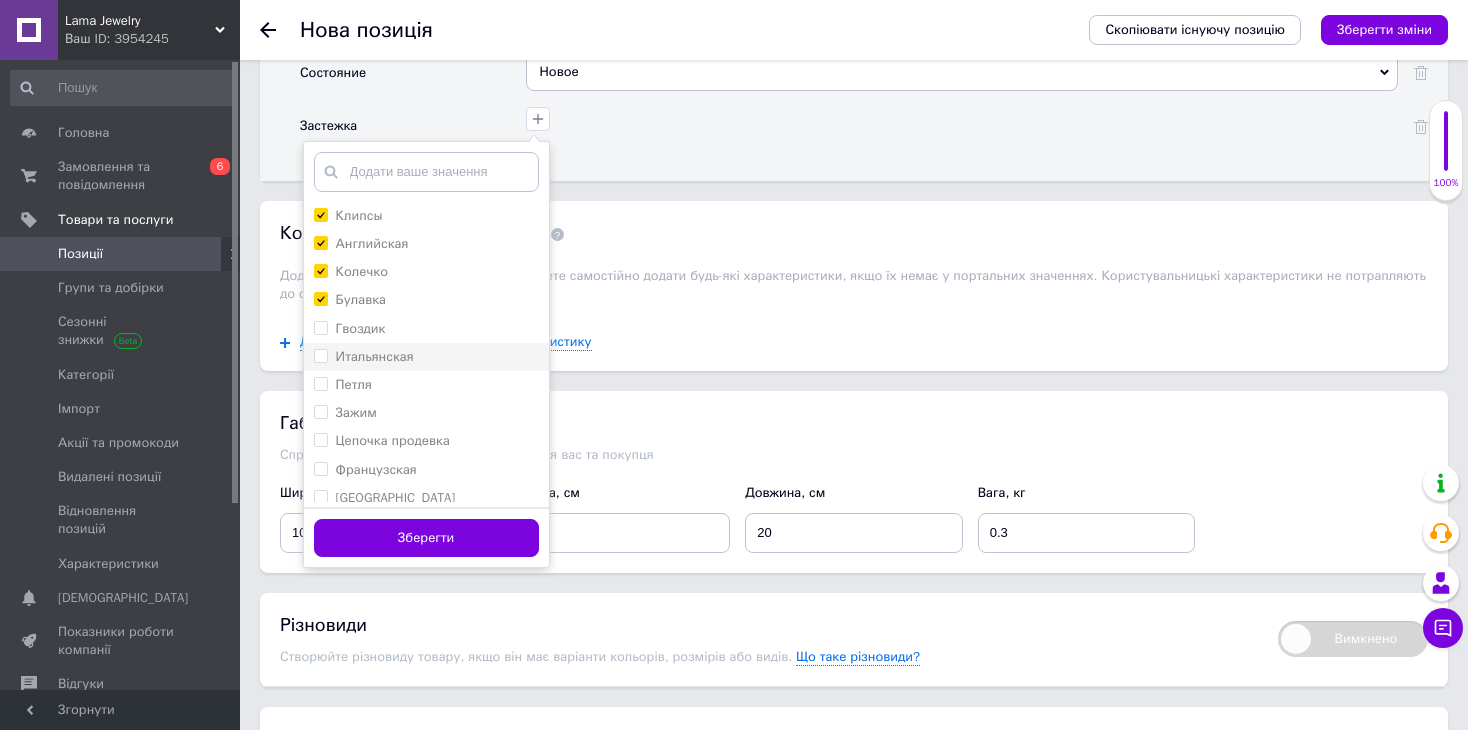 click on "Гвоздик" at bounding box center (361, 328) 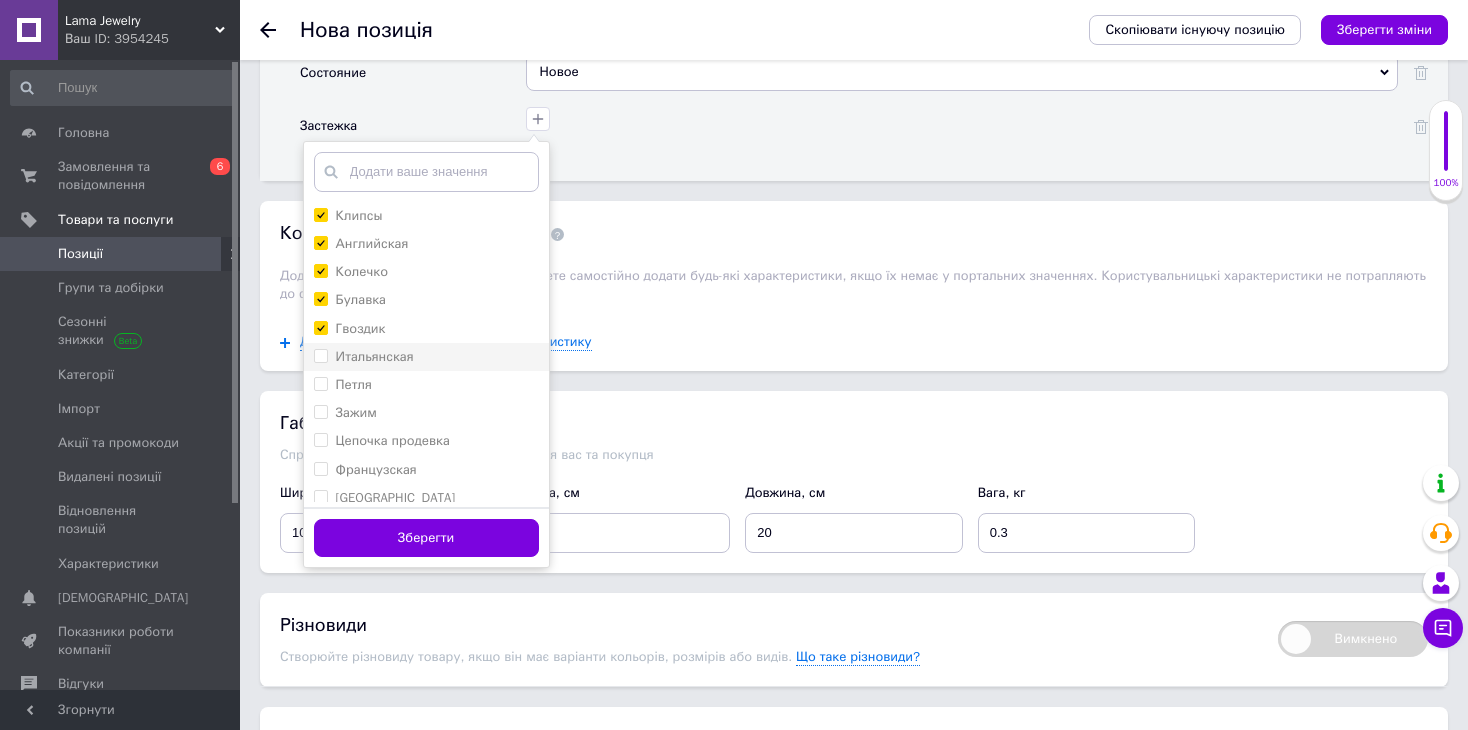 checkbox on "true" 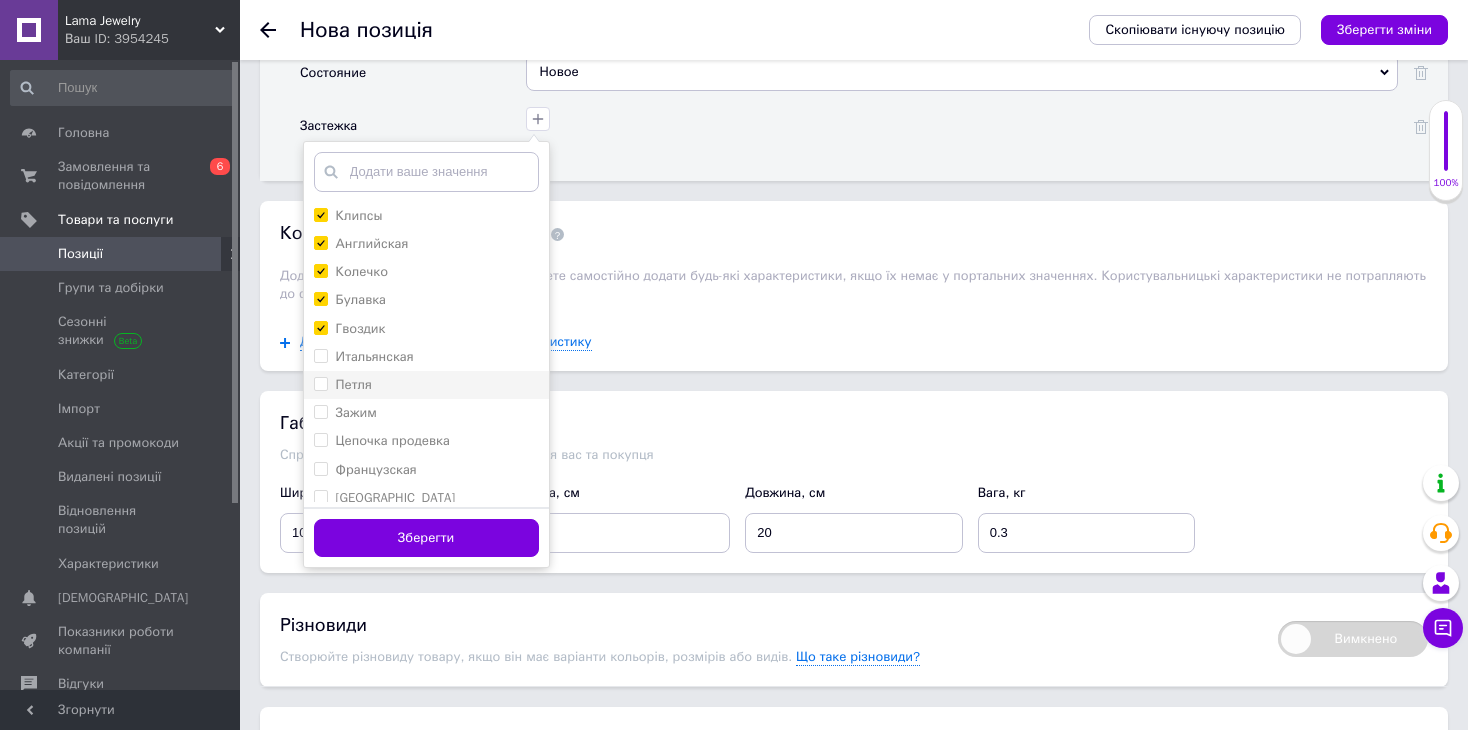 drag, startPoint x: 383, startPoint y: 349, endPoint x: 382, endPoint y: 383, distance: 34.0147 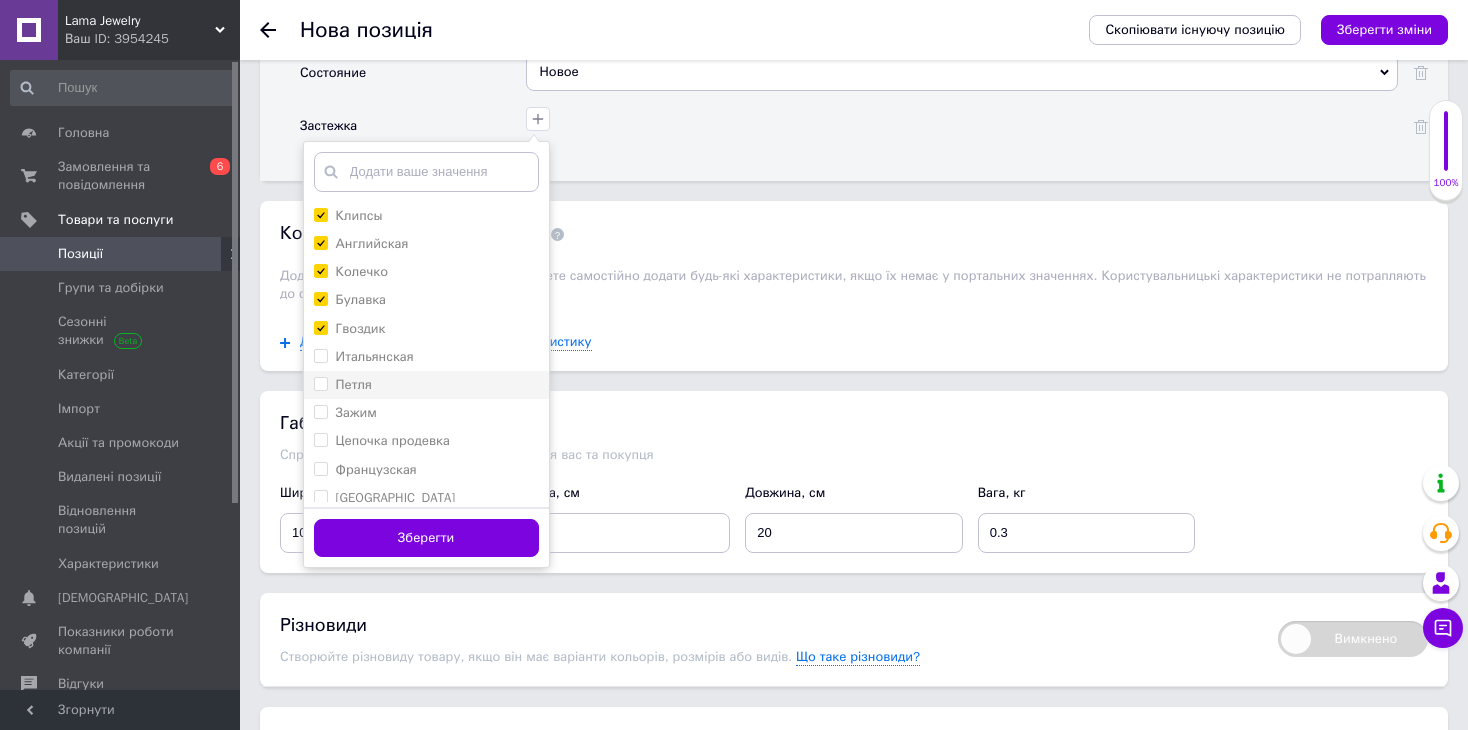 click on "Итальянская" at bounding box center [375, 356] 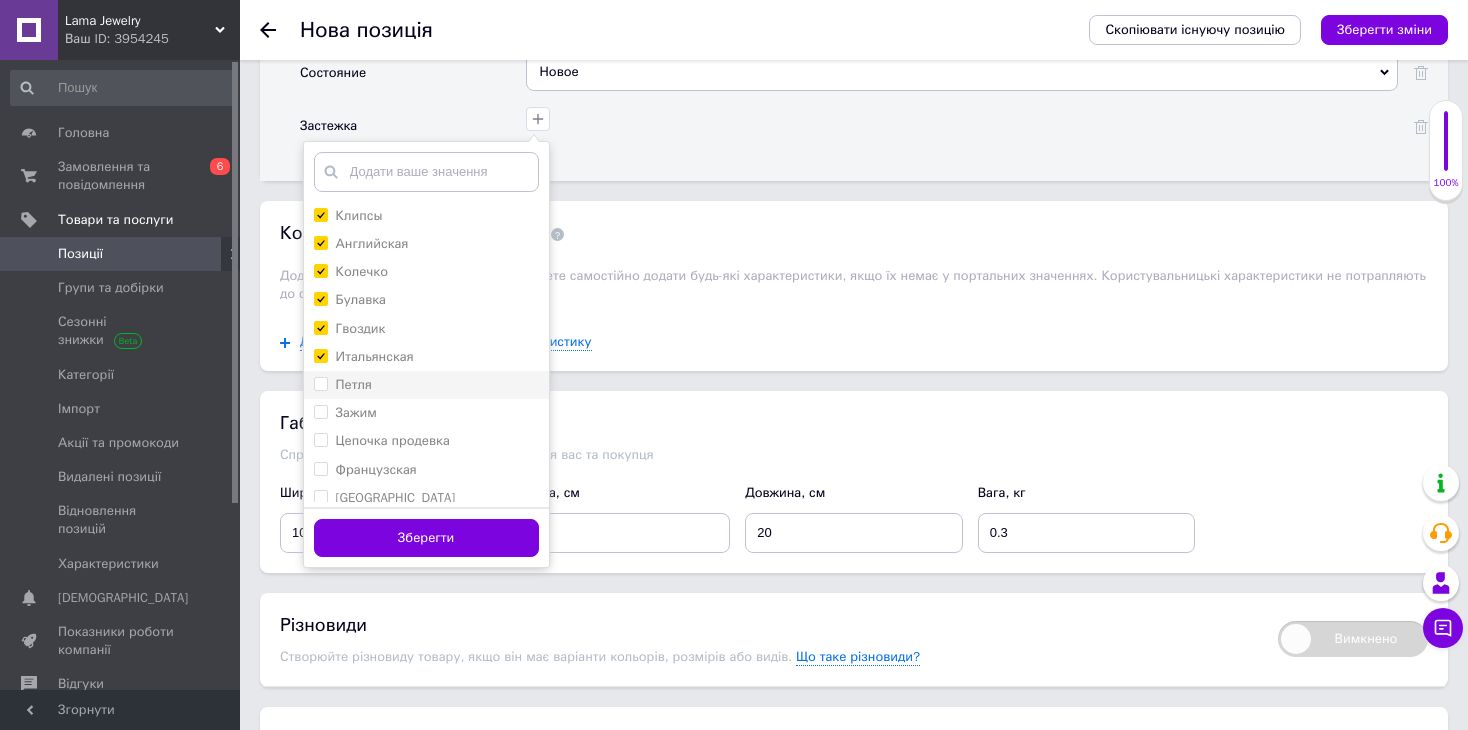 checkbox on "true" 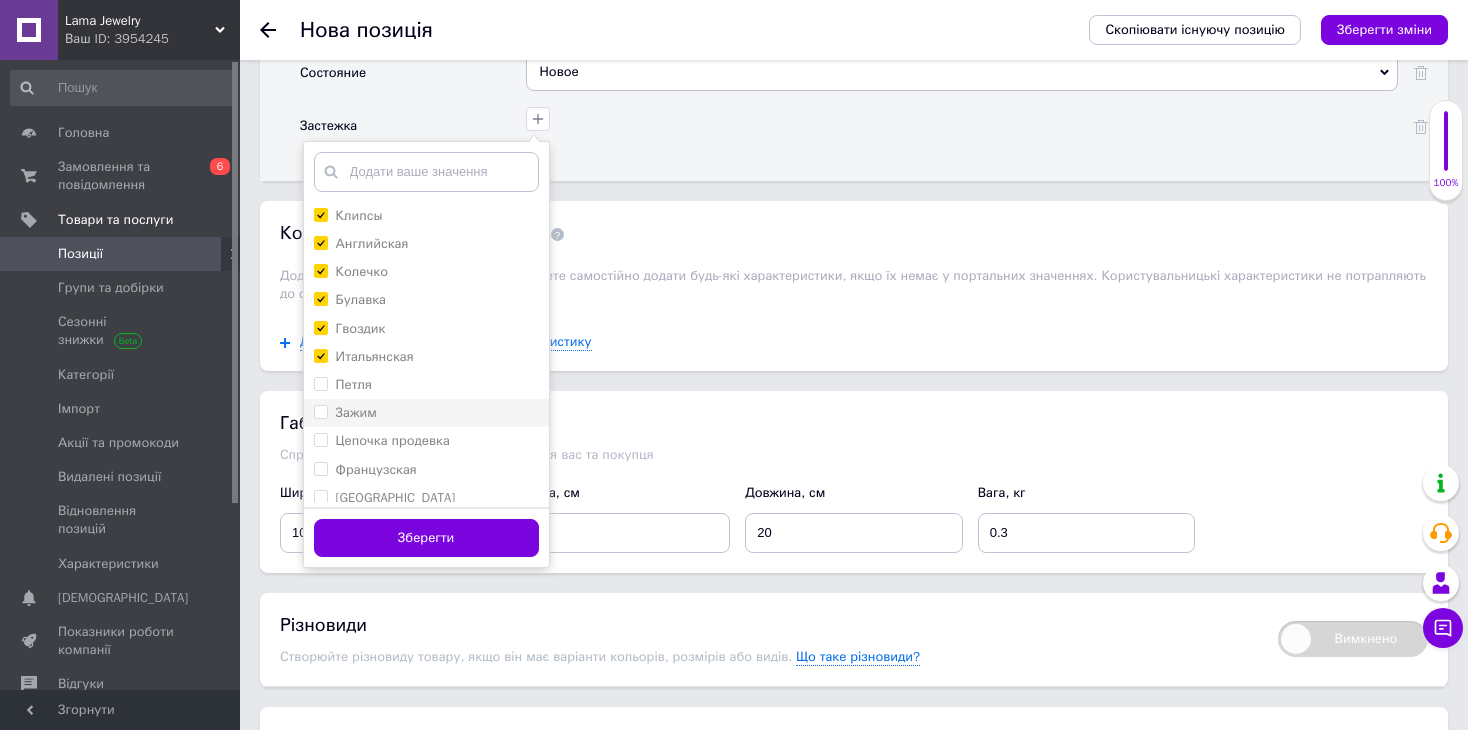 click on "Зажим" at bounding box center [426, 413] 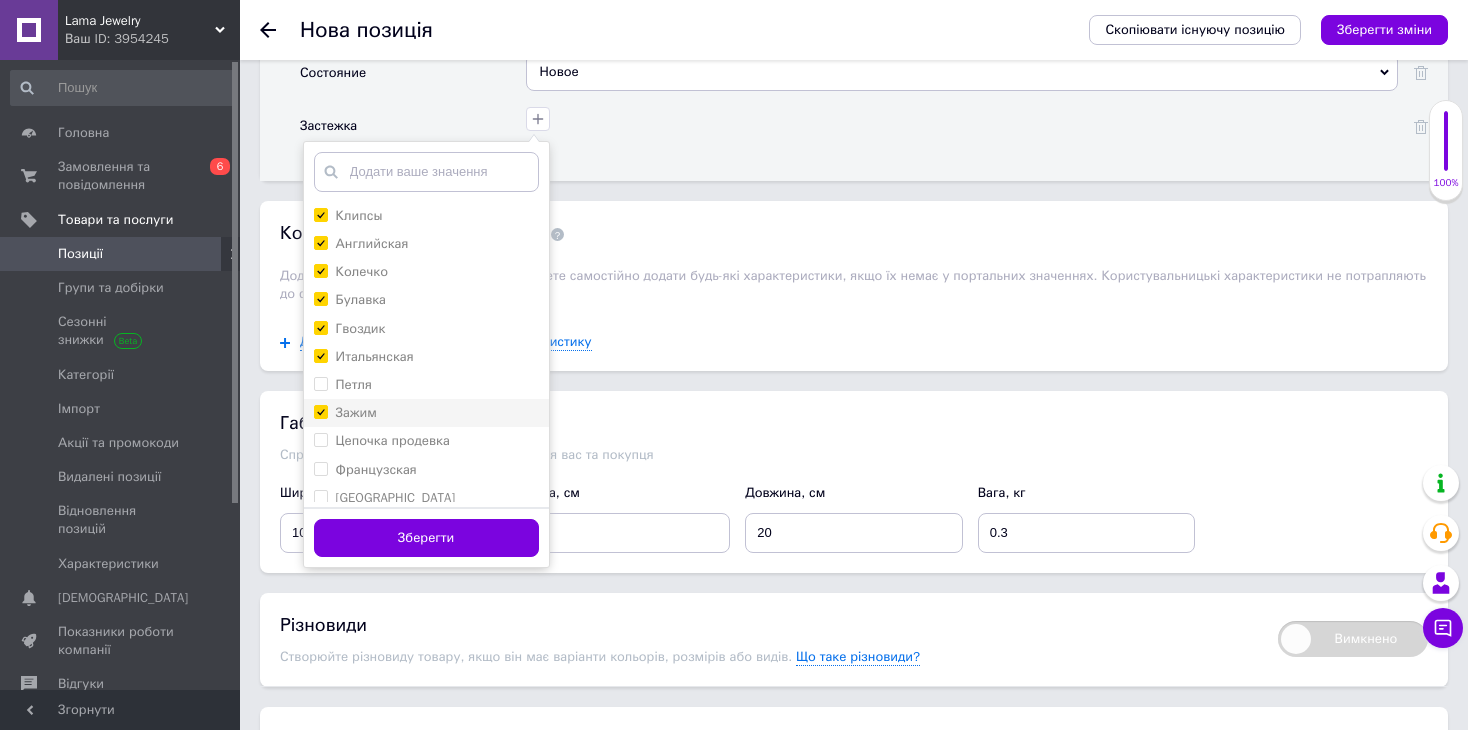 checkbox on "true" 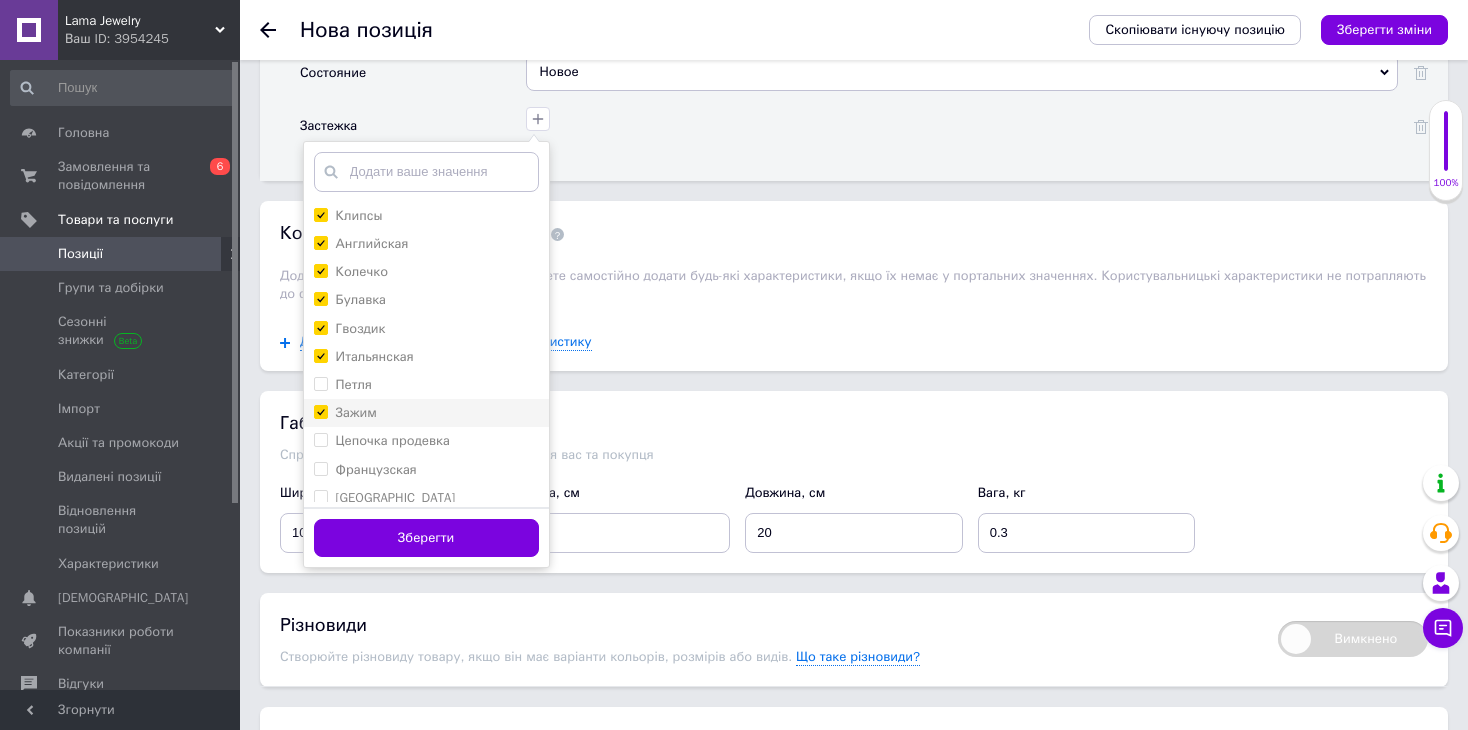 drag, startPoint x: 379, startPoint y: 374, endPoint x: 380, endPoint y: 412, distance: 38.013157 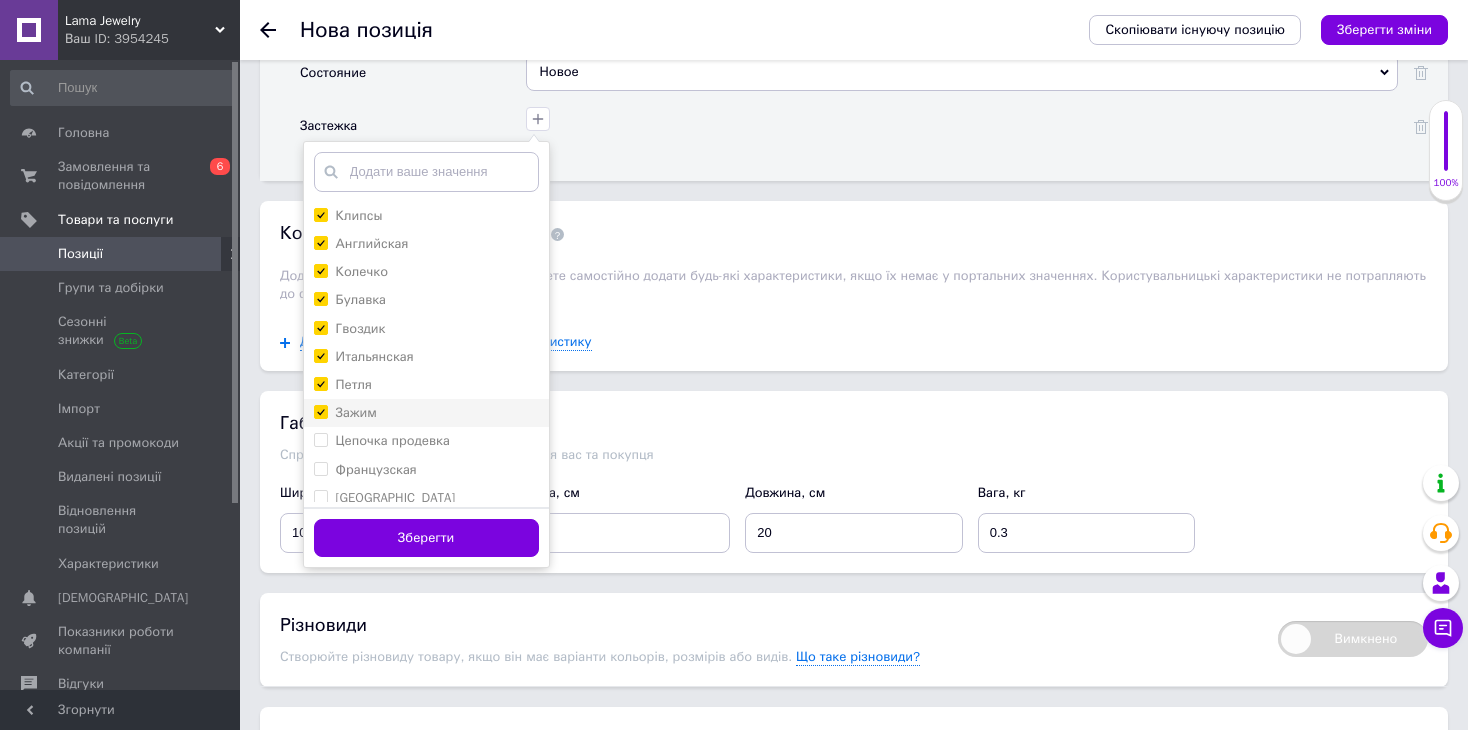 checkbox on "true" 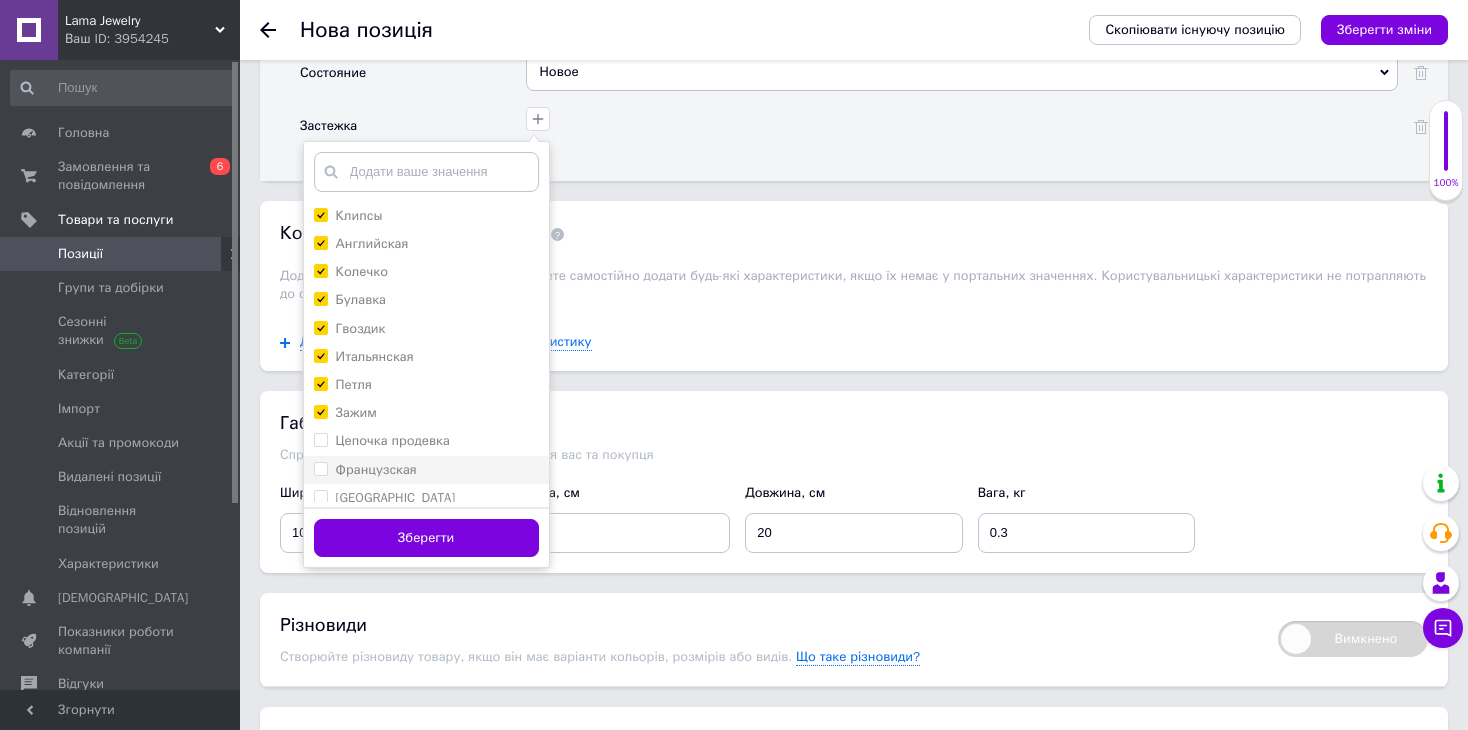 drag, startPoint x: 379, startPoint y: 436, endPoint x: 380, endPoint y: 447, distance: 11.045361 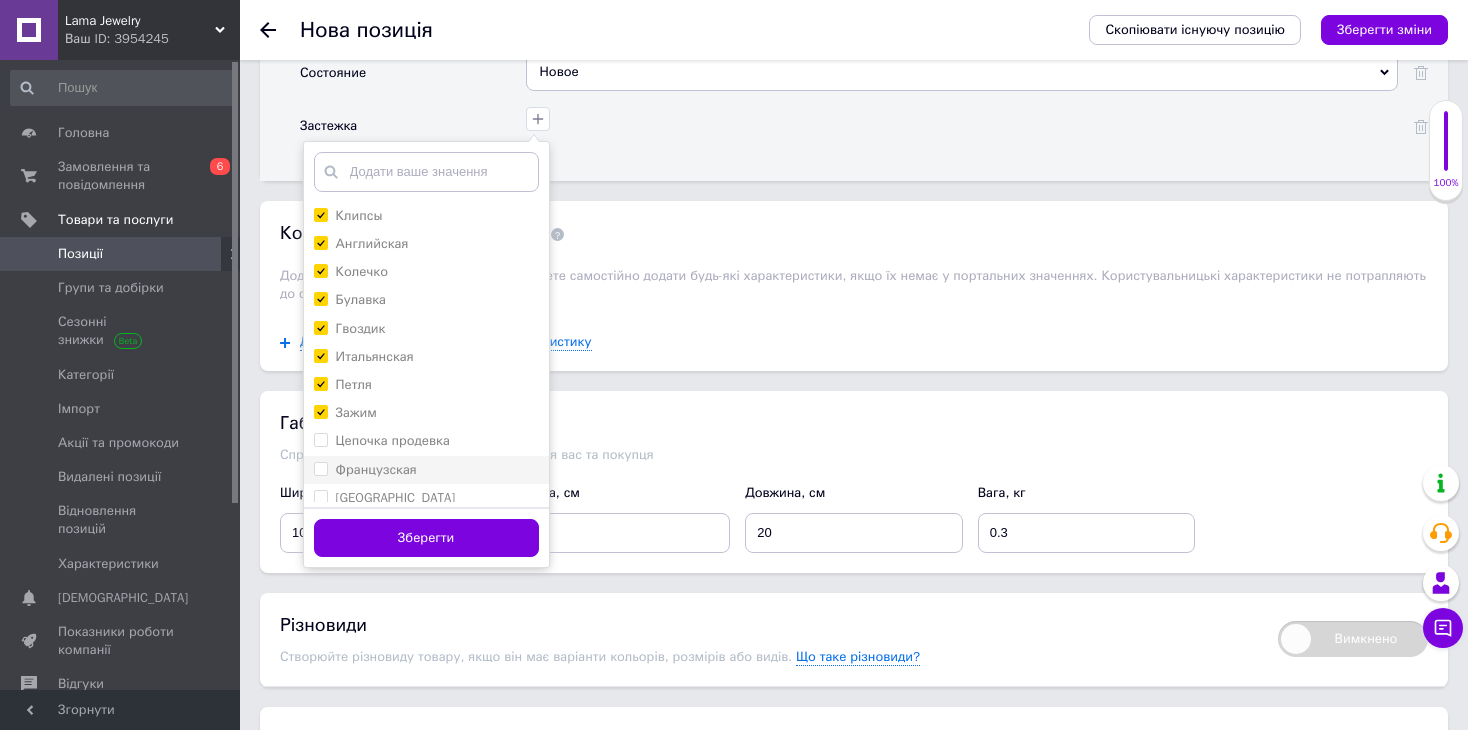click on "Цепочка продевка" at bounding box center (426, 441) 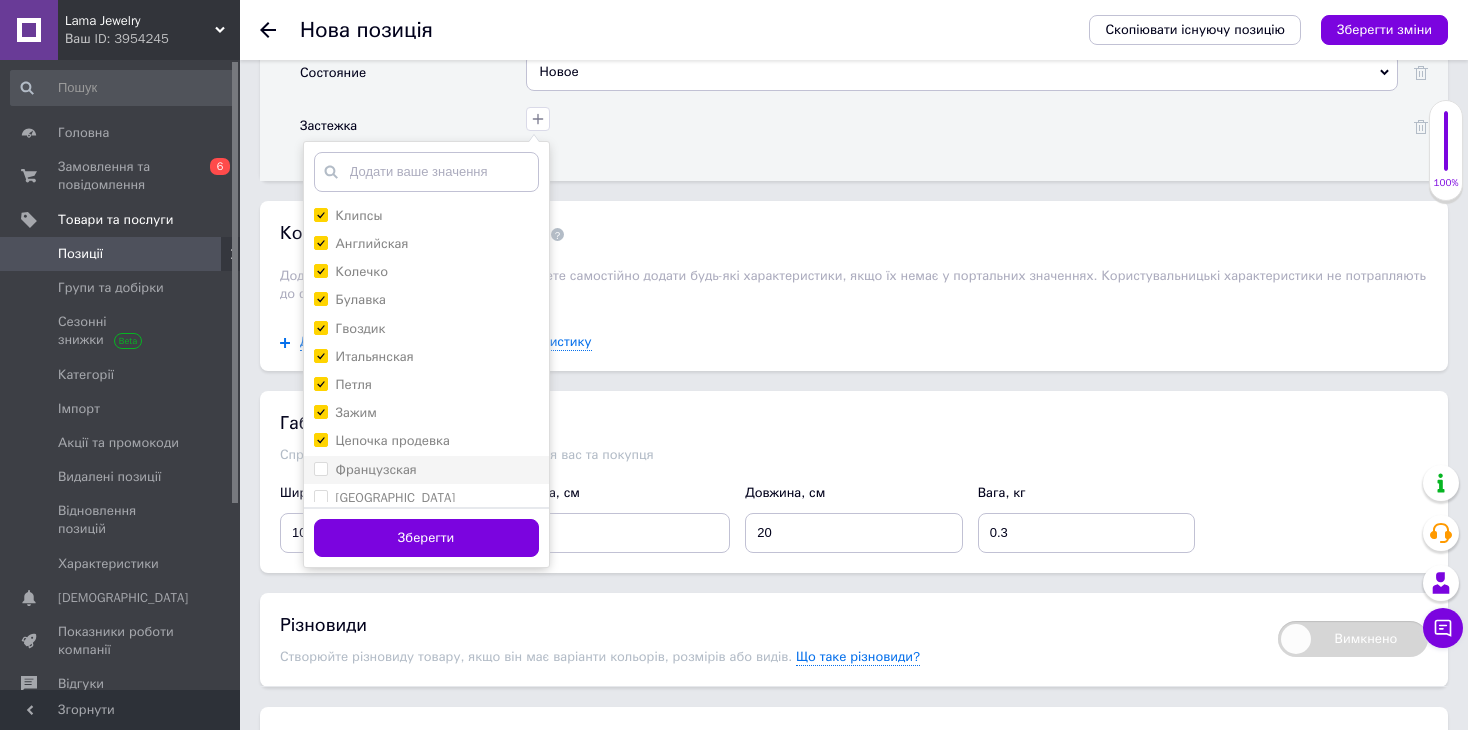 checkbox on "true" 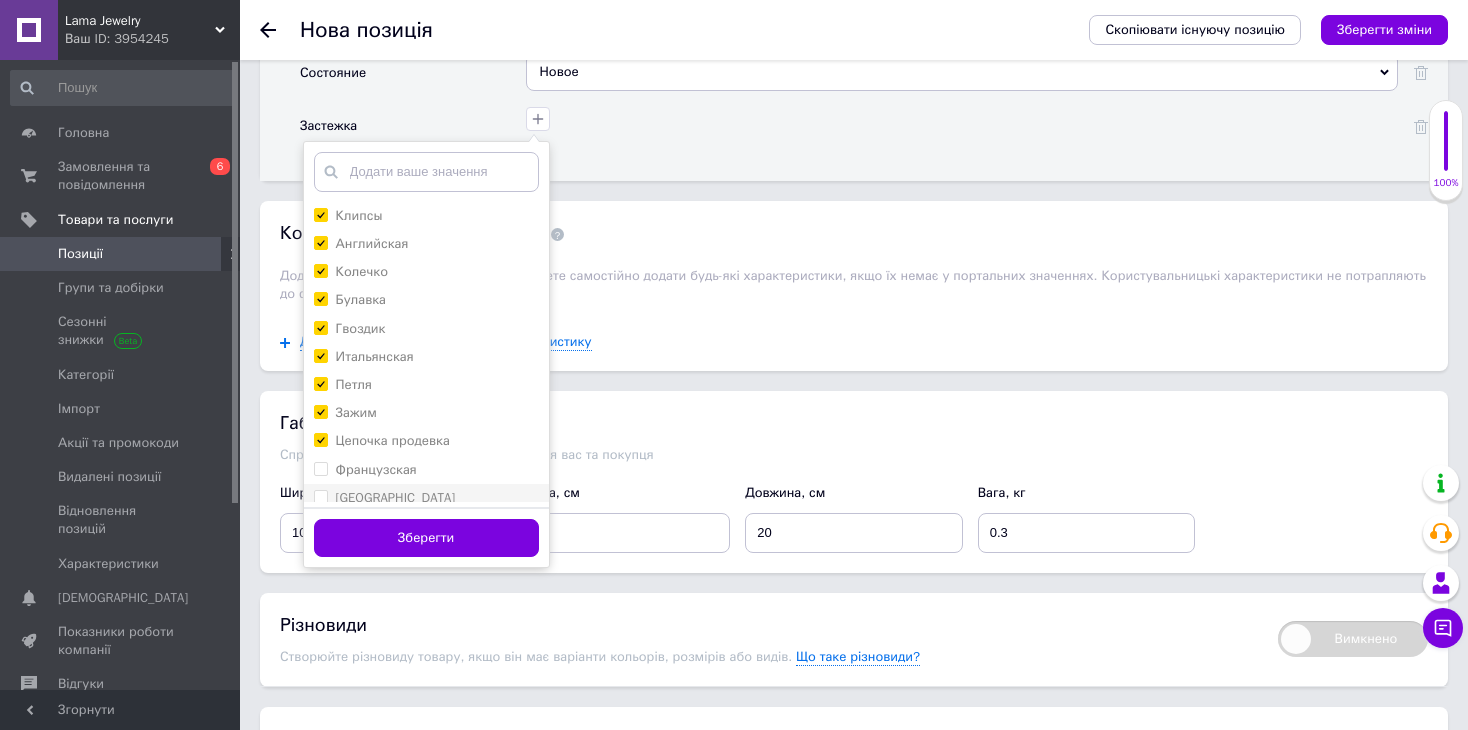 drag, startPoint x: 380, startPoint y: 447, endPoint x: 386, endPoint y: 473, distance: 26.683329 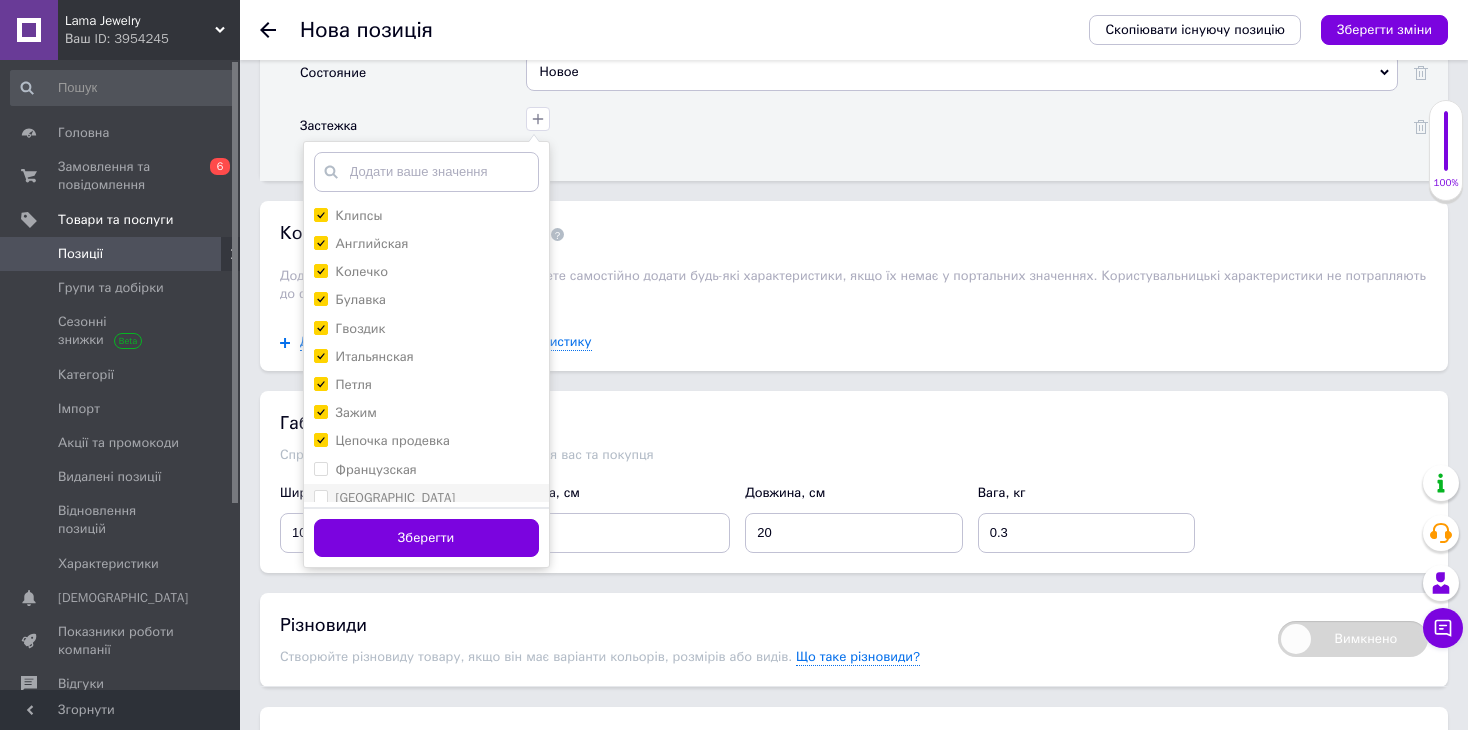 click on "Французская" at bounding box center [376, 469] 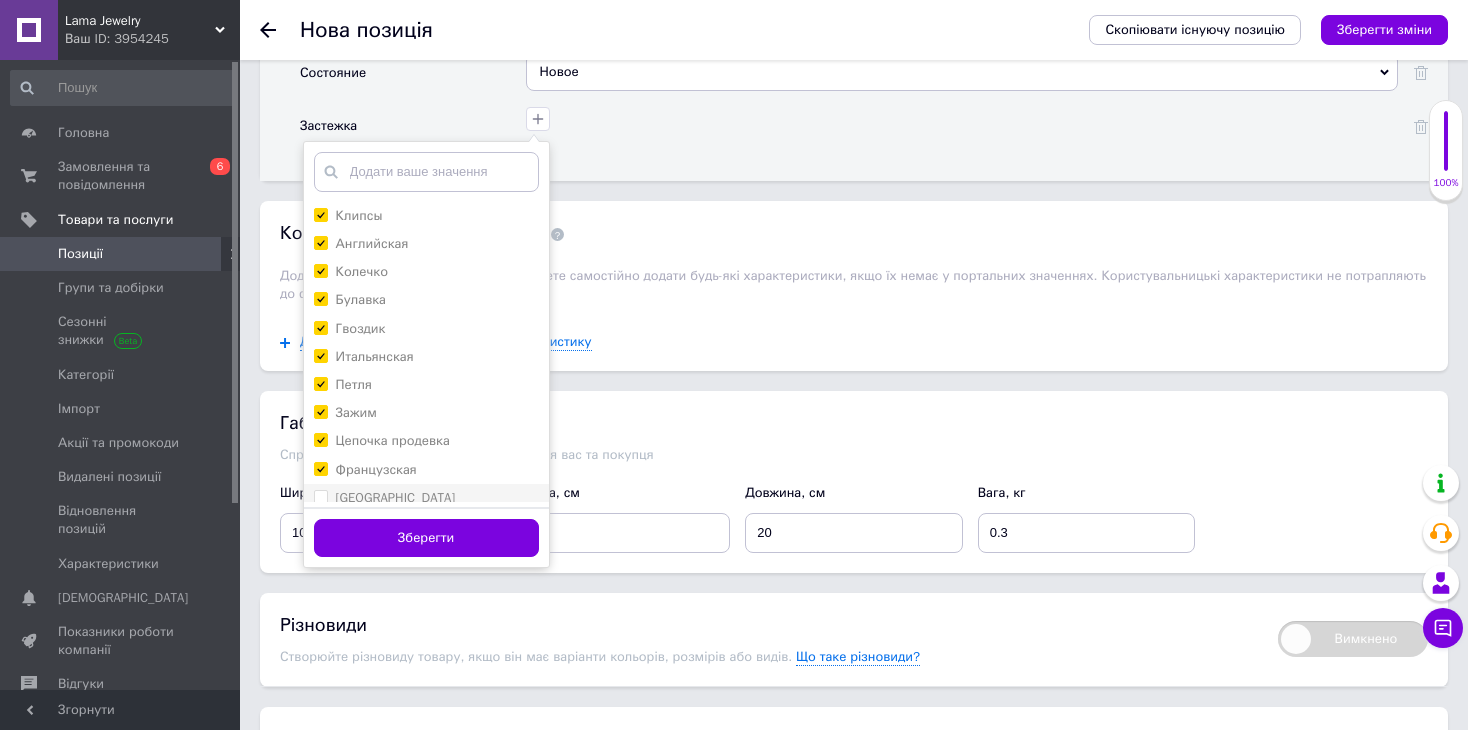 checkbox on "true" 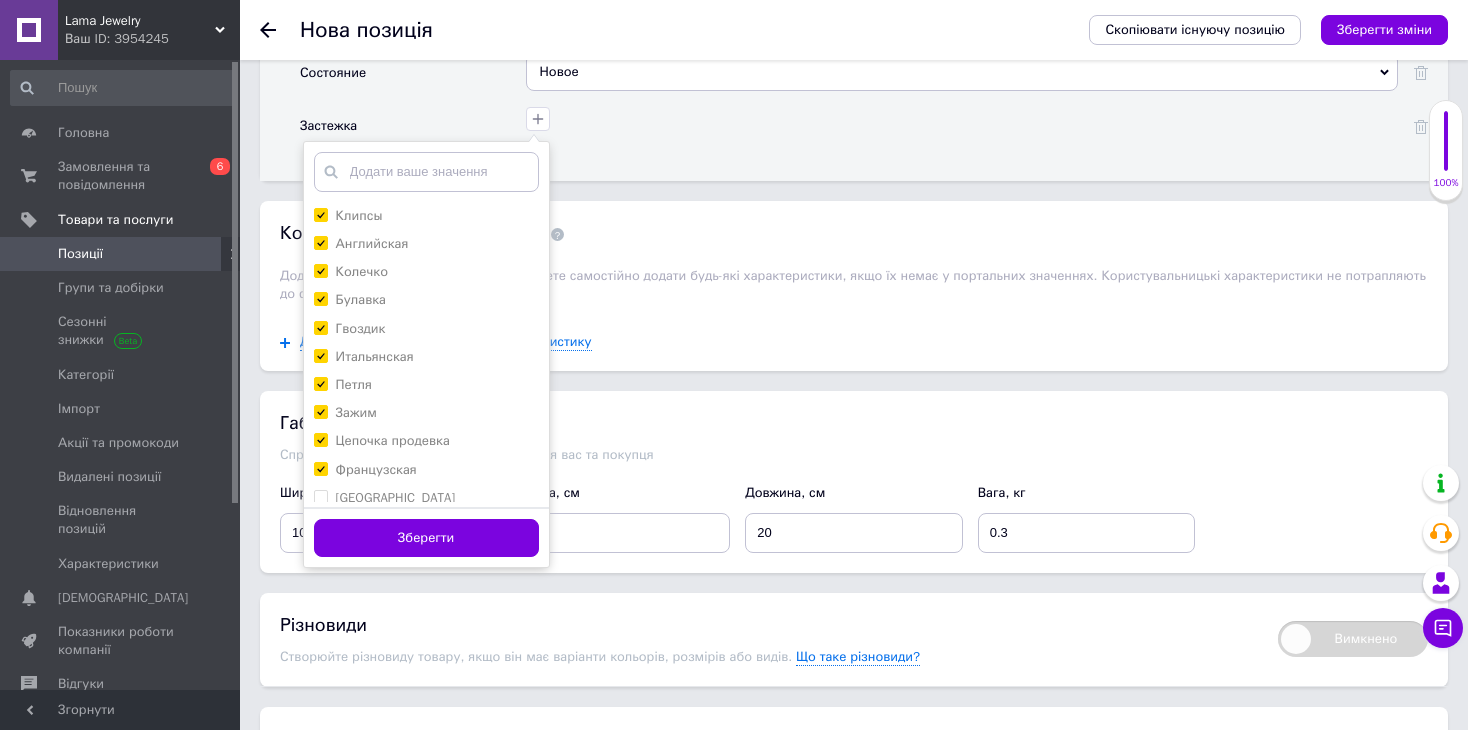 drag, startPoint x: 386, startPoint y: 476, endPoint x: 387, endPoint y: 499, distance: 23.021729 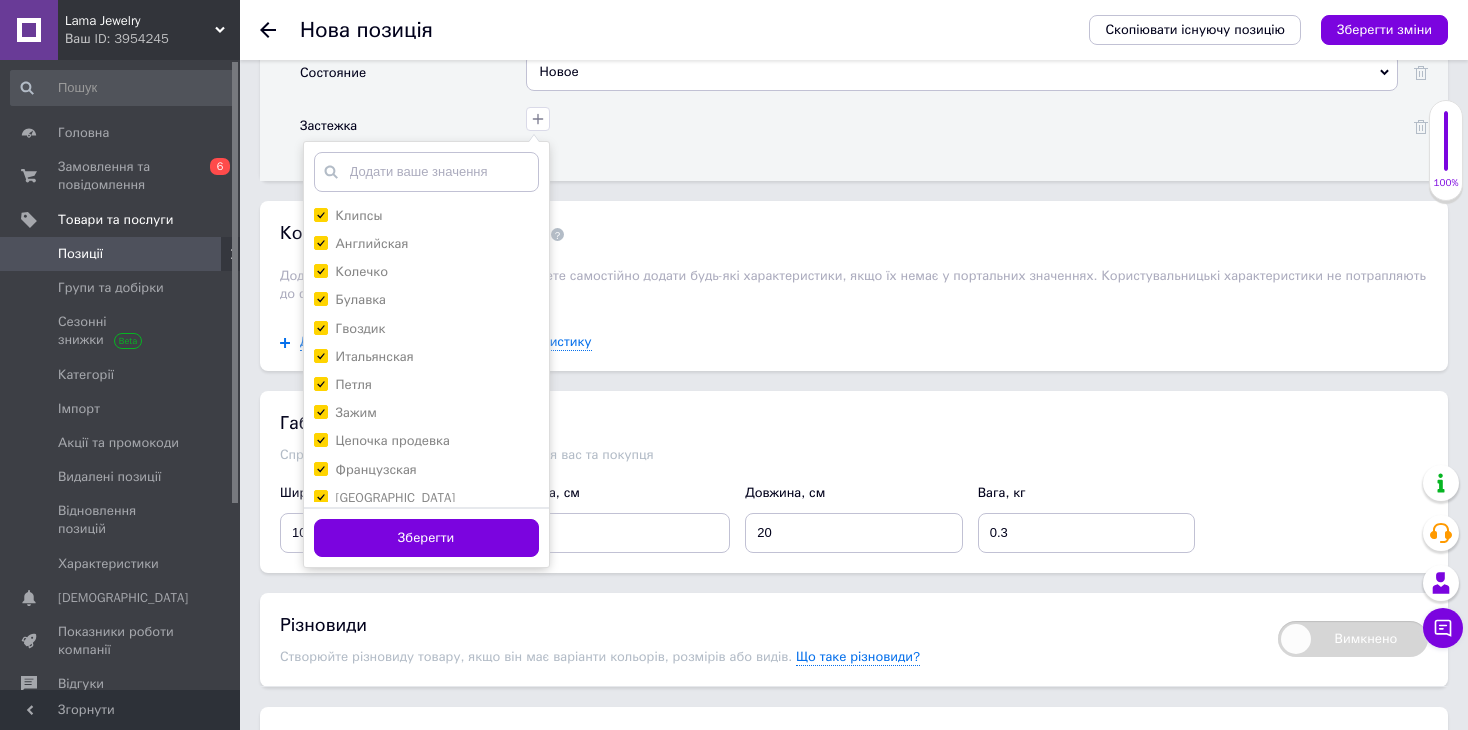 checkbox on "true" 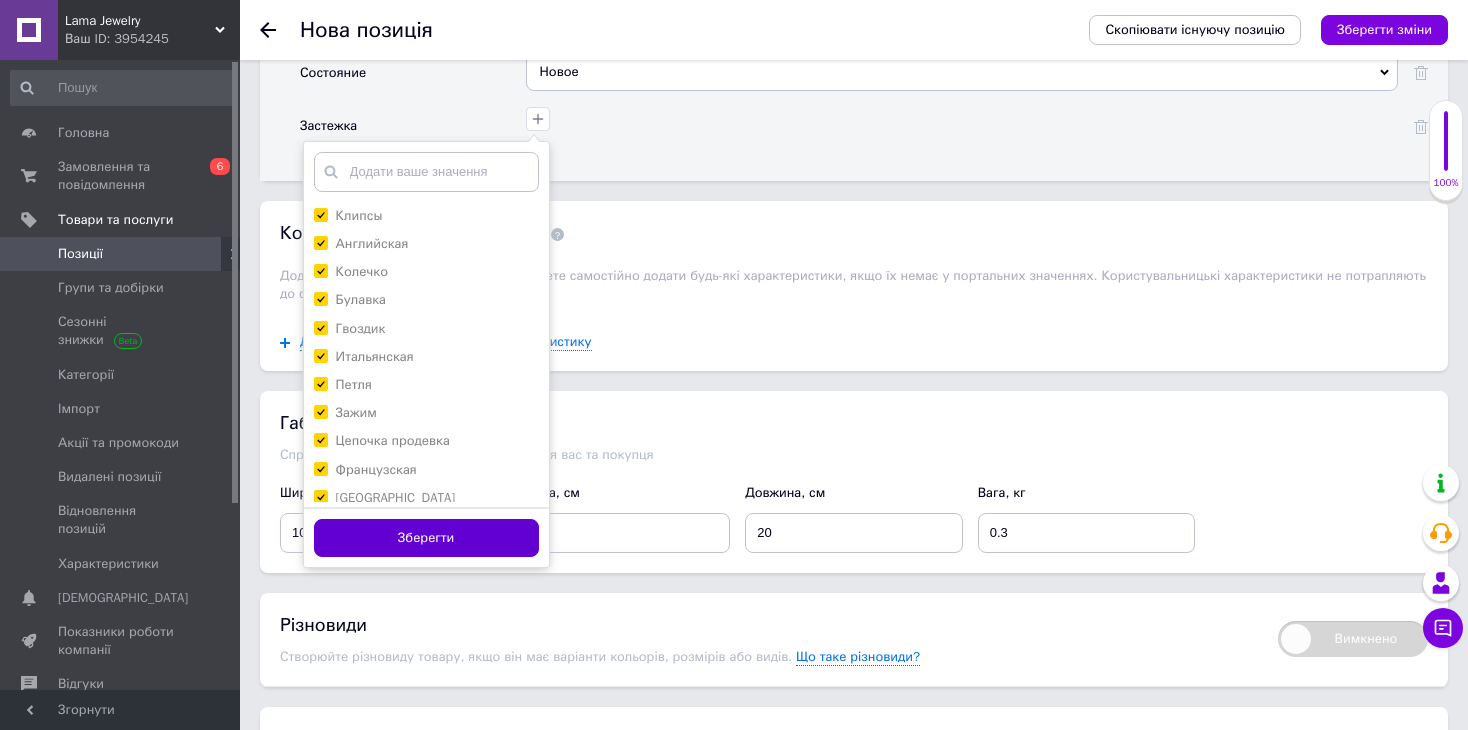 click on "Зберегти" at bounding box center (426, 538) 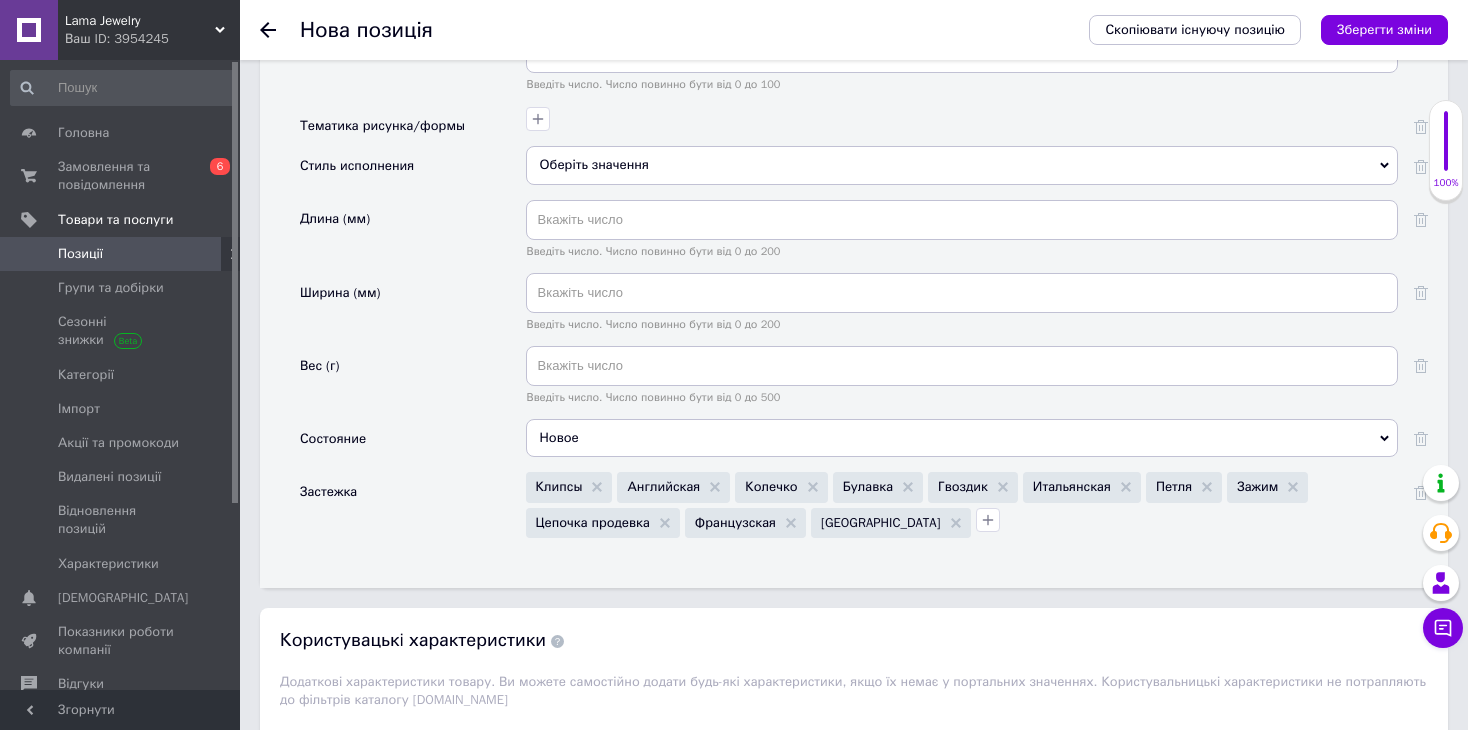 scroll, scrollTop: 2400, scrollLeft: 0, axis: vertical 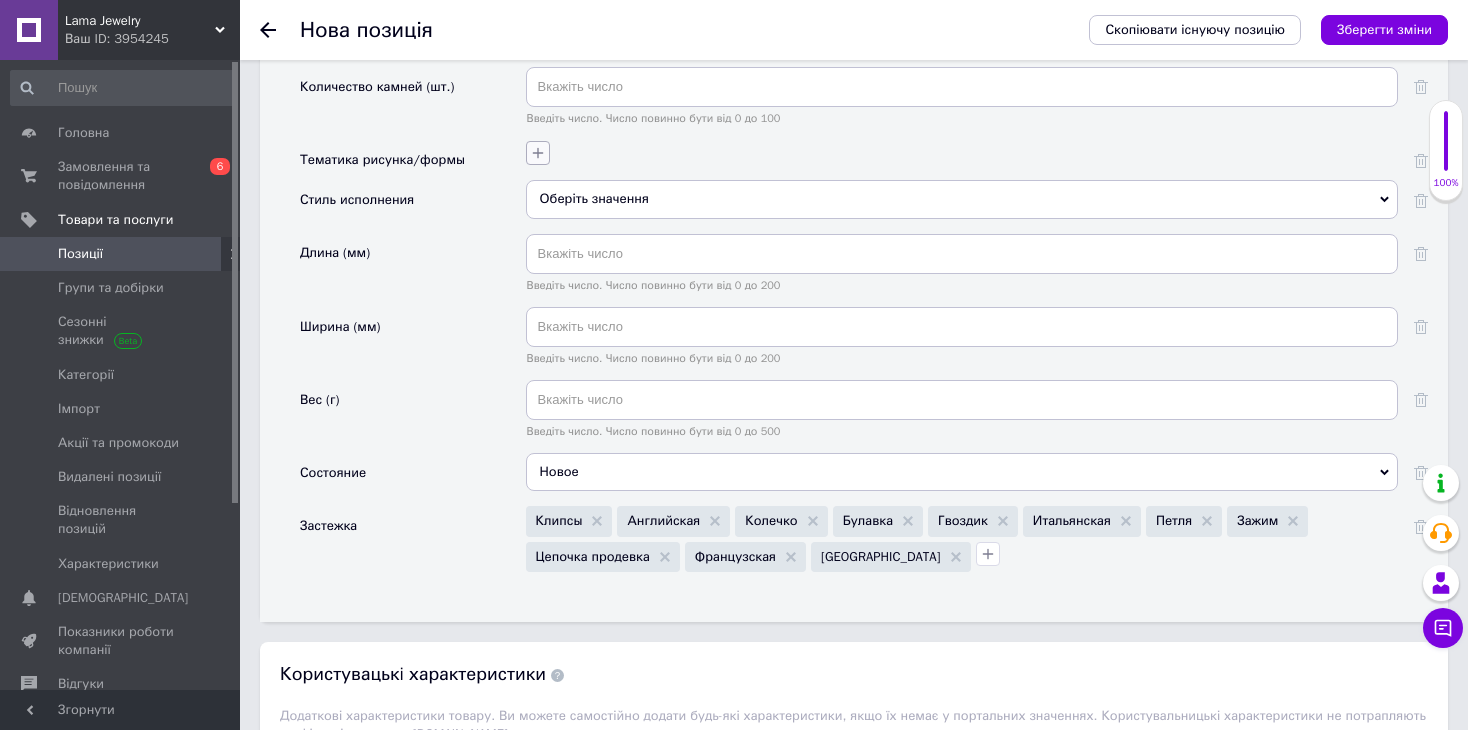 click 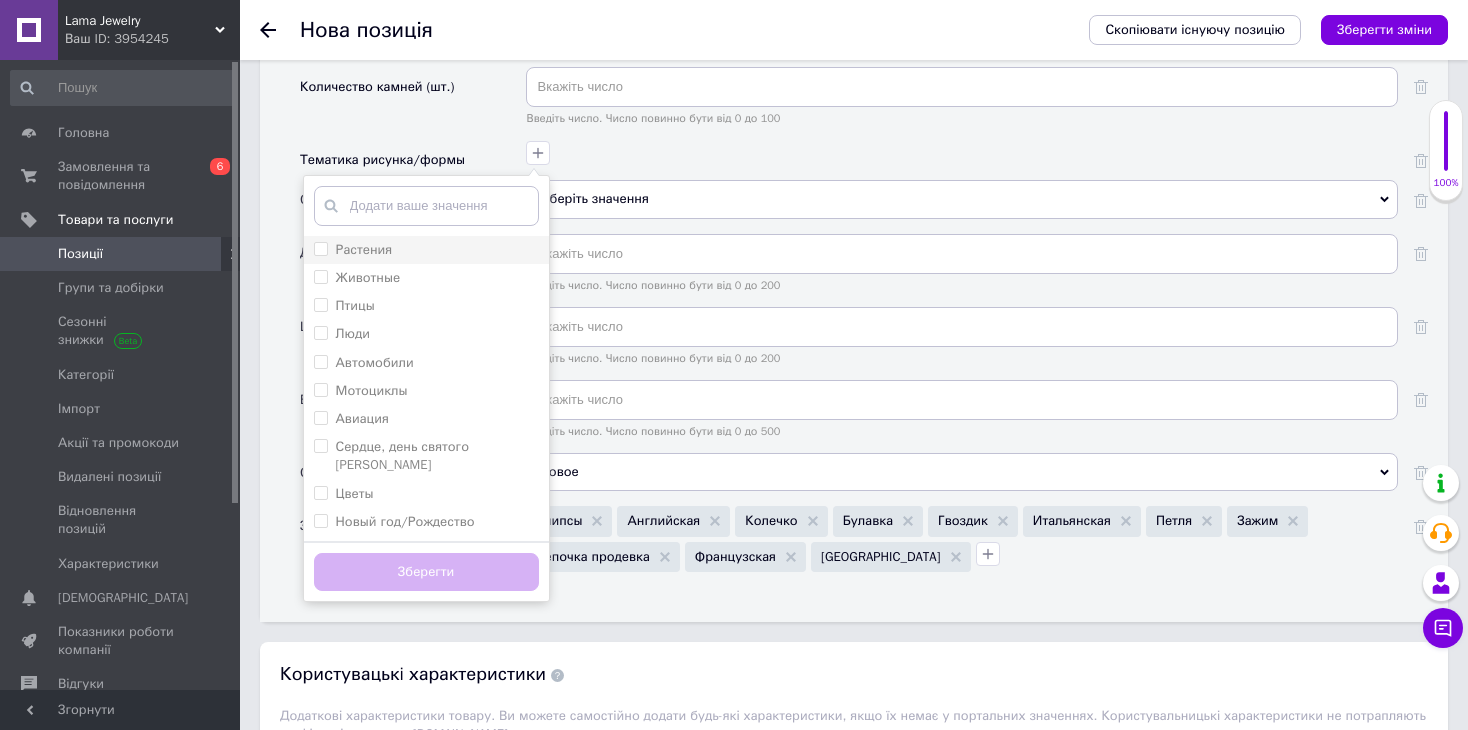 click on "Растения" at bounding box center [364, 249] 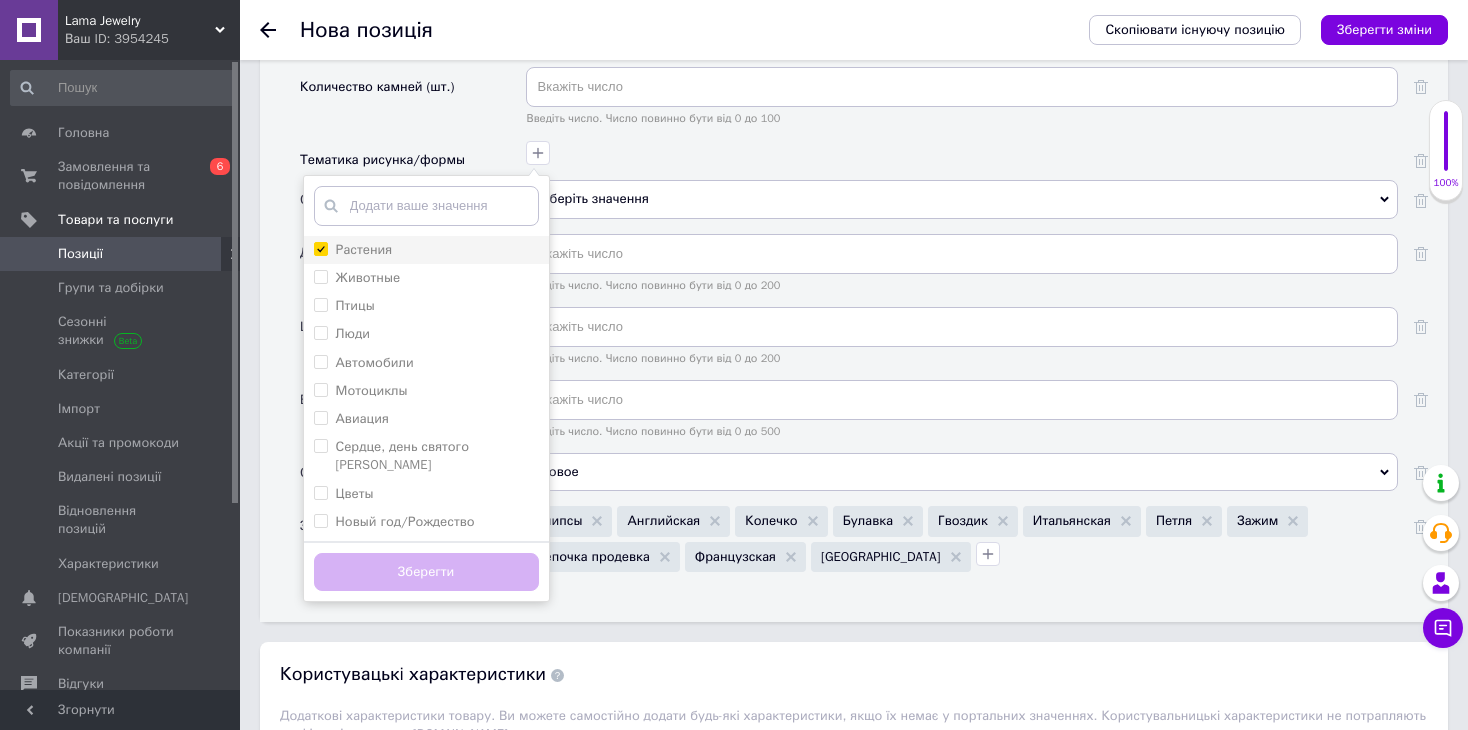 checkbox on "true" 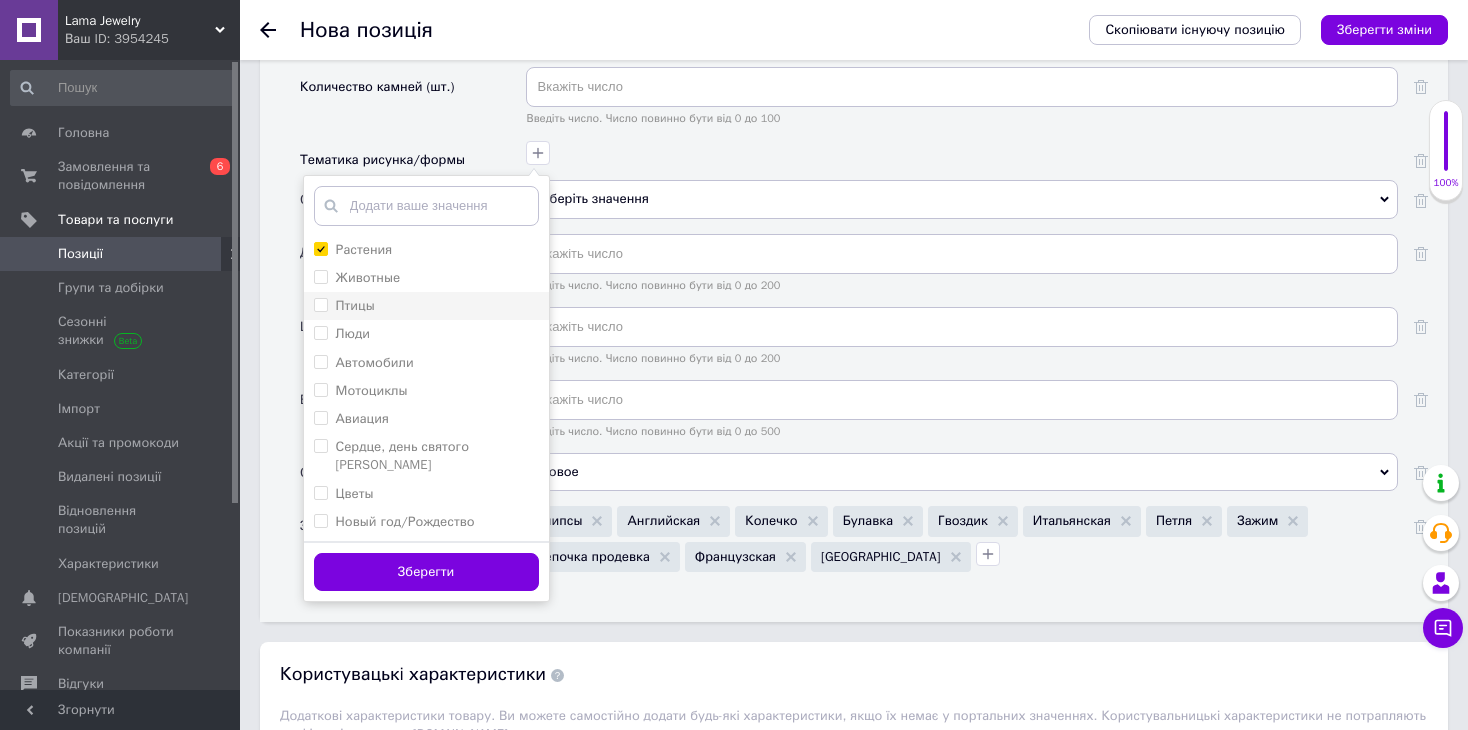 drag, startPoint x: 382, startPoint y: 275, endPoint x: 382, endPoint y: 304, distance: 29 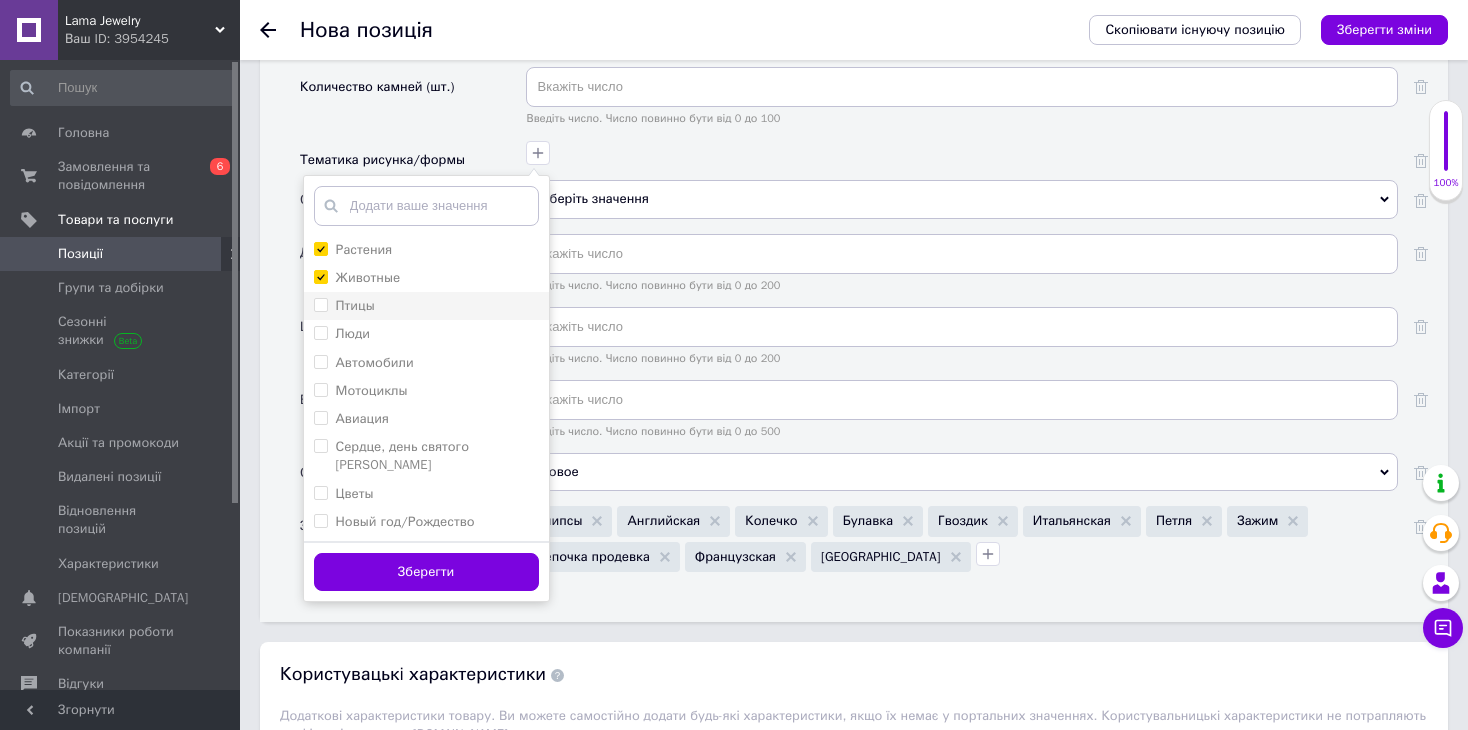 checkbox on "true" 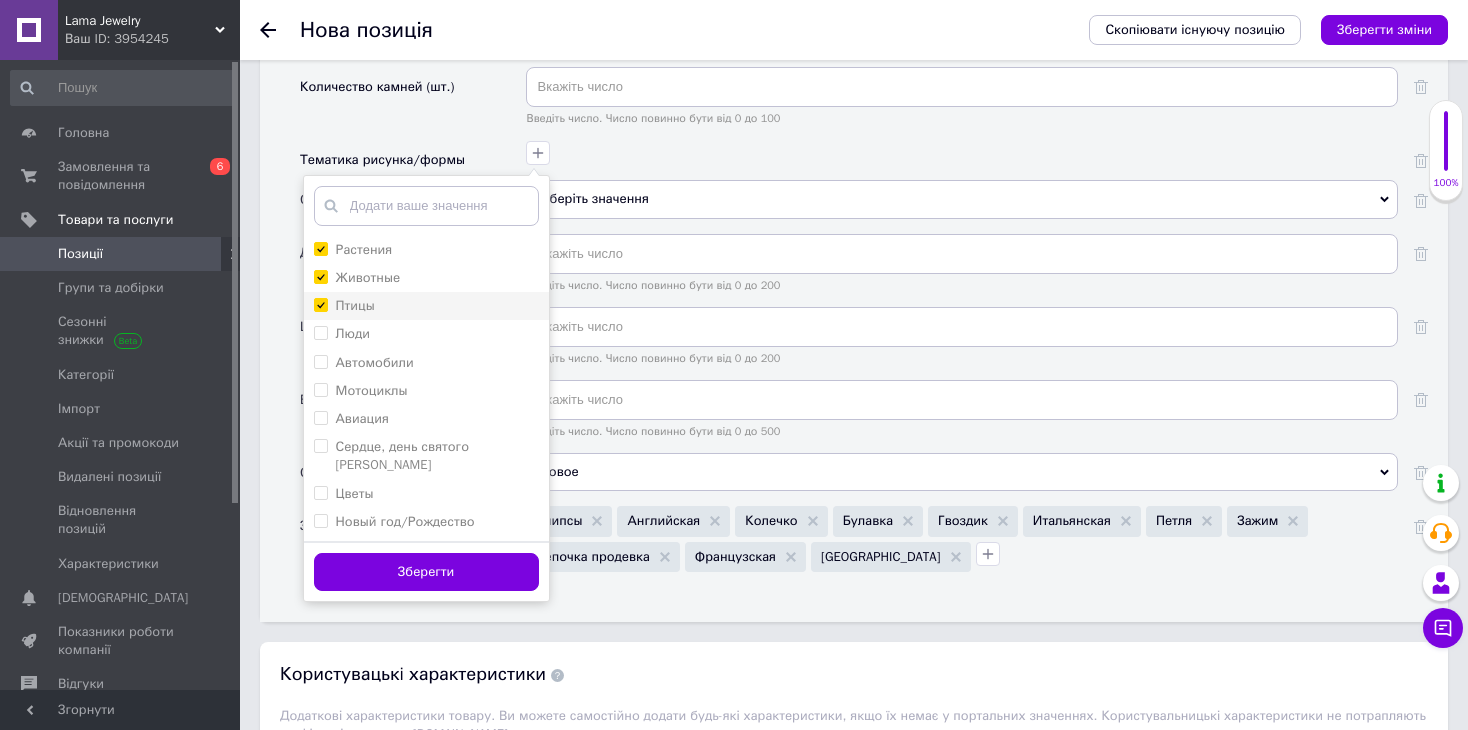 checkbox on "true" 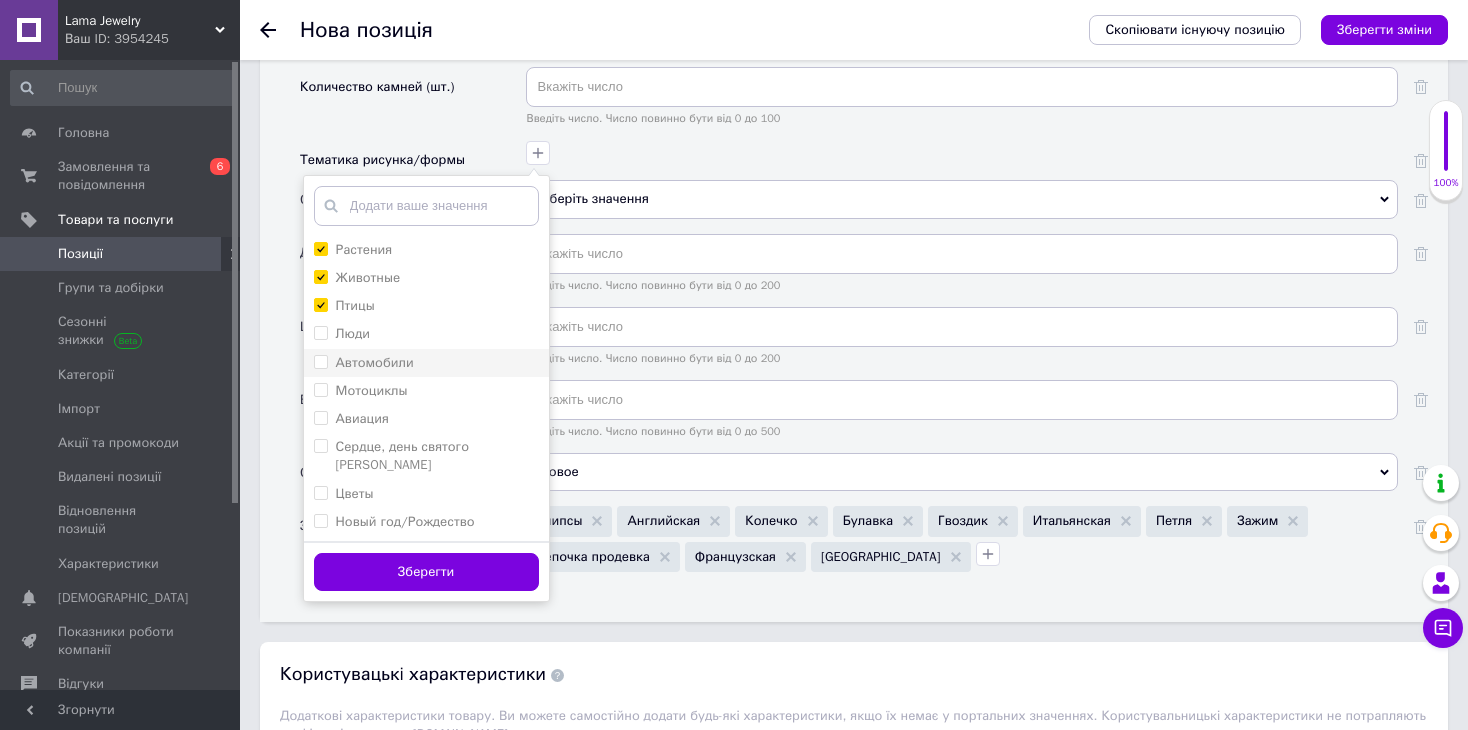 drag, startPoint x: 384, startPoint y: 333, endPoint x: 385, endPoint y: 363, distance: 30.016663 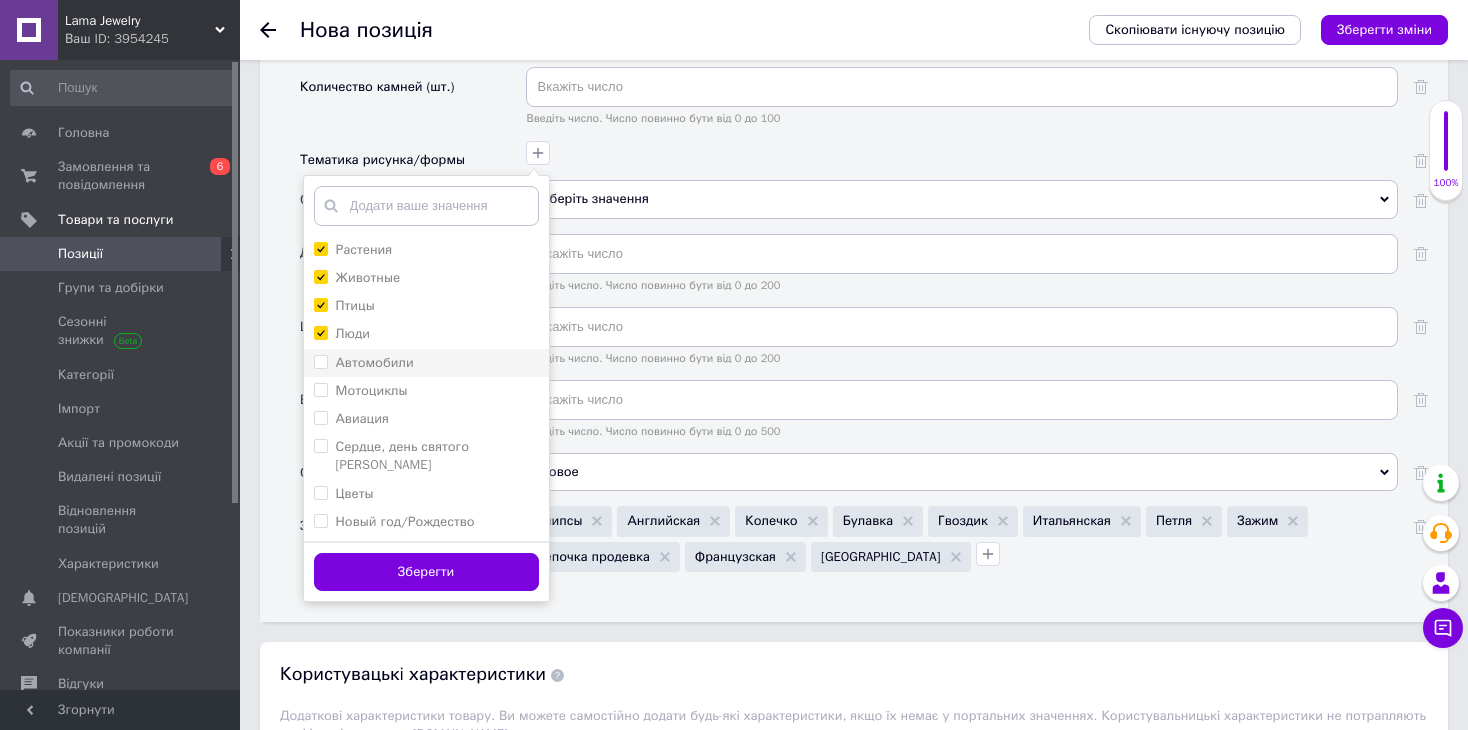 checkbox on "true" 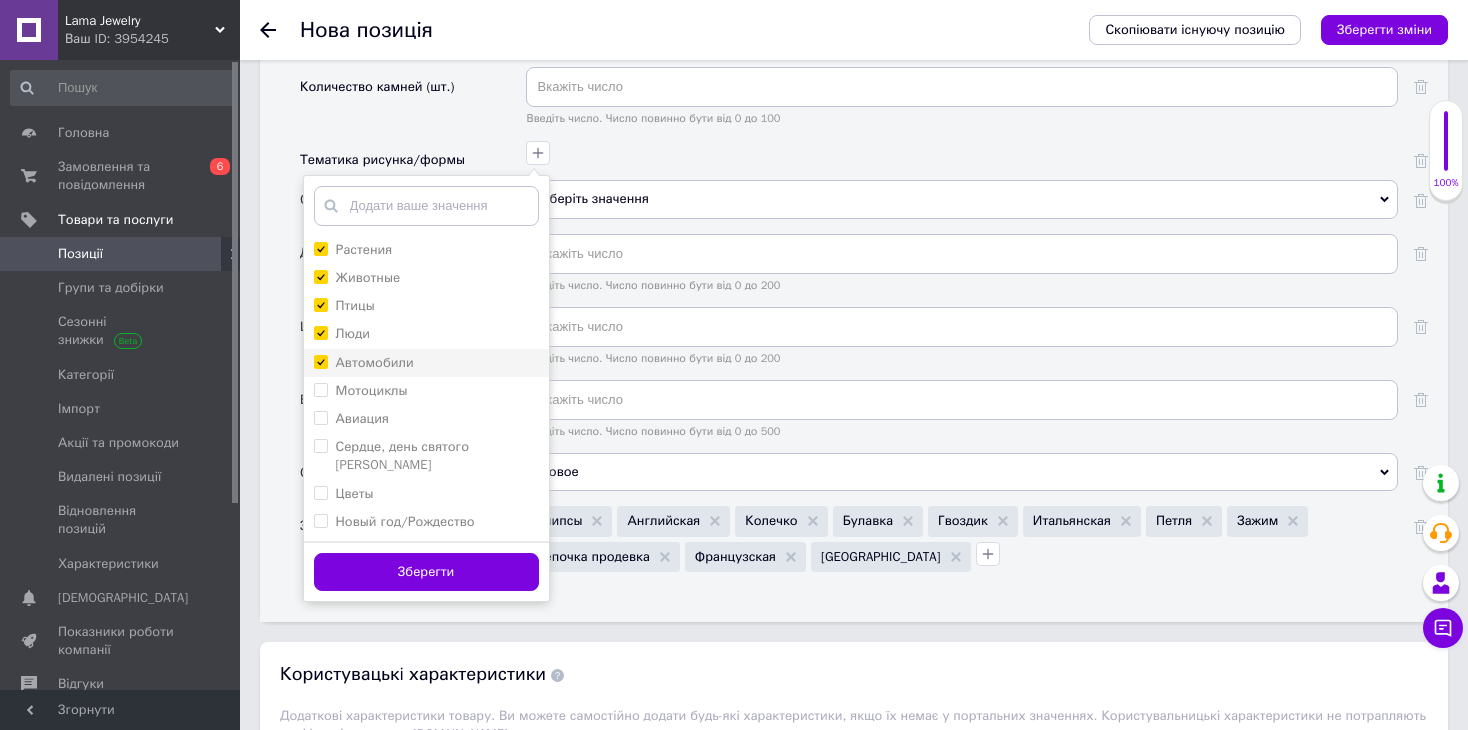 checkbox on "true" 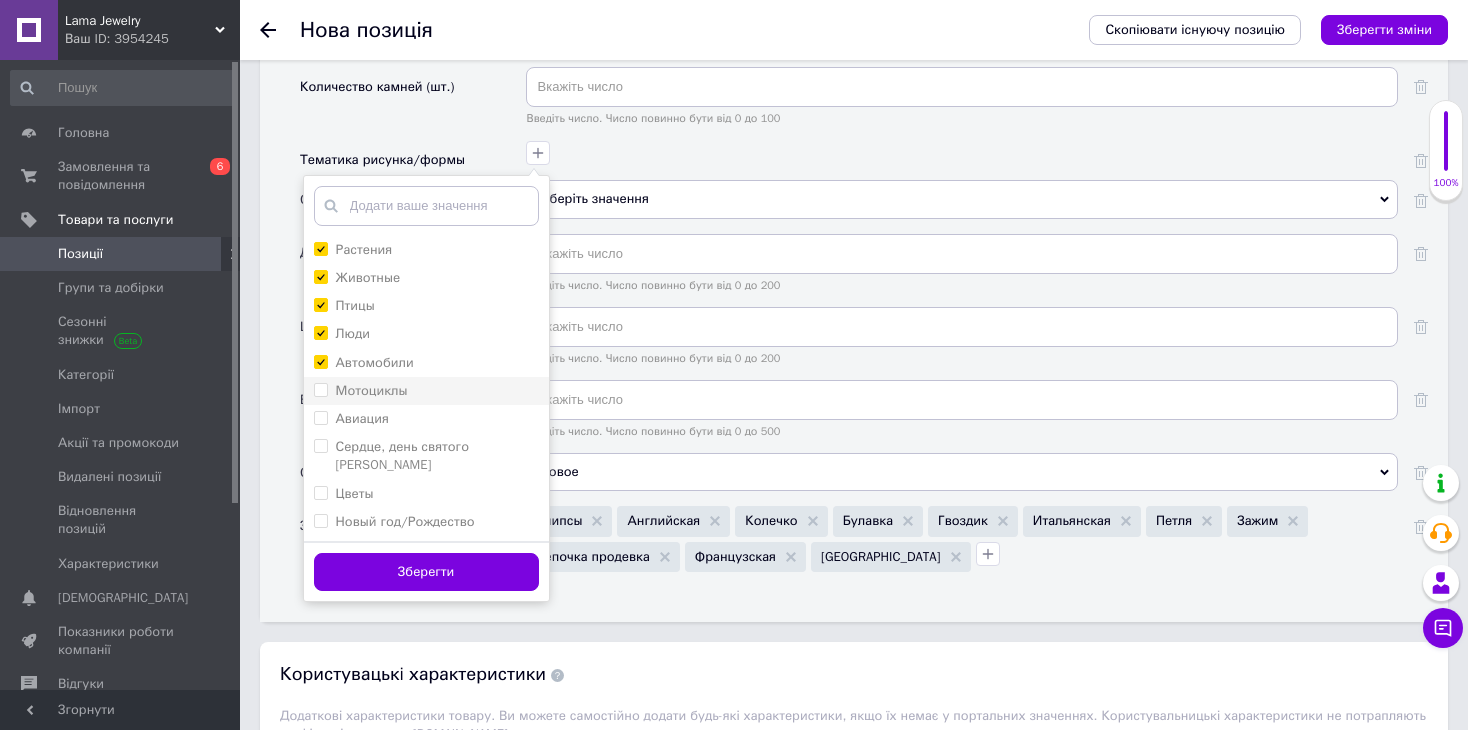 click on "Мотоциклы" at bounding box center (426, 391) 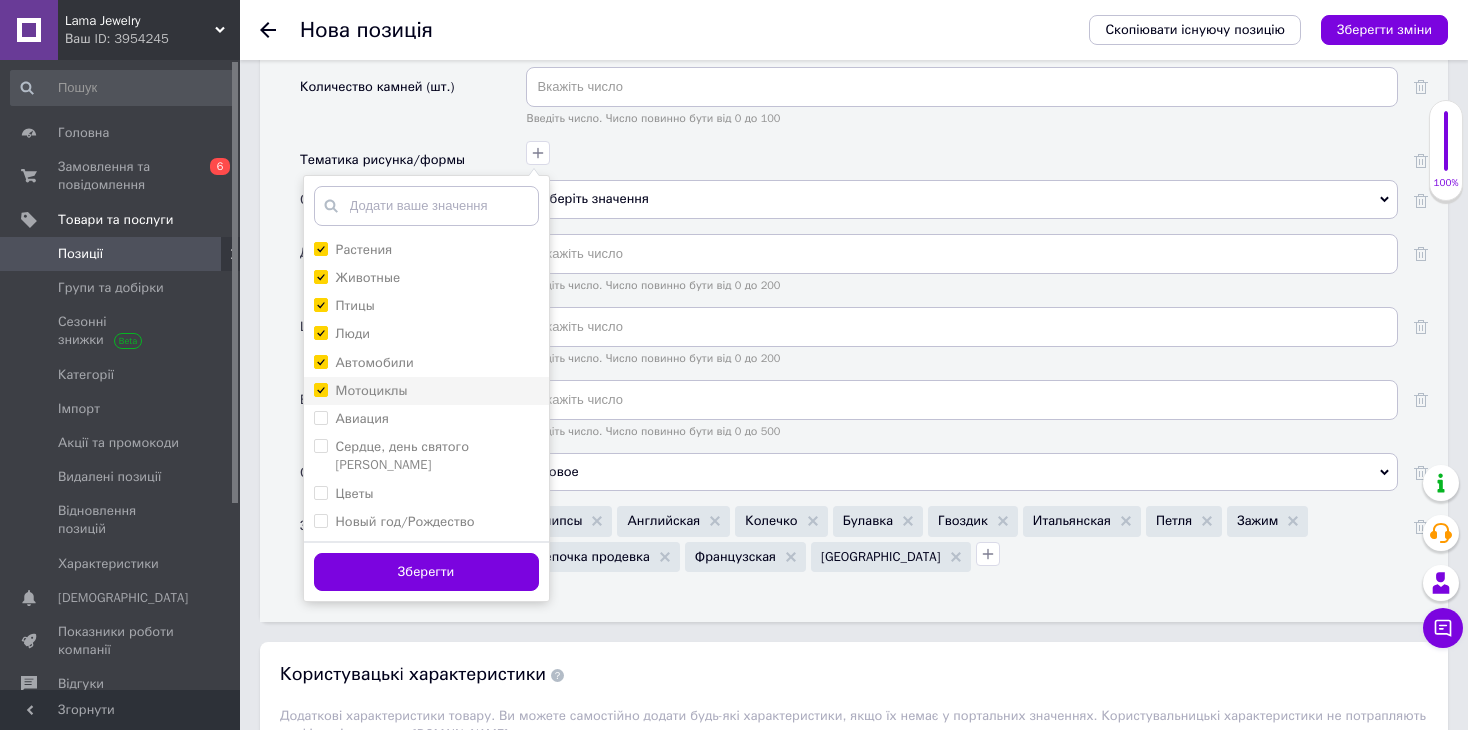 checkbox on "true" 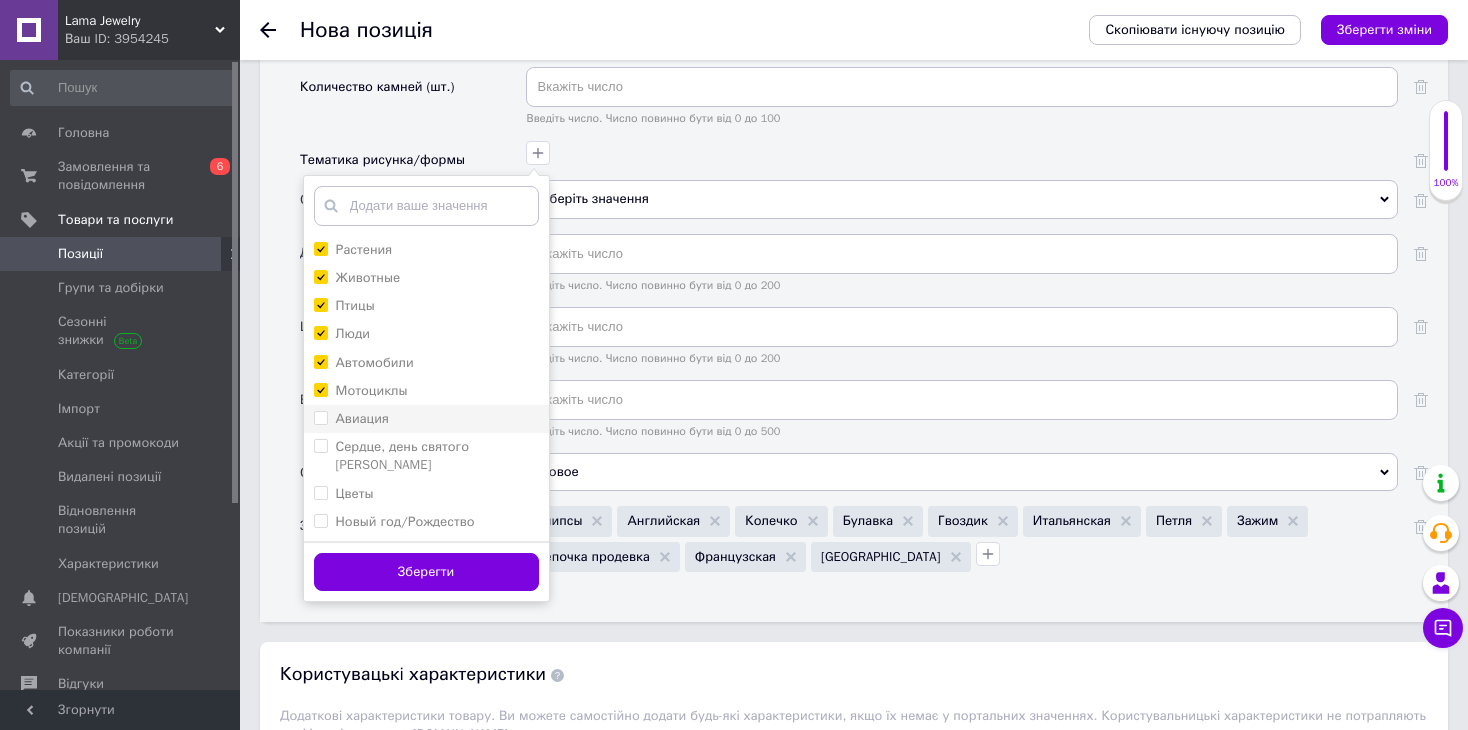 click on "Авиация" at bounding box center [362, 418] 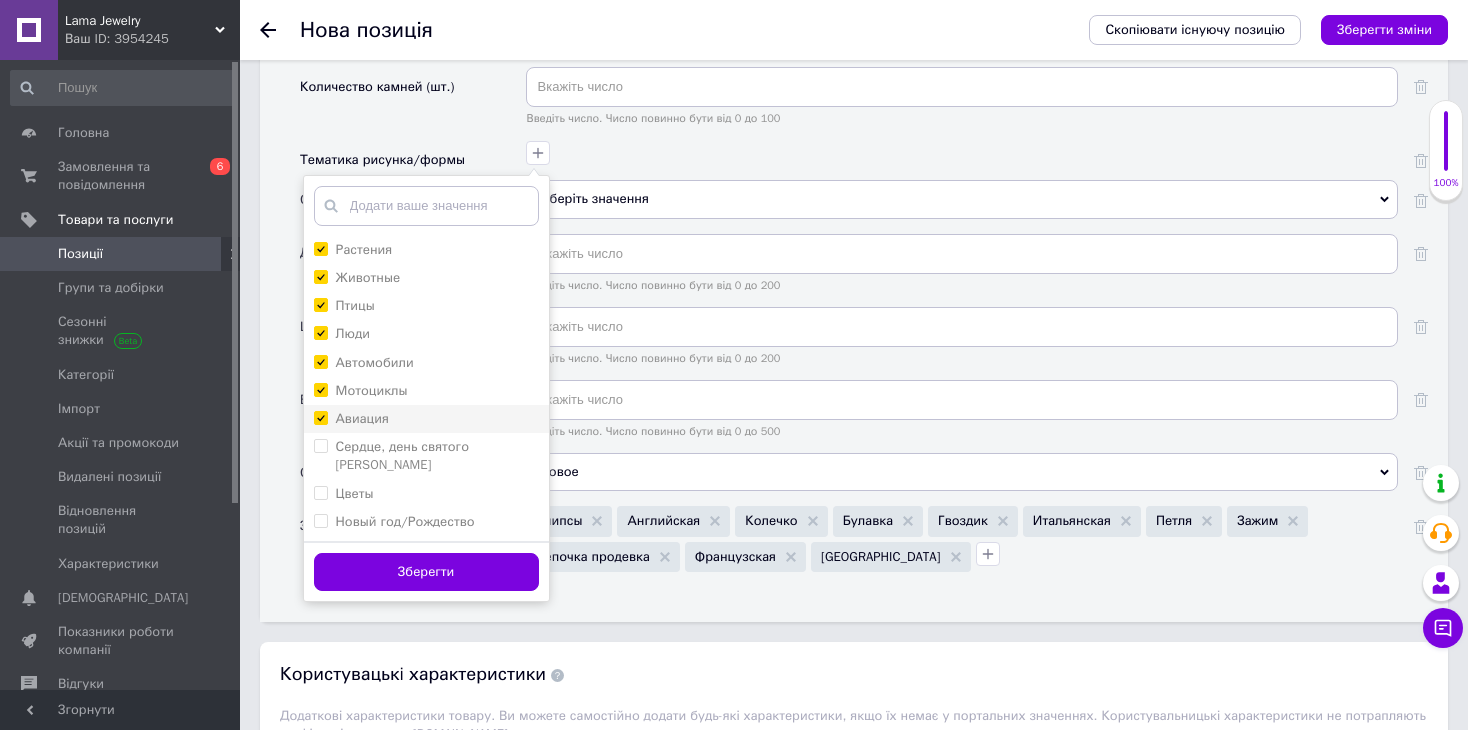 checkbox on "true" 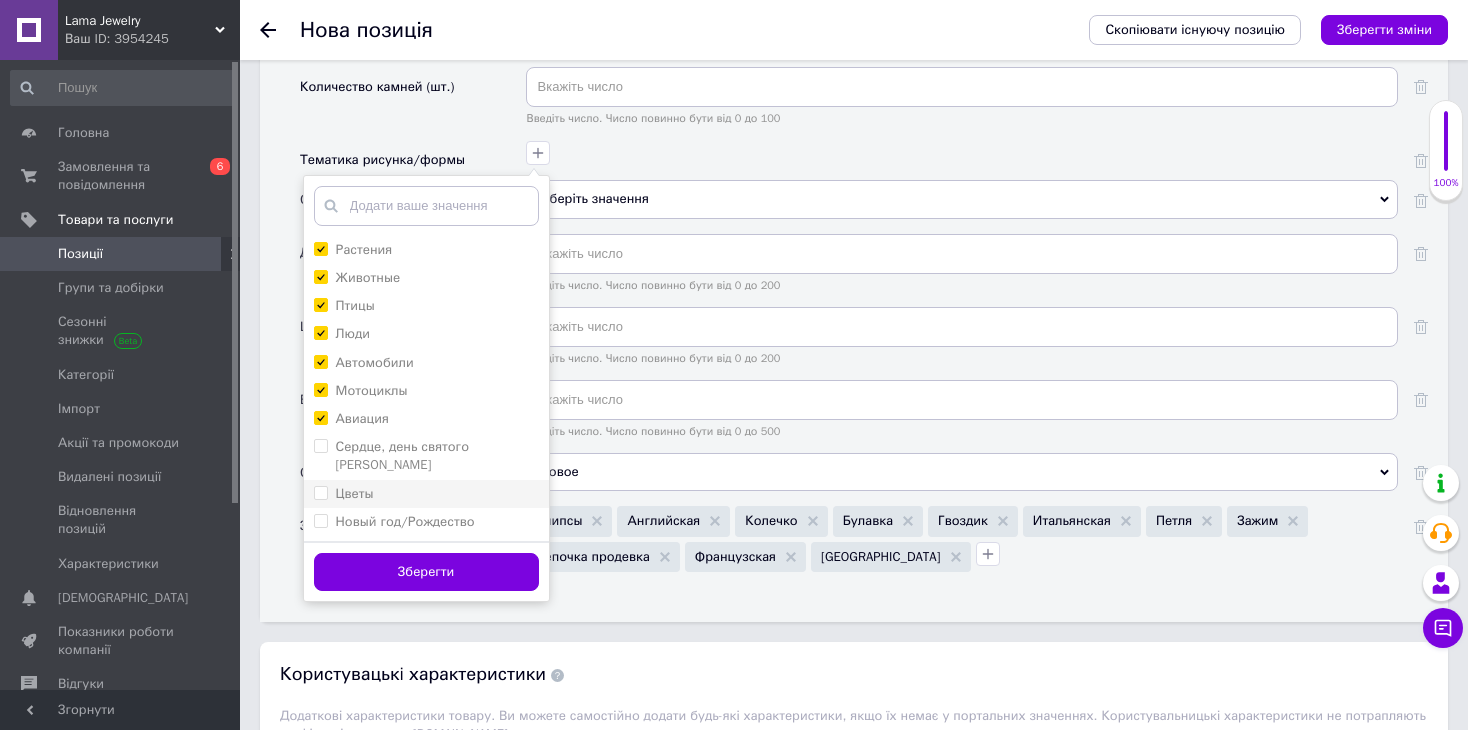 drag, startPoint x: 387, startPoint y: 442, endPoint x: 387, endPoint y: 460, distance: 18 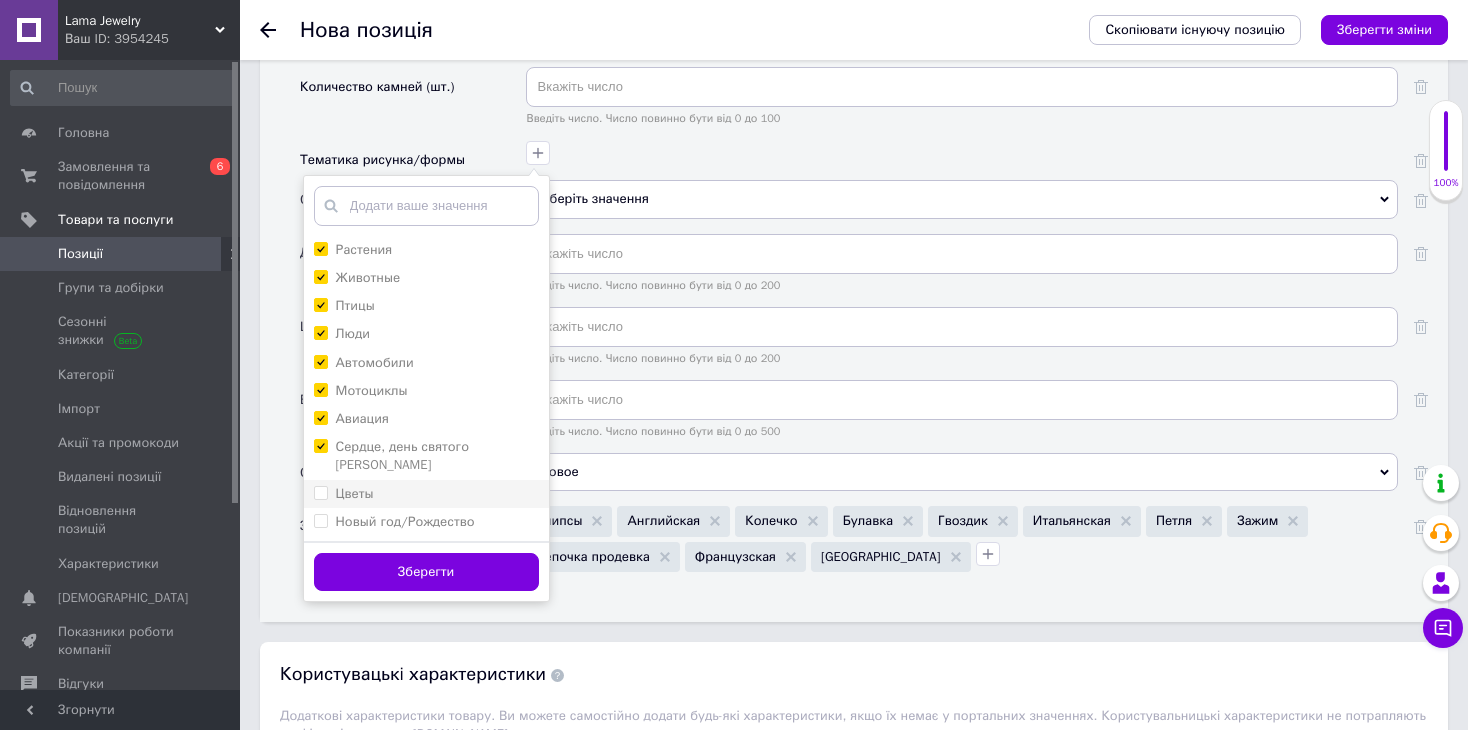 checkbox on "true" 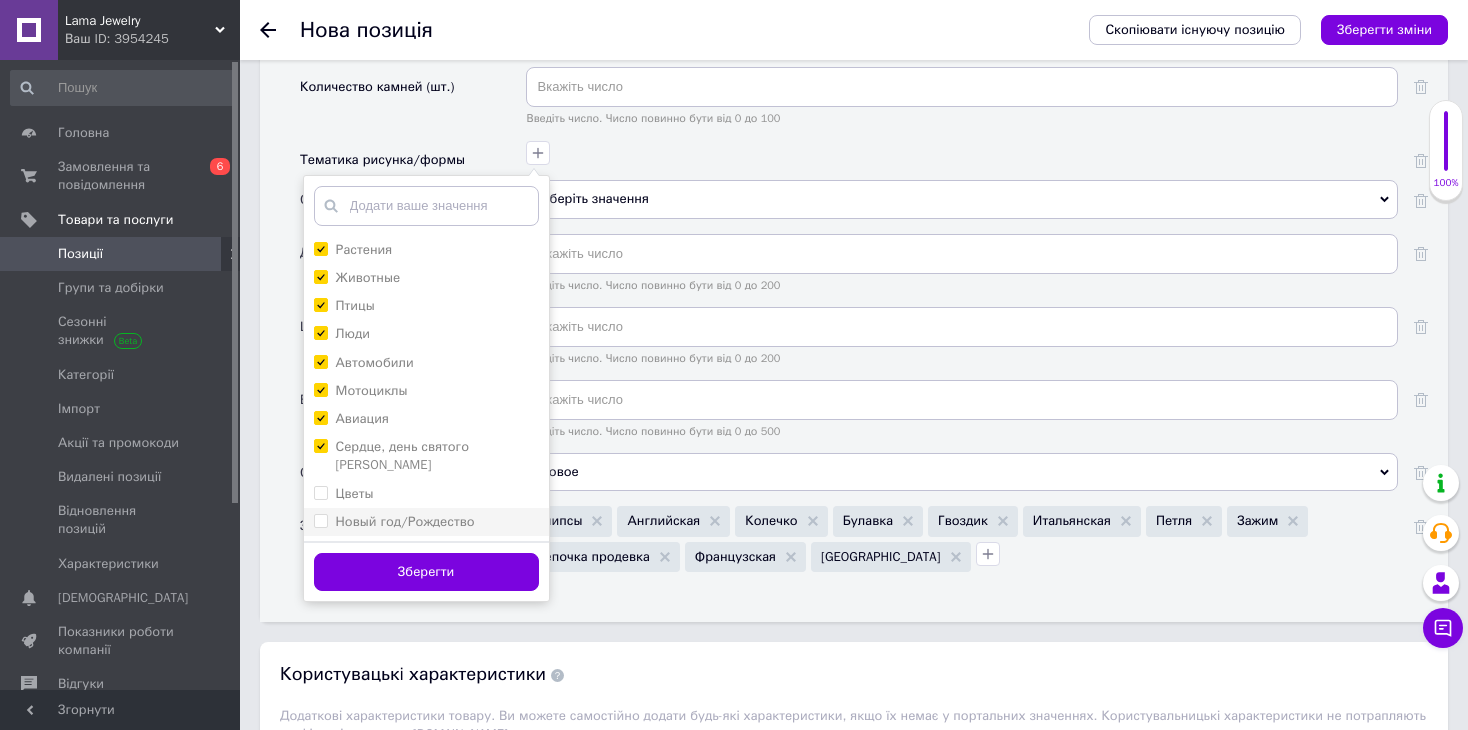 drag, startPoint x: 387, startPoint y: 471, endPoint x: 387, endPoint y: 500, distance: 29 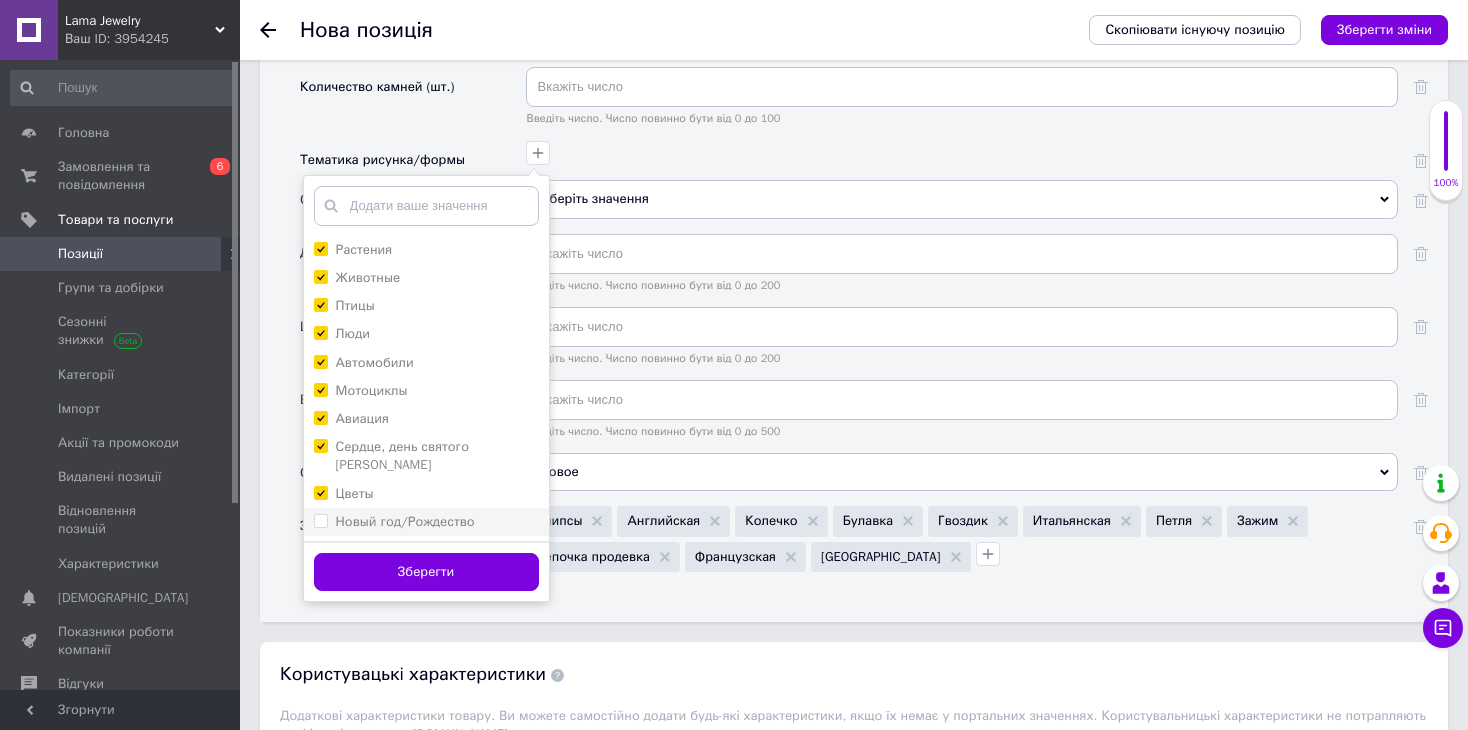 checkbox on "true" 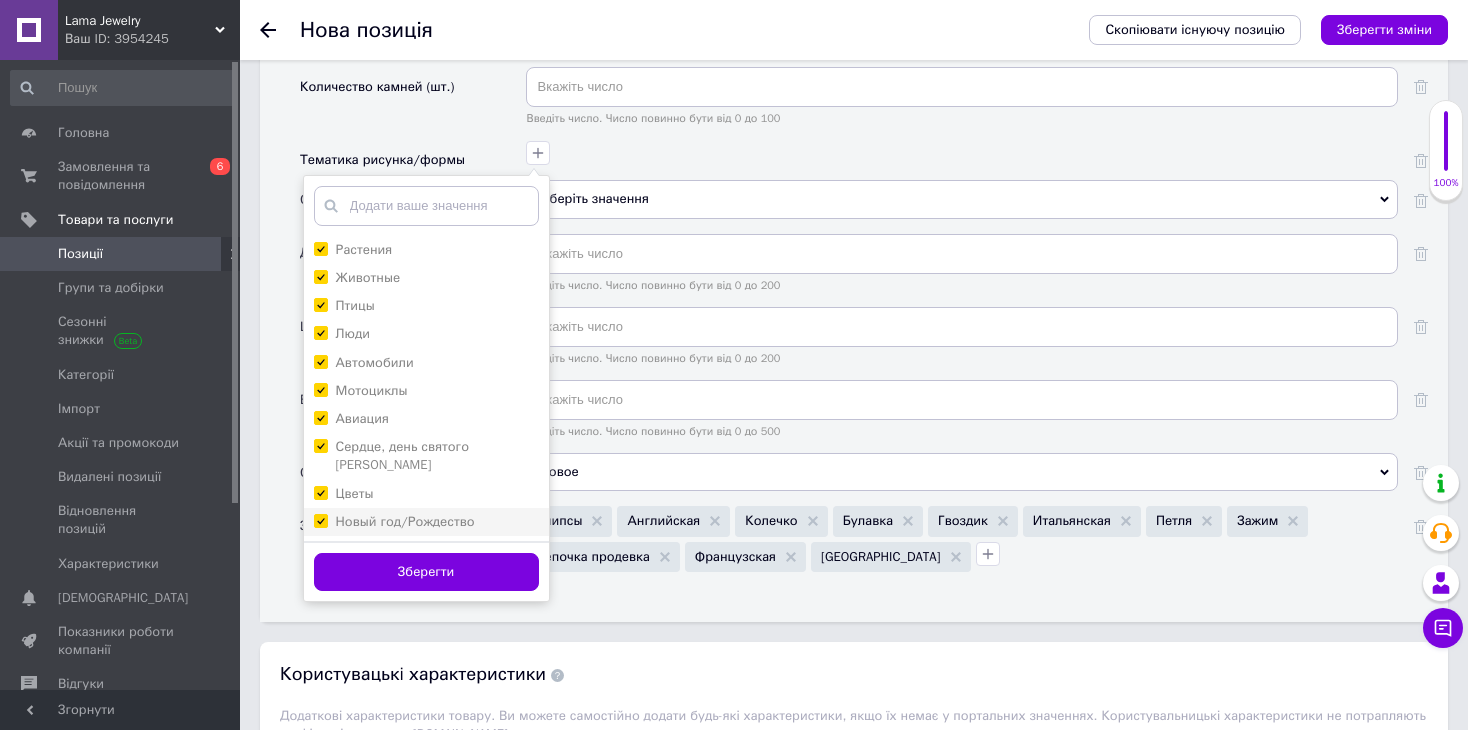 checkbox on "true" 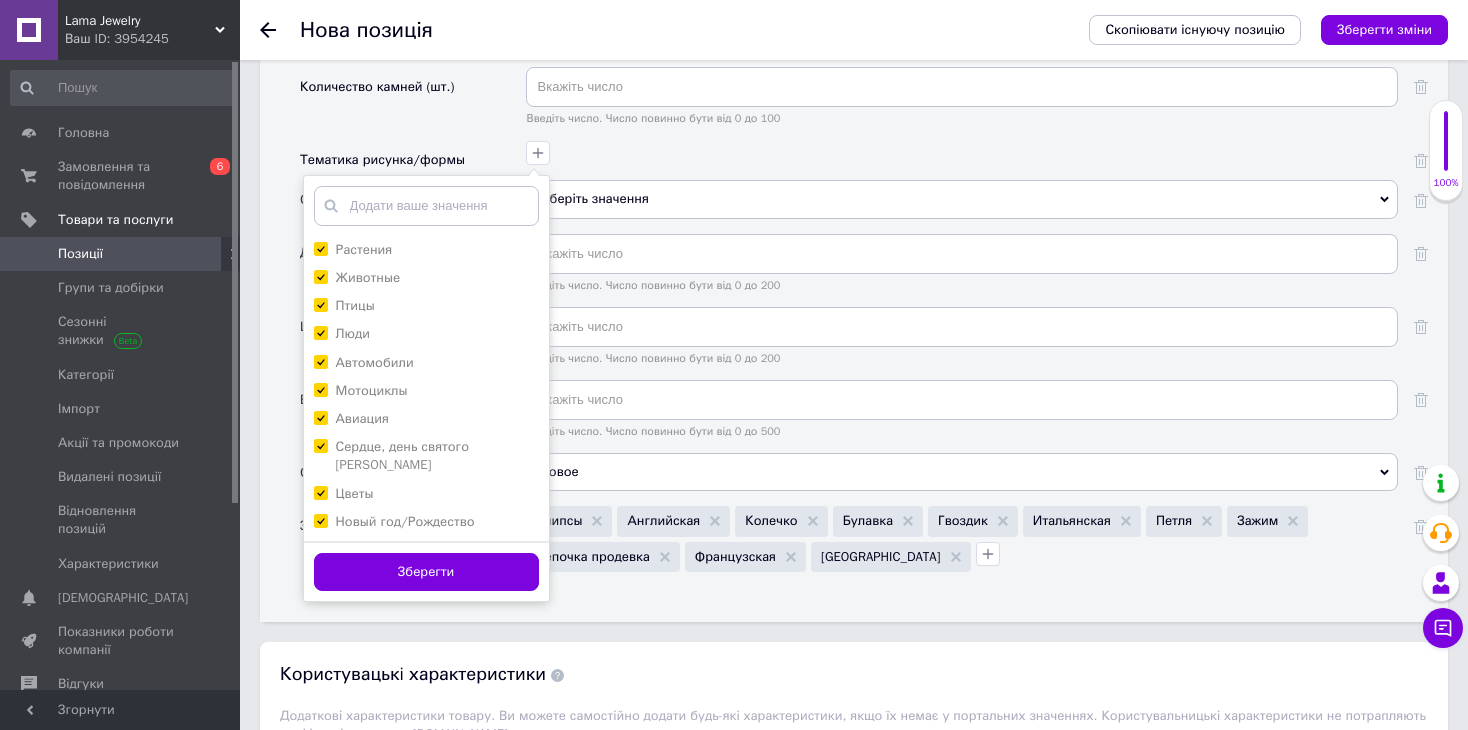 click on "[DEMOGRAPHIC_DATA]" at bounding box center (426, 550) 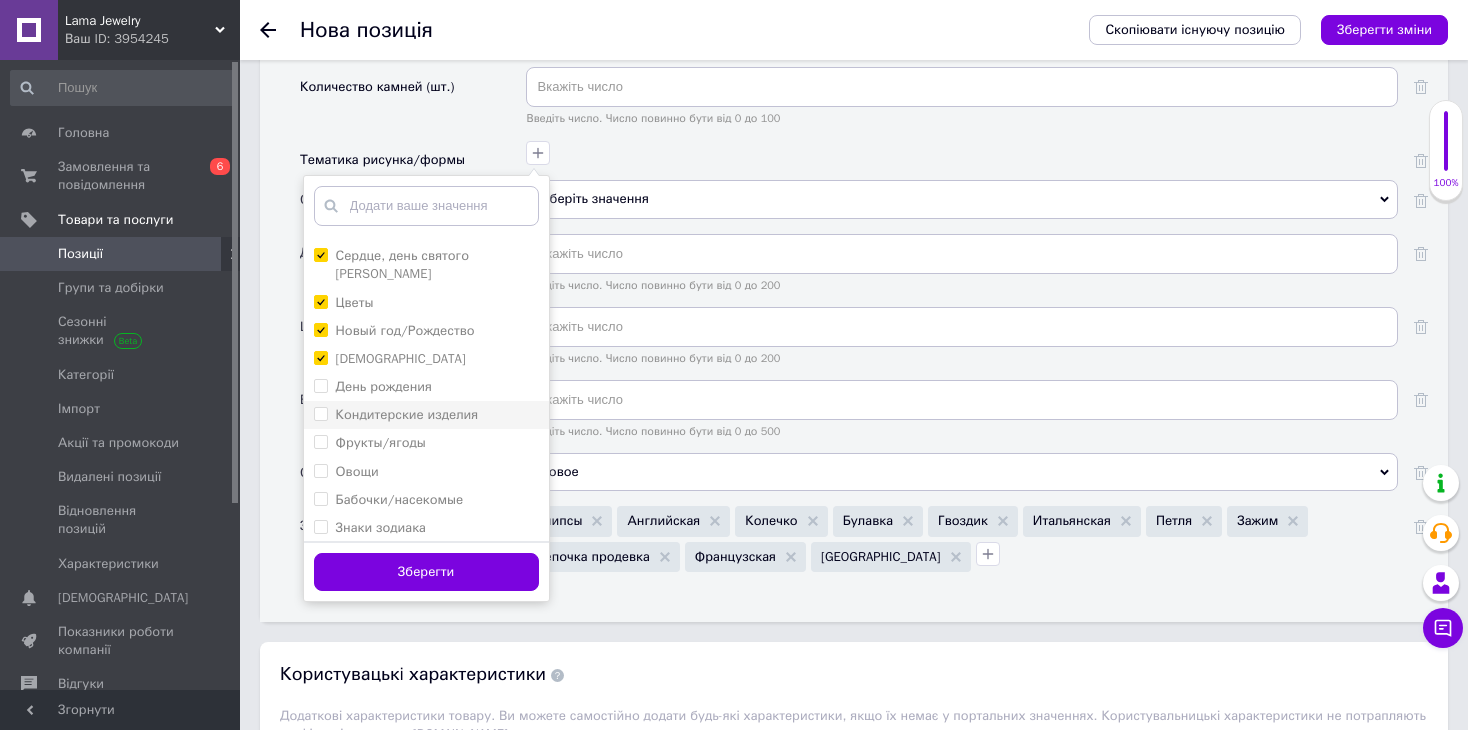 scroll, scrollTop: 200, scrollLeft: 0, axis: vertical 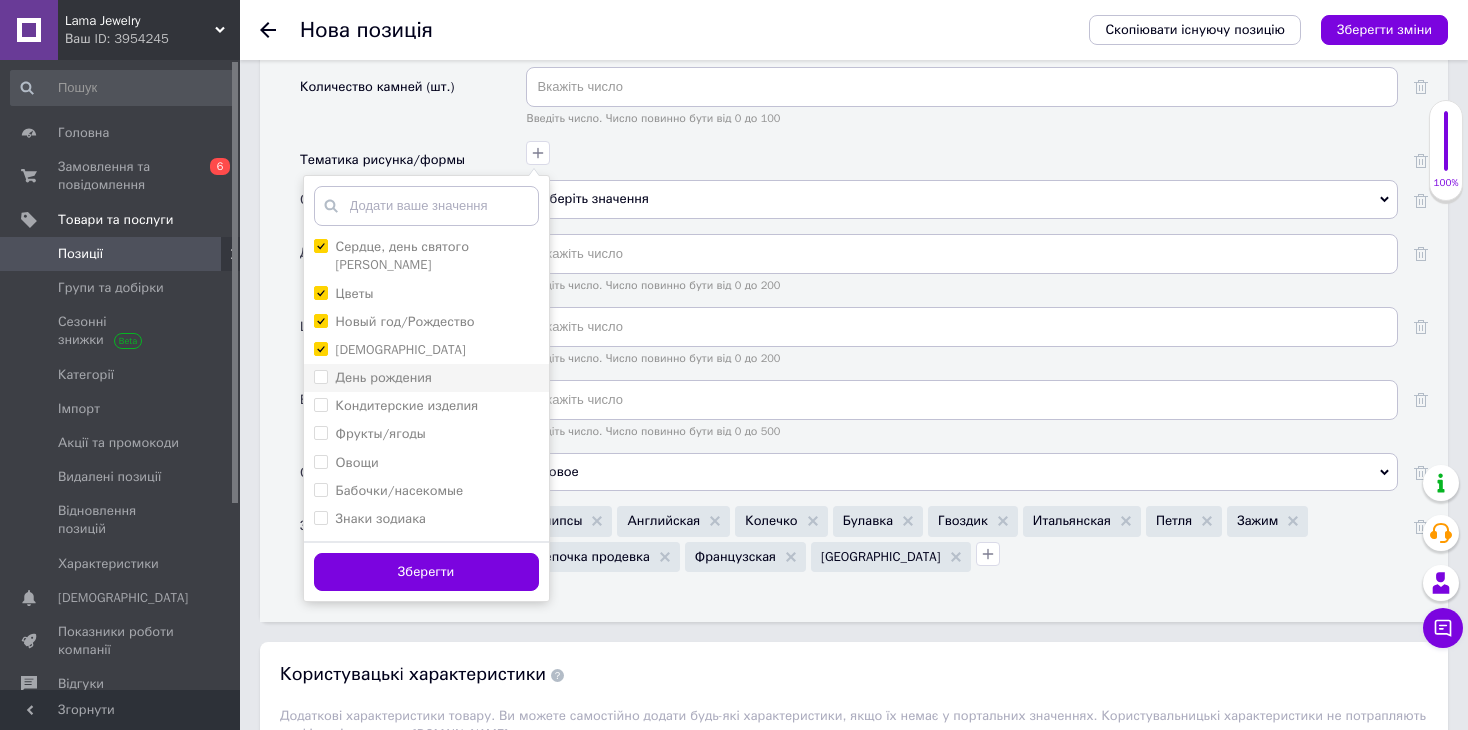 click on "День рождения" at bounding box center (384, 377) 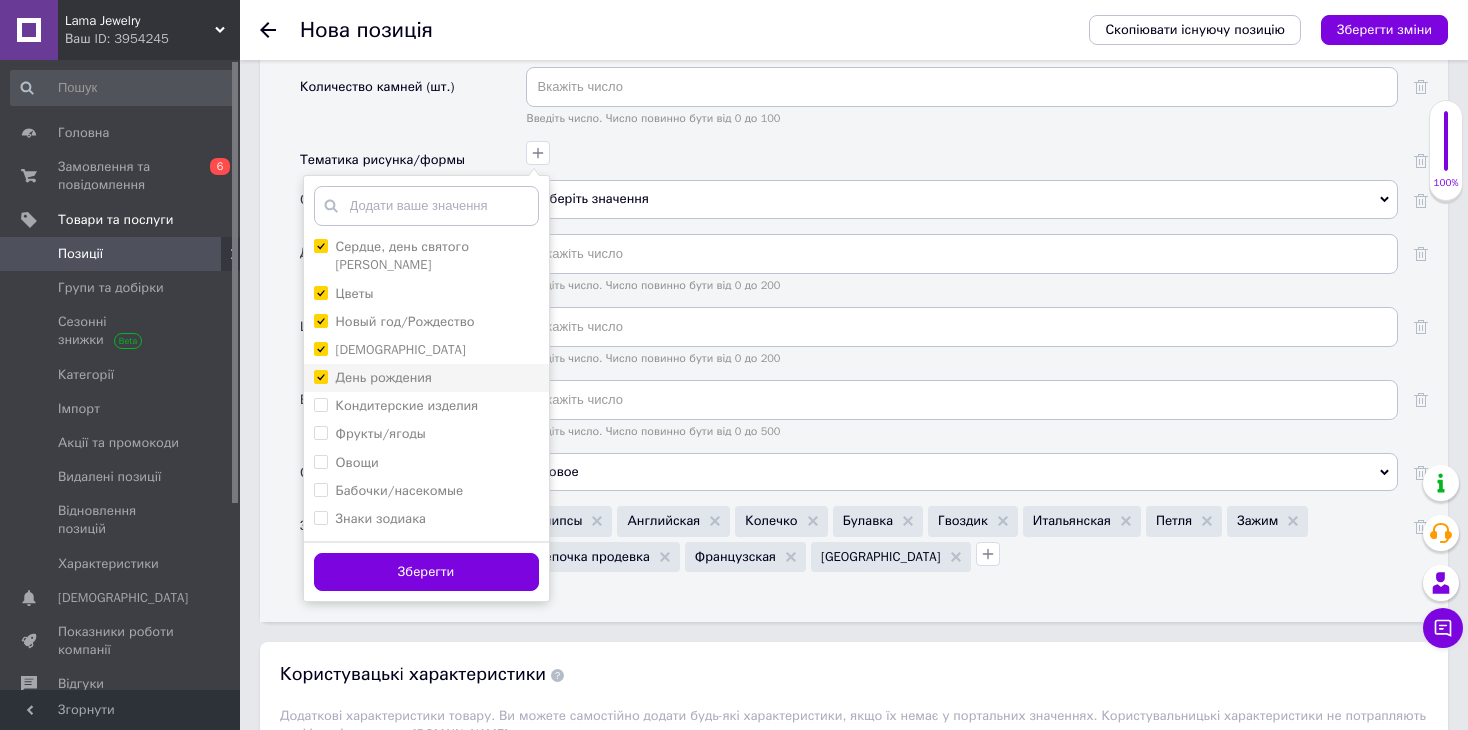 checkbox on "true" 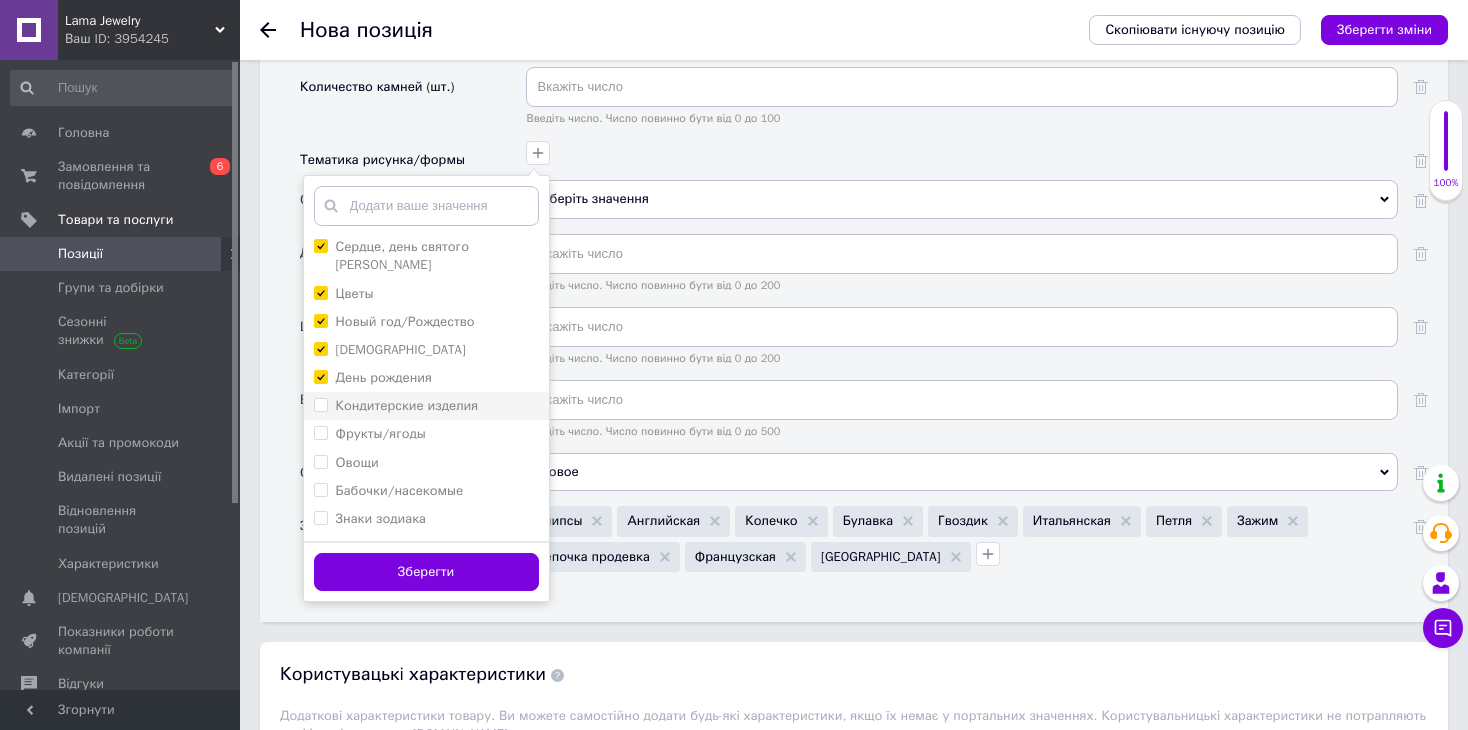 click on "Кондитерские изделия" at bounding box center [426, 406] 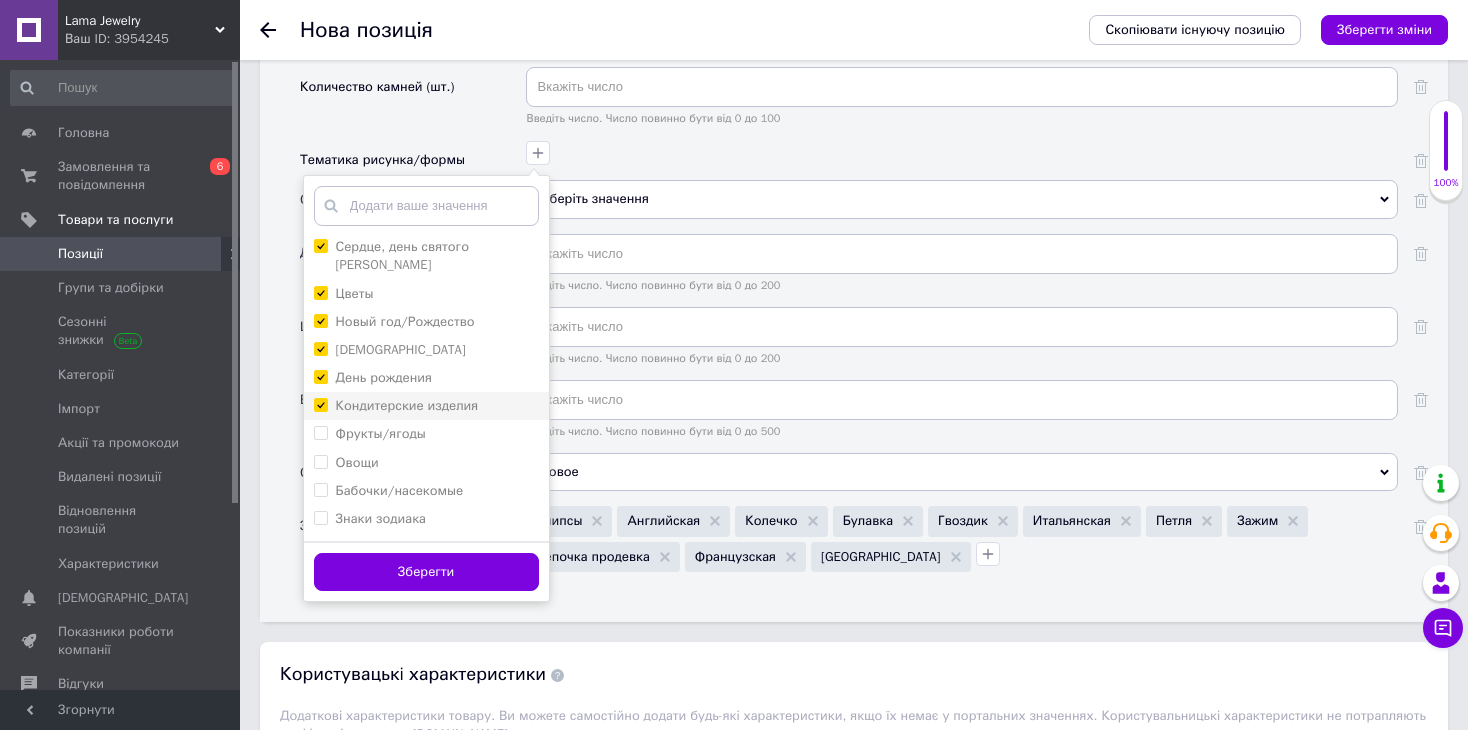 checkbox on "true" 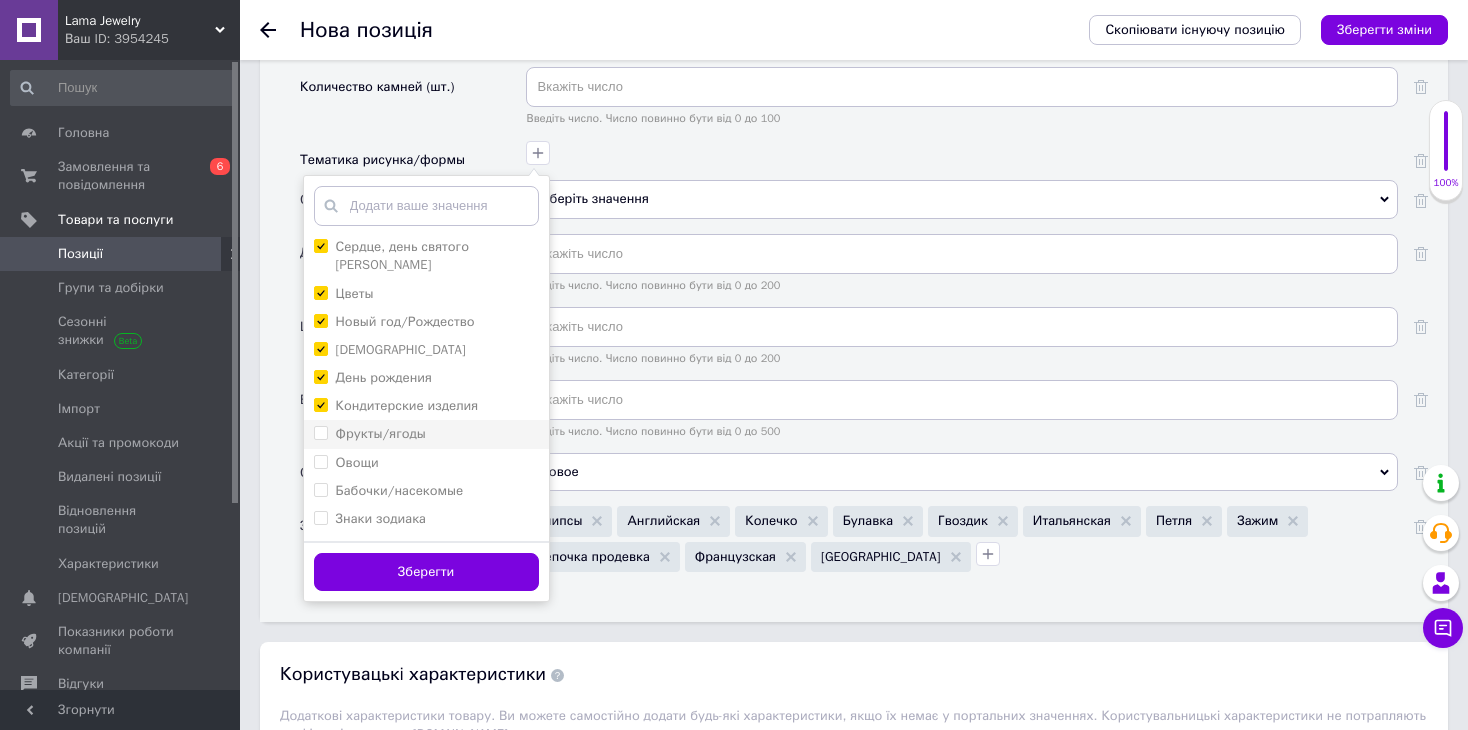 click on "Фрукты/ягоды" at bounding box center [381, 434] 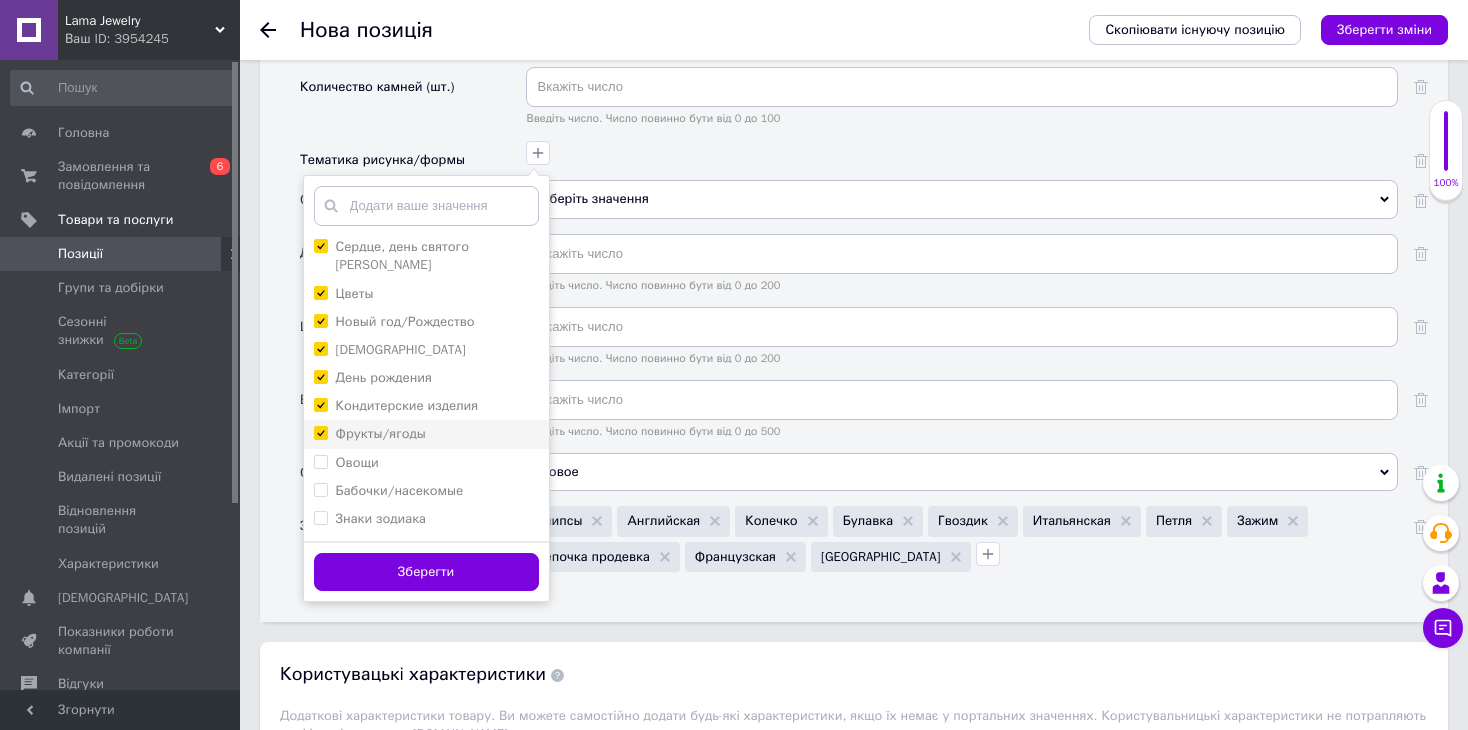 click on "Фрукты/ягоды" at bounding box center (320, 432) 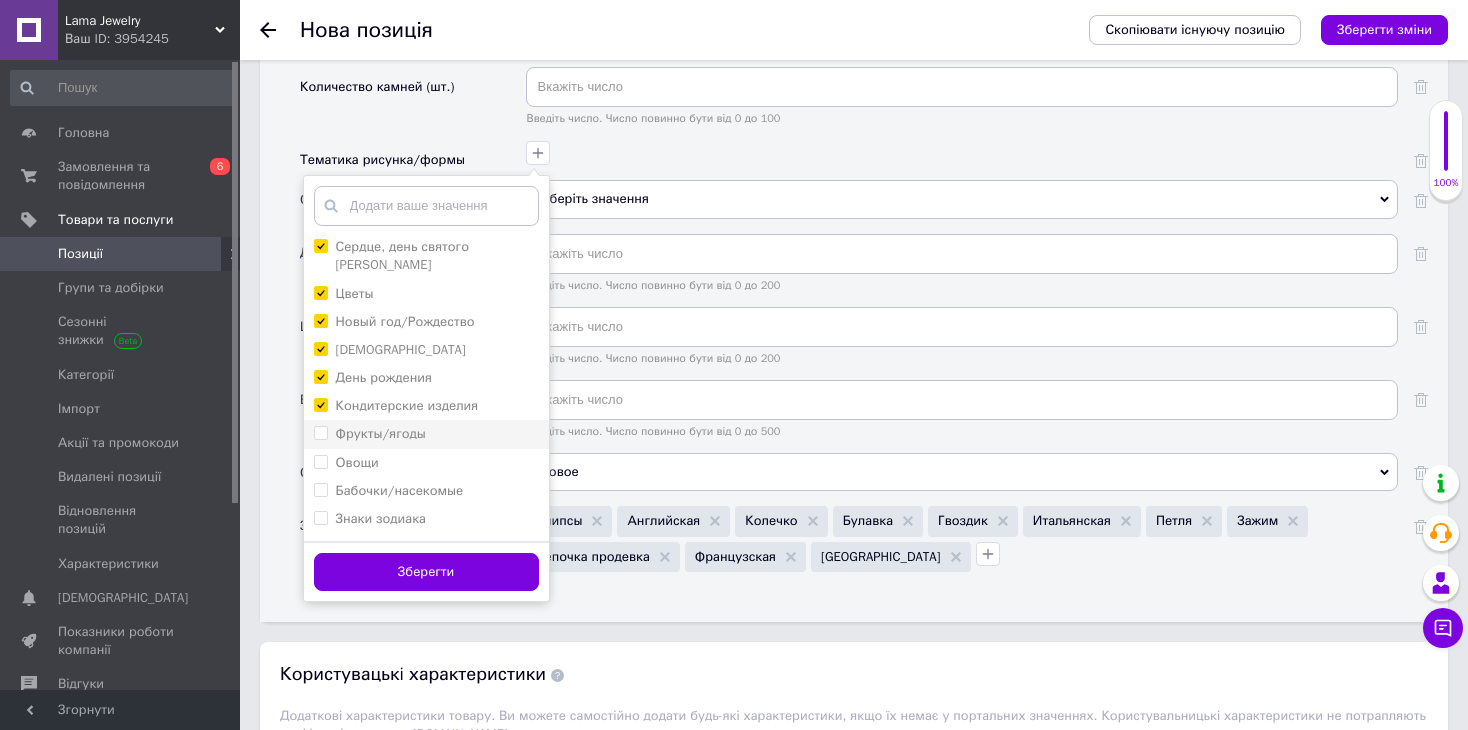 checkbox on "false" 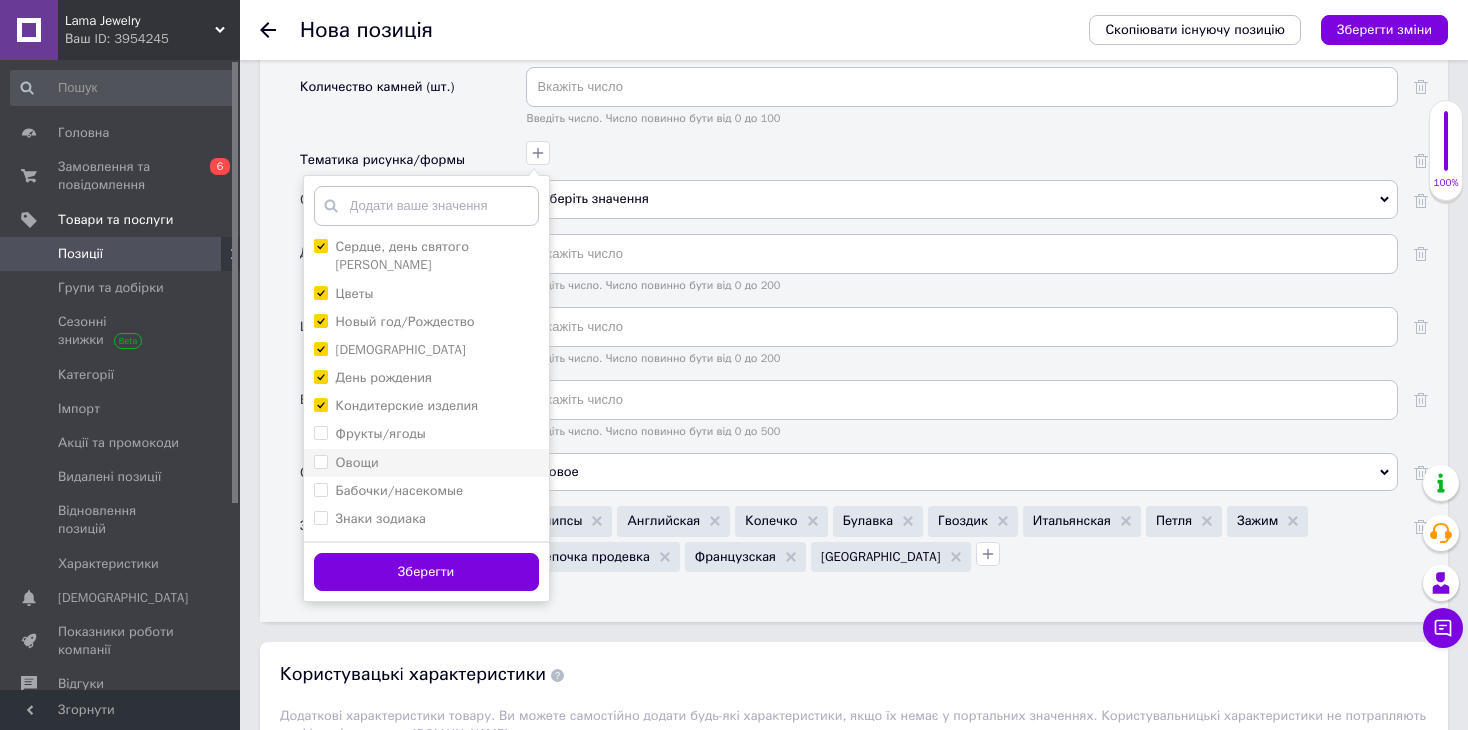click on "Овощи" at bounding box center (357, 462) 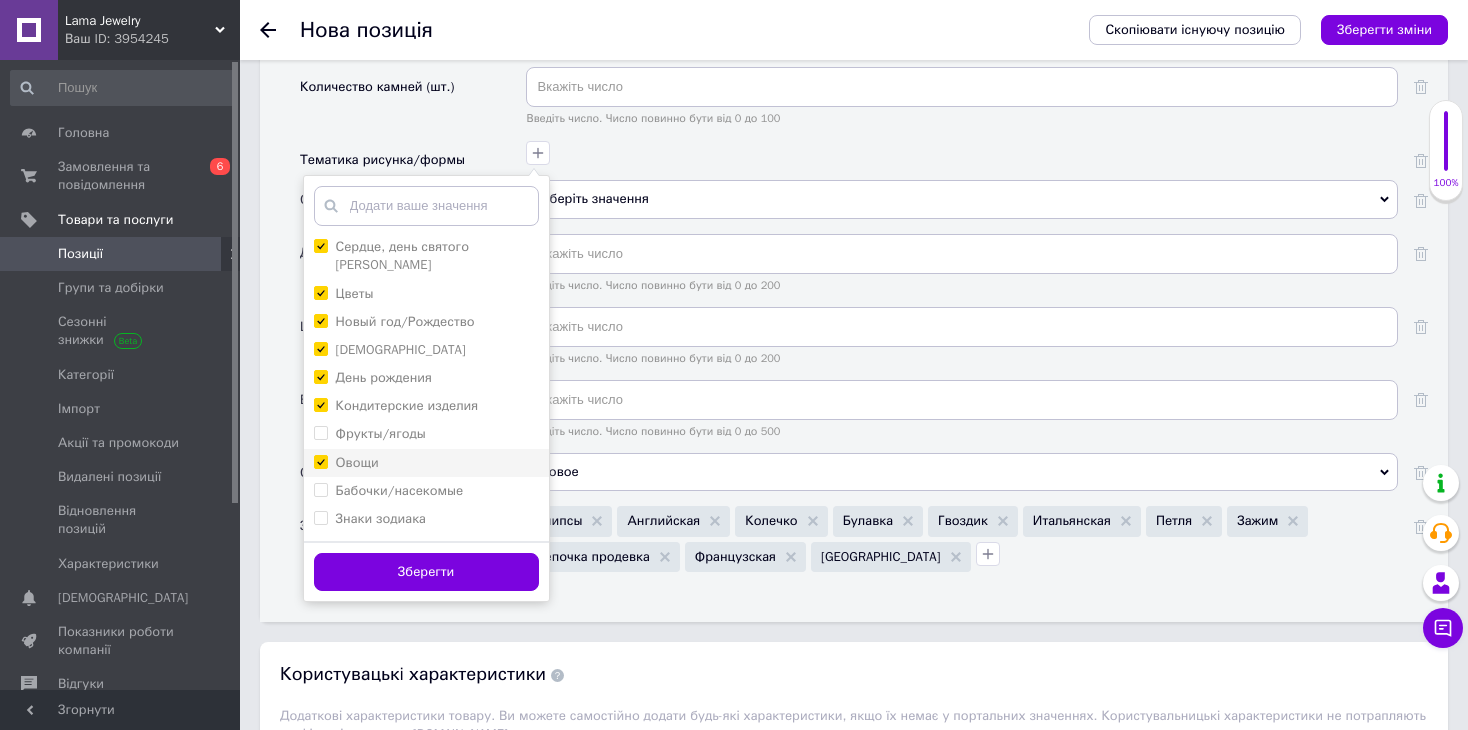 checkbox on "true" 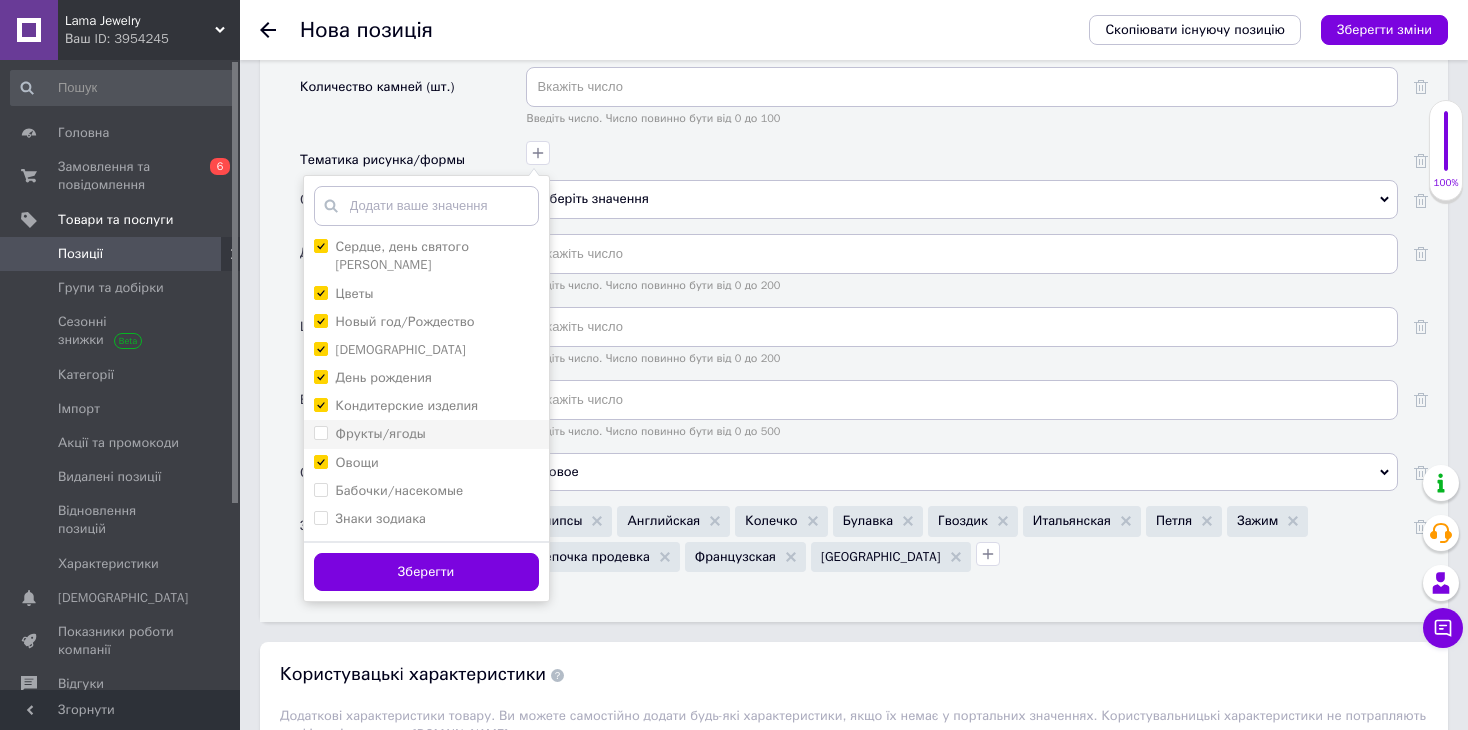 click on "Фрукты/ягоды" at bounding box center (381, 433) 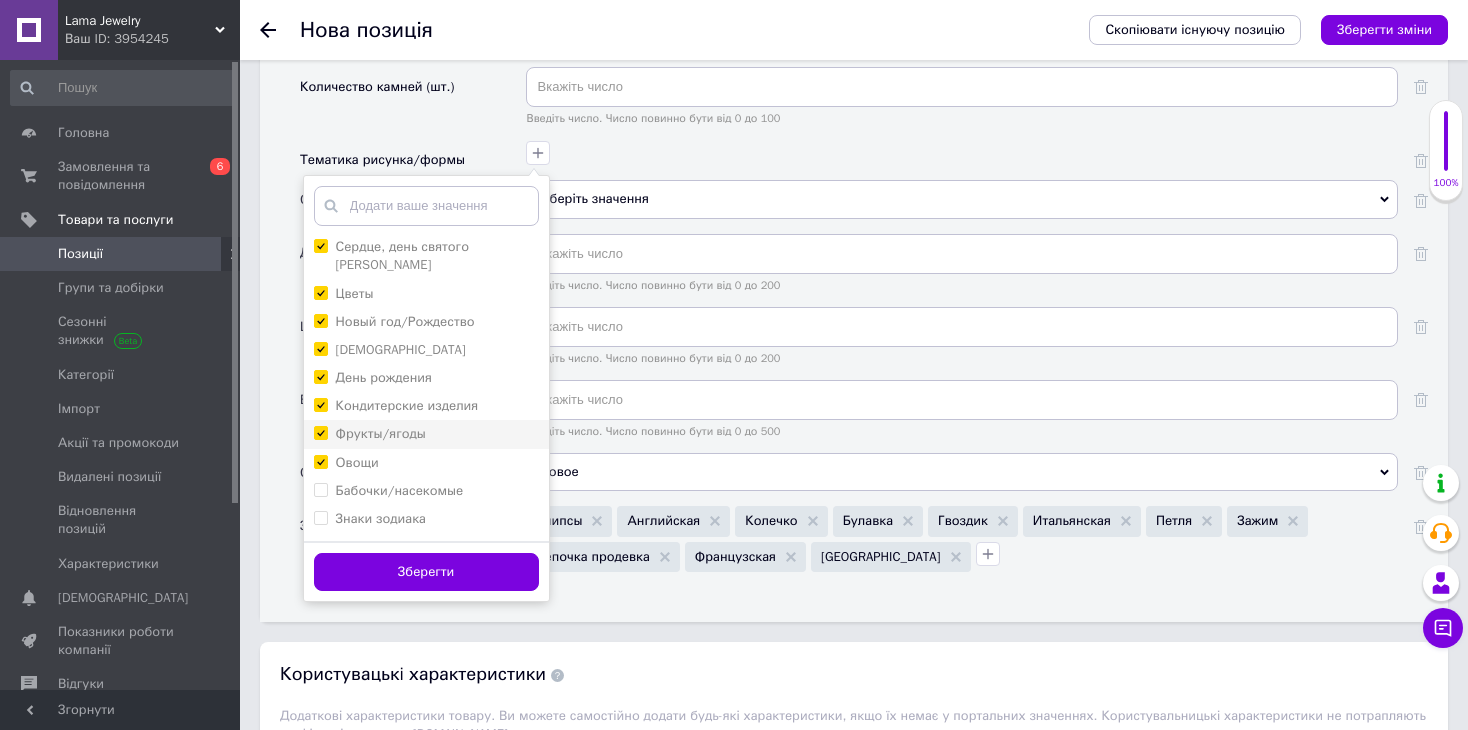checkbox on "true" 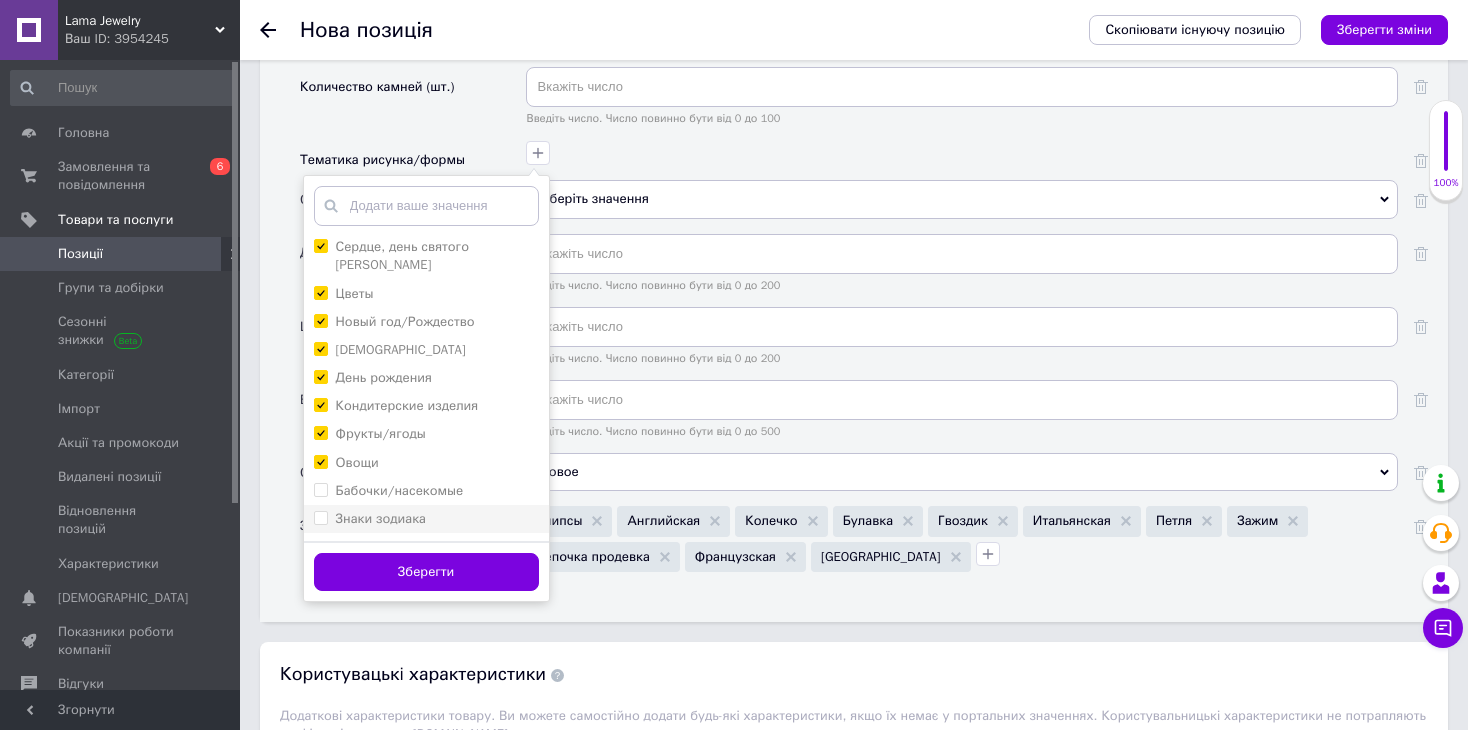 drag, startPoint x: 351, startPoint y: 466, endPoint x: 351, endPoint y: 494, distance: 28 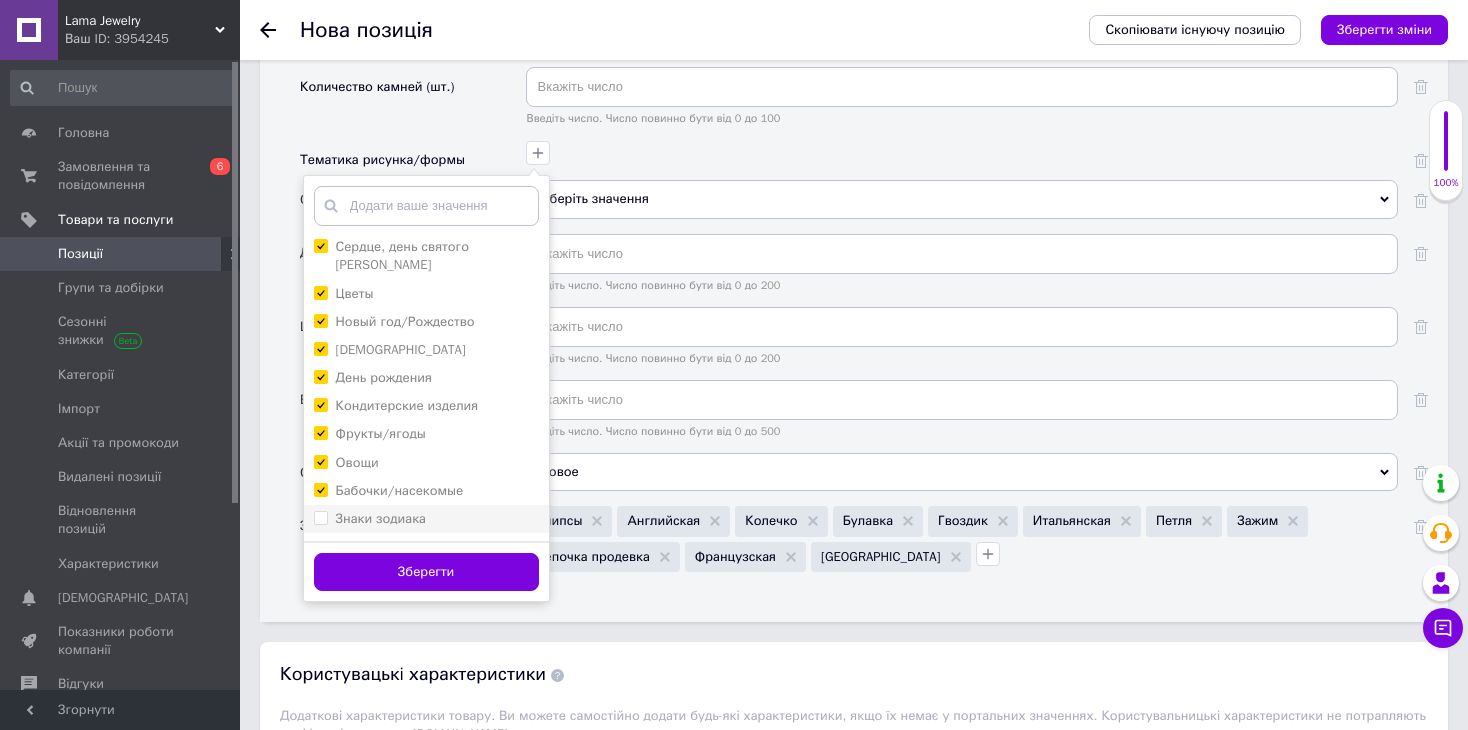 checkbox on "true" 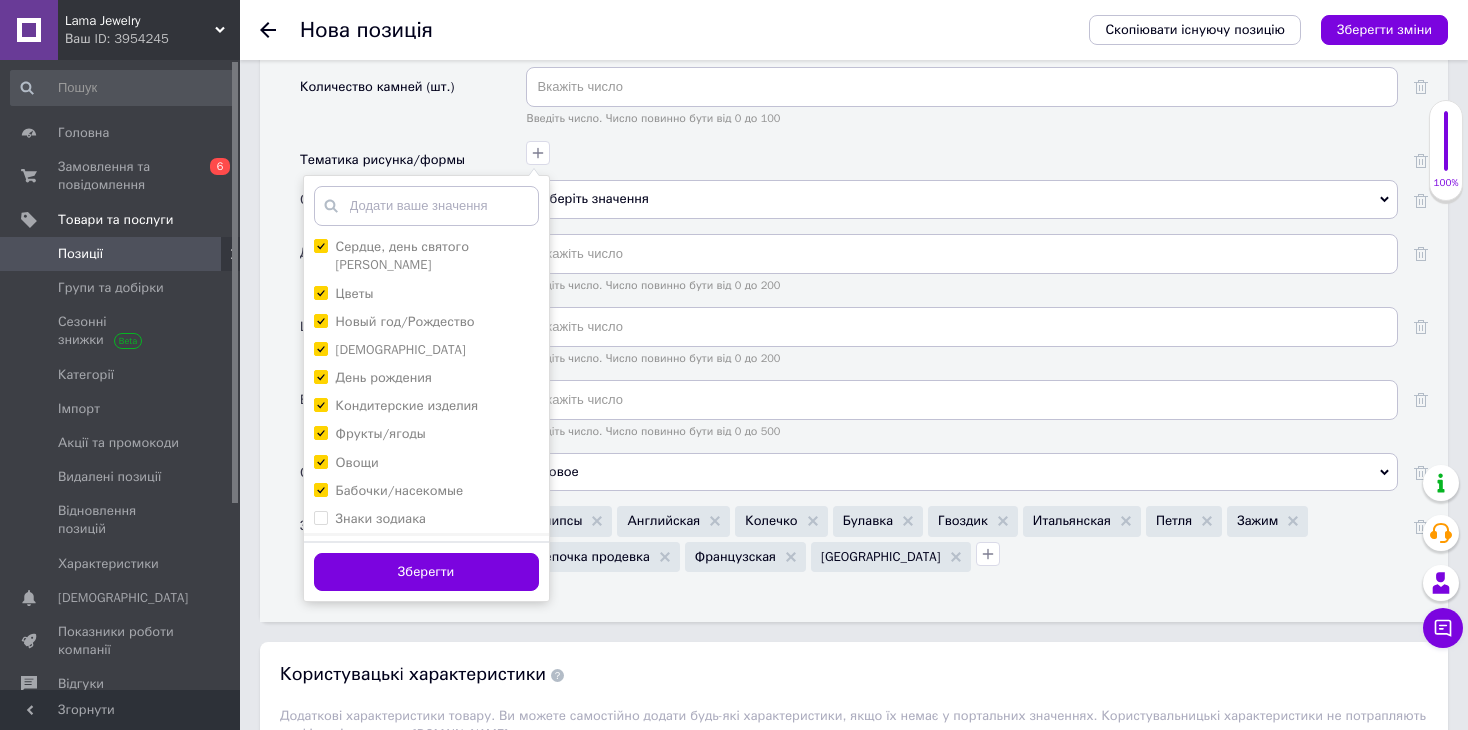 drag, startPoint x: 351, startPoint y: 499, endPoint x: 351, endPoint y: 511, distance: 12 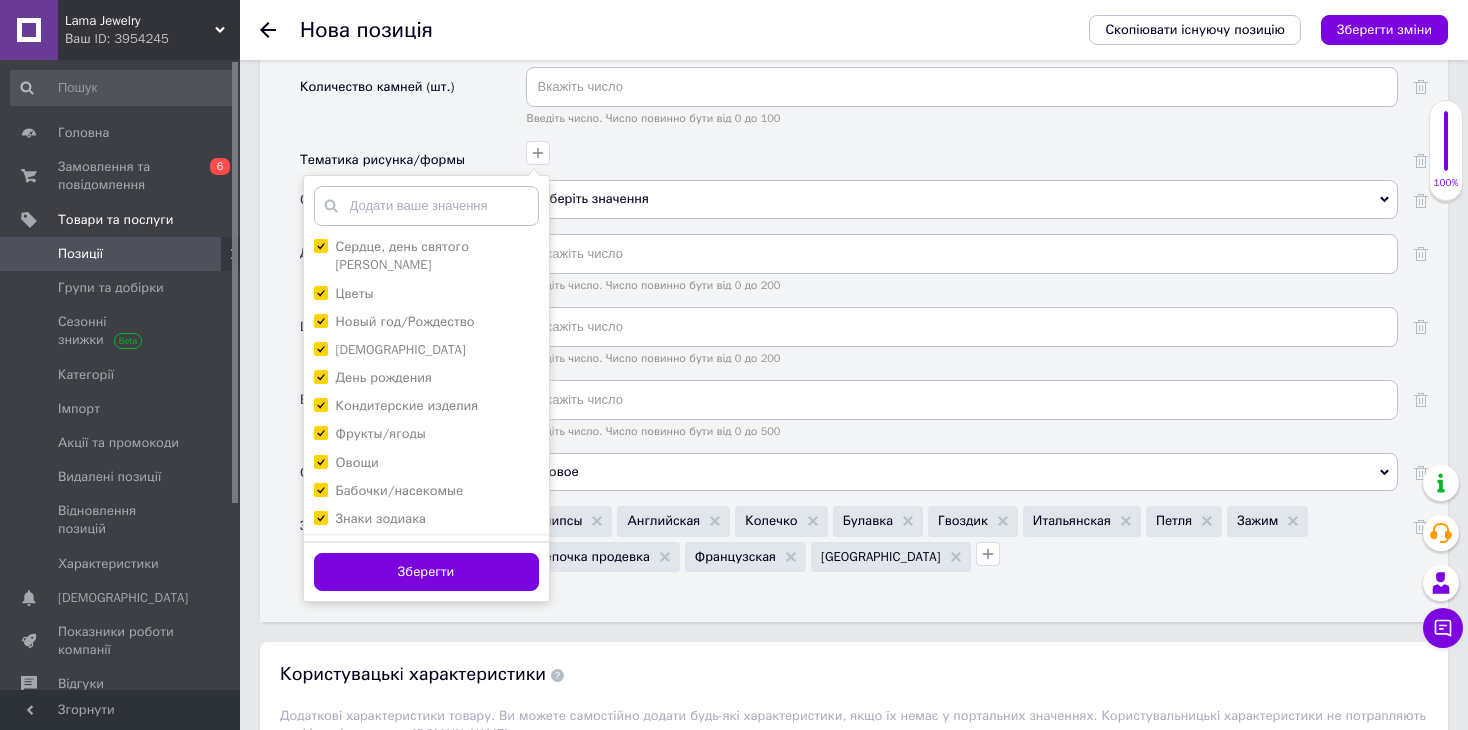 checkbox on "true" 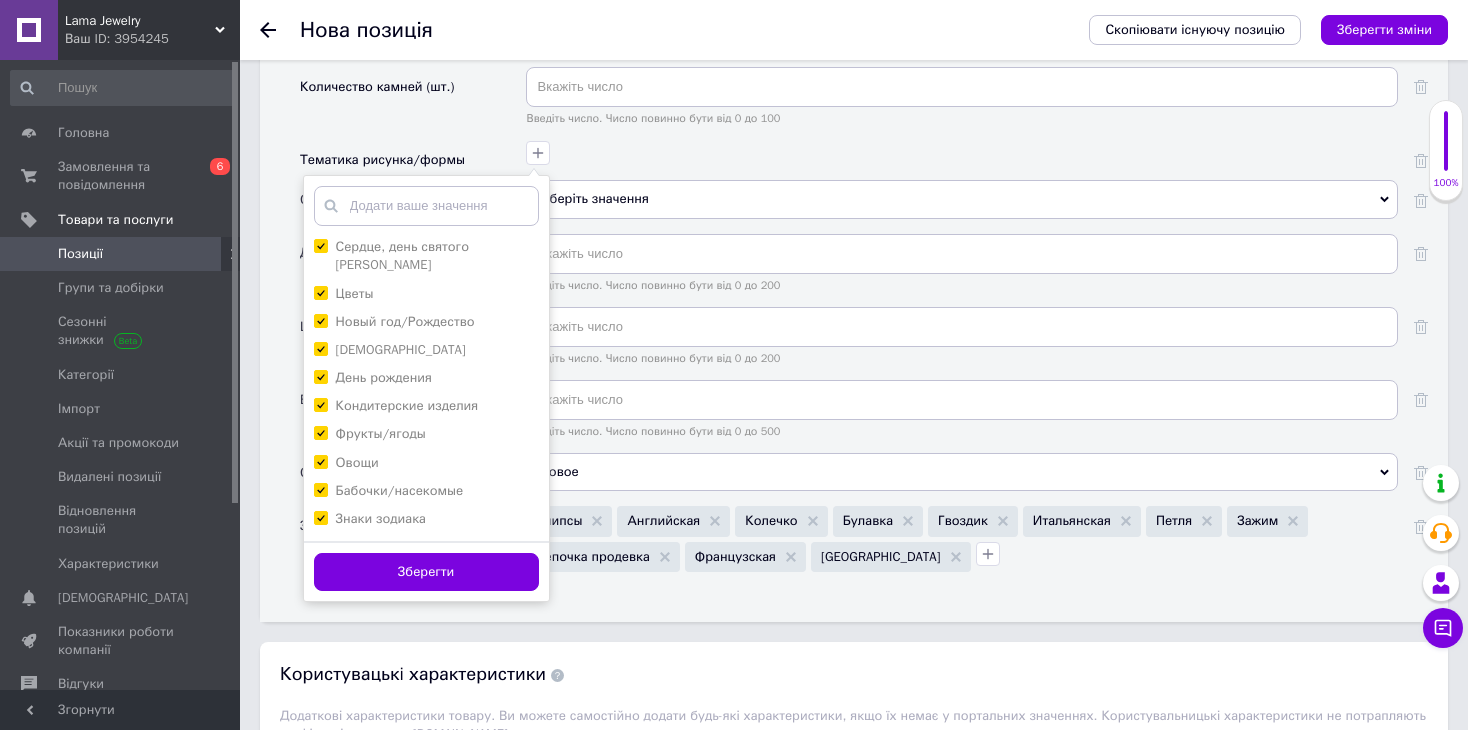 scroll, scrollTop: 400, scrollLeft: 0, axis: vertical 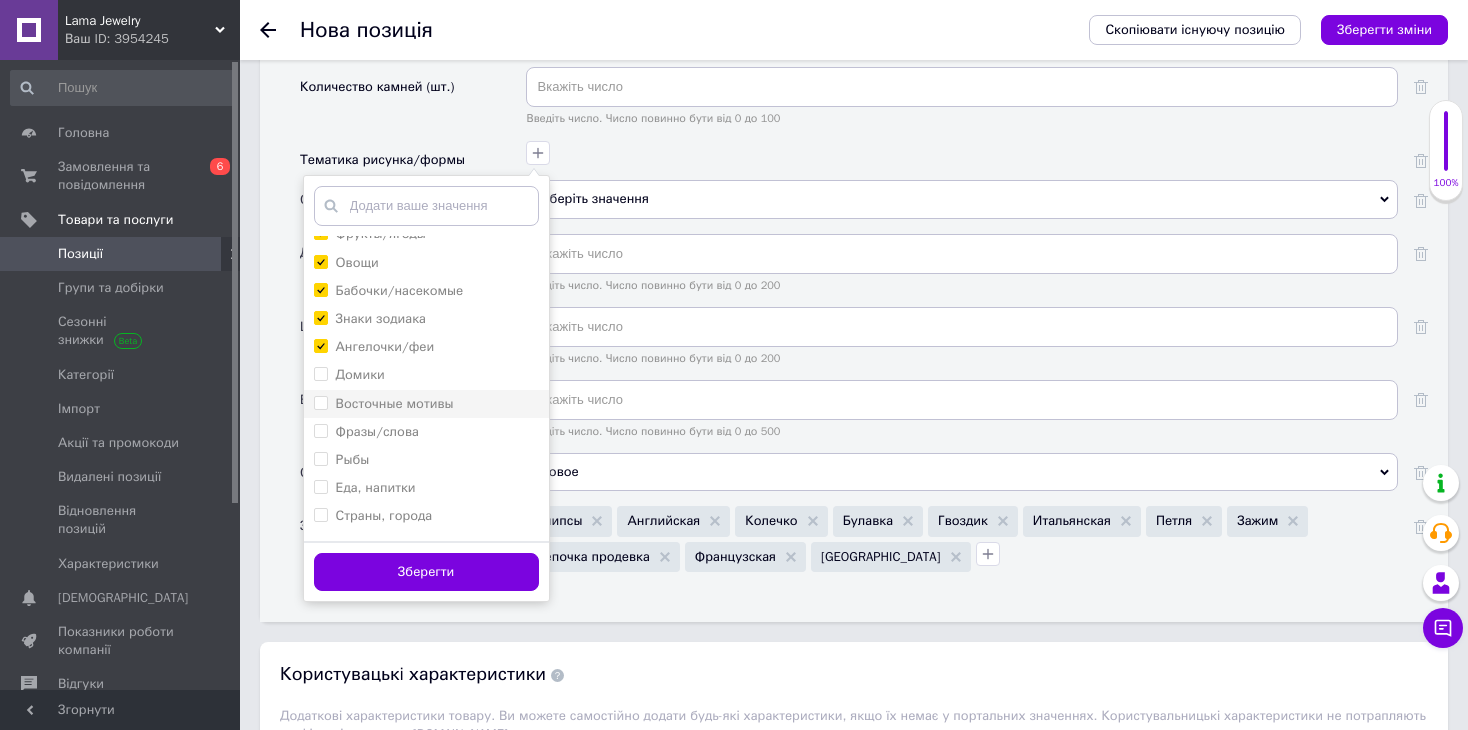 click on "Восточные мотивы" at bounding box center (426, 404) 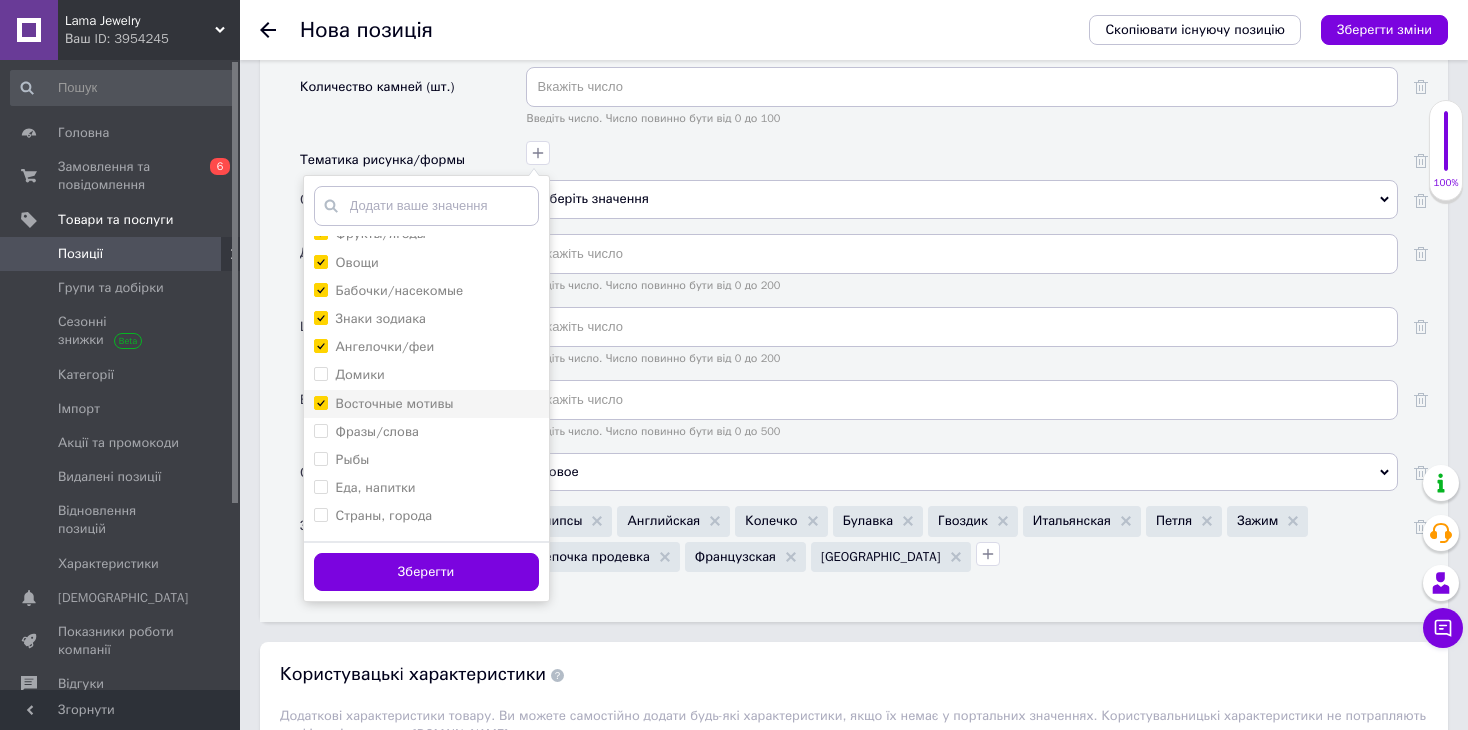 checkbox on "true" 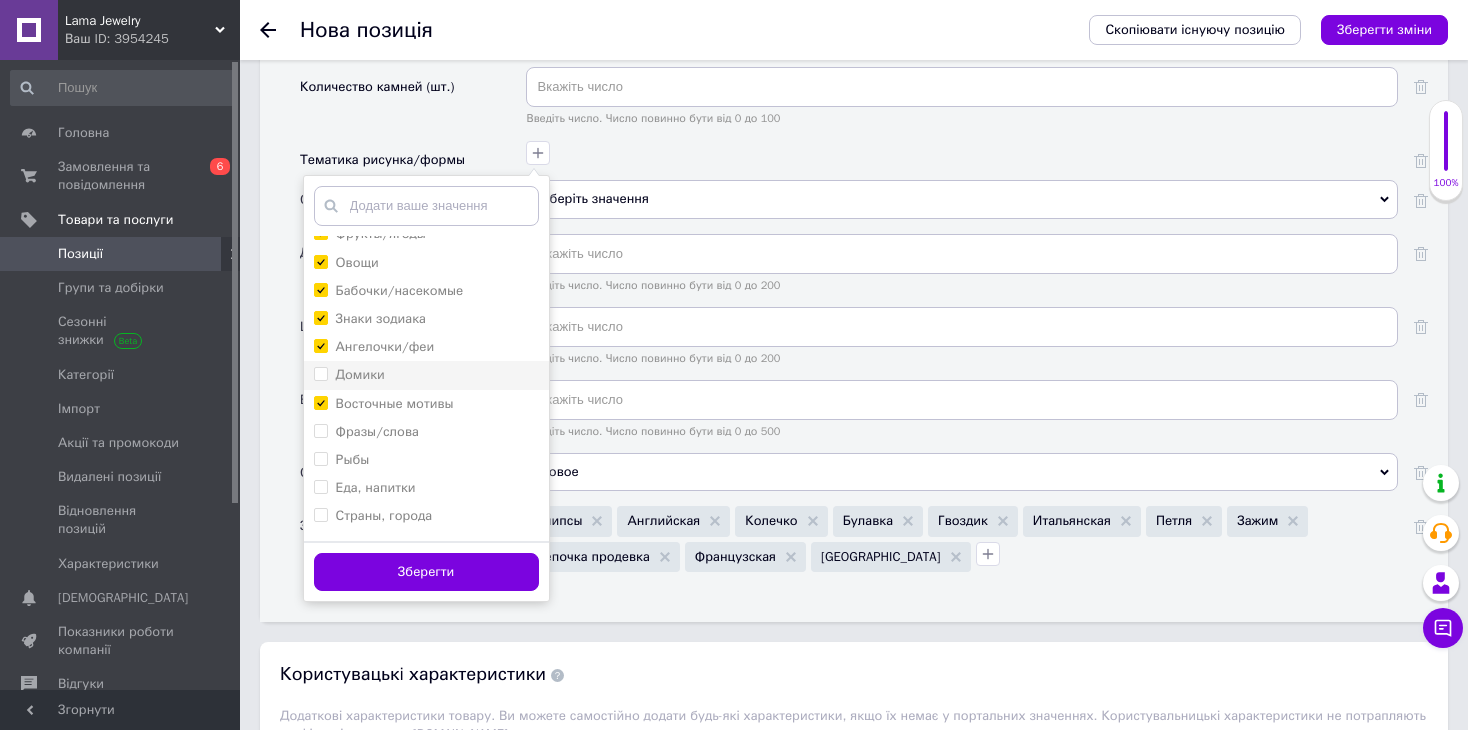 click on "Домики" at bounding box center (360, 374) 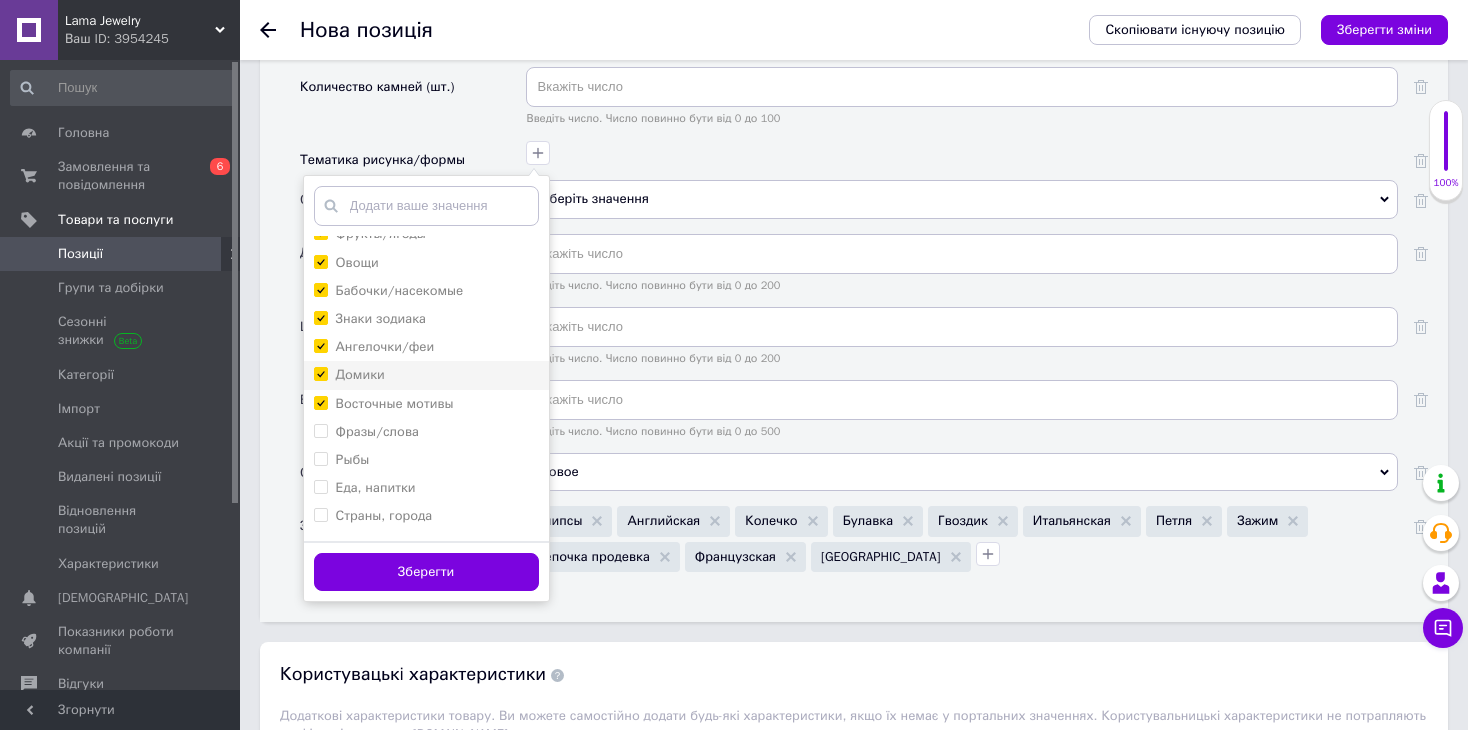 checkbox on "true" 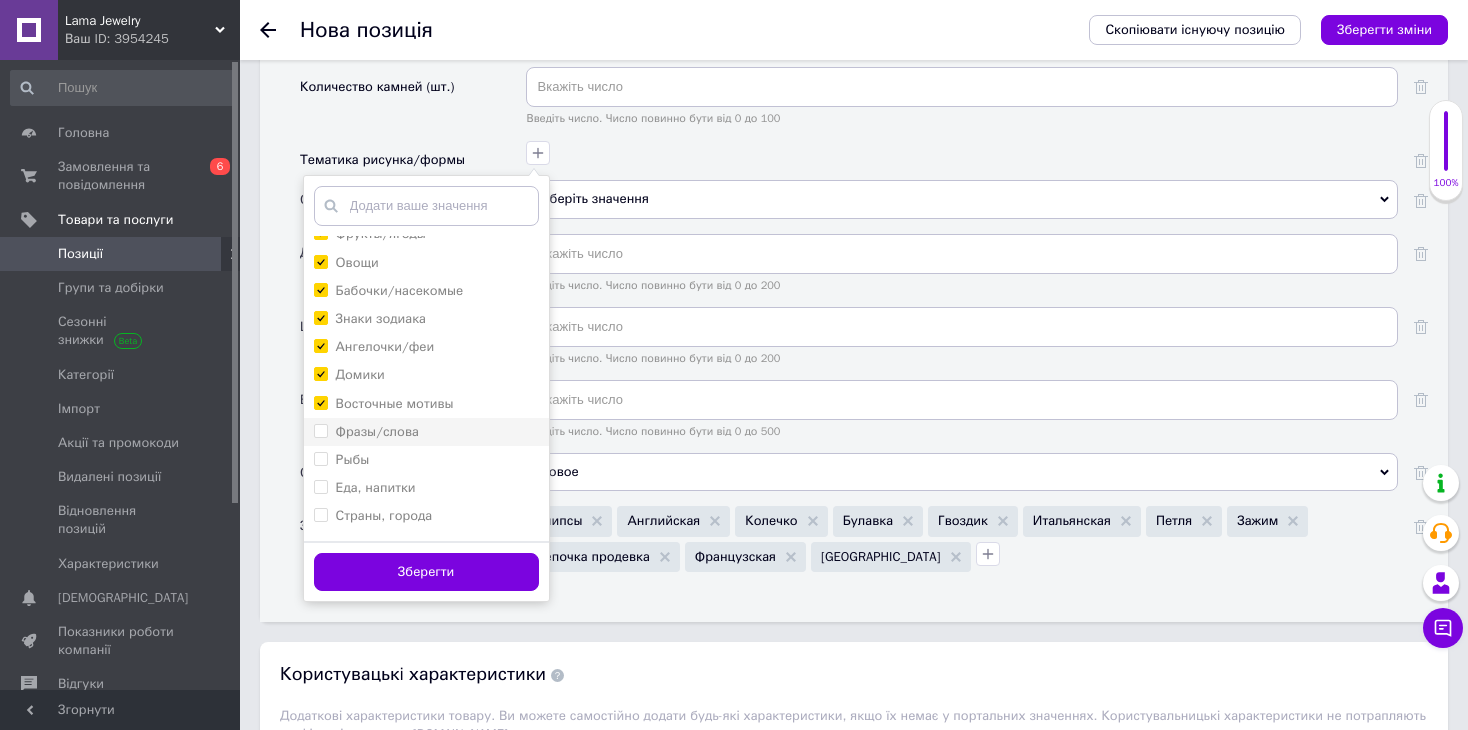click on "Фразы/слова" at bounding box center (377, 431) 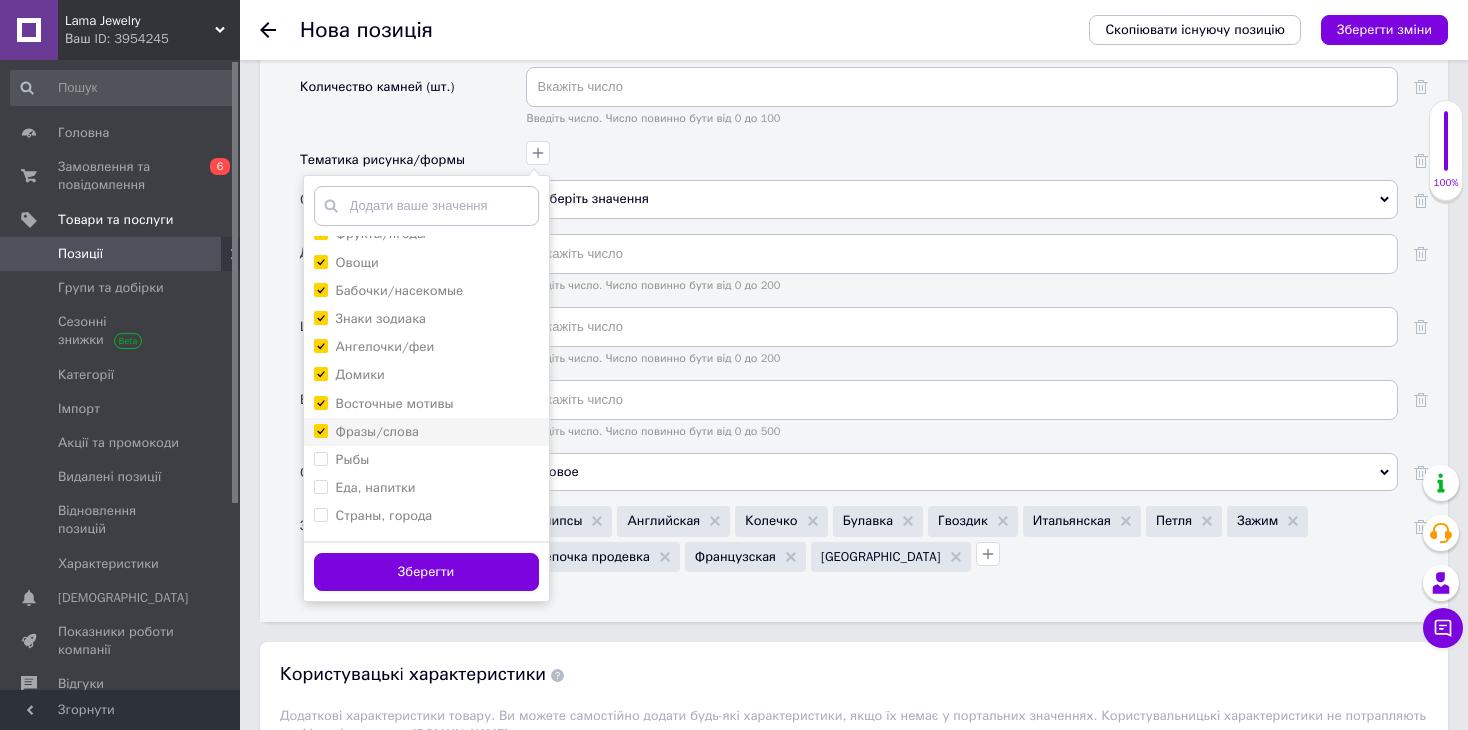 checkbox on "true" 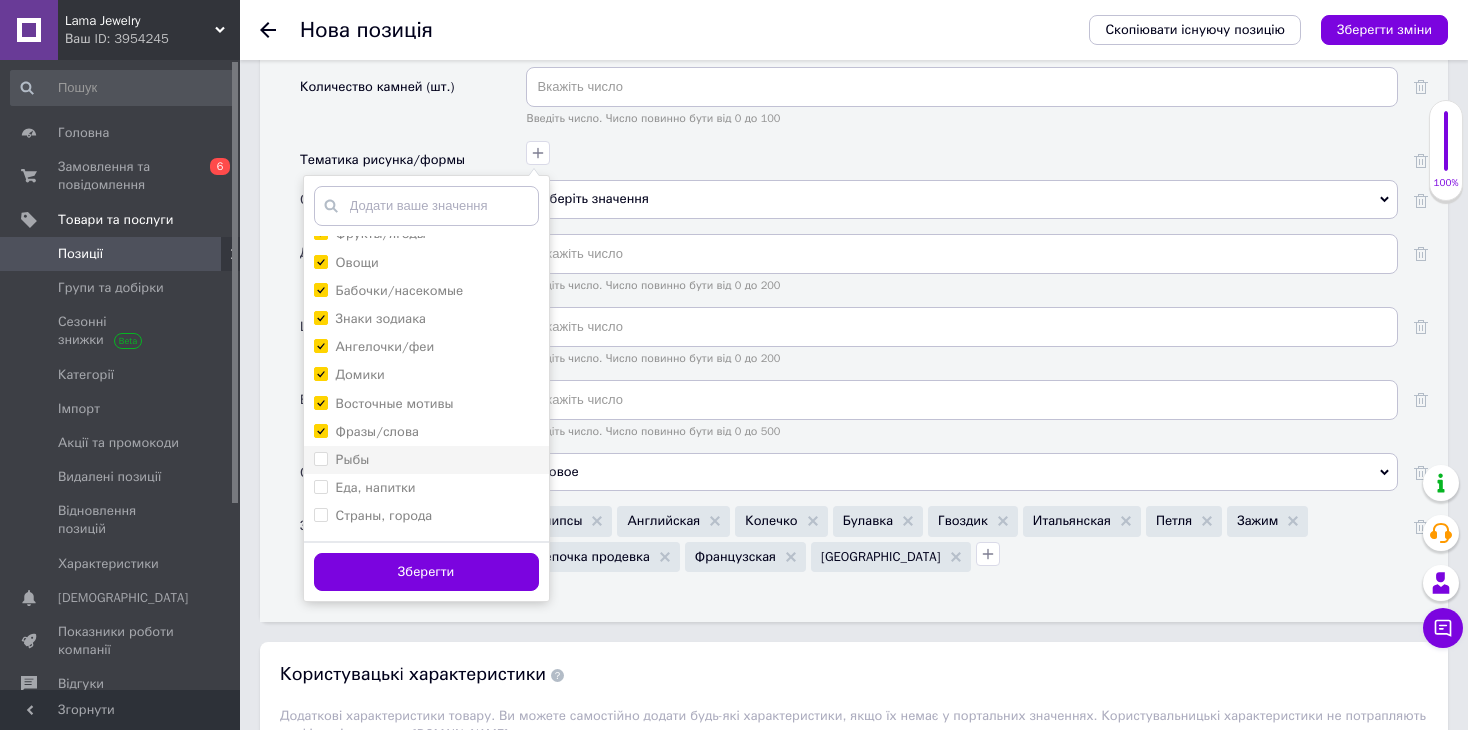 click on "Рыбы" at bounding box center (353, 459) 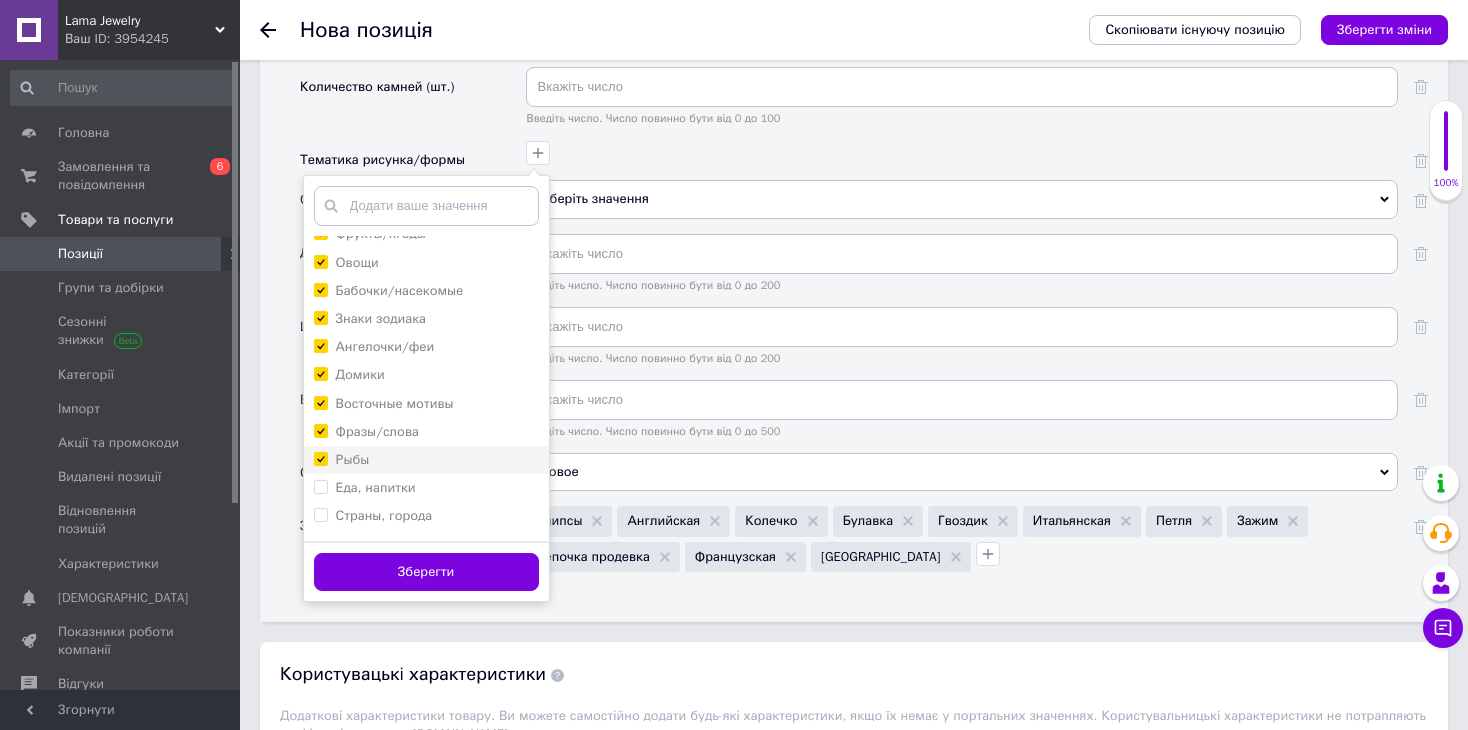 checkbox on "true" 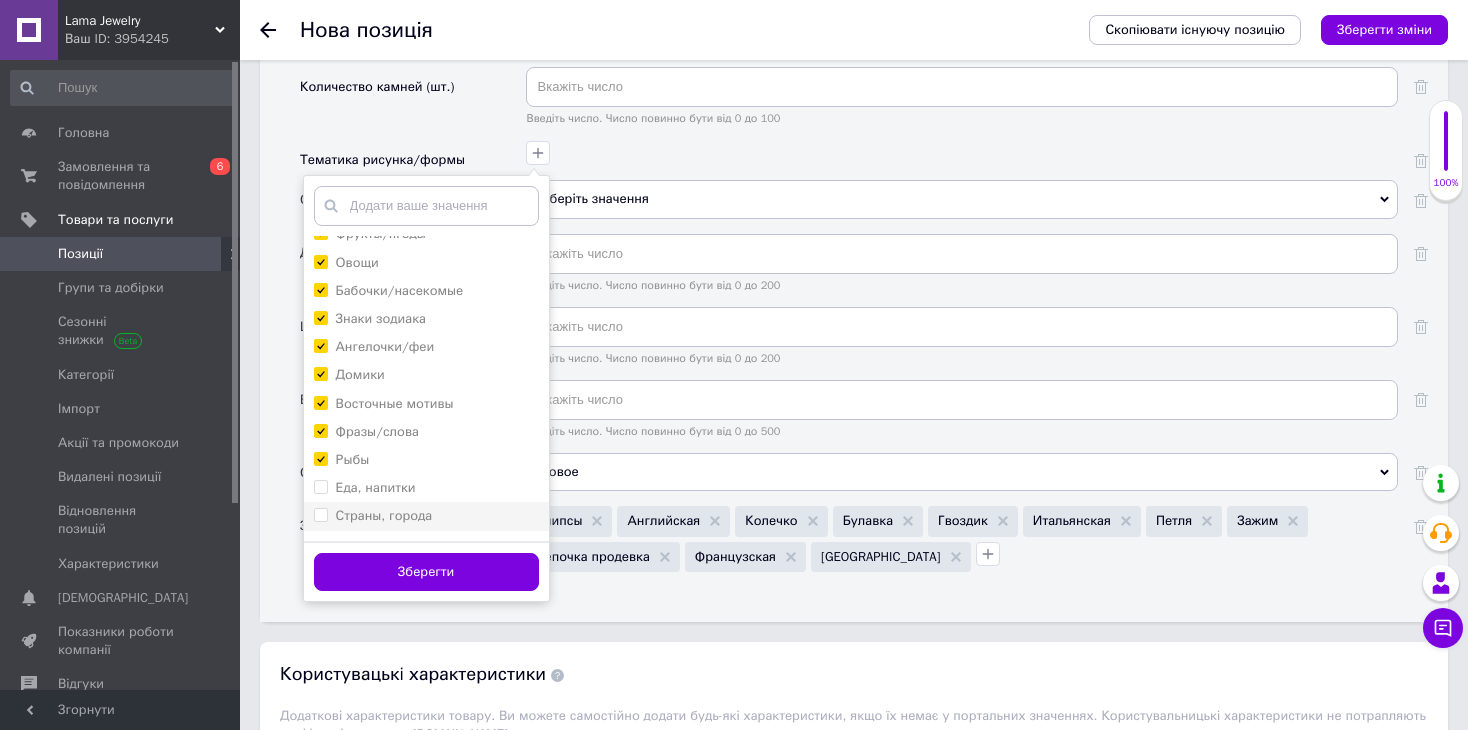 drag, startPoint x: 358, startPoint y: 455, endPoint x: 356, endPoint y: 479, distance: 24.083189 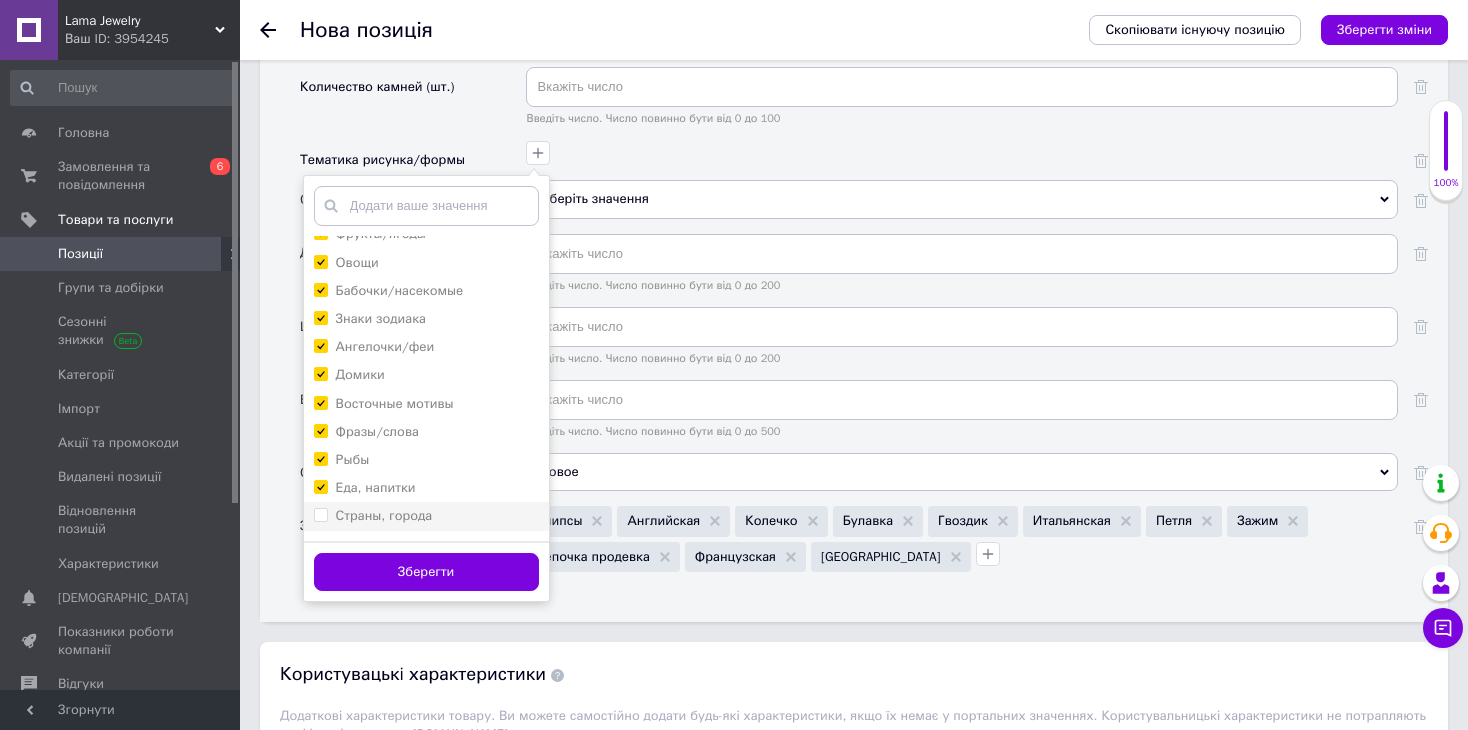 checkbox on "true" 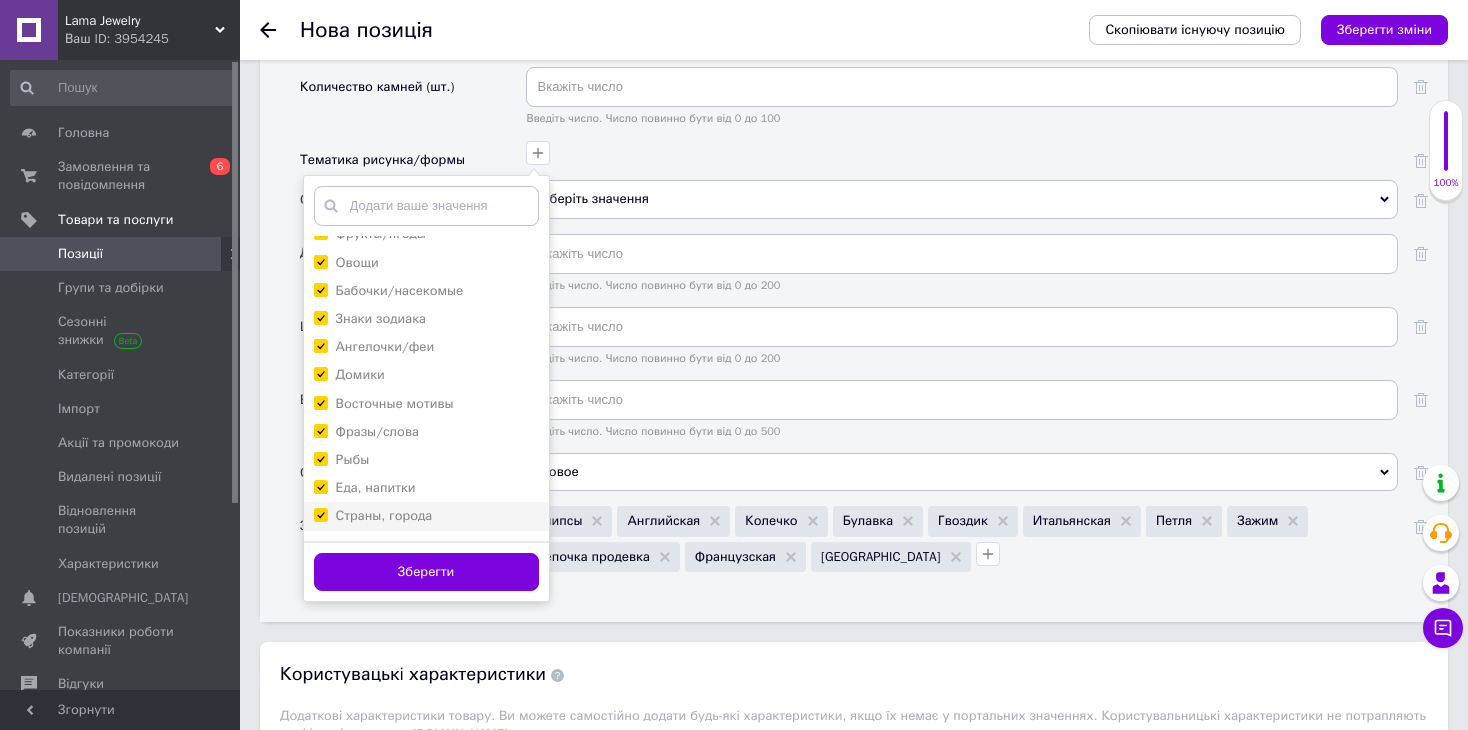 checkbox on "true" 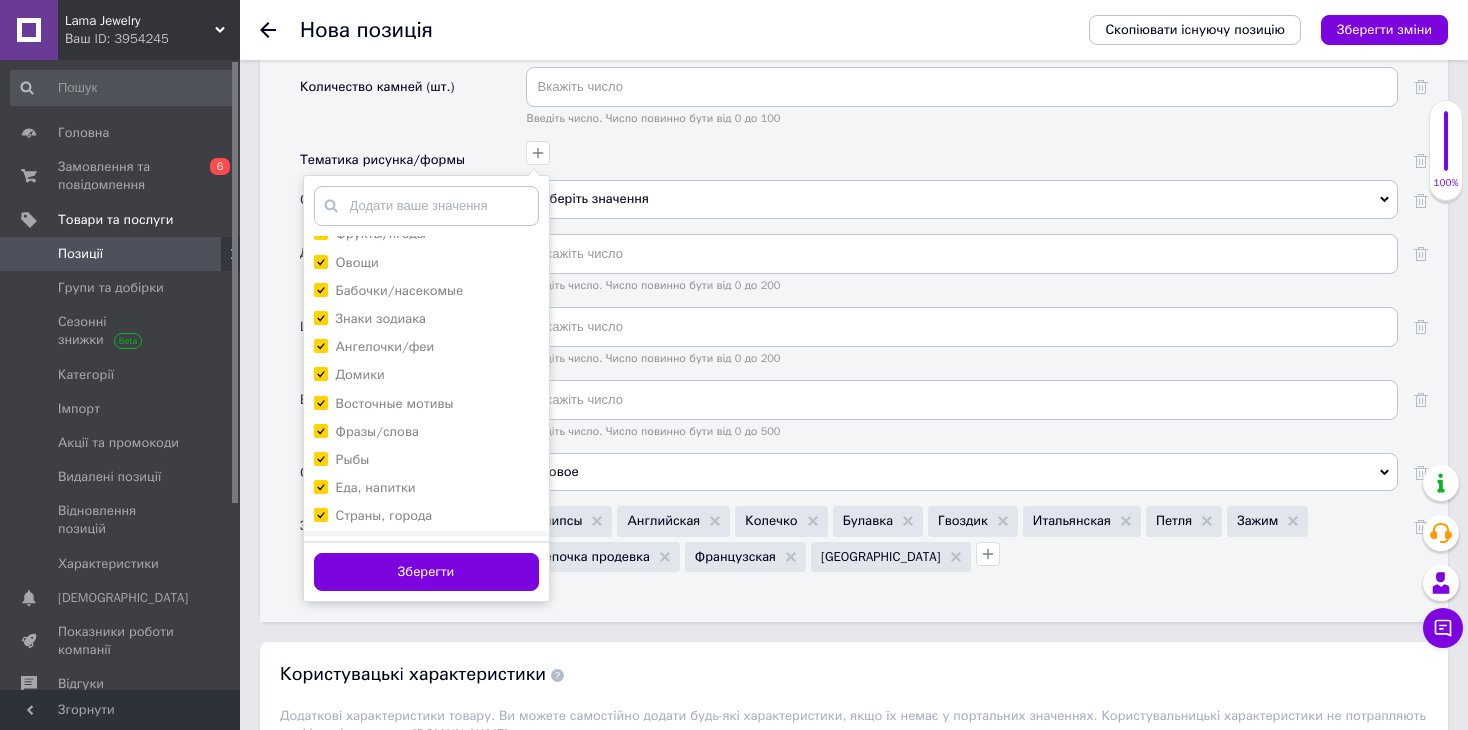 click on "Флаги" at bounding box center [355, 544] 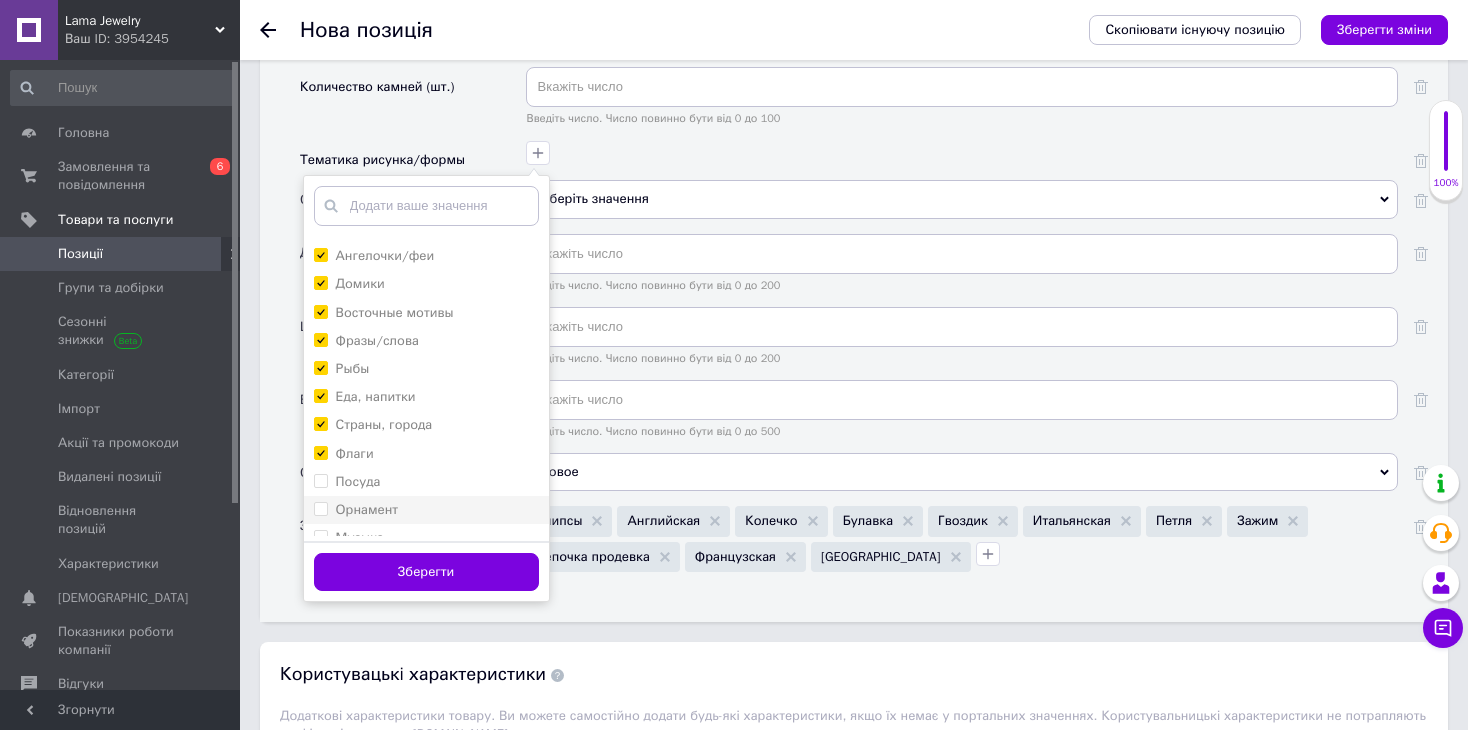 scroll, scrollTop: 600, scrollLeft: 0, axis: vertical 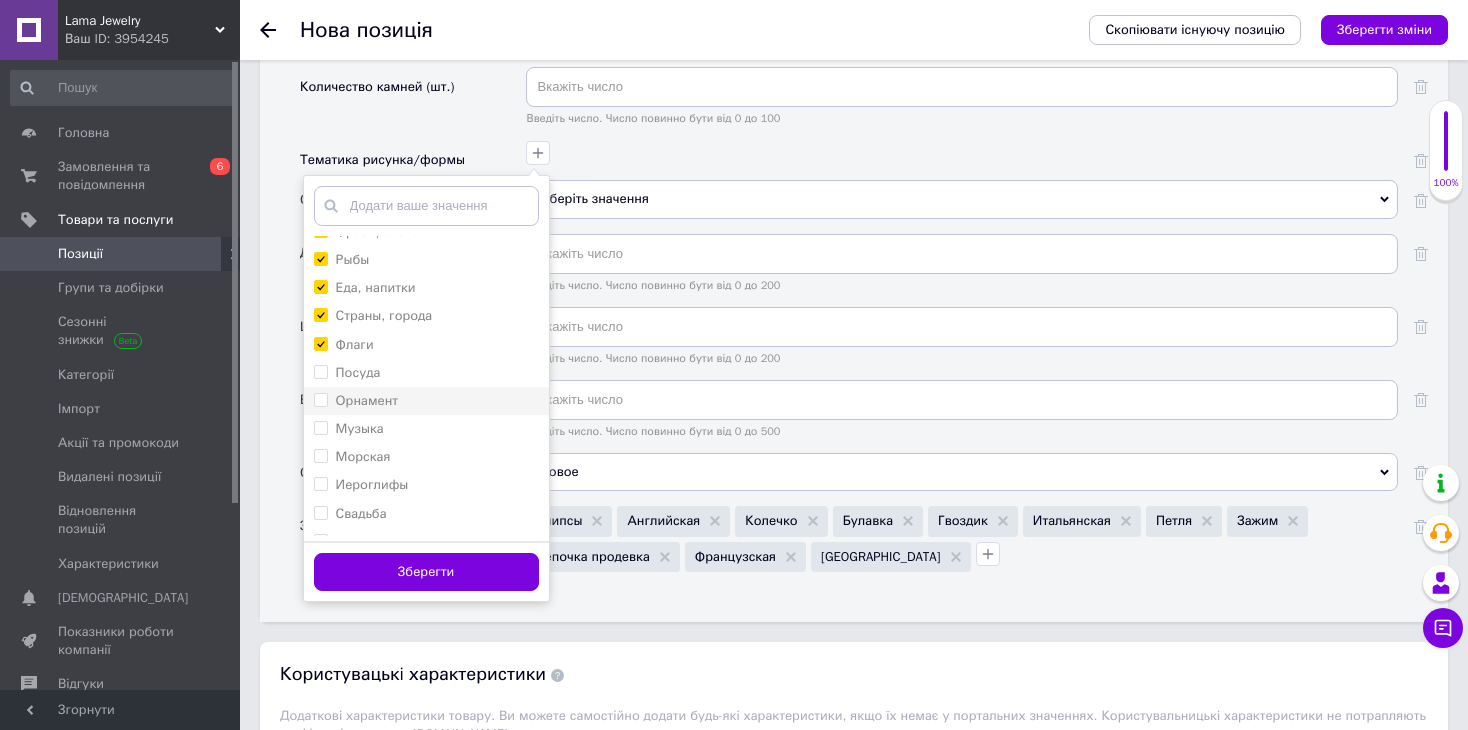 drag, startPoint x: 343, startPoint y: 348, endPoint x: 345, endPoint y: 366, distance: 18.110771 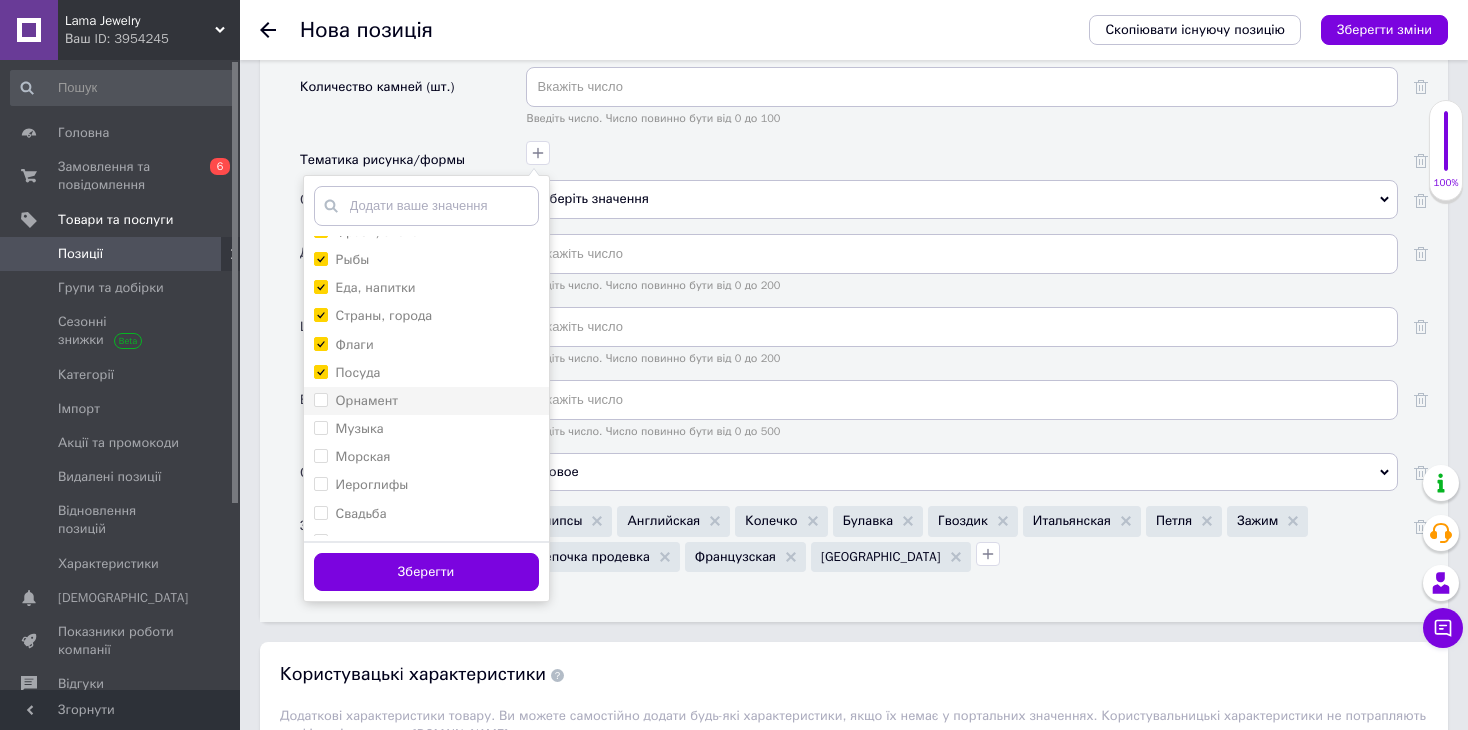 checkbox on "true" 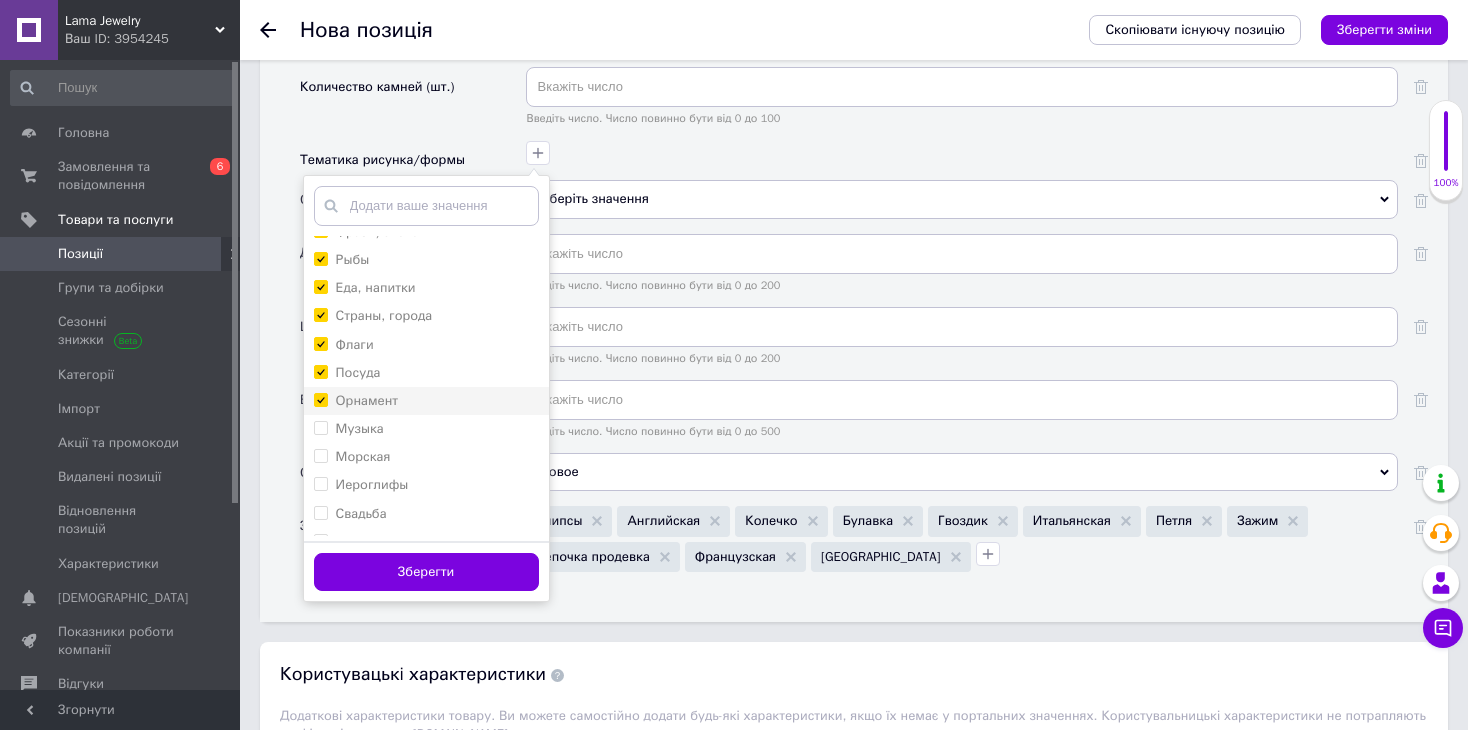 checkbox on "true" 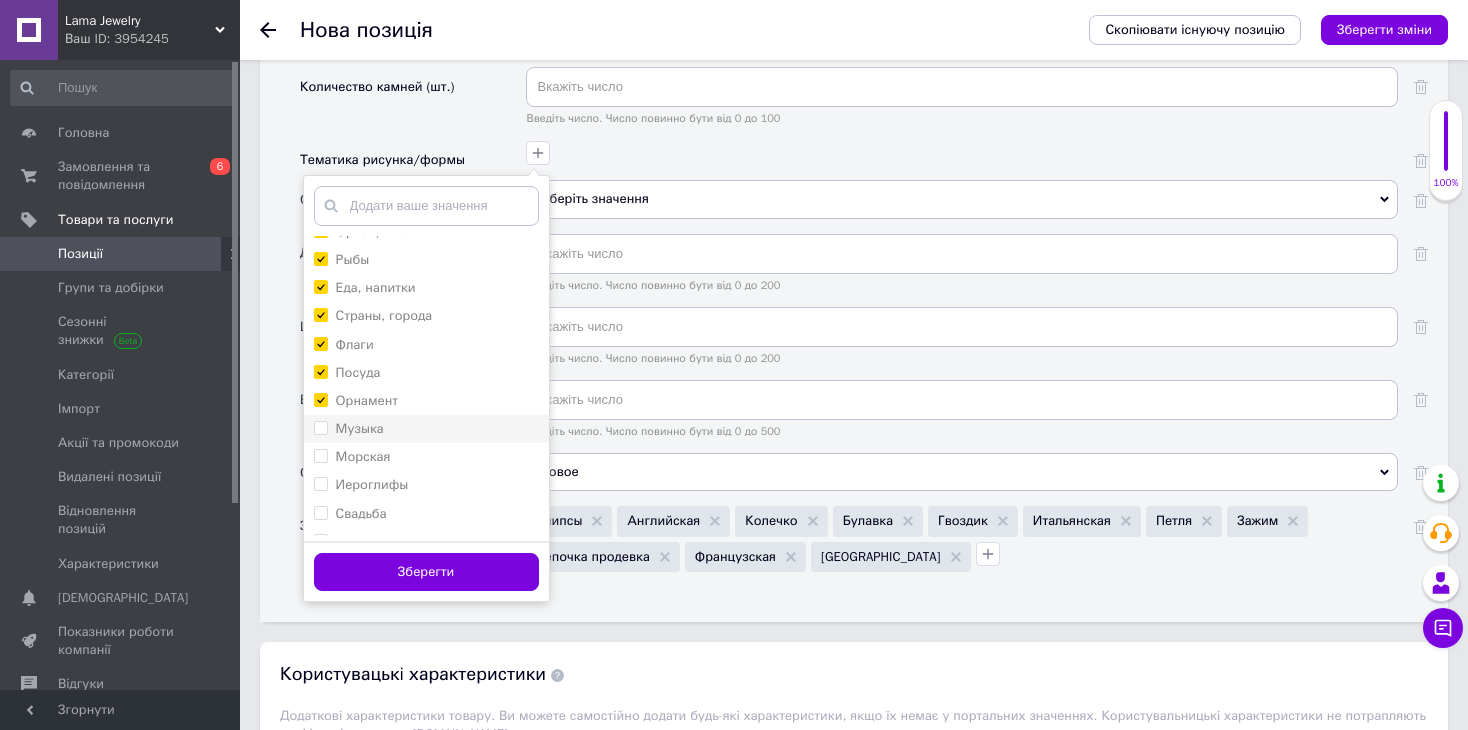 click on "Музыка" at bounding box center (360, 428) 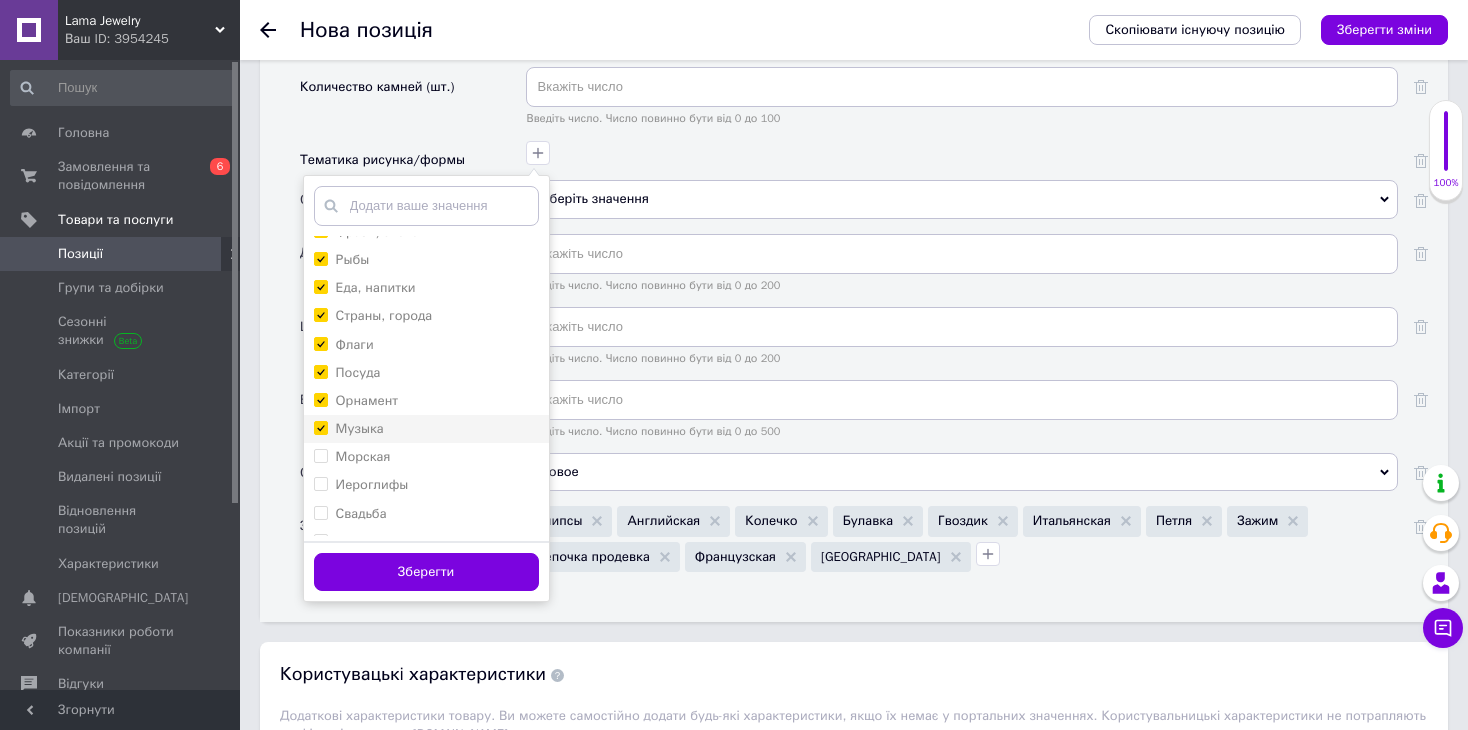 checkbox on "true" 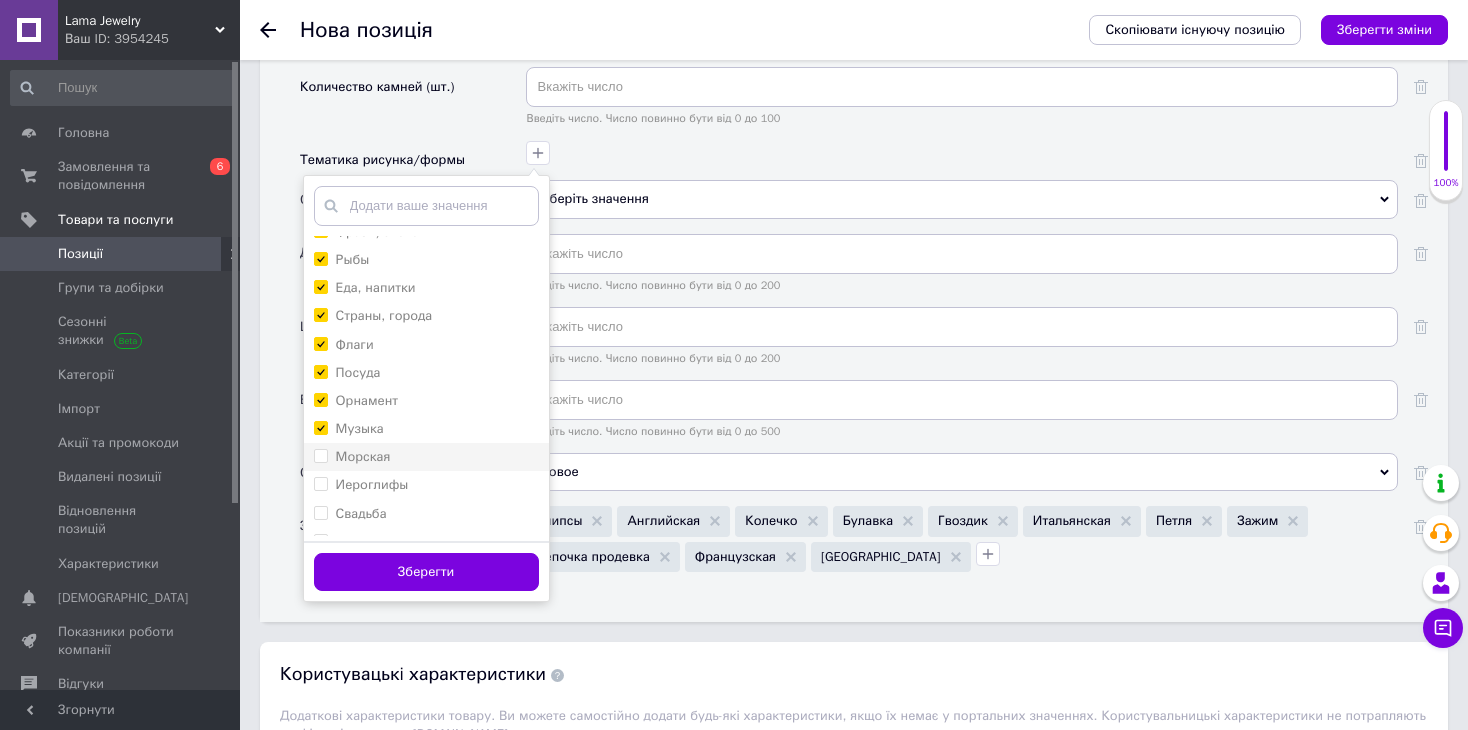 click on "Морская" at bounding box center (363, 456) 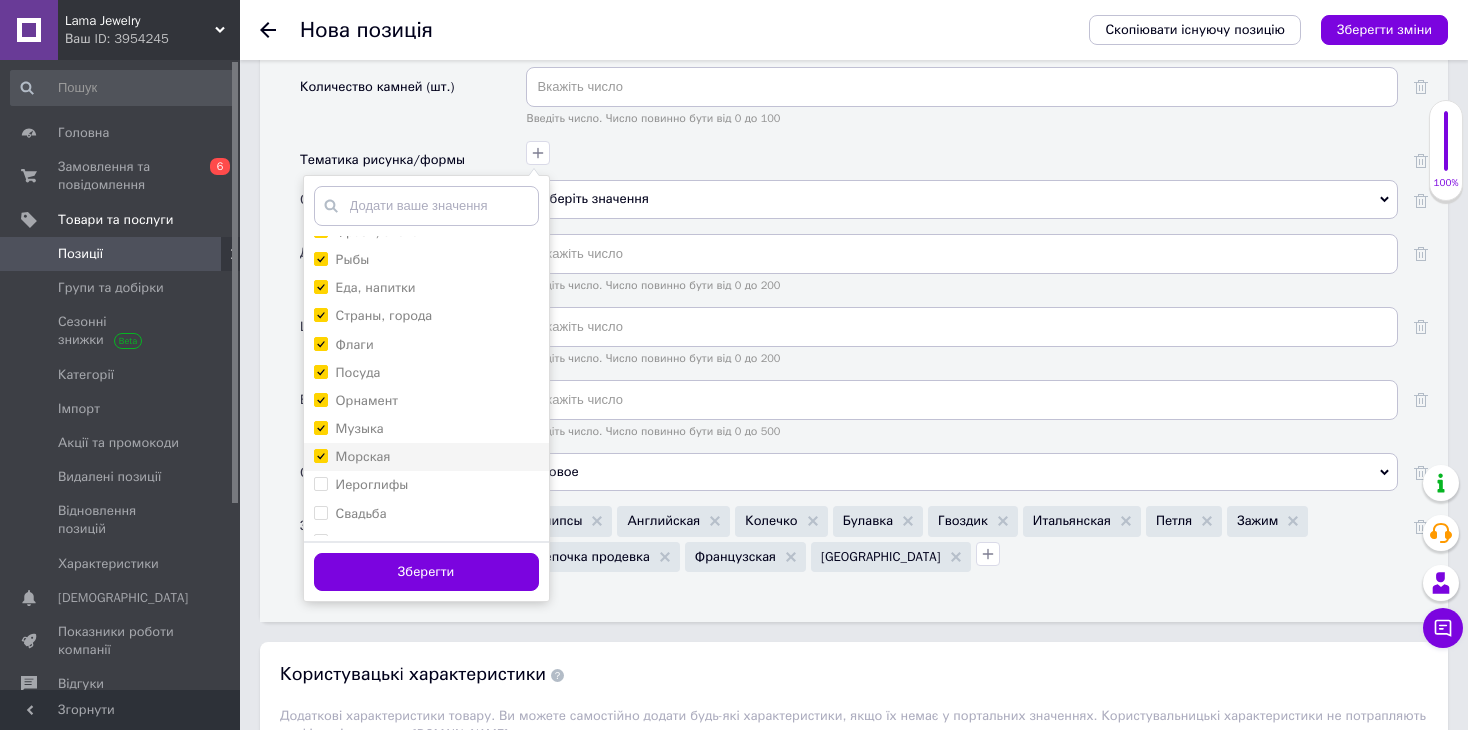 checkbox on "true" 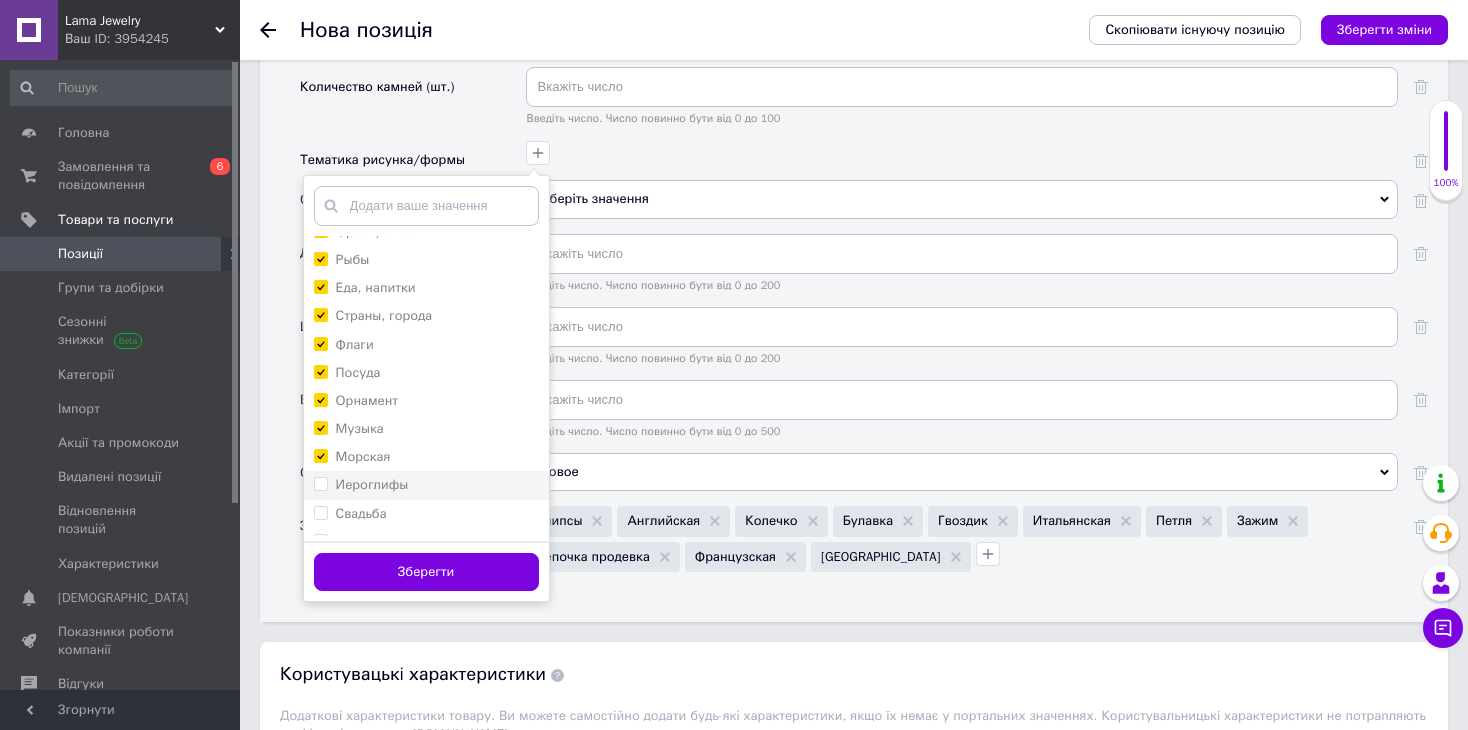 click on "Иероглифы" at bounding box center [372, 484] 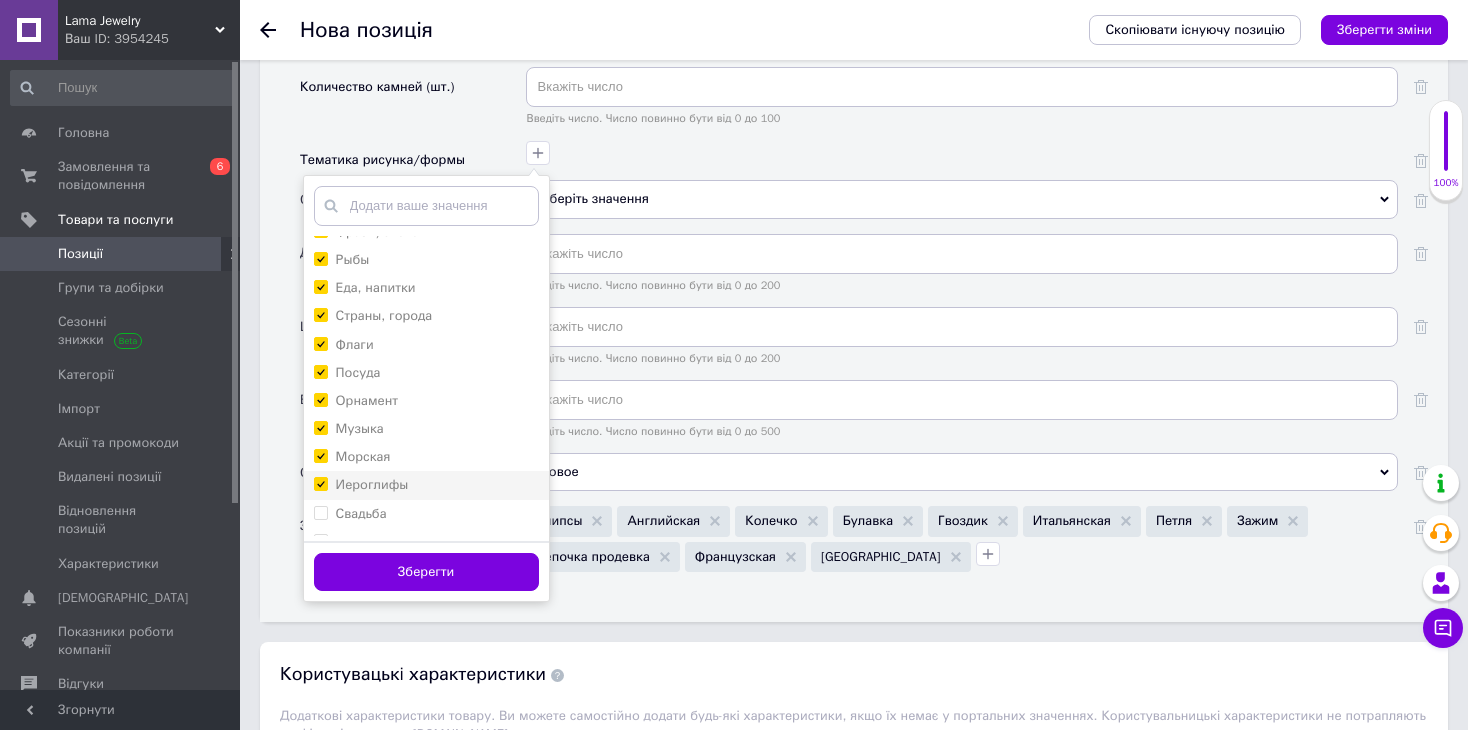 checkbox on "true" 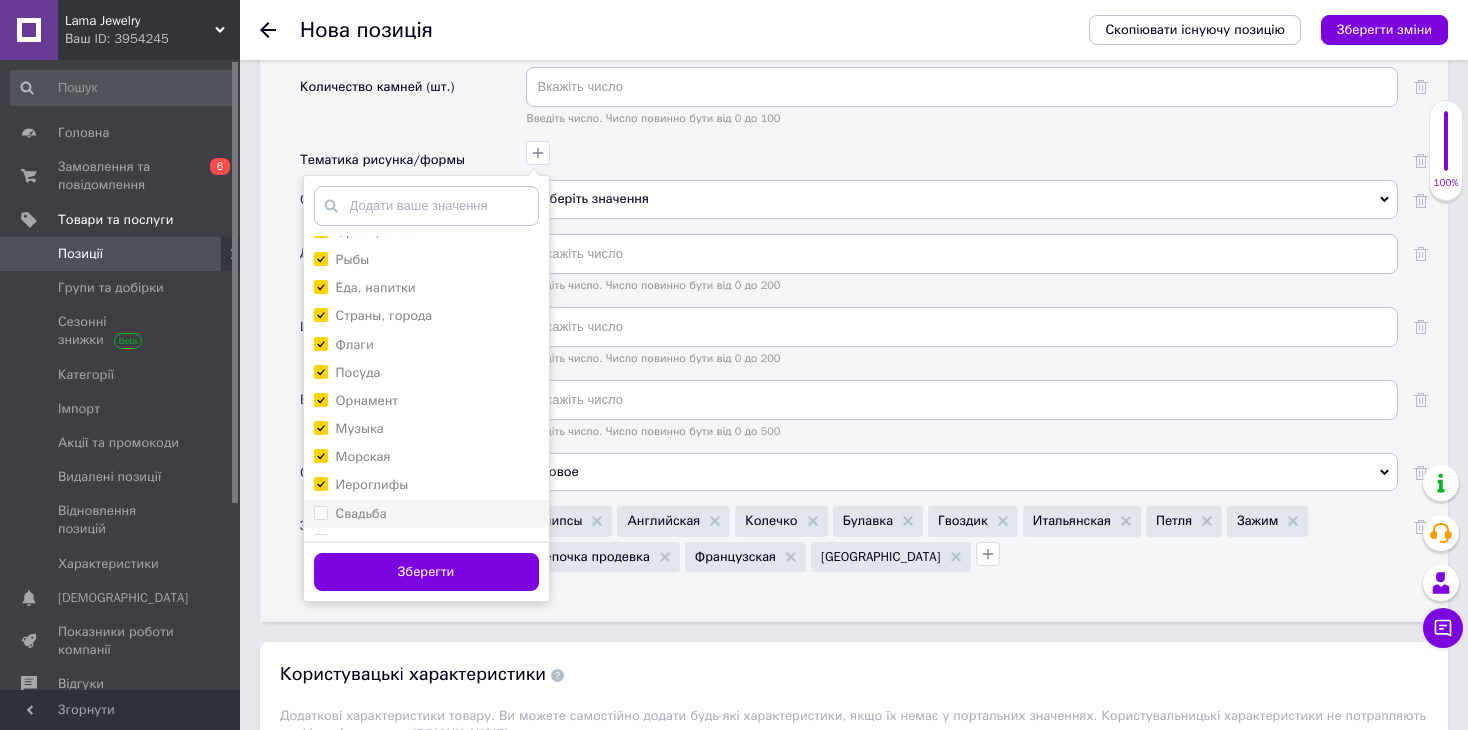 click on "Свадьба" at bounding box center (361, 513) 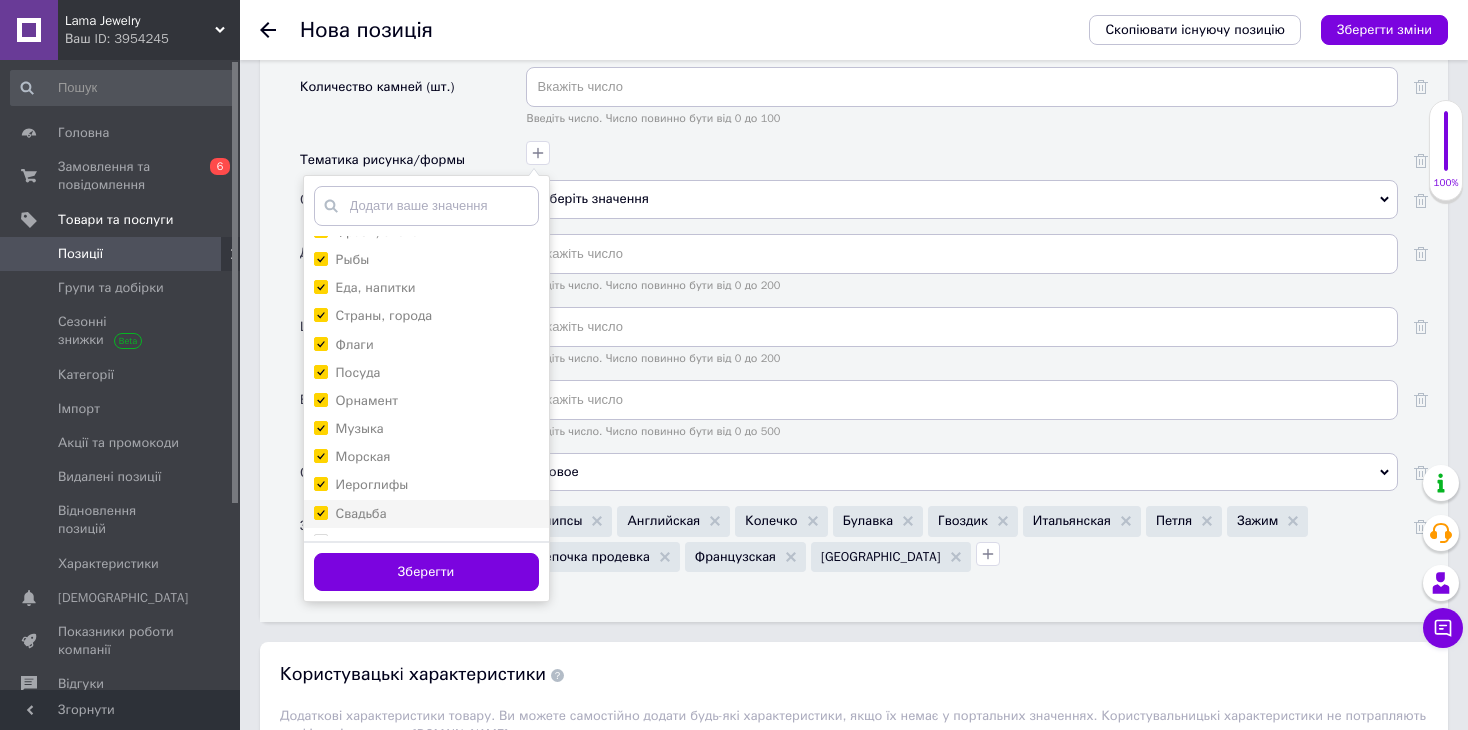 checkbox on "true" 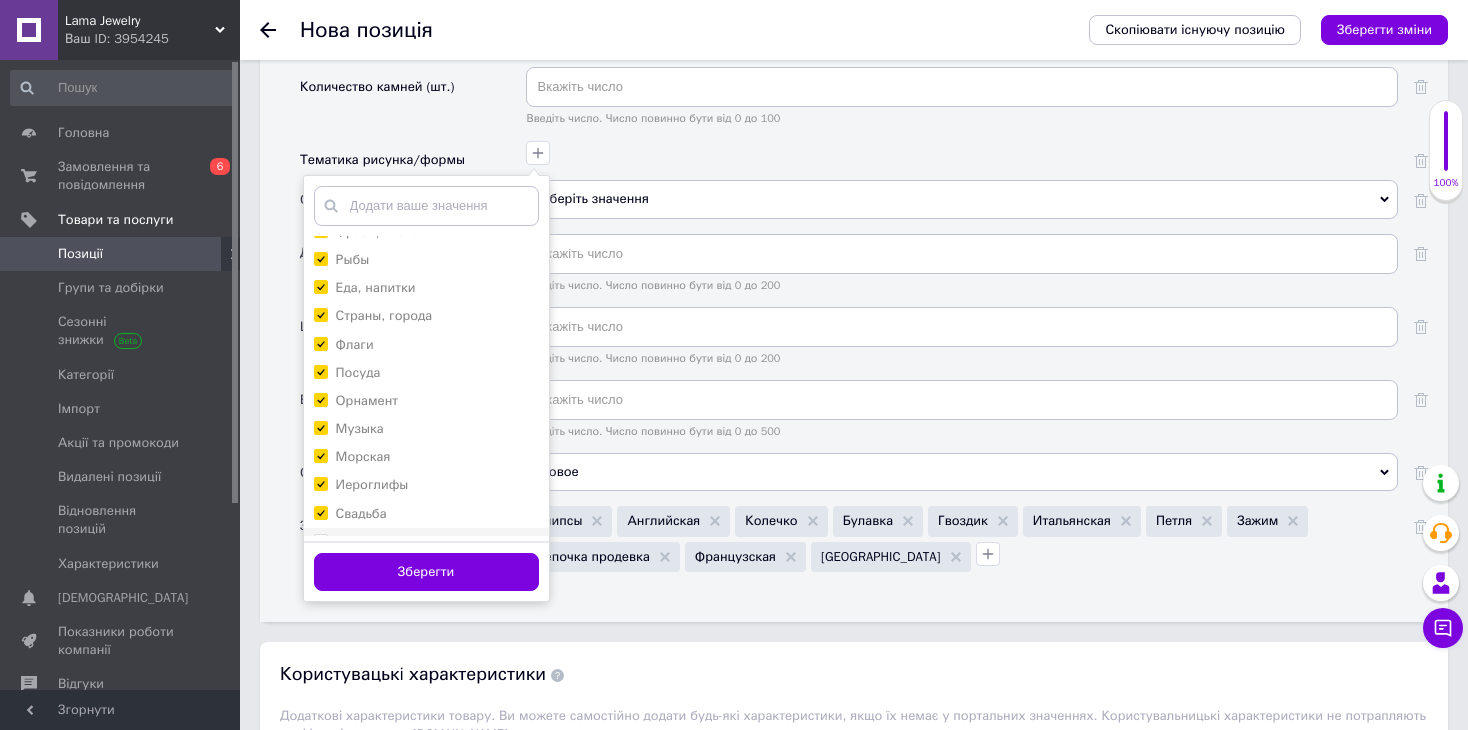 click on "Пейзаж" at bounding box center [359, 541] 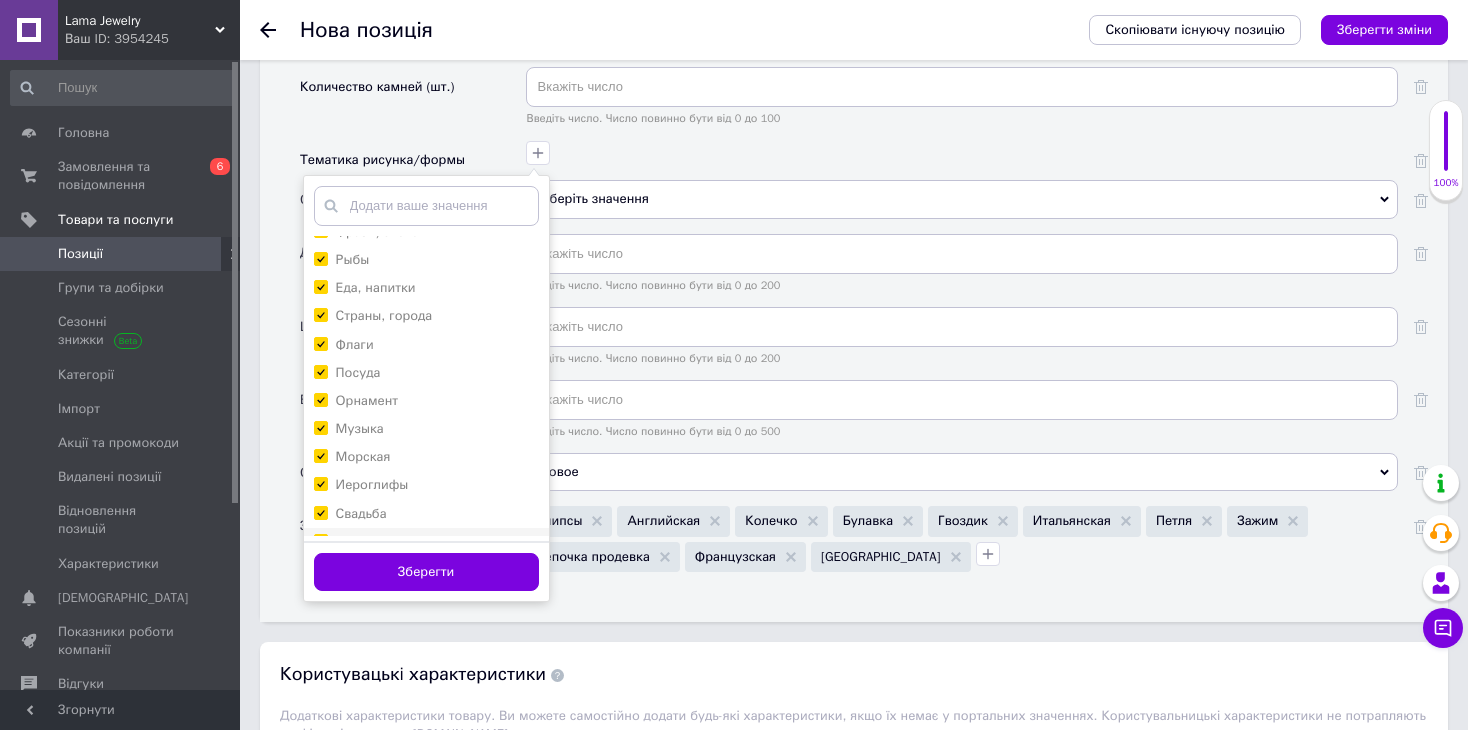 checkbox on "true" 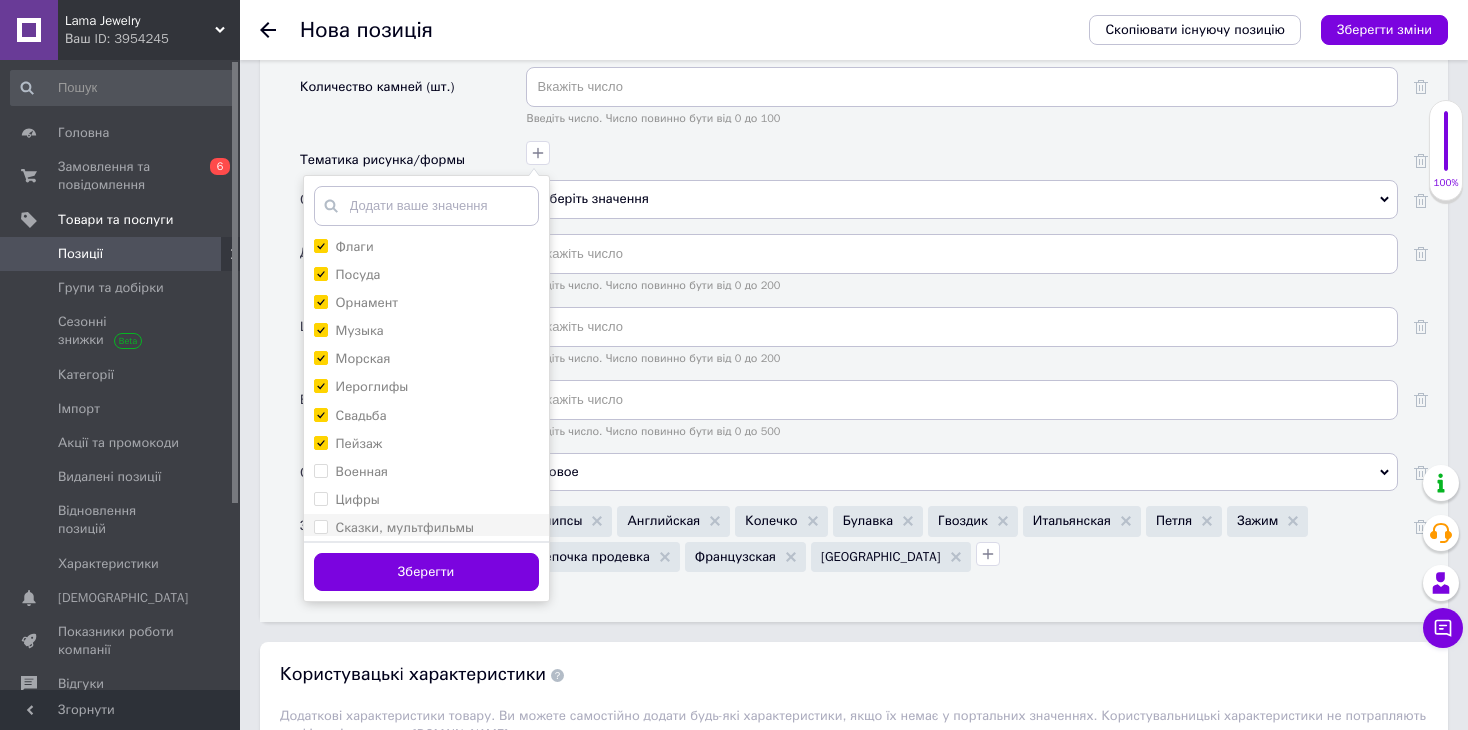 scroll, scrollTop: 800, scrollLeft: 0, axis: vertical 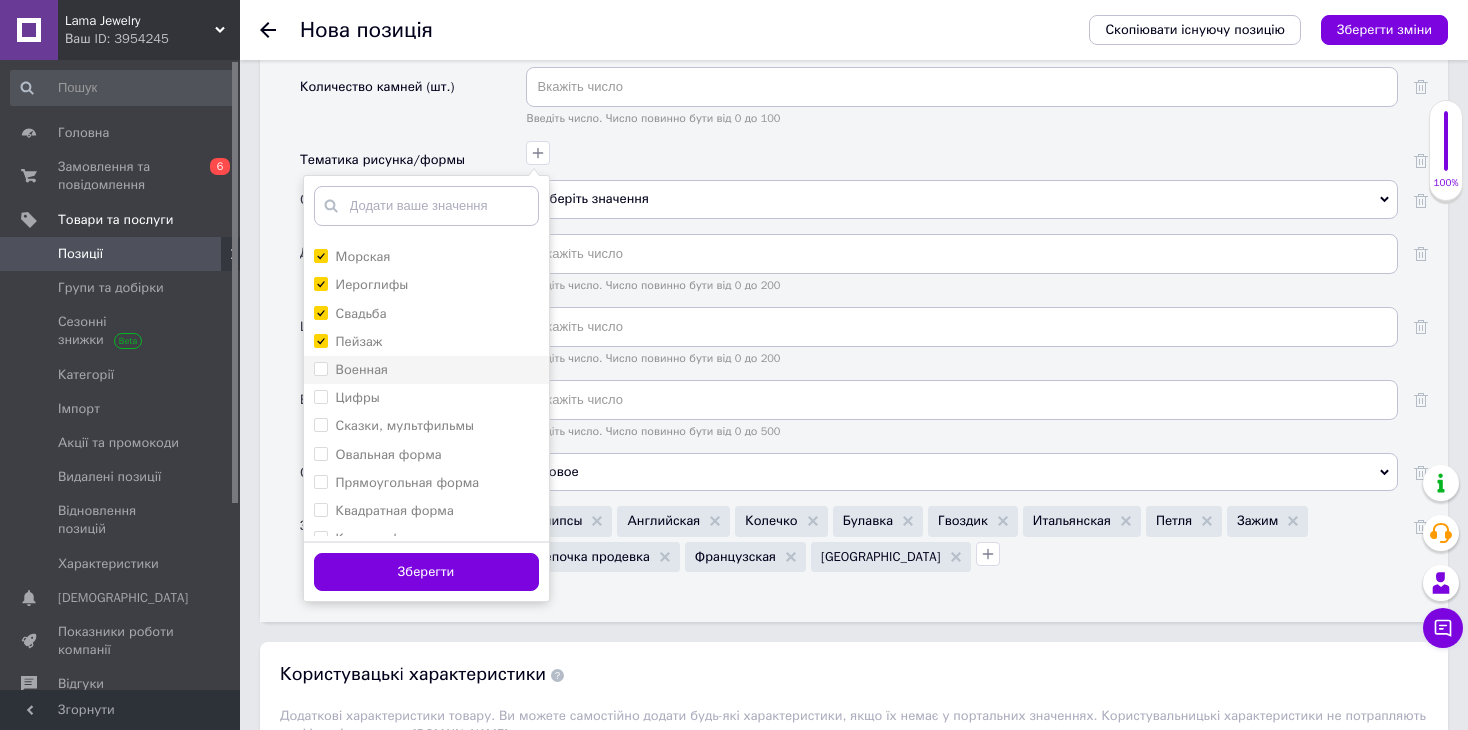click on "Военная" at bounding box center (362, 369) 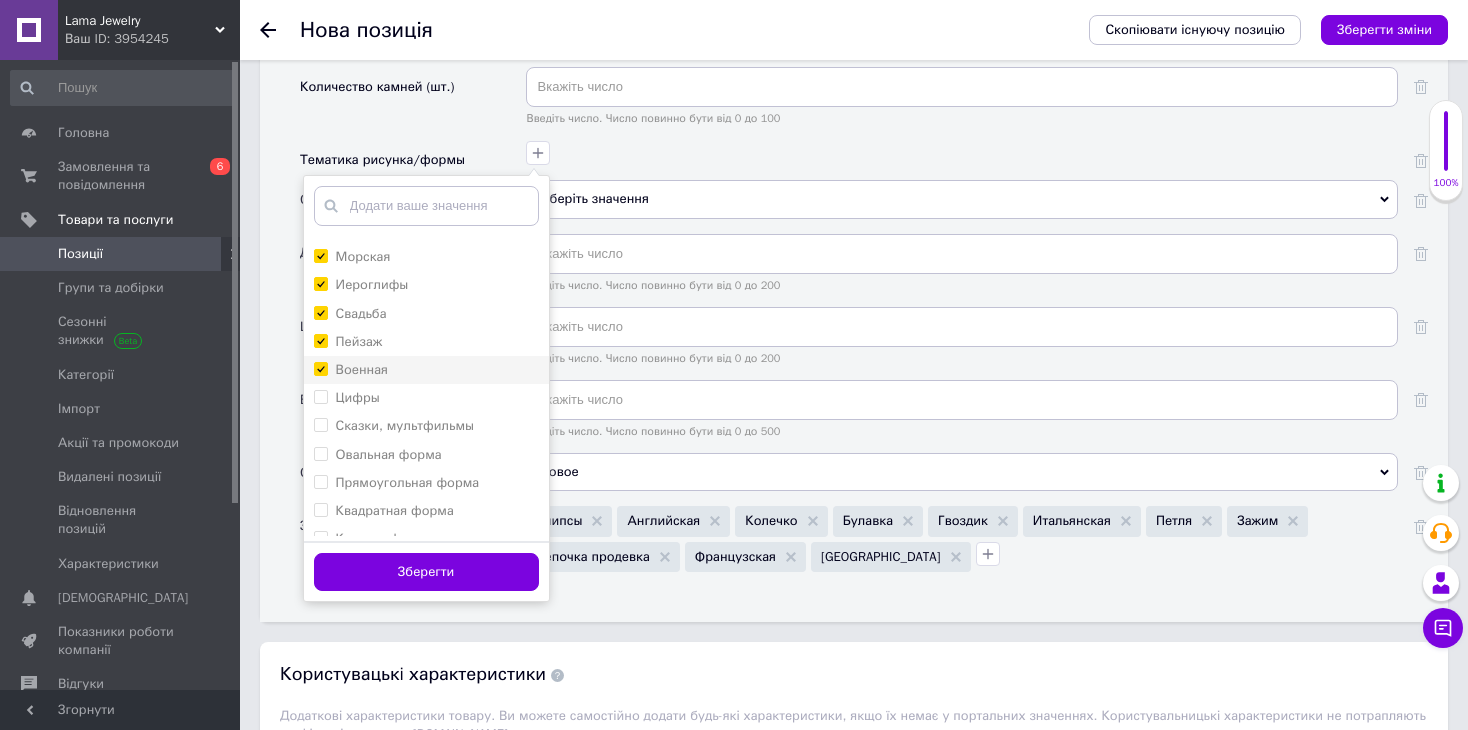 checkbox on "true" 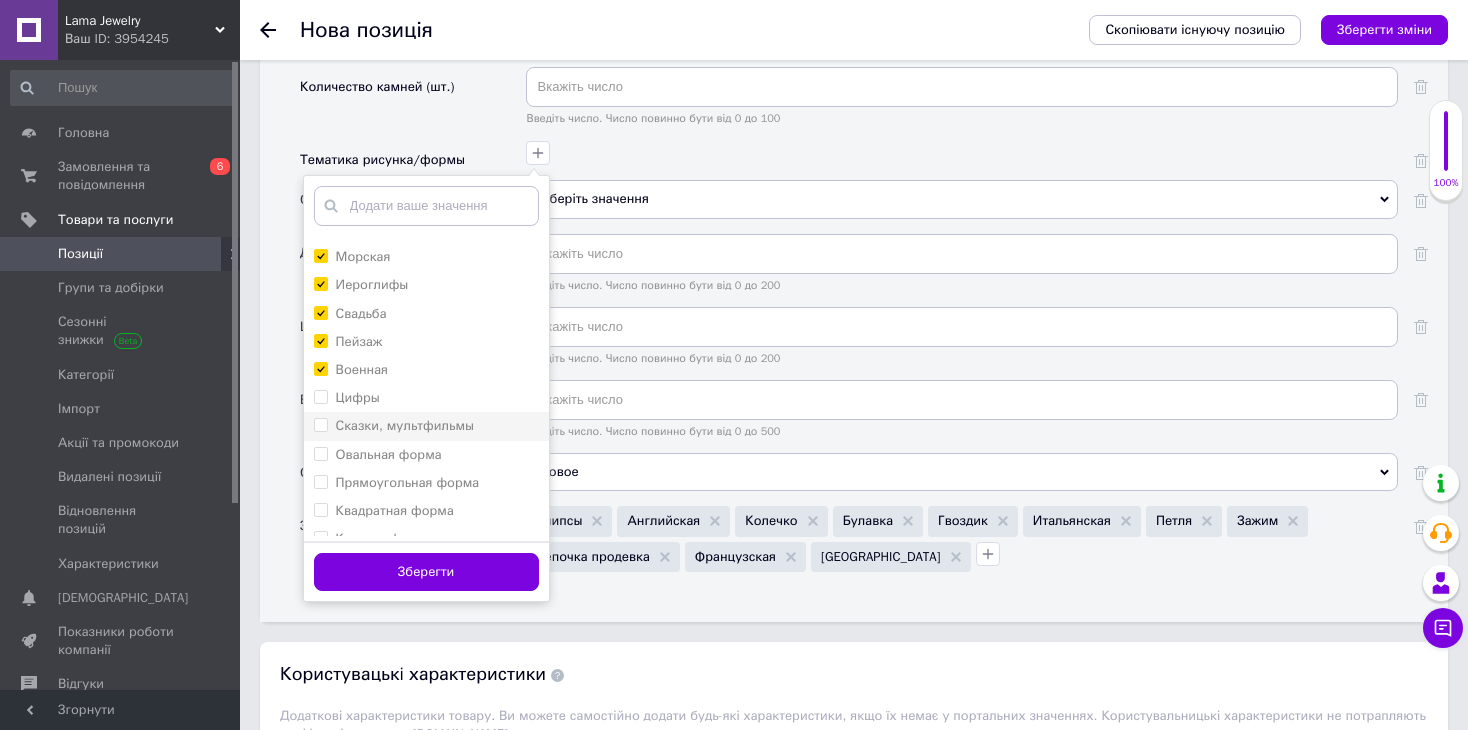 drag, startPoint x: 351, startPoint y: 375, endPoint x: 352, endPoint y: 399, distance: 24.020824 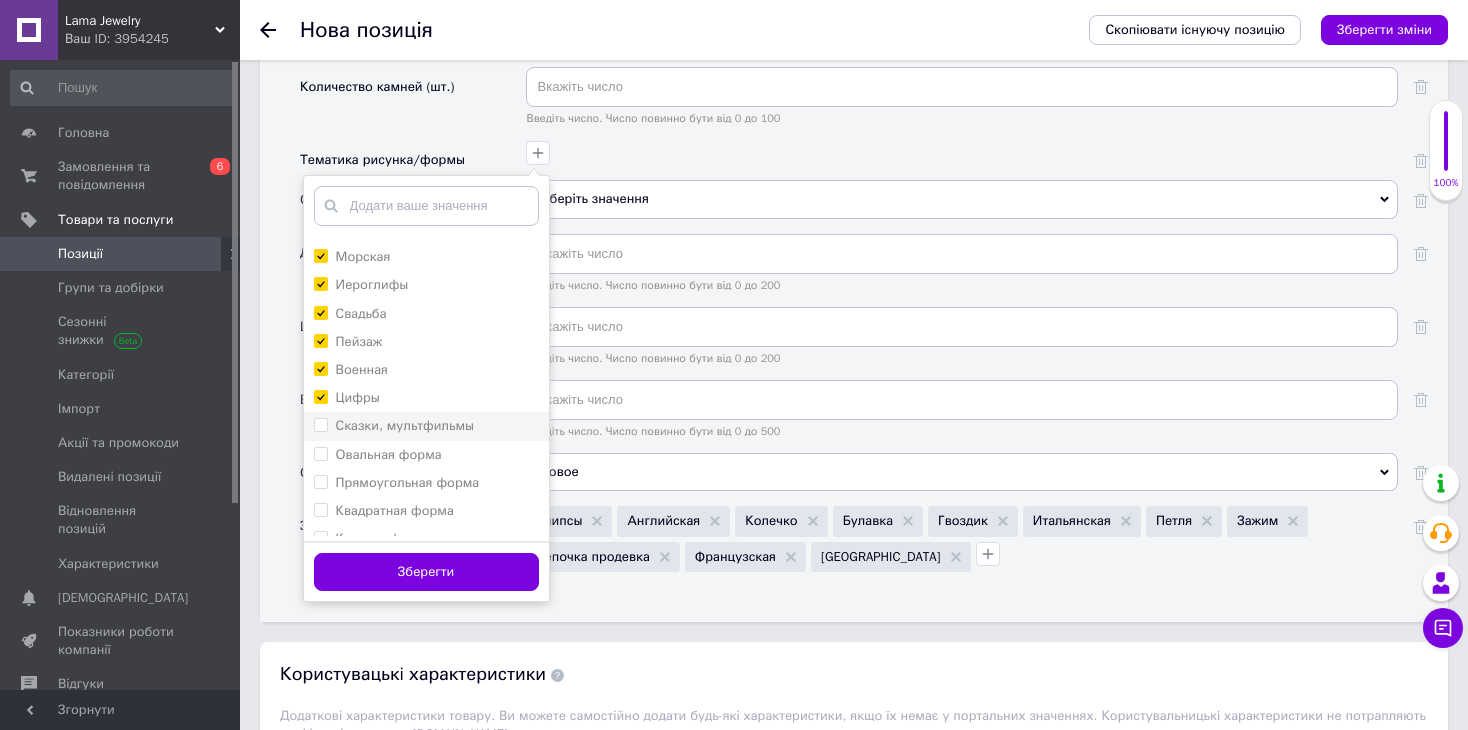 checkbox on "true" 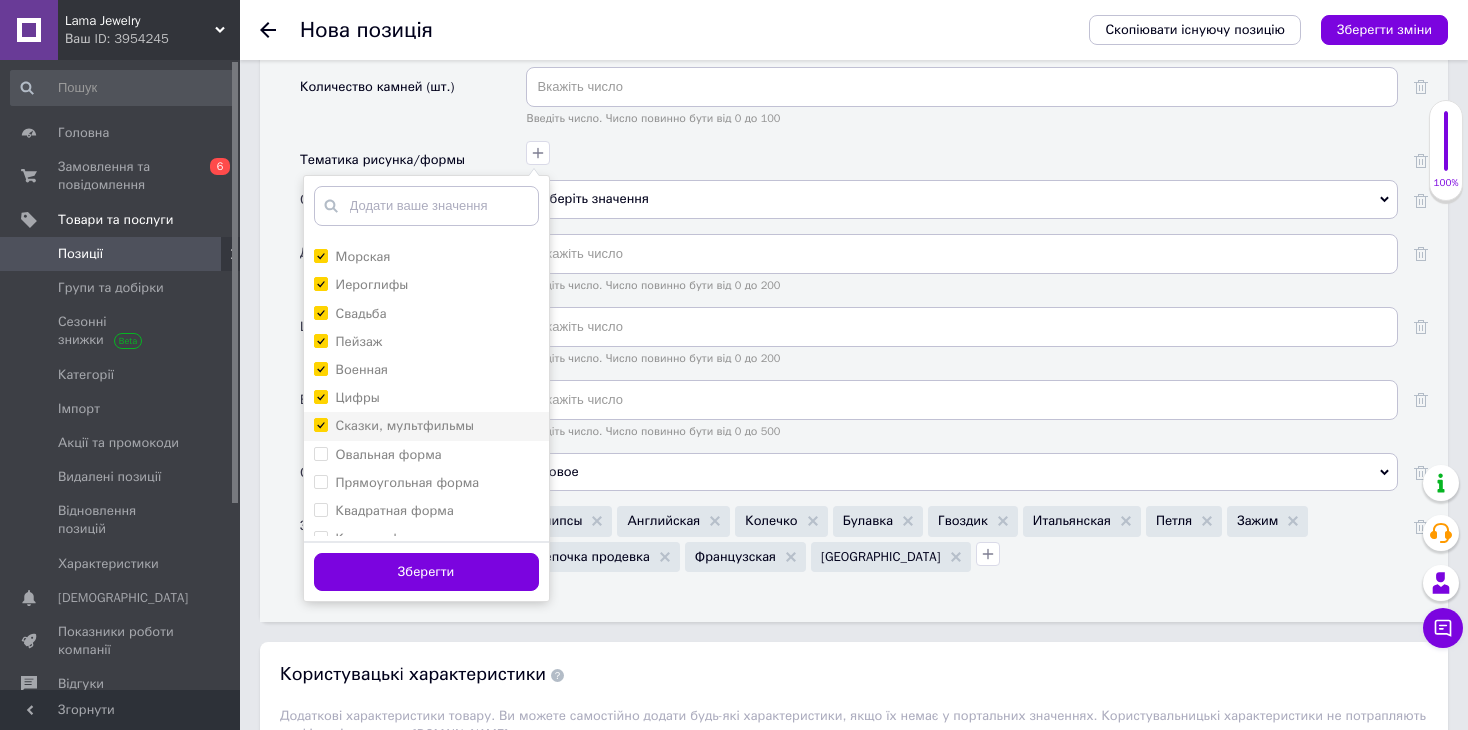 checkbox on "true" 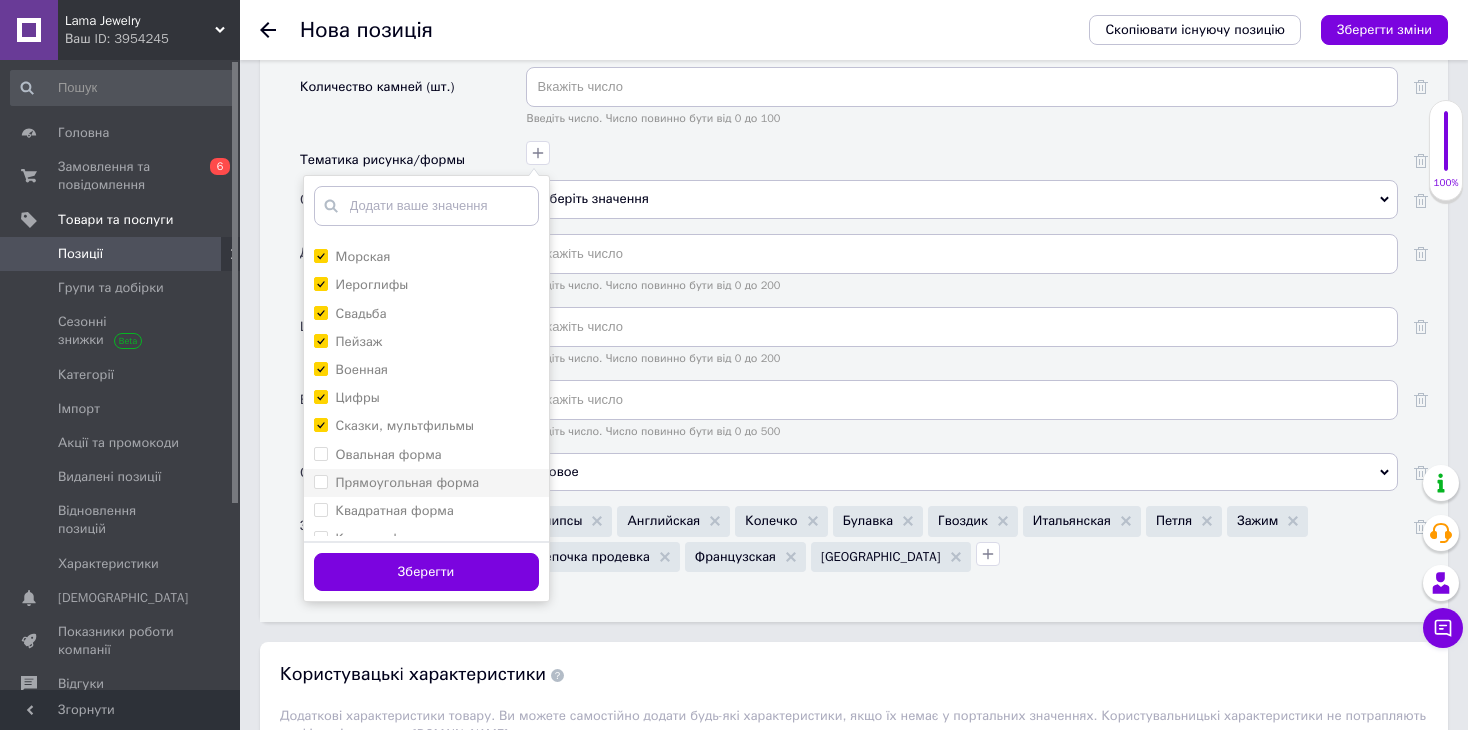 drag, startPoint x: 355, startPoint y: 423, endPoint x: 351, endPoint y: 446, distance: 23.345236 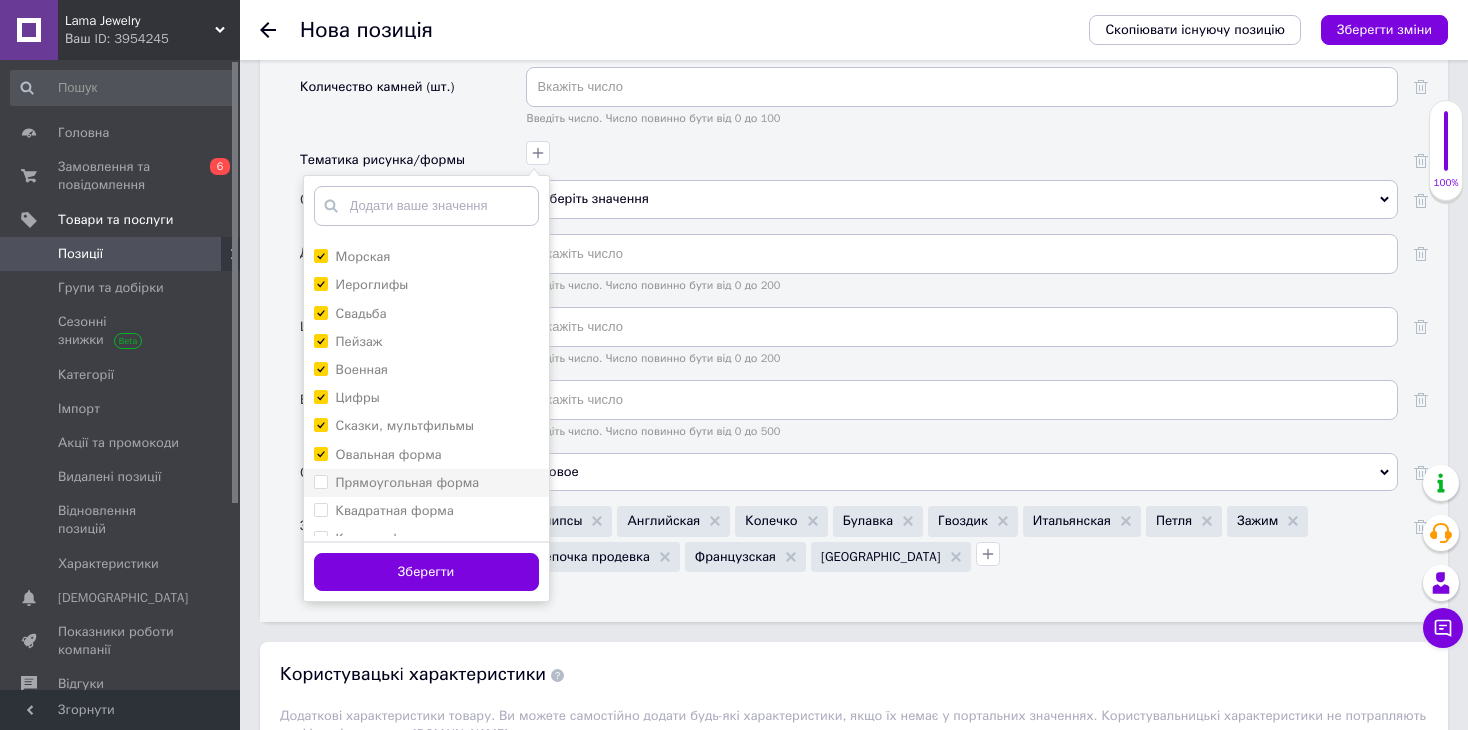checkbox on "true" 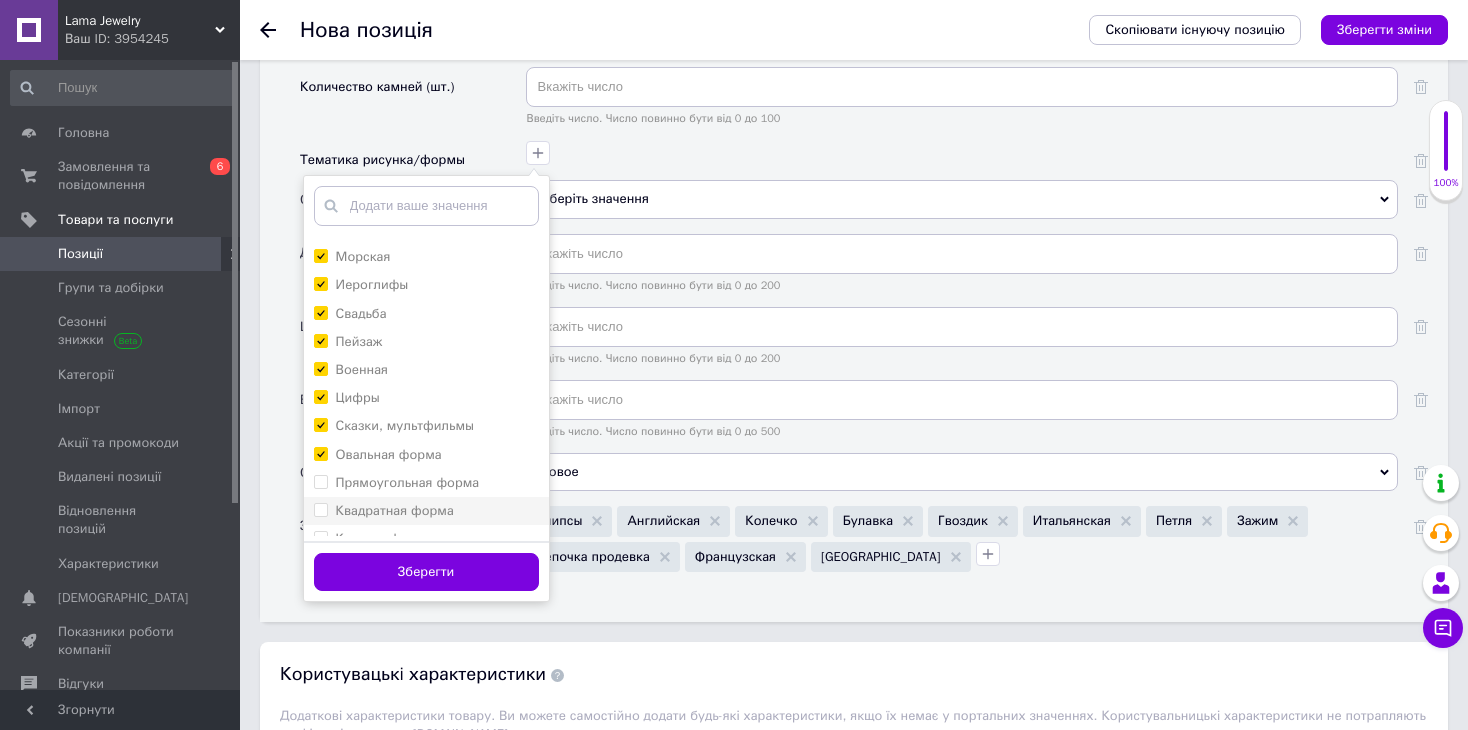 drag, startPoint x: 350, startPoint y: 458, endPoint x: 350, endPoint y: 479, distance: 21 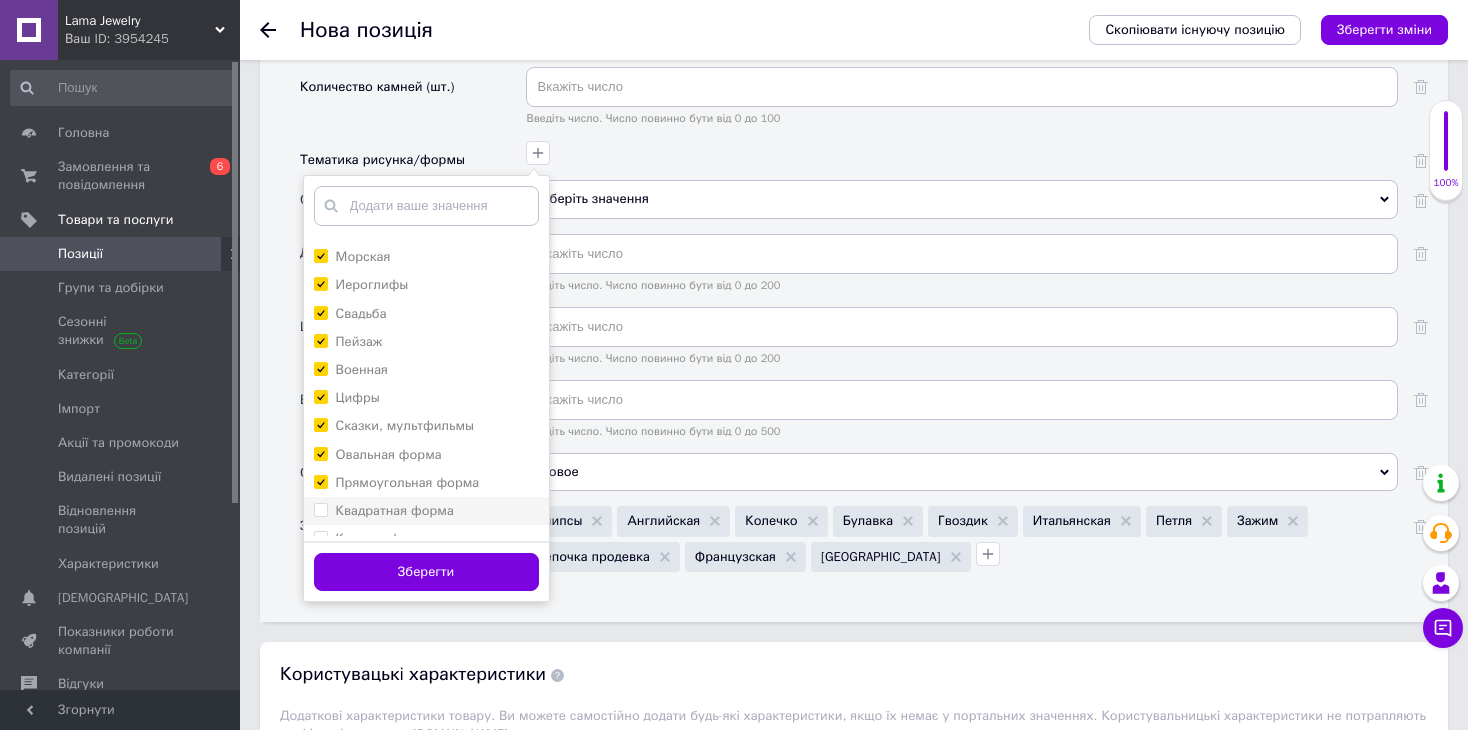 checkbox on "true" 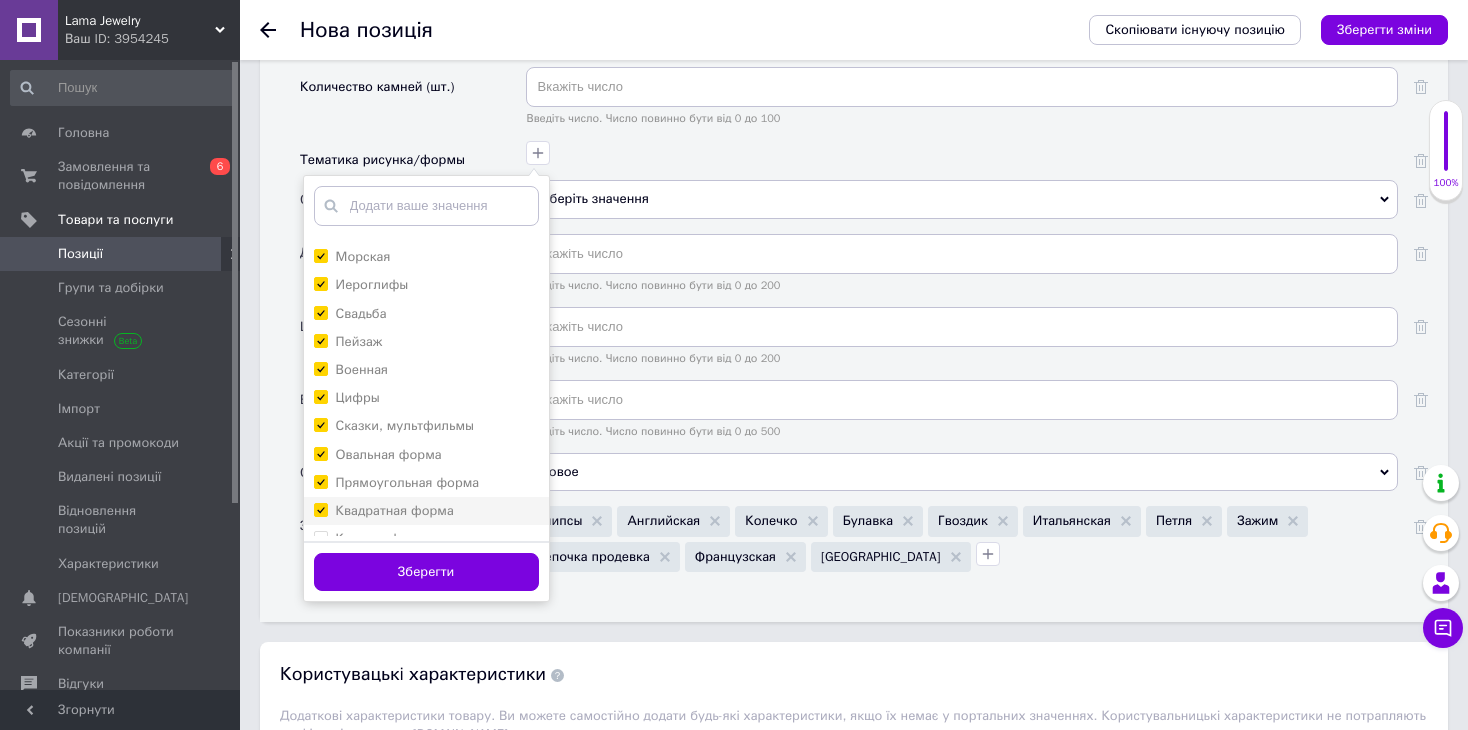 checkbox on "true" 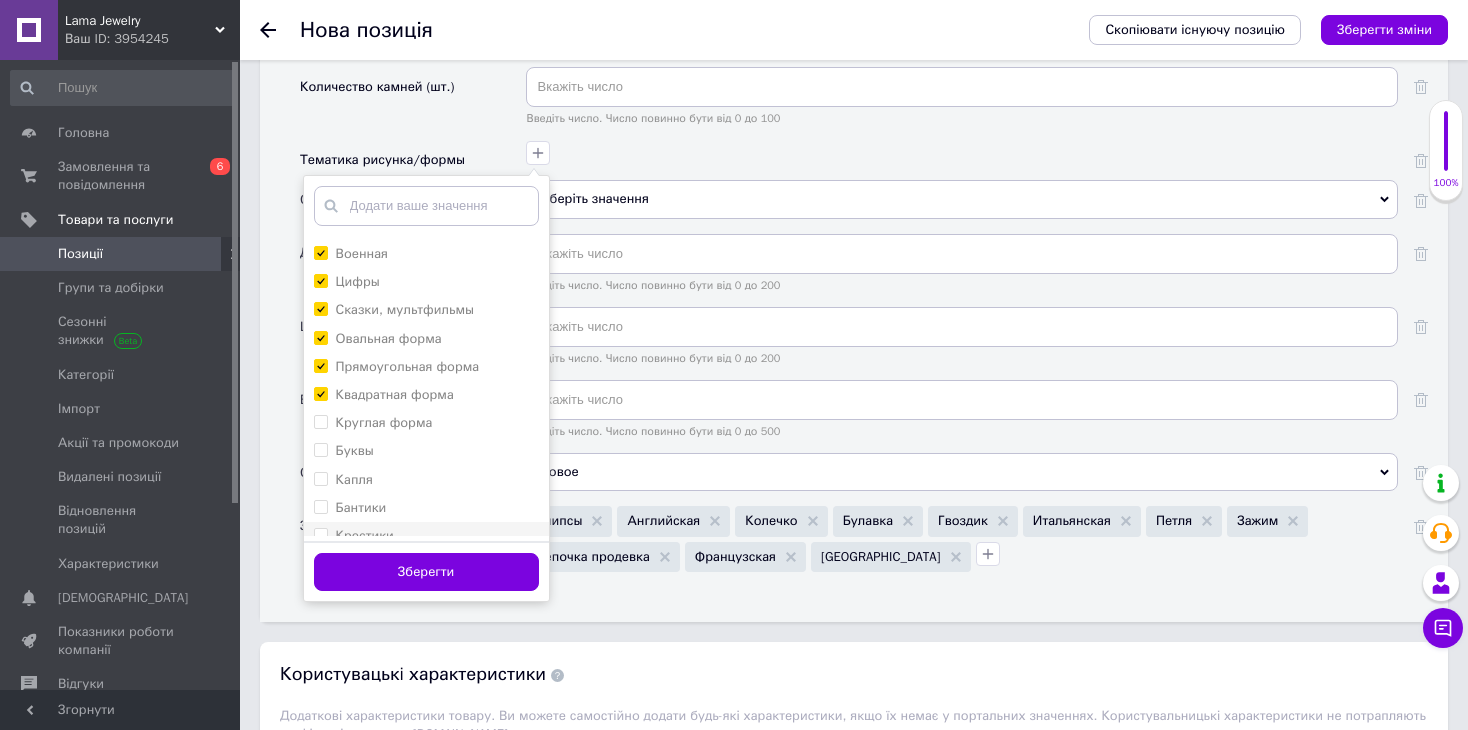 scroll, scrollTop: 1000, scrollLeft: 0, axis: vertical 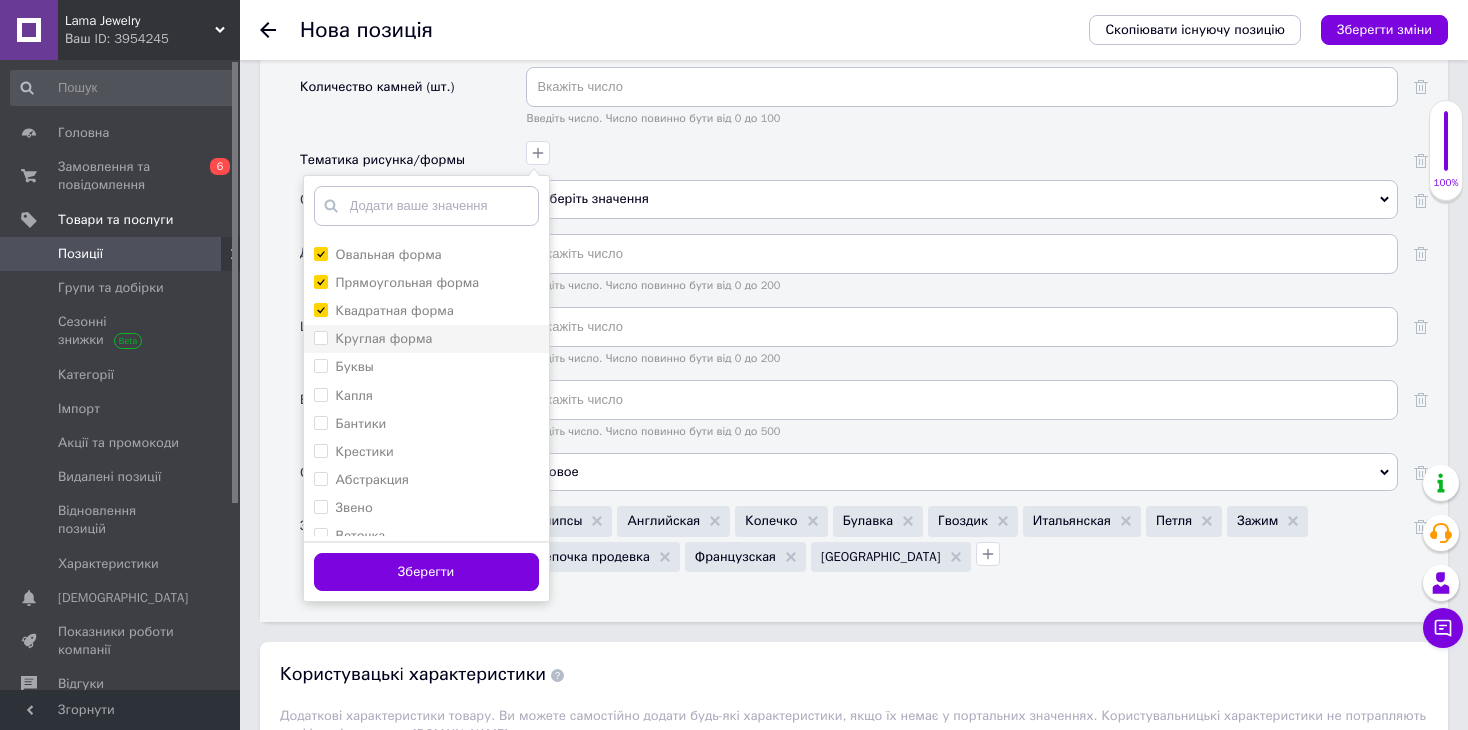 click on "Круглая форма" at bounding box center (384, 338) 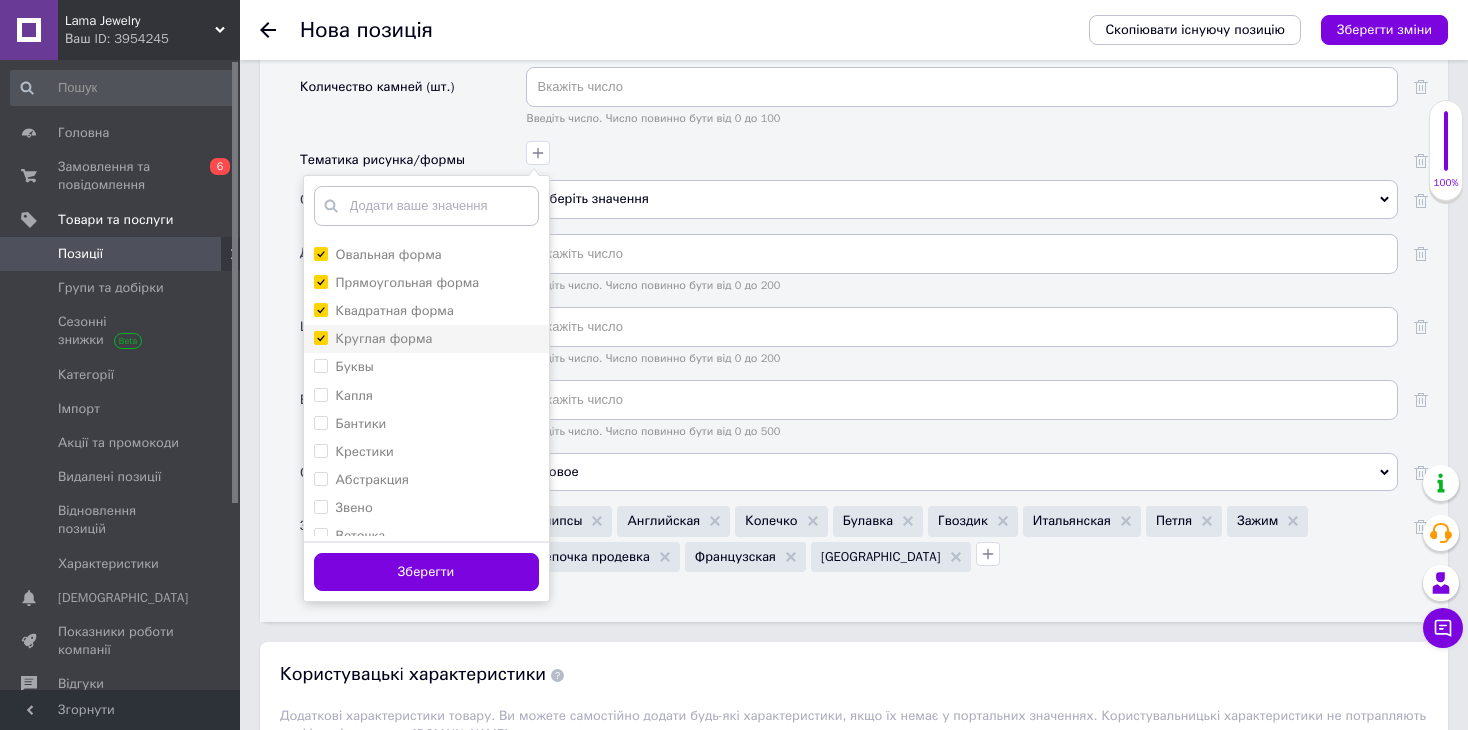 checkbox on "true" 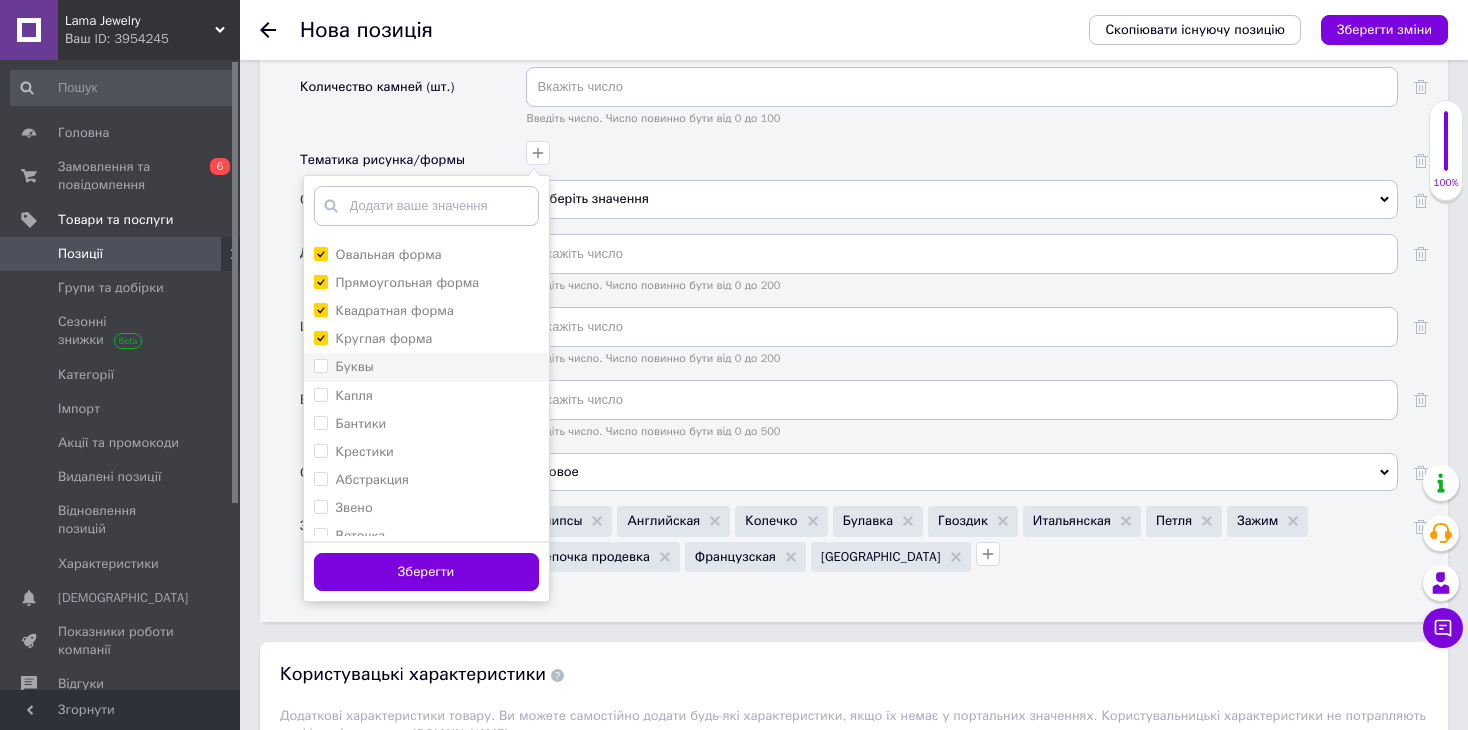 click on "Буквы" at bounding box center [355, 366] 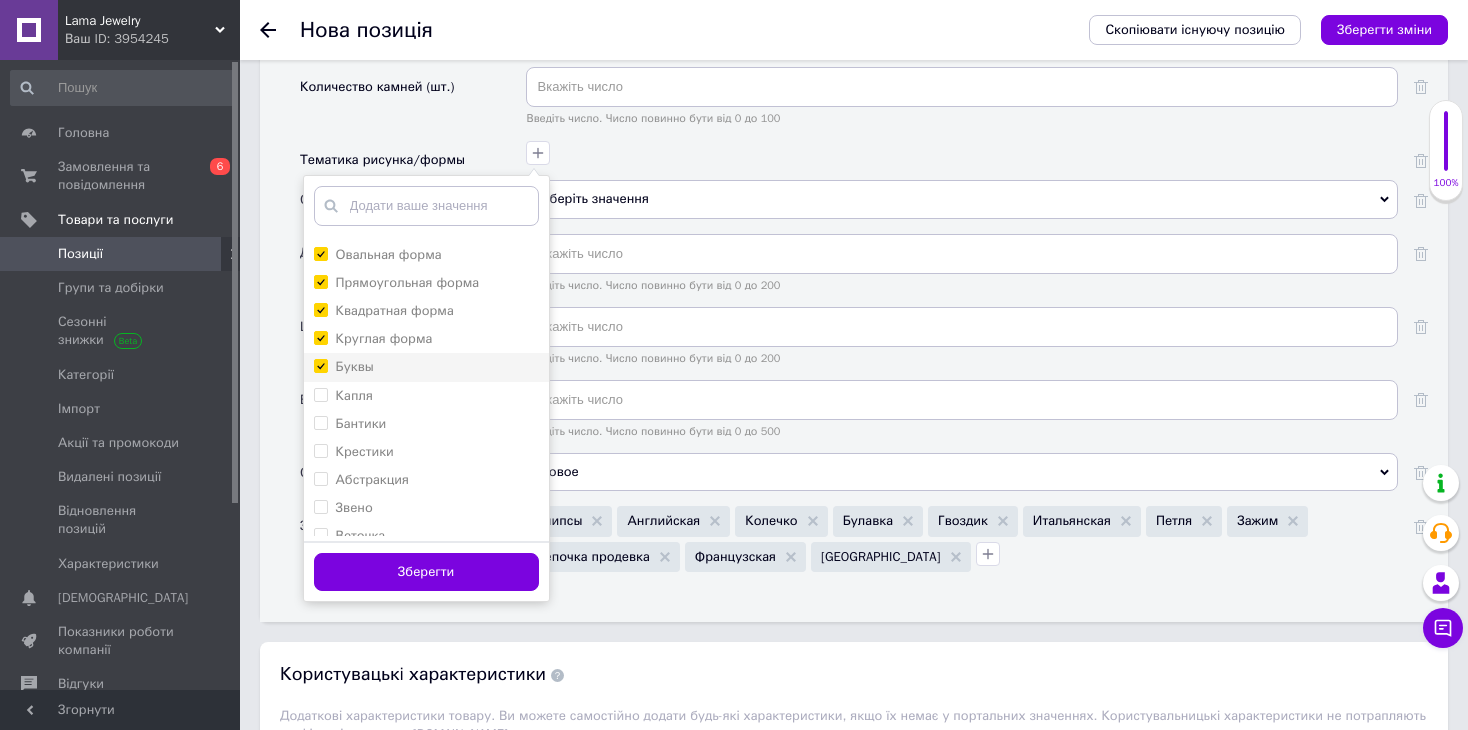 checkbox on "true" 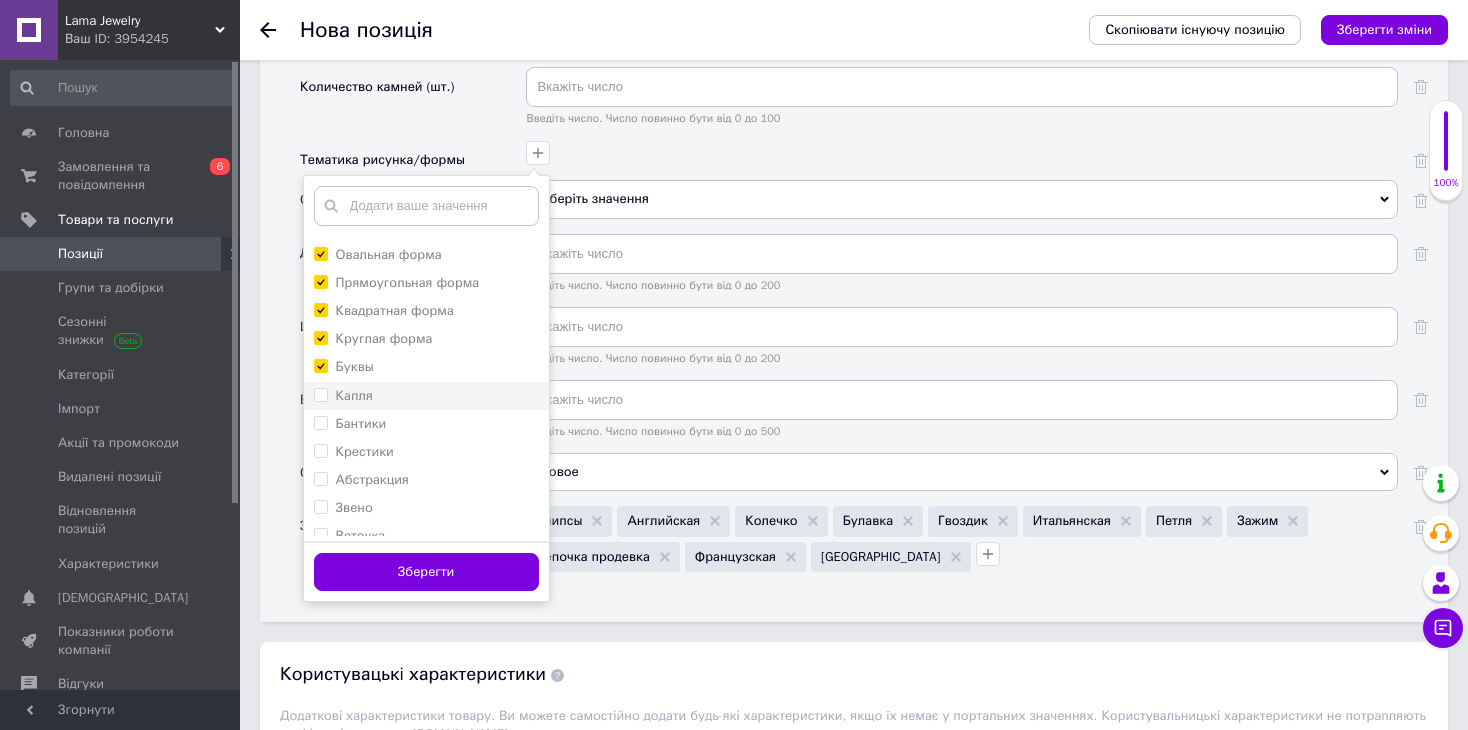 click on "Капля" at bounding box center [354, 395] 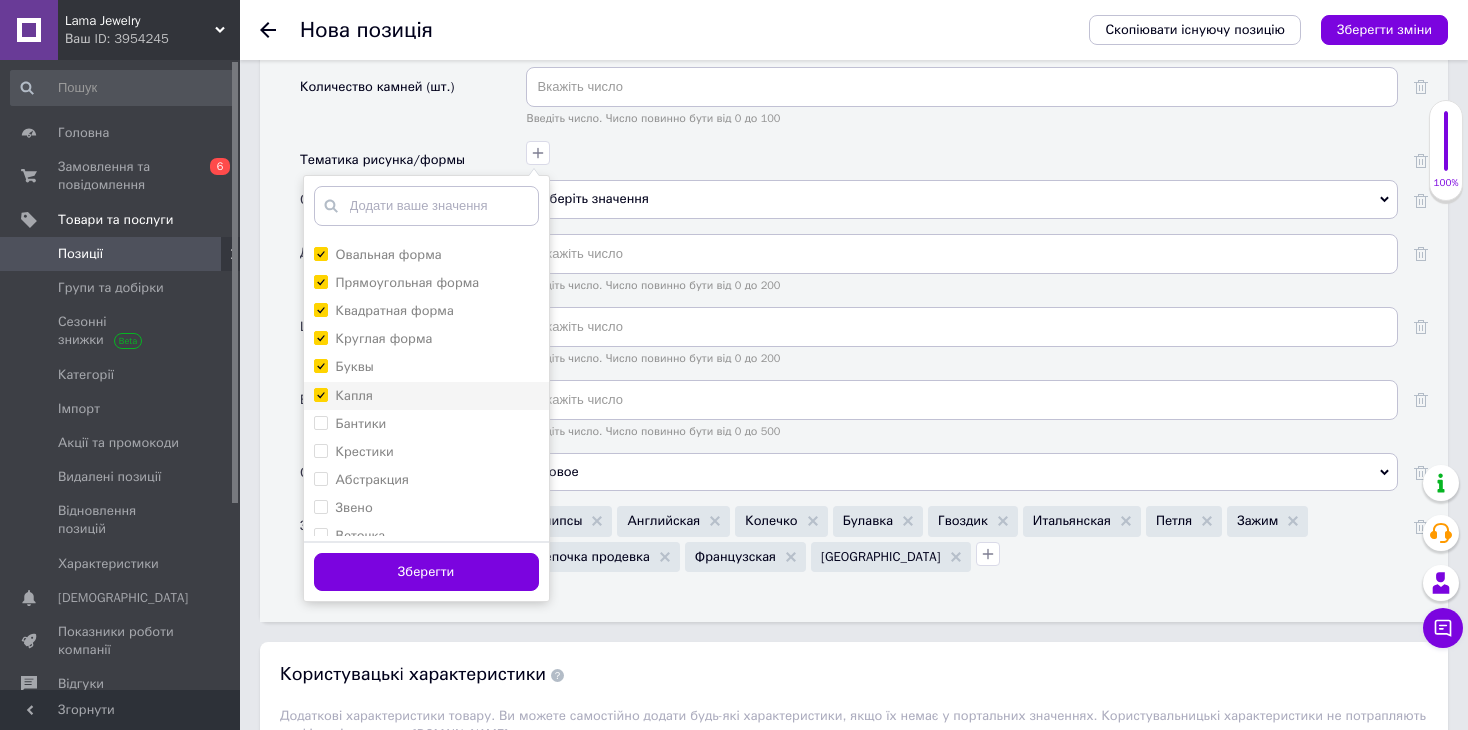 checkbox on "true" 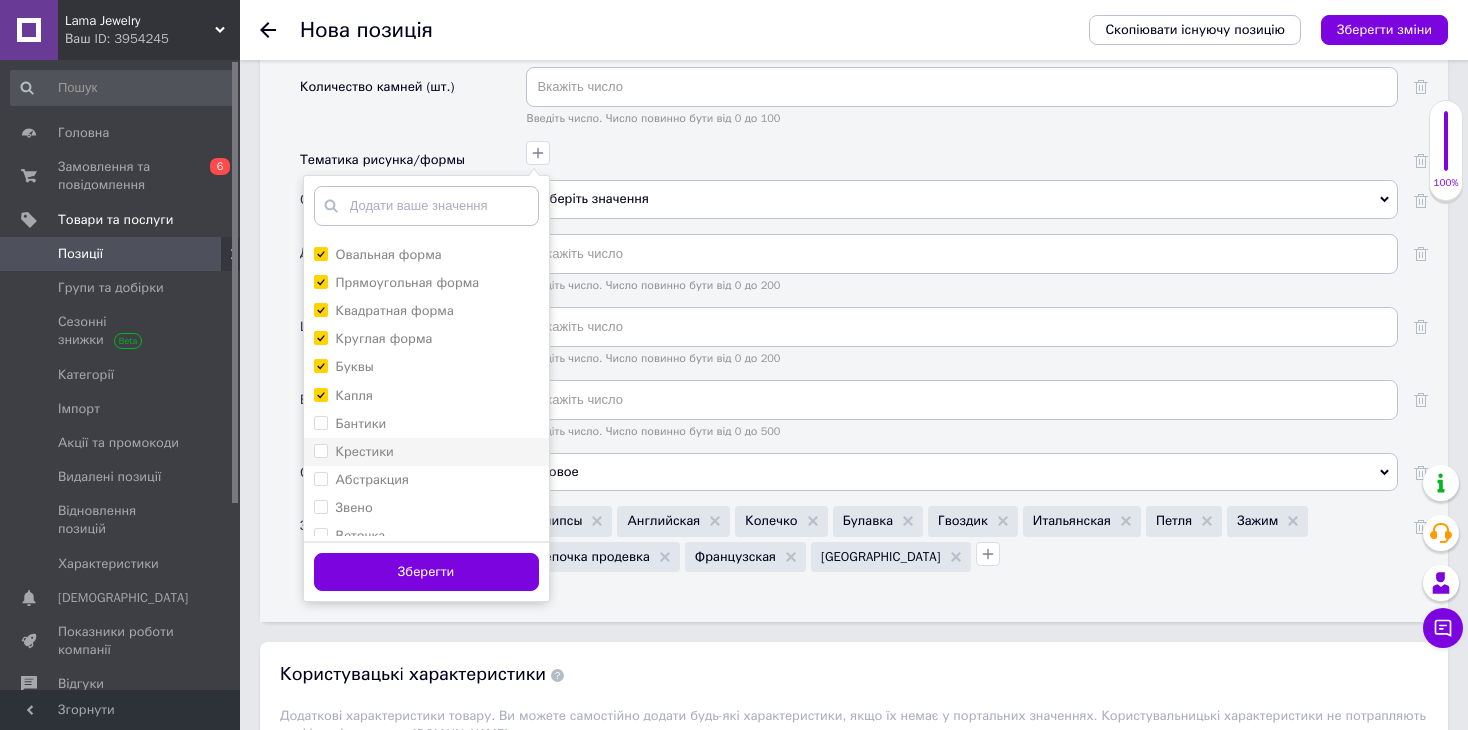 drag, startPoint x: 361, startPoint y: 401, endPoint x: 359, endPoint y: 435, distance: 34.058773 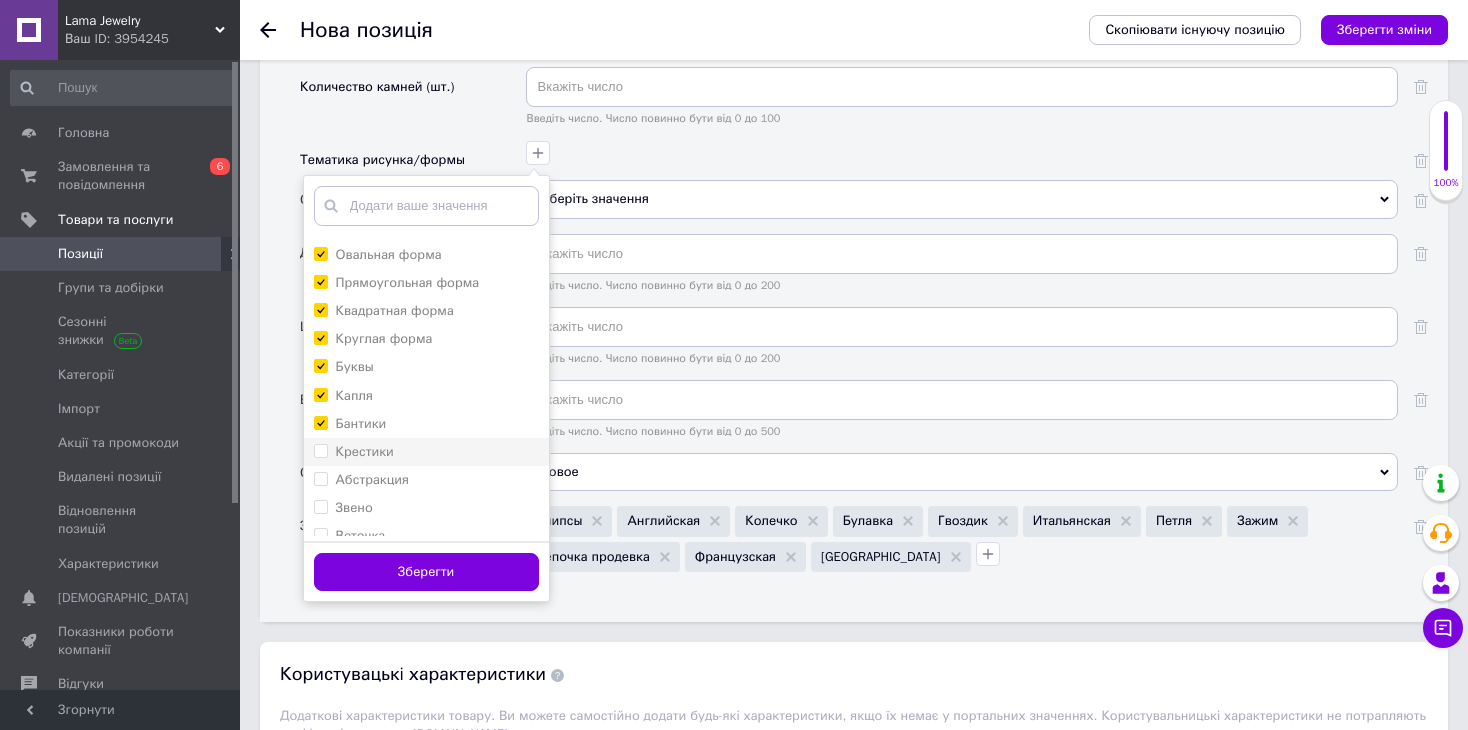 checkbox on "true" 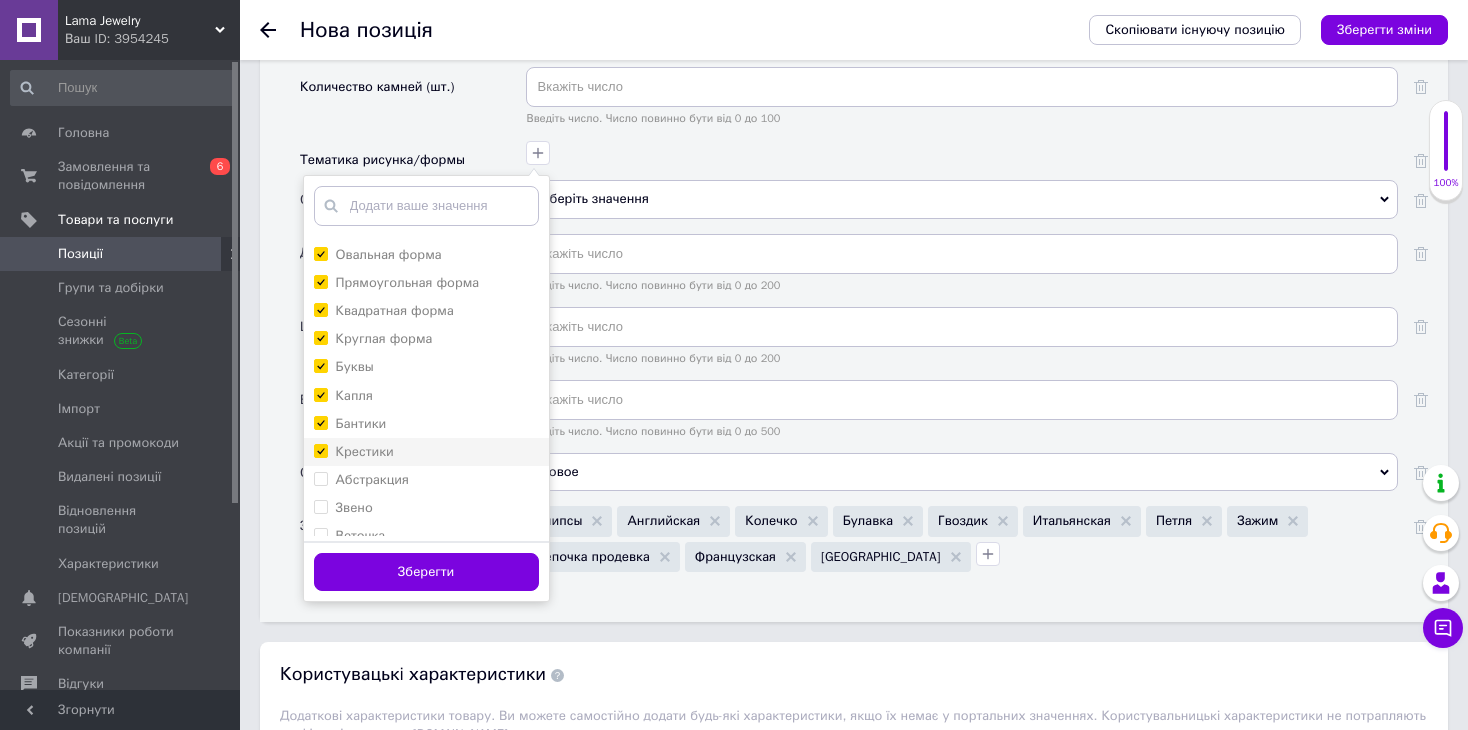 checkbox on "true" 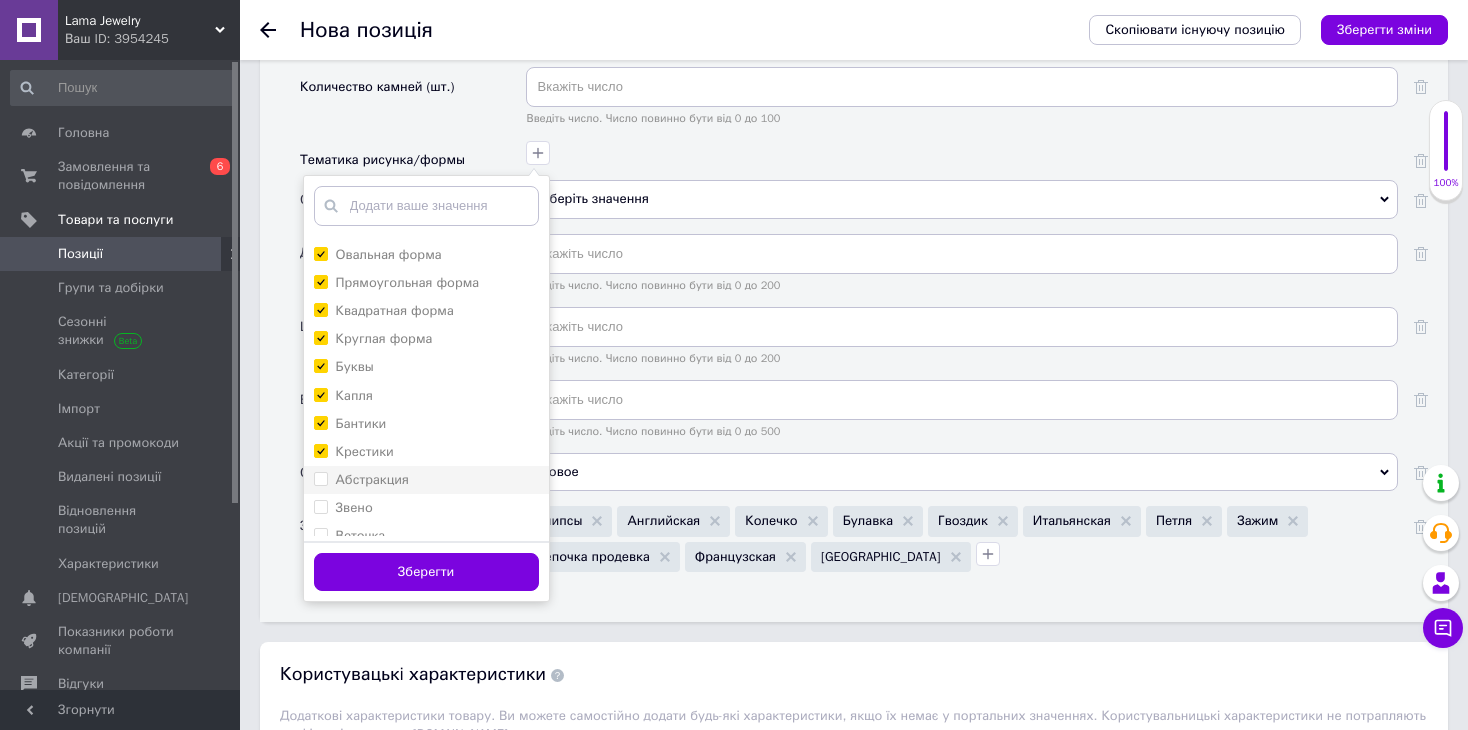 click on "Абстракция" at bounding box center [426, 480] 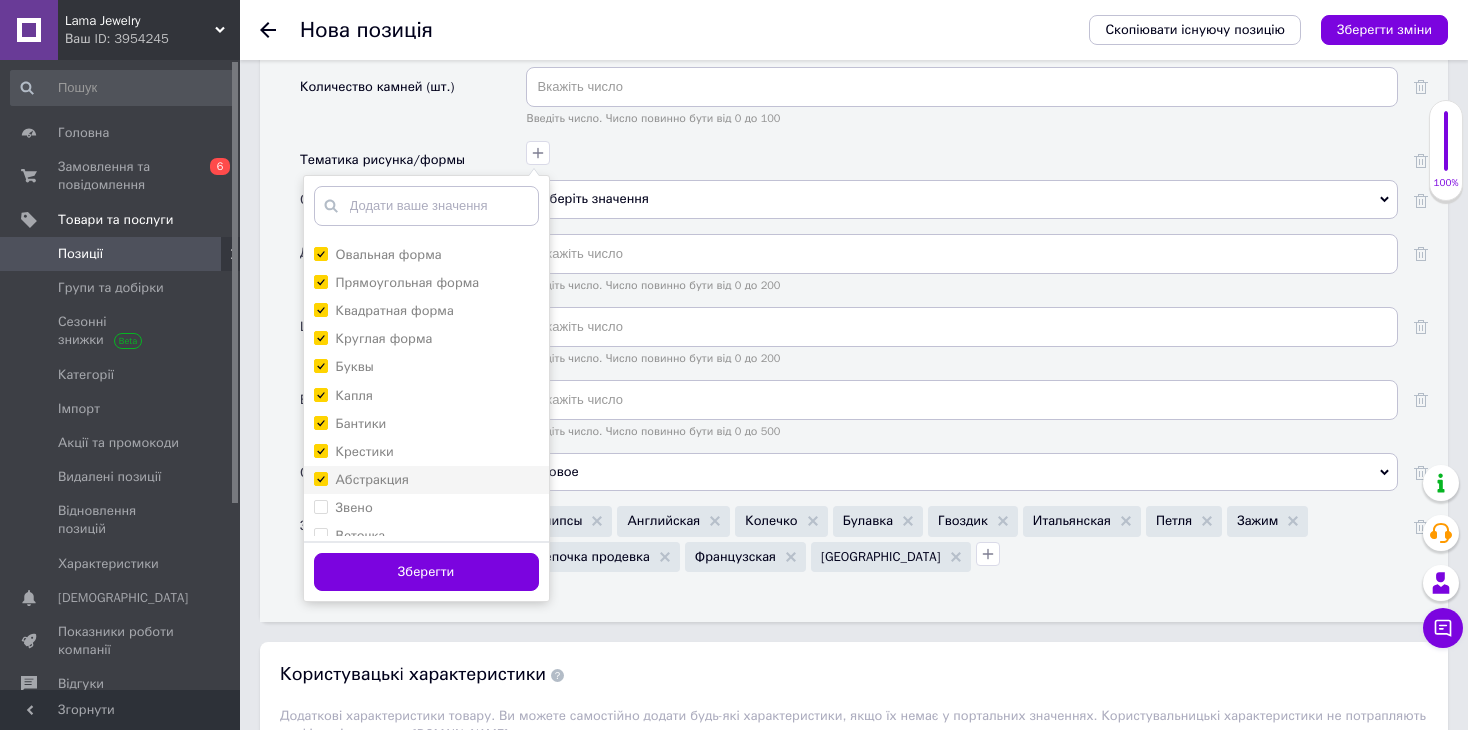 checkbox on "true" 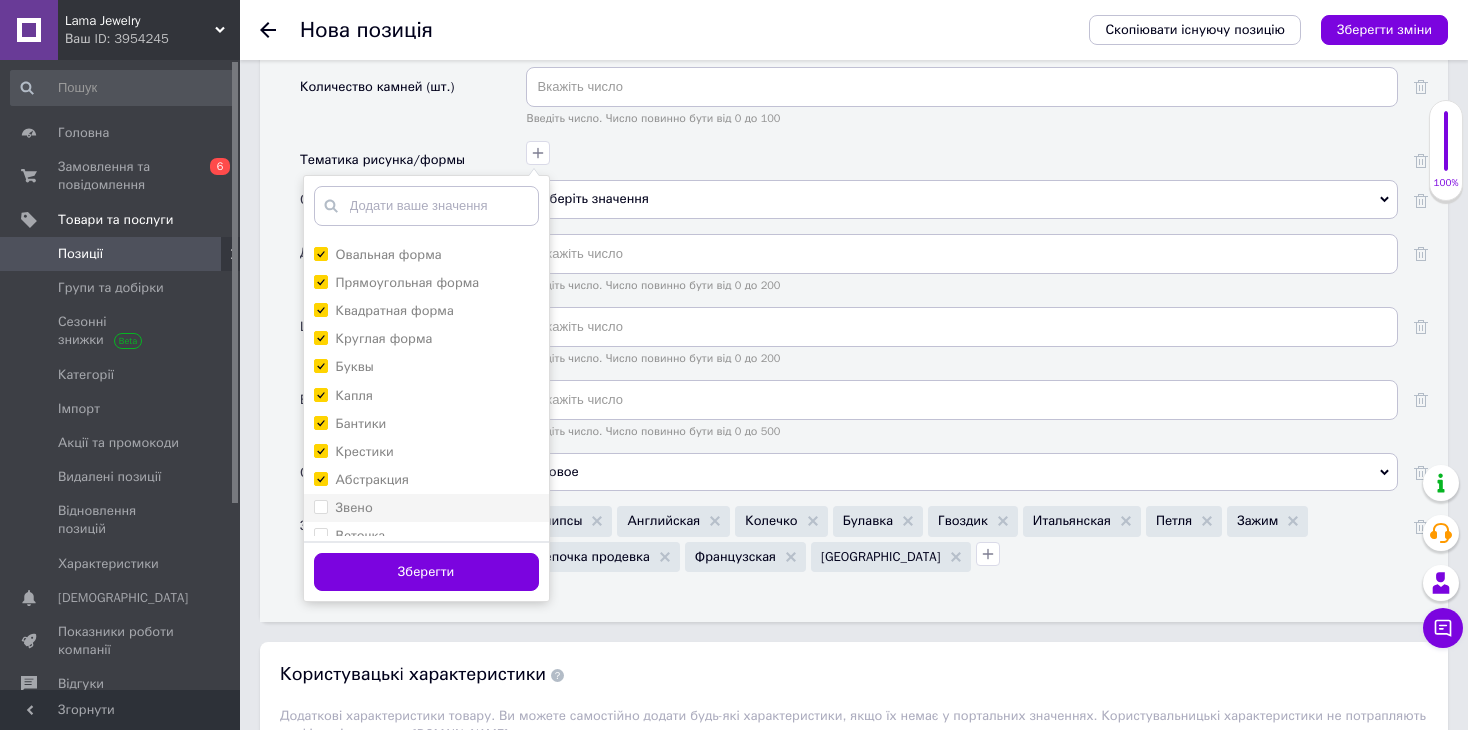 click on "Звено" at bounding box center [426, 508] 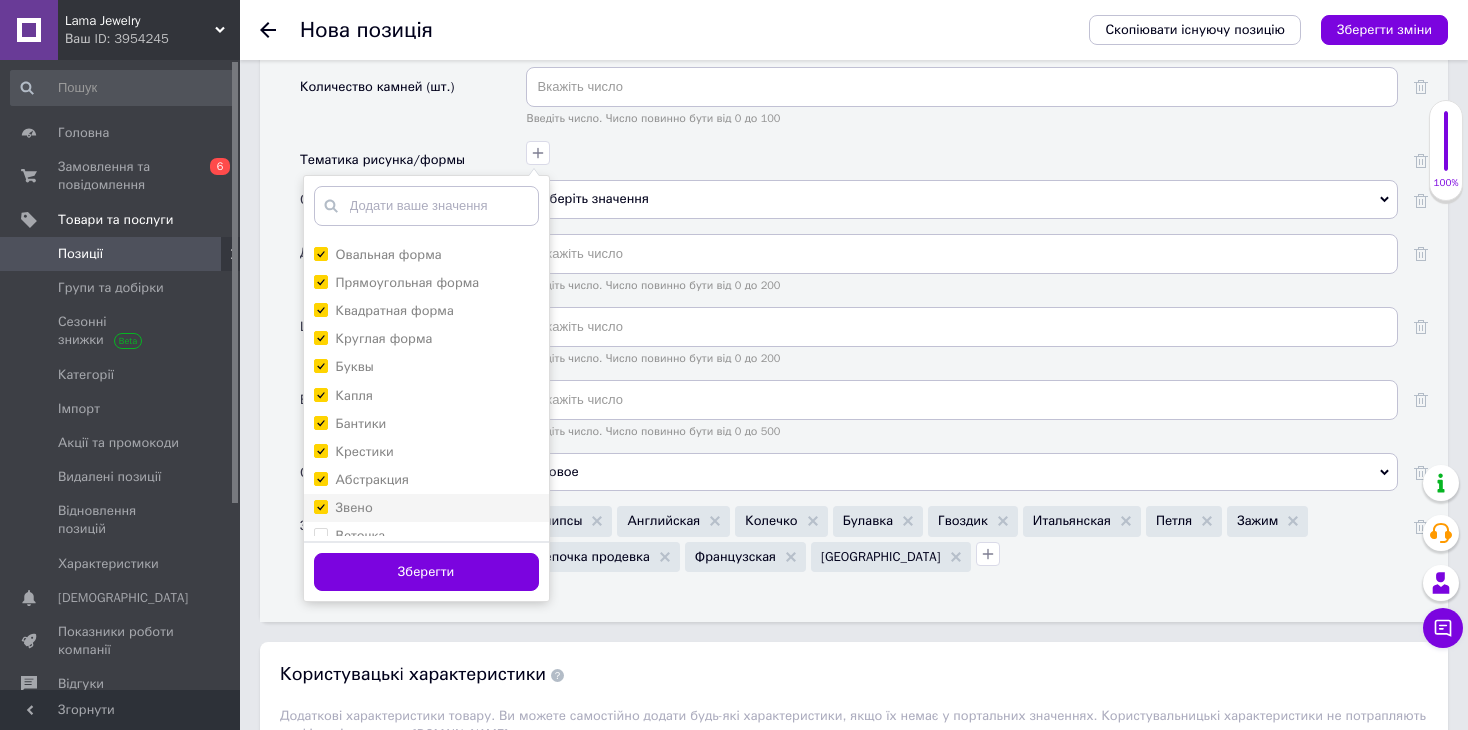 checkbox on "true" 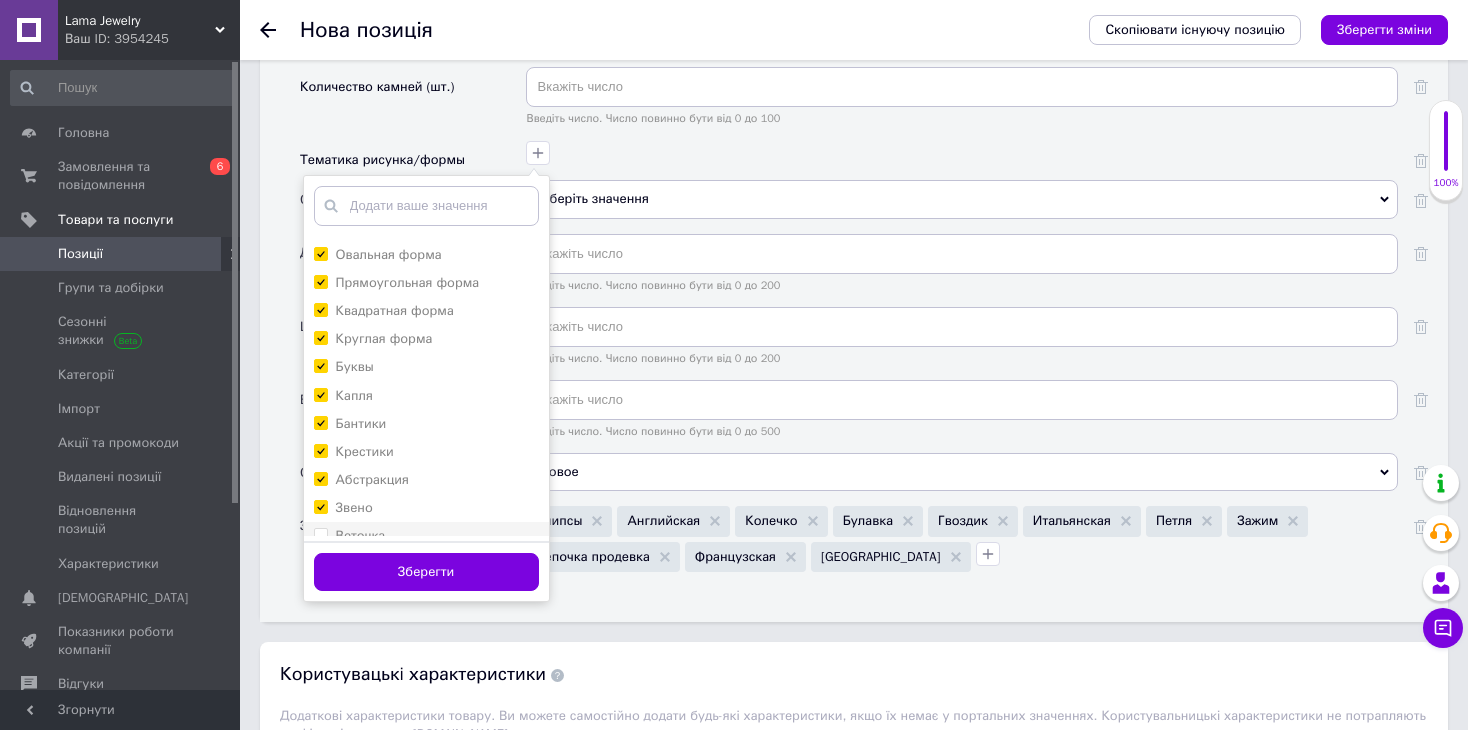 click on "Веточка" at bounding box center [361, 535] 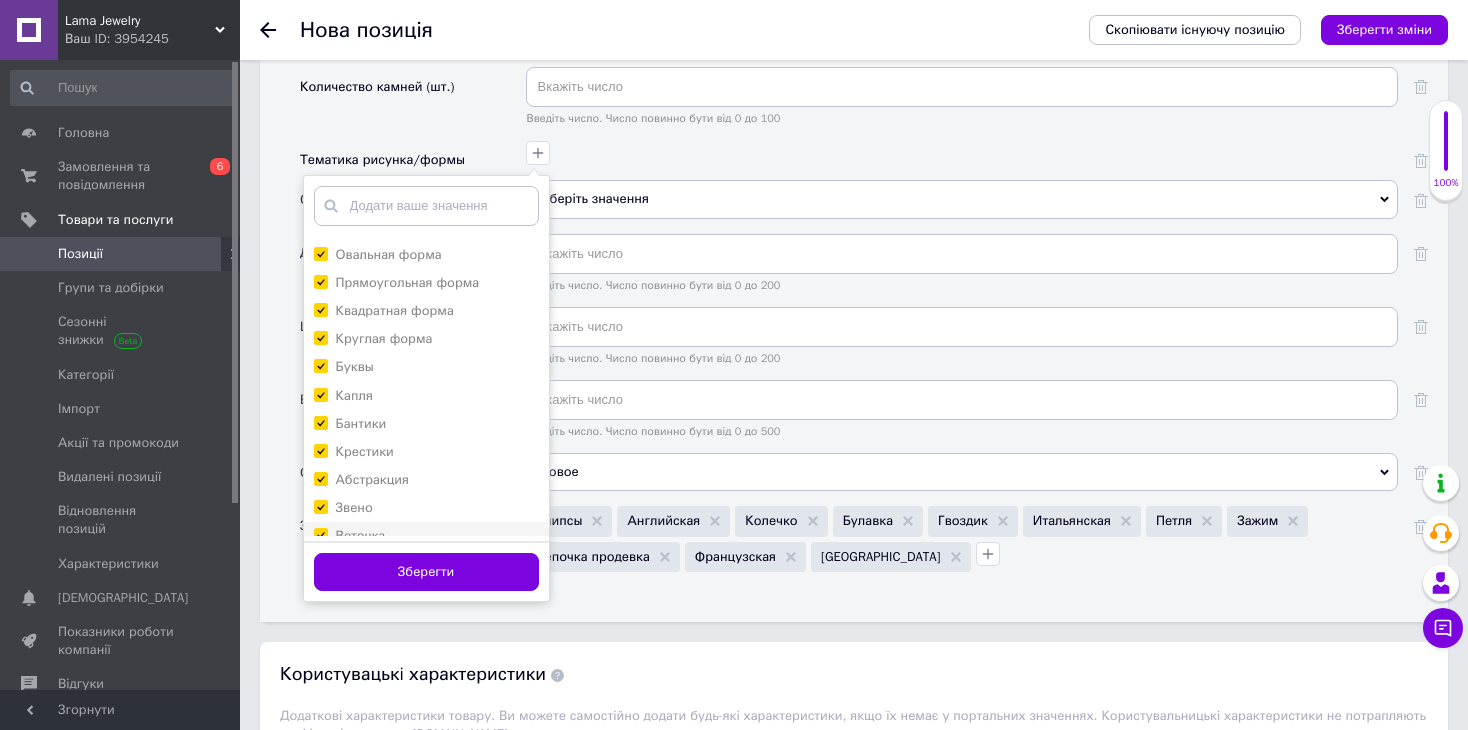 checkbox on "true" 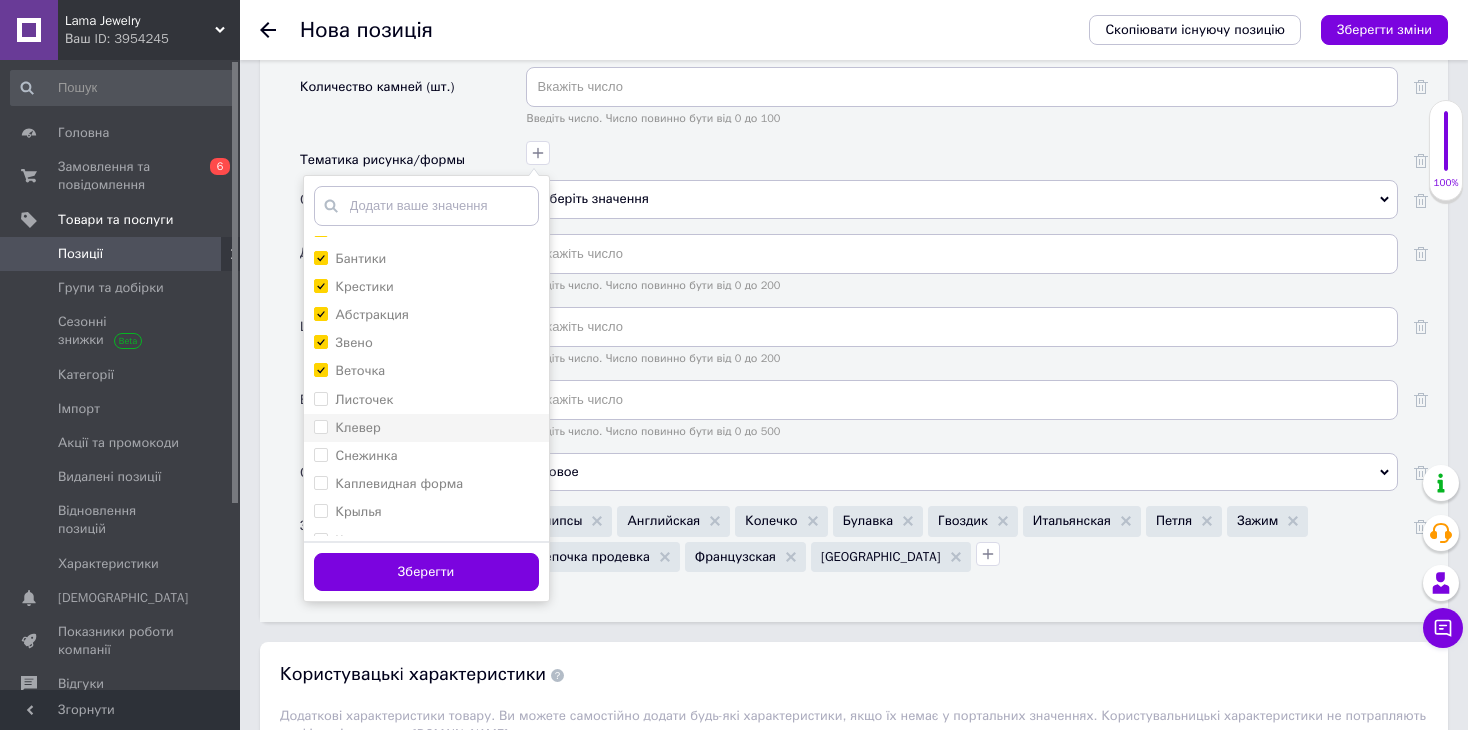 scroll, scrollTop: 1166, scrollLeft: 0, axis: vertical 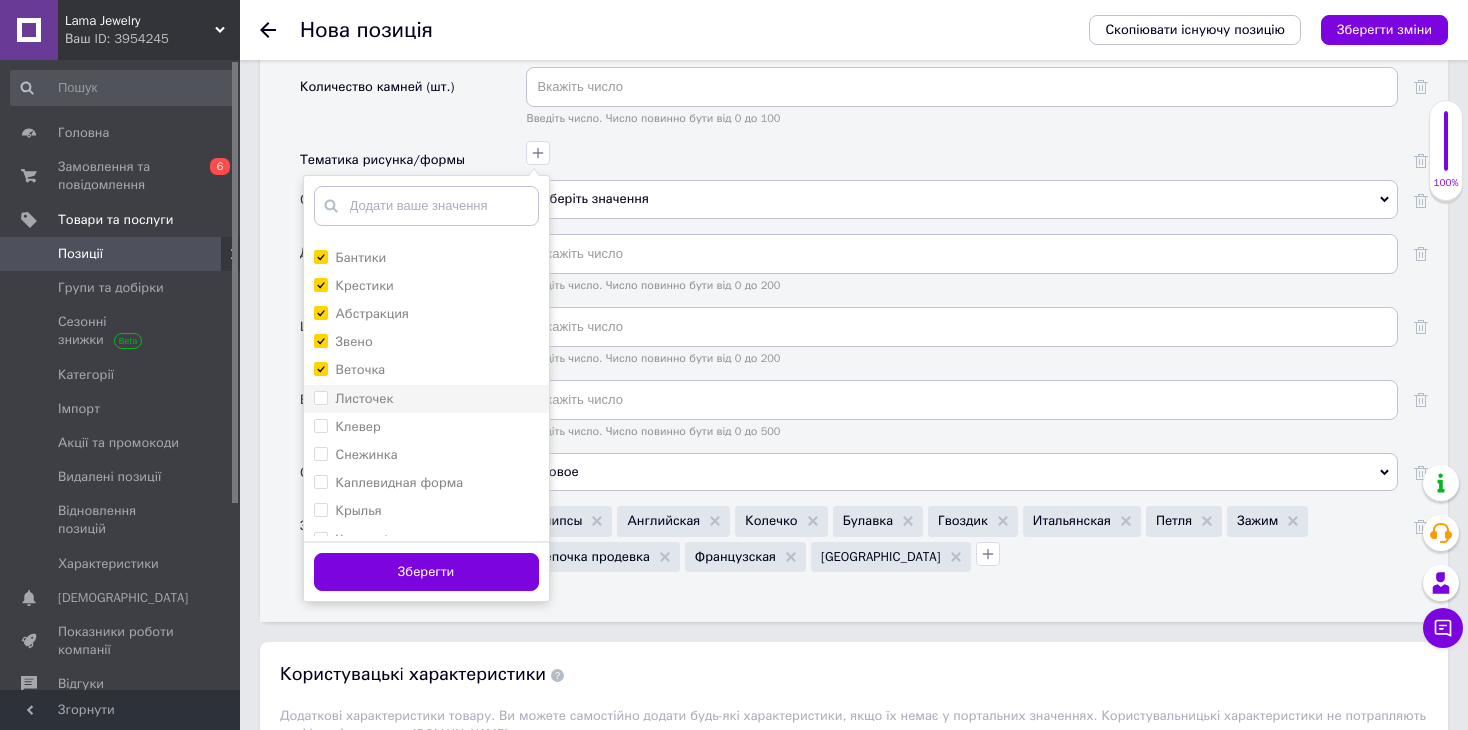 click on "Листочек" at bounding box center [365, 398] 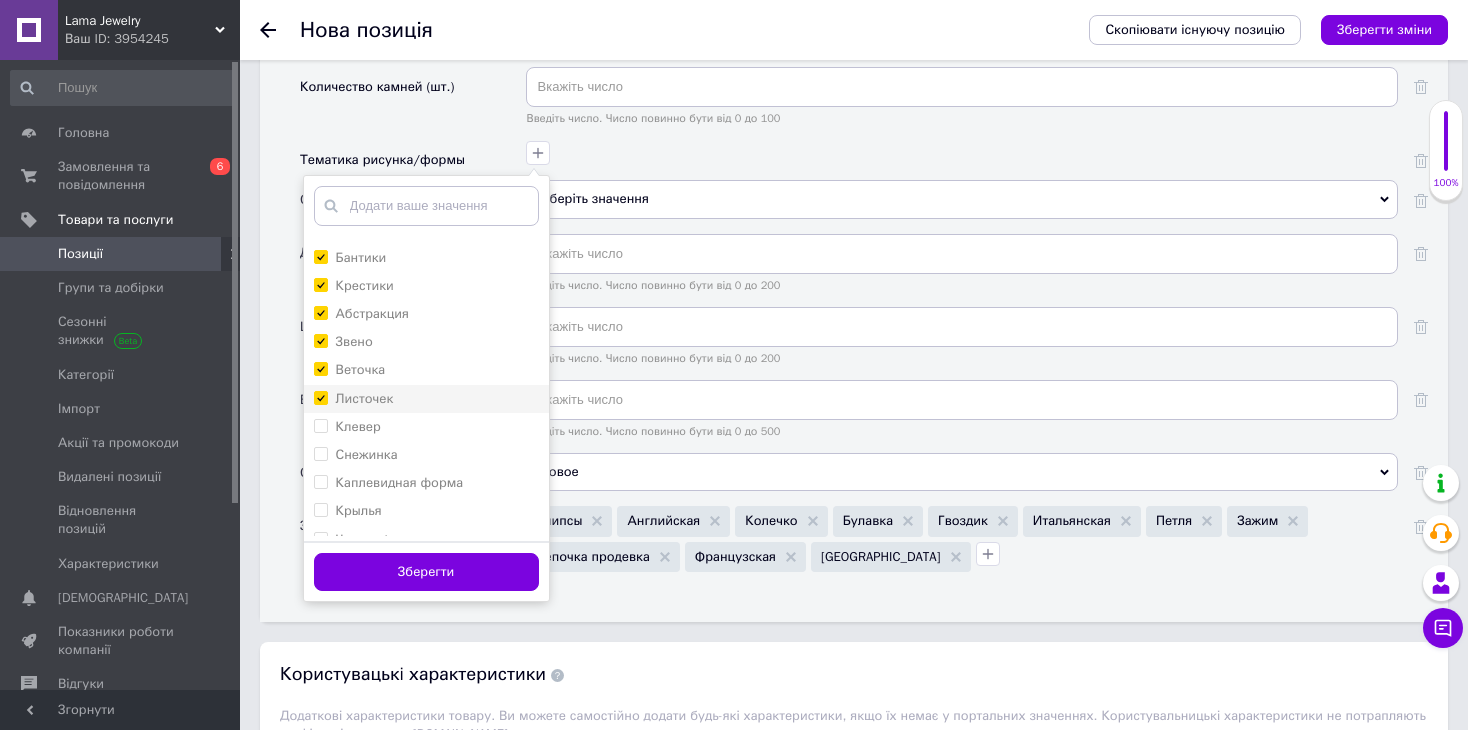 checkbox on "true" 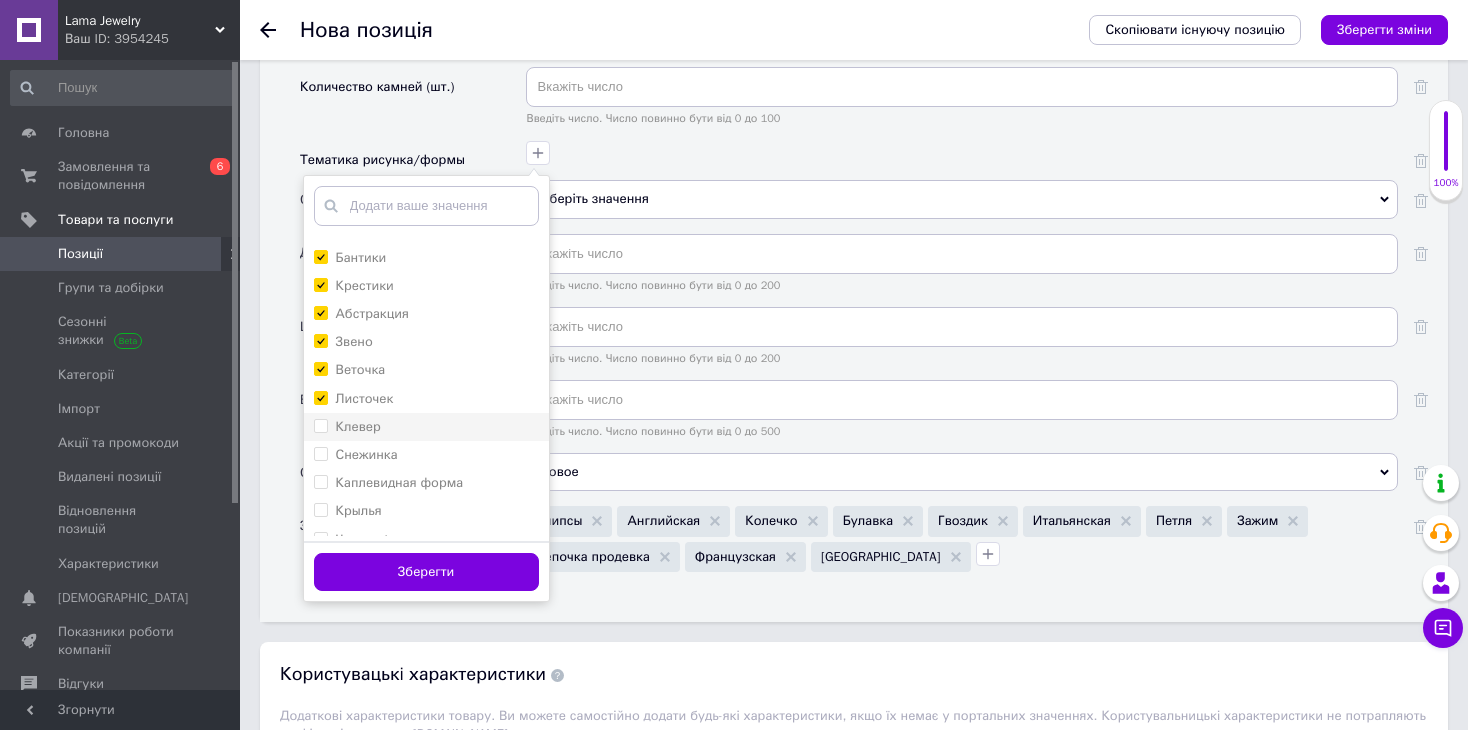 drag, startPoint x: 351, startPoint y: 400, endPoint x: 348, endPoint y: 413, distance: 13.341664 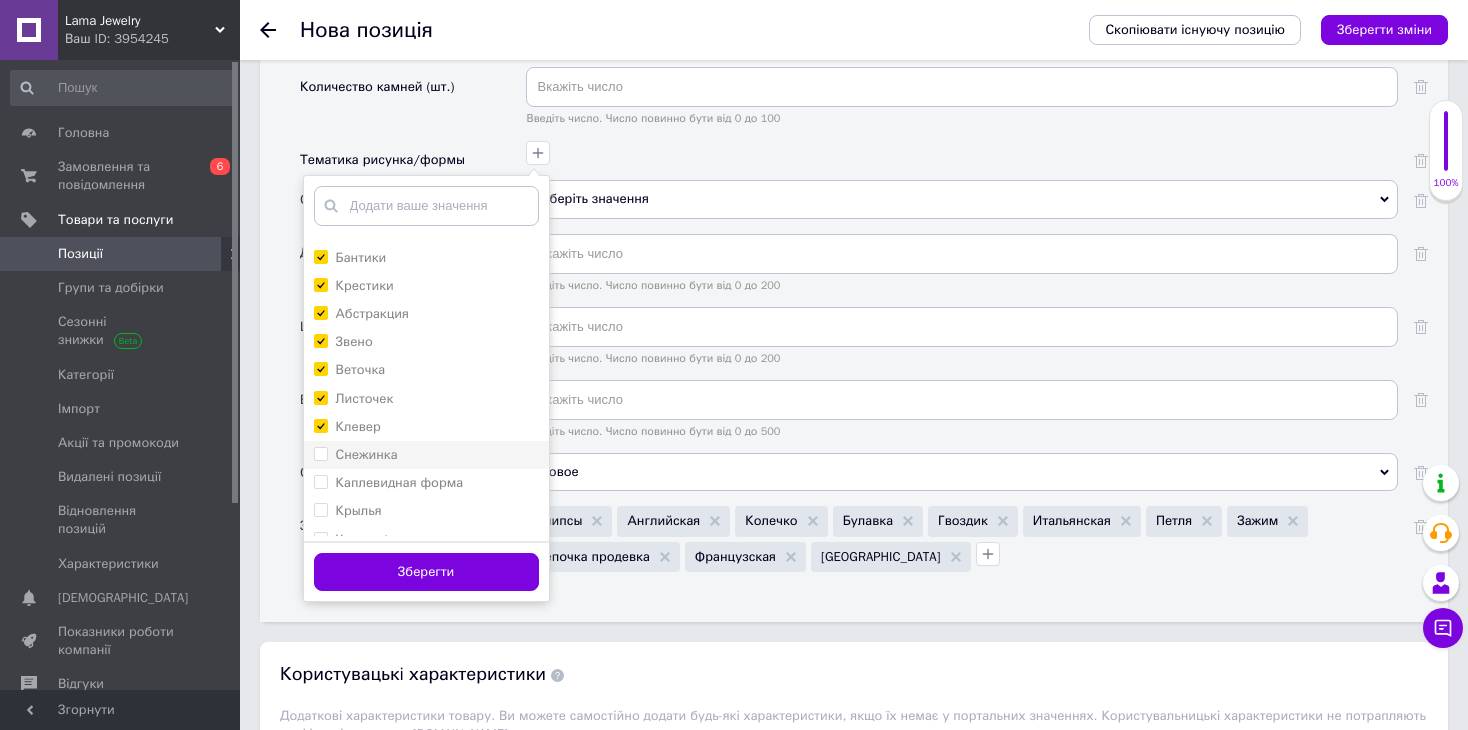 checkbox on "true" 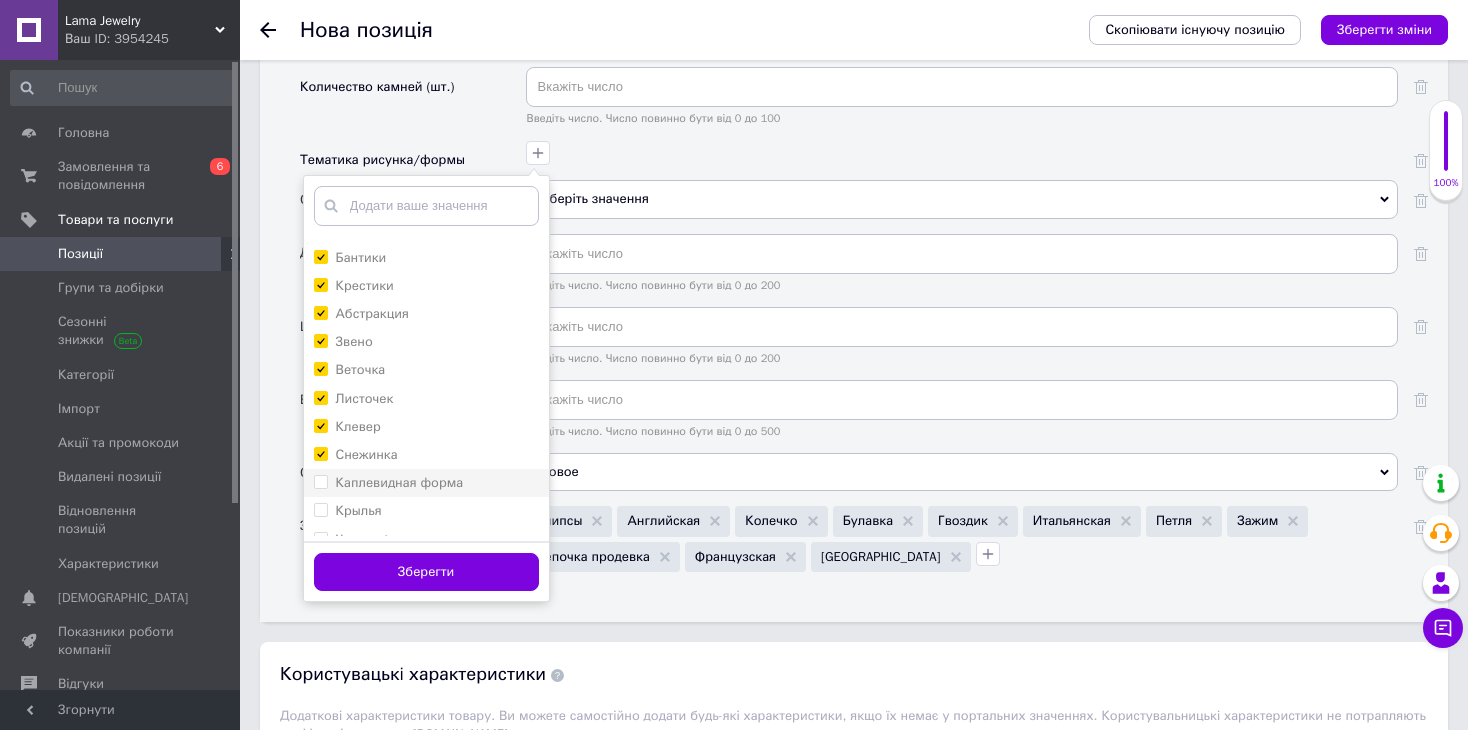 checkbox on "true" 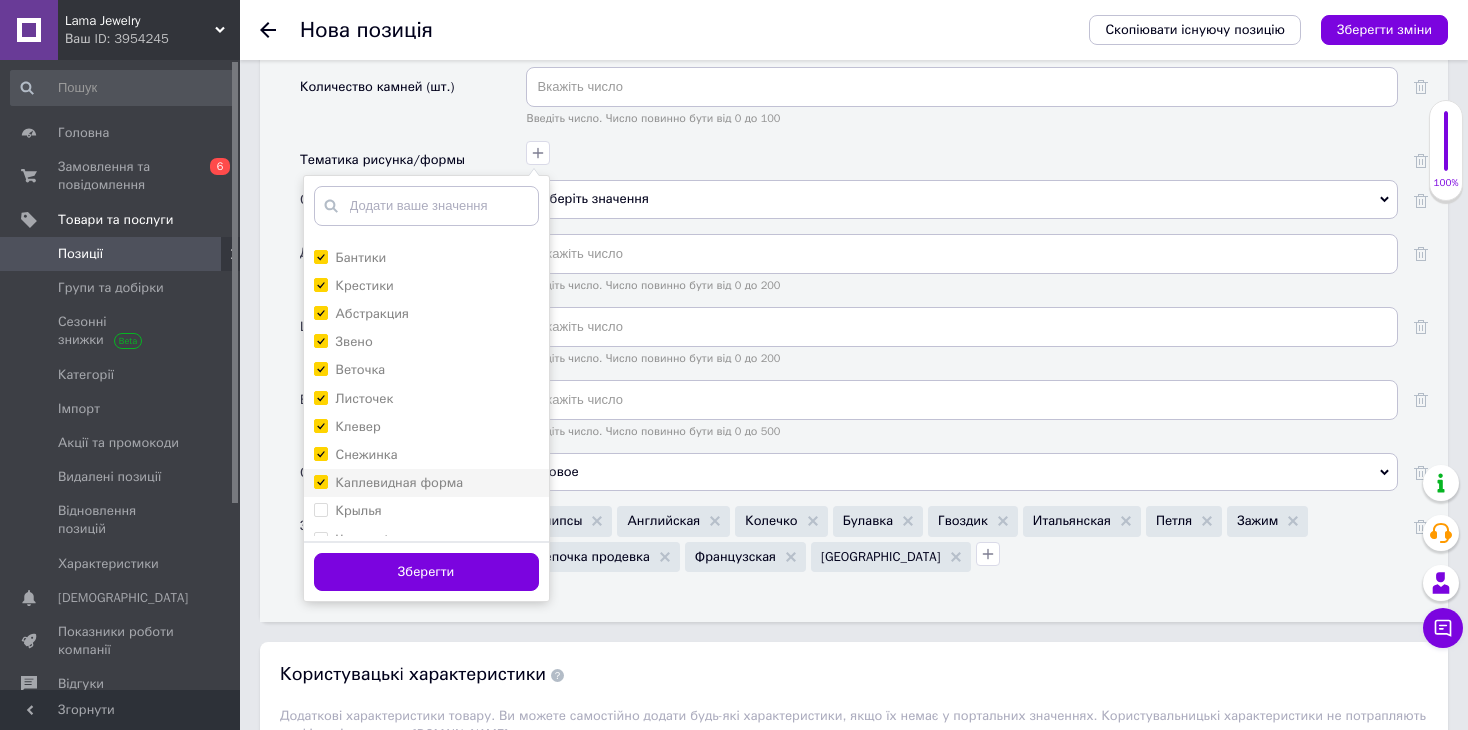 checkbox on "true" 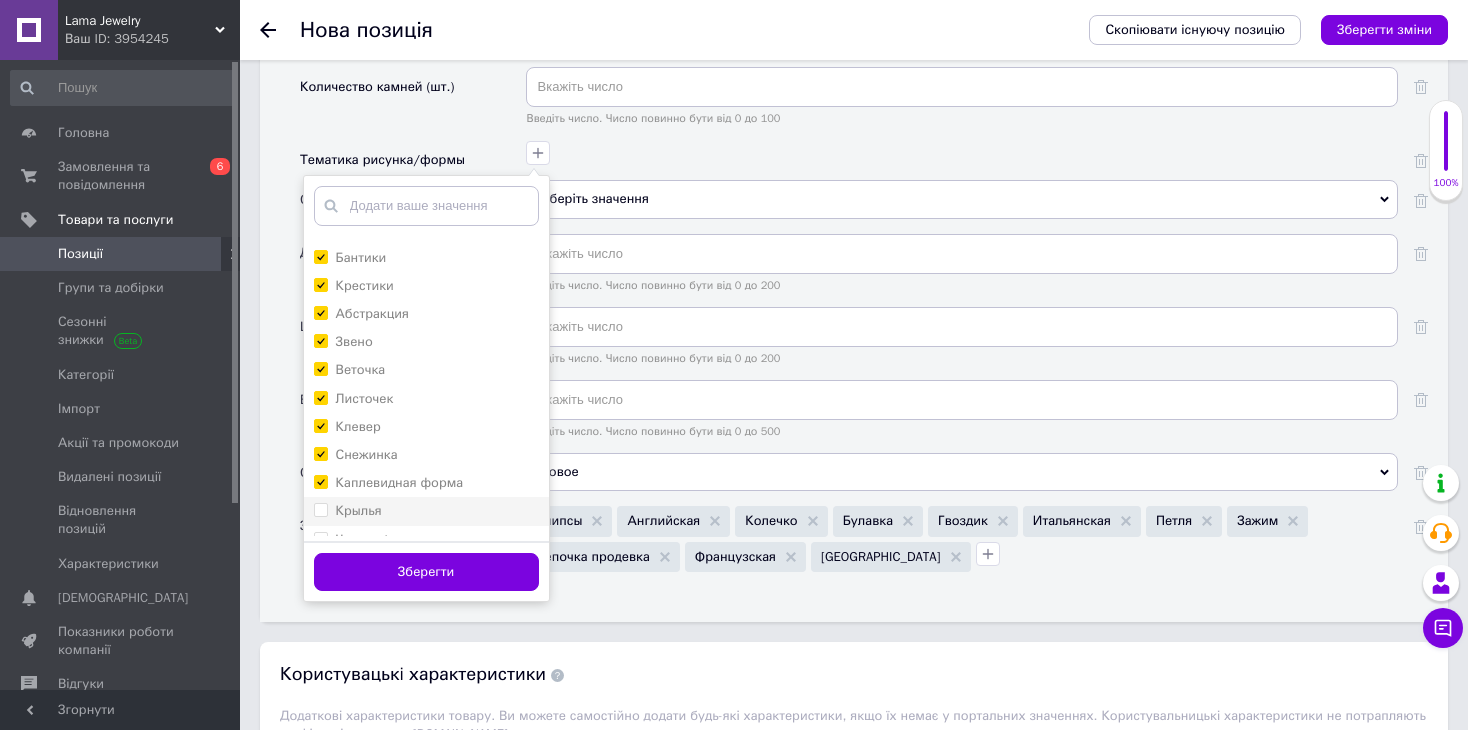 click on "Крылья" at bounding box center (359, 510) 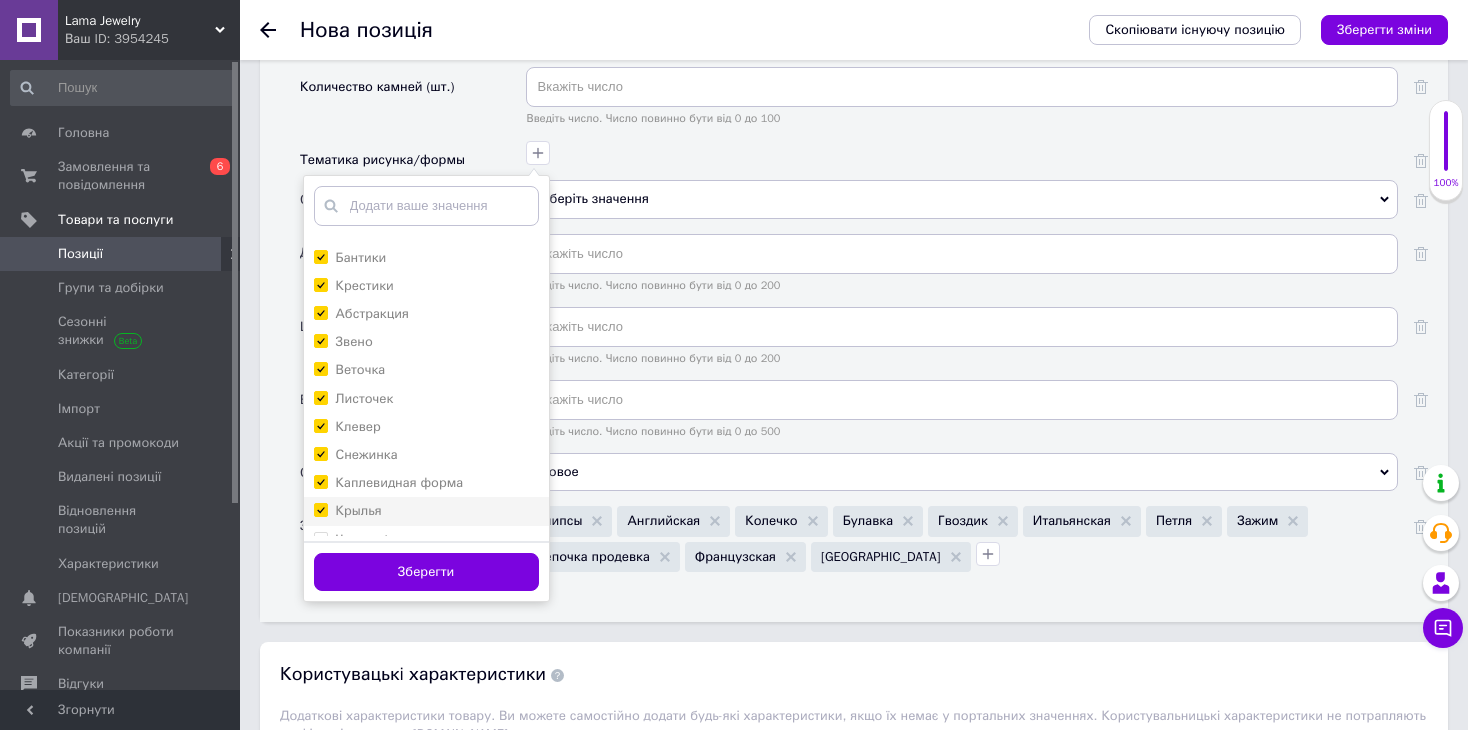 checkbox on "true" 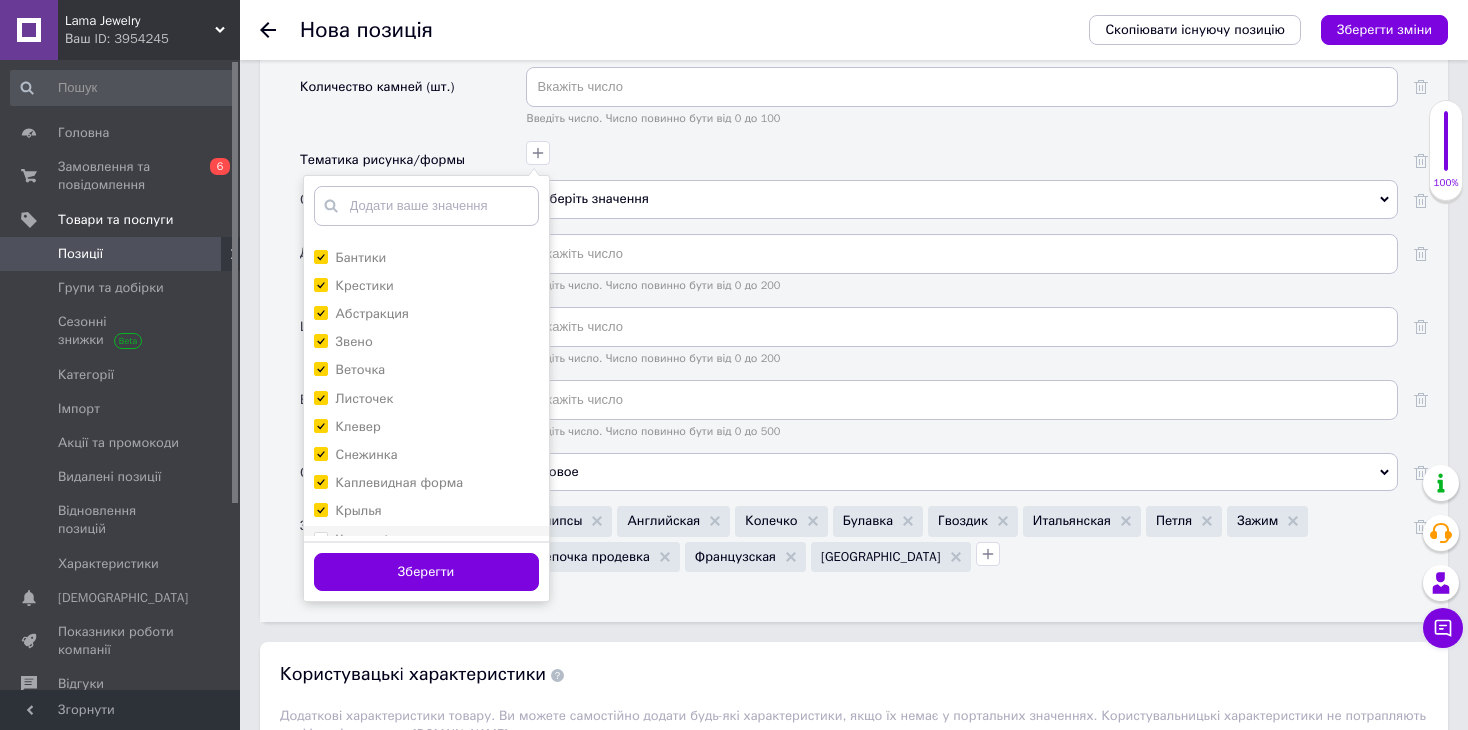 click on "Черепа/скелеты" at bounding box center (386, 539) 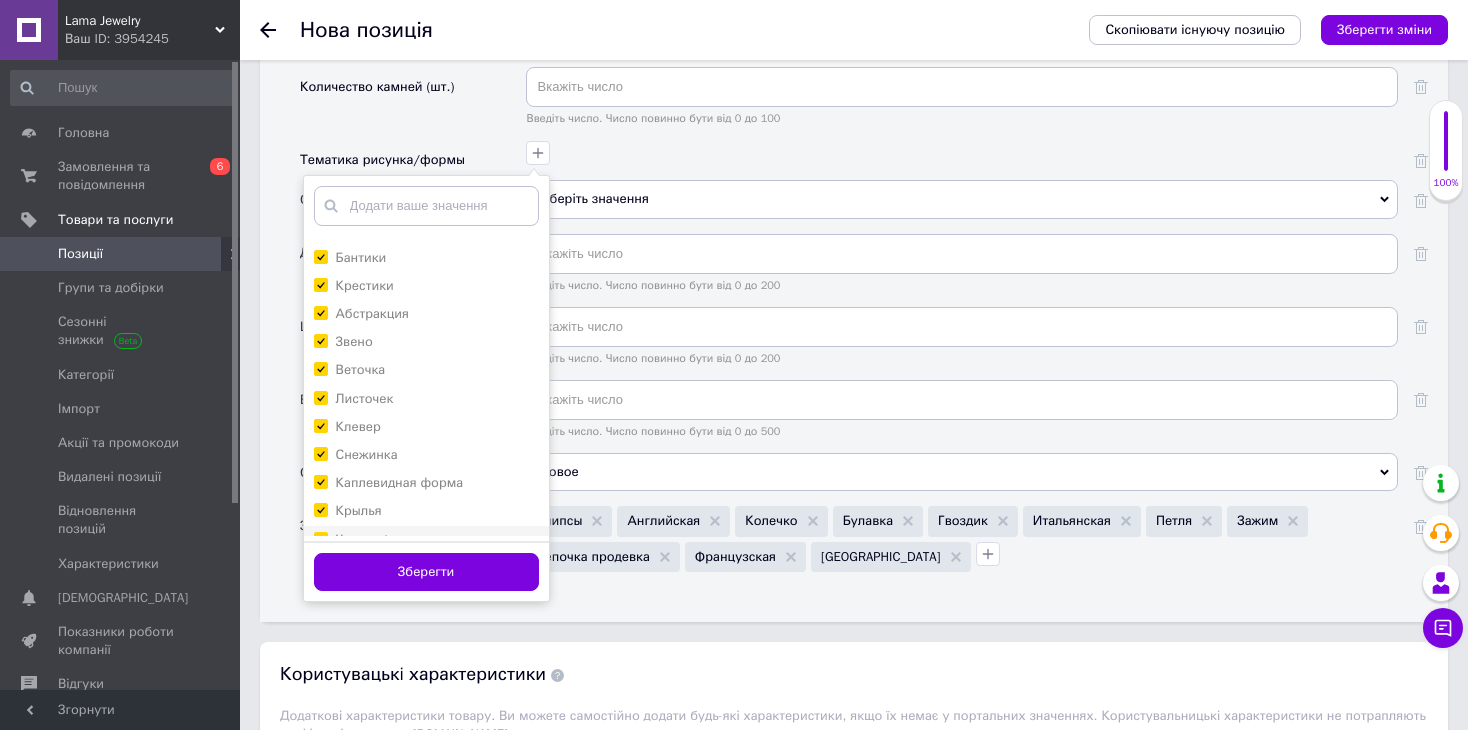 checkbox on "true" 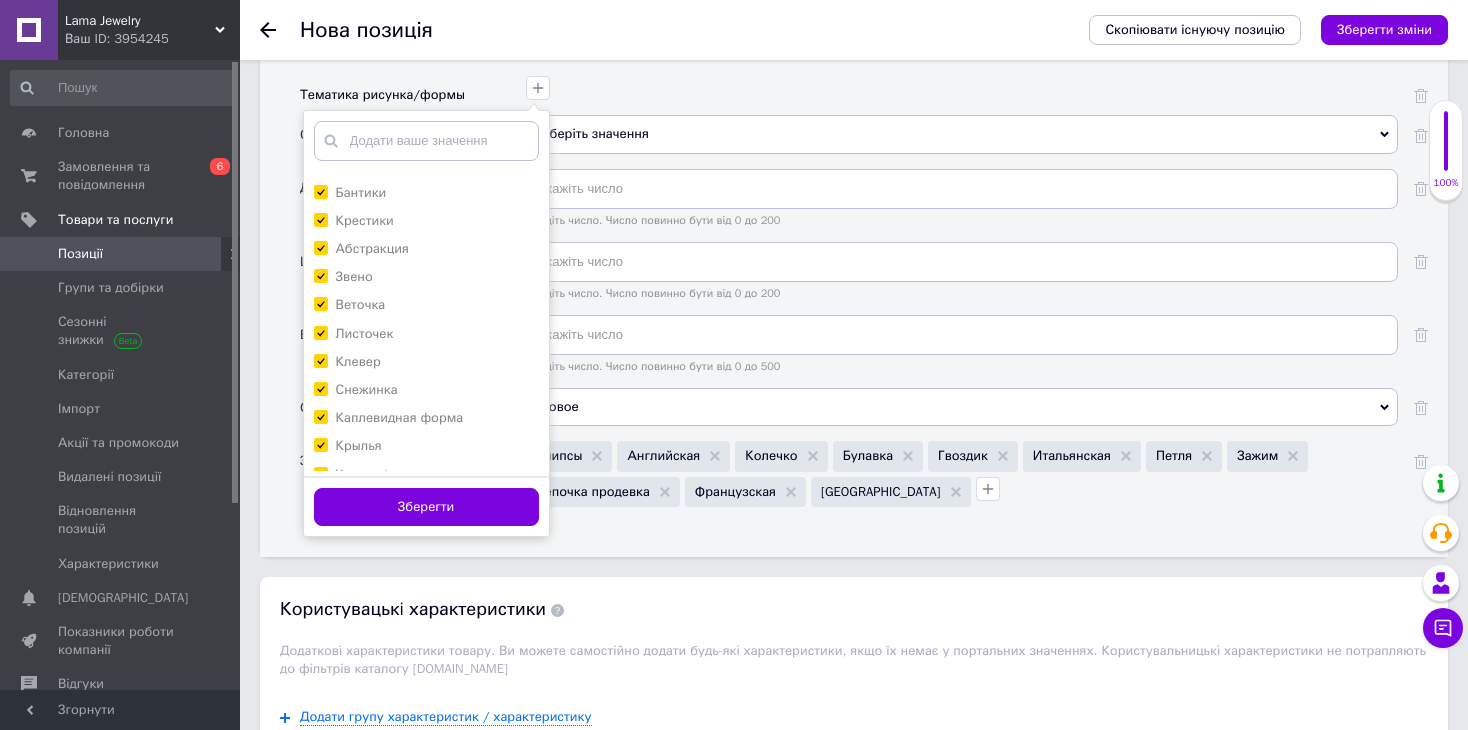 scroll, scrollTop: 2500, scrollLeft: 0, axis: vertical 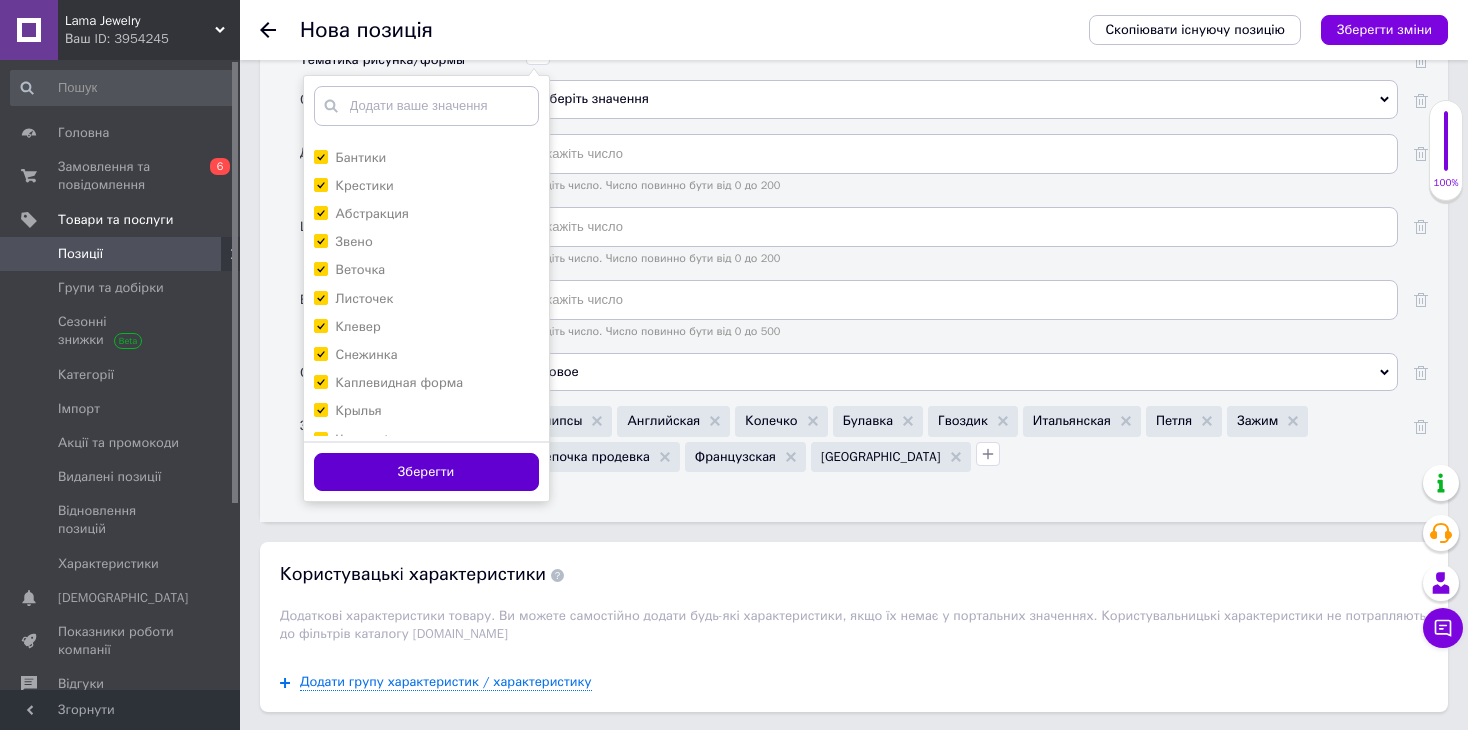 click on "Зберегти" at bounding box center (426, 472) 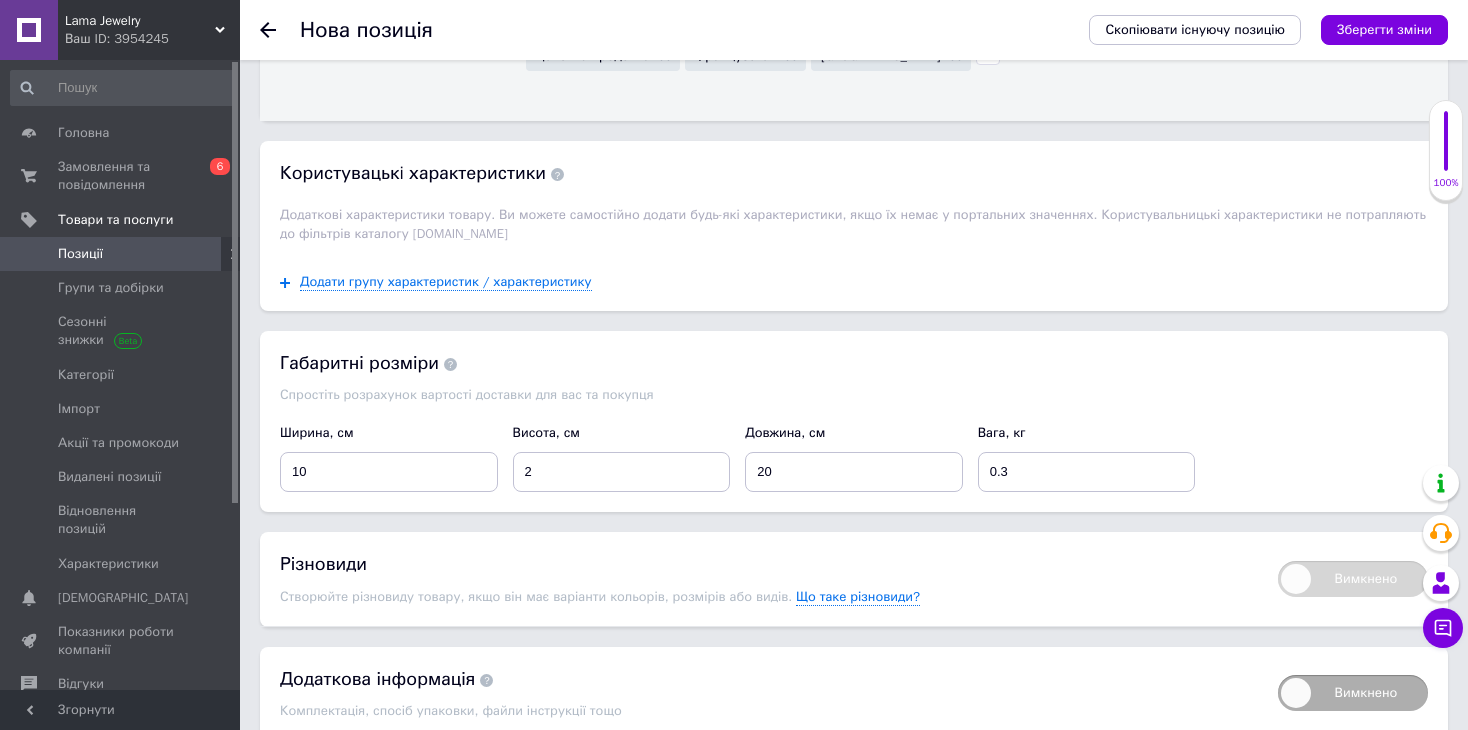 scroll, scrollTop: 3230, scrollLeft: 0, axis: vertical 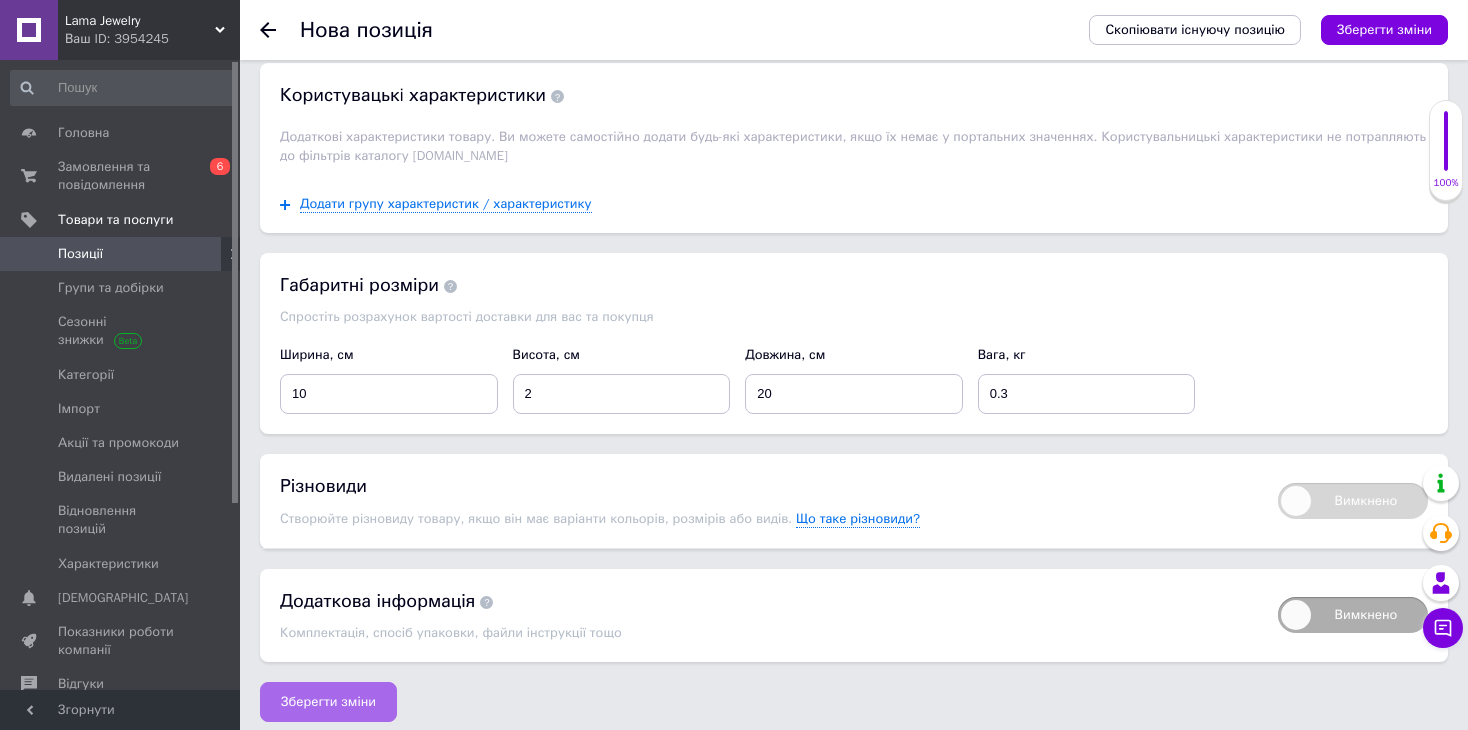 click on "Зберегти зміни" at bounding box center (328, 702) 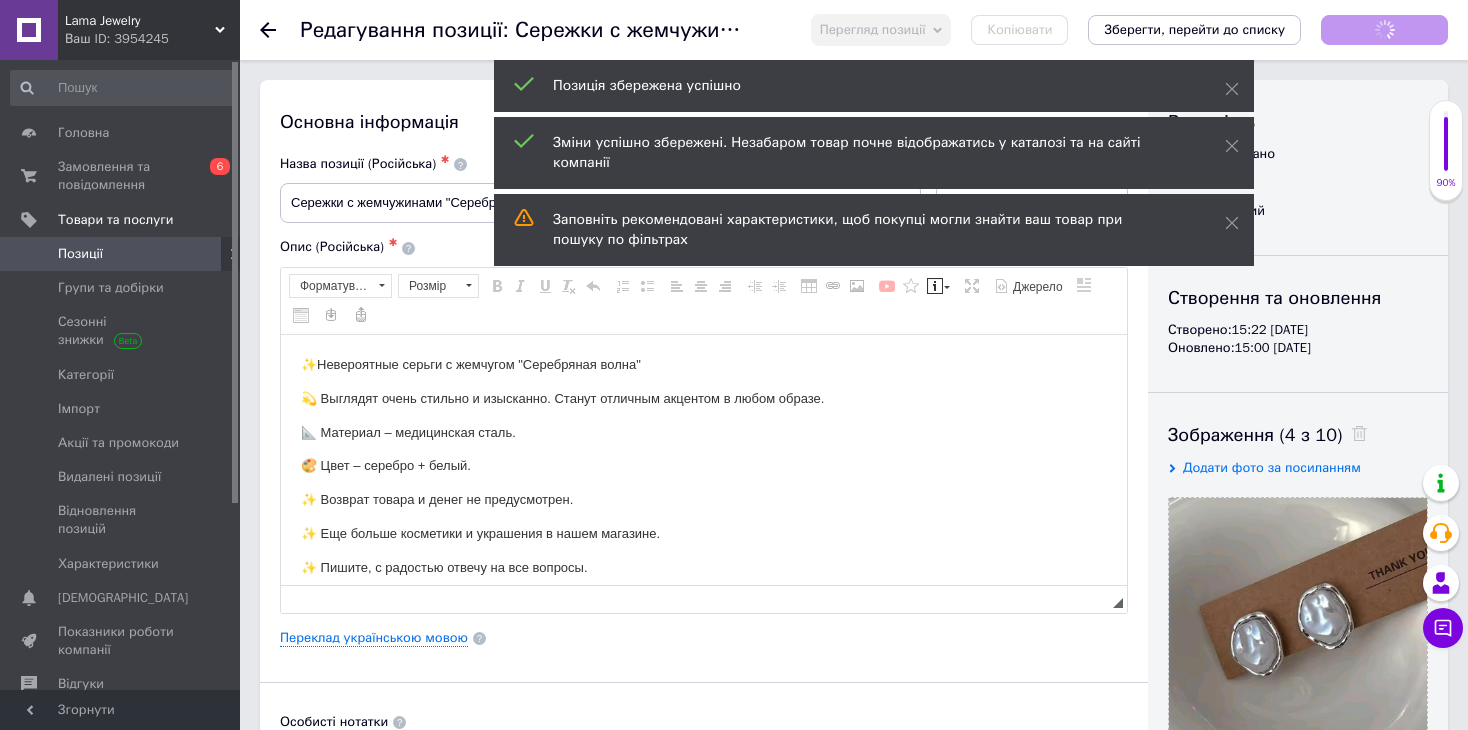 scroll, scrollTop: 0, scrollLeft: 0, axis: both 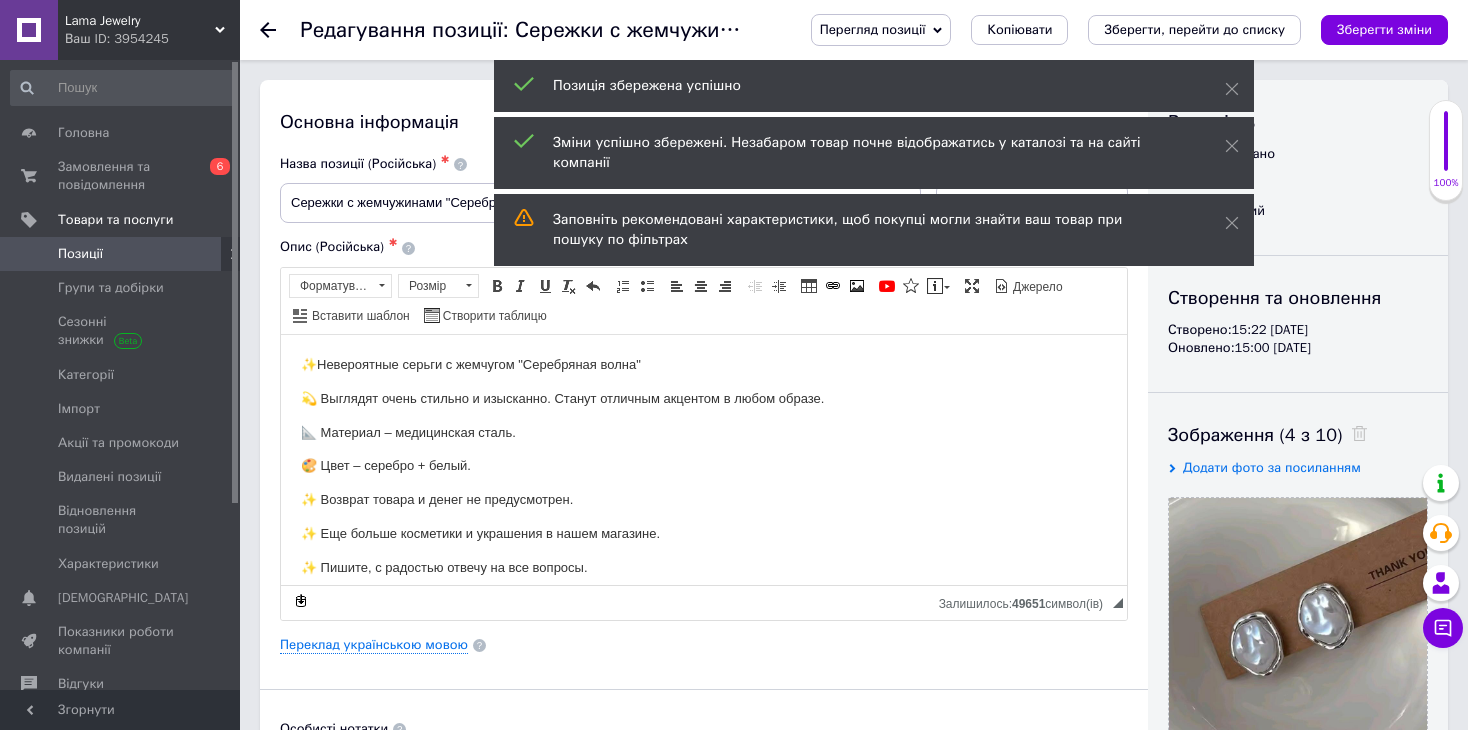 click on "Позиції" at bounding box center [121, 254] 